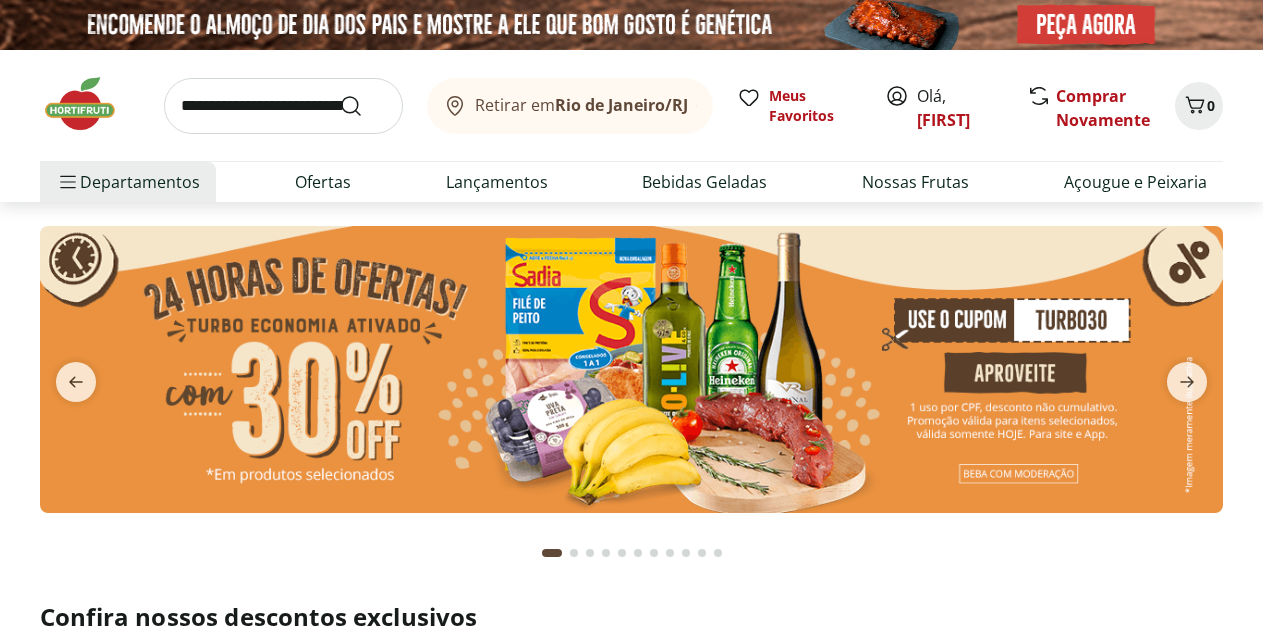 scroll, scrollTop: 0, scrollLeft: 0, axis: both 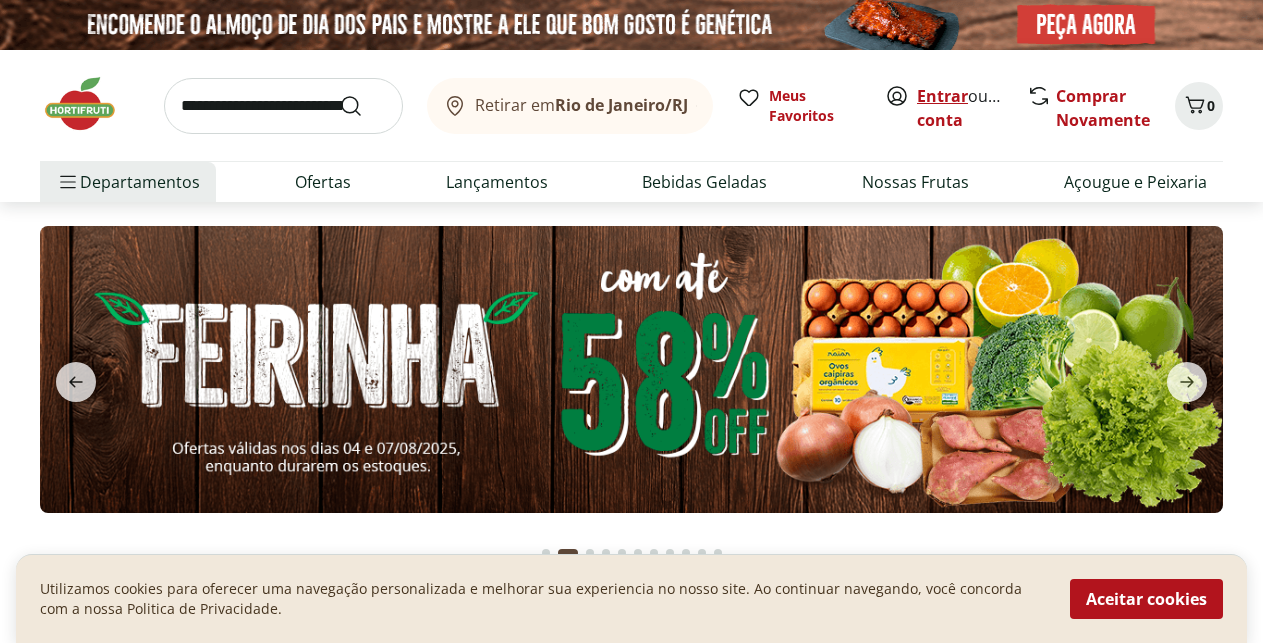 click on "Entrar" at bounding box center (942, 96) 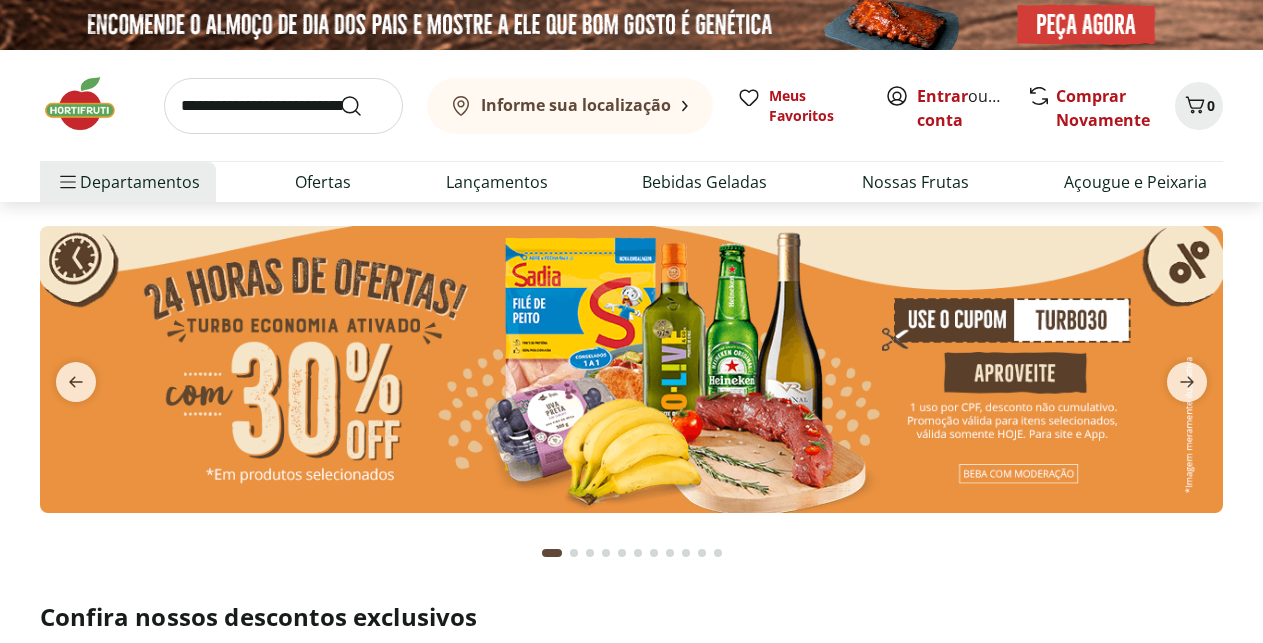 scroll, scrollTop: 0, scrollLeft: 0, axis: both 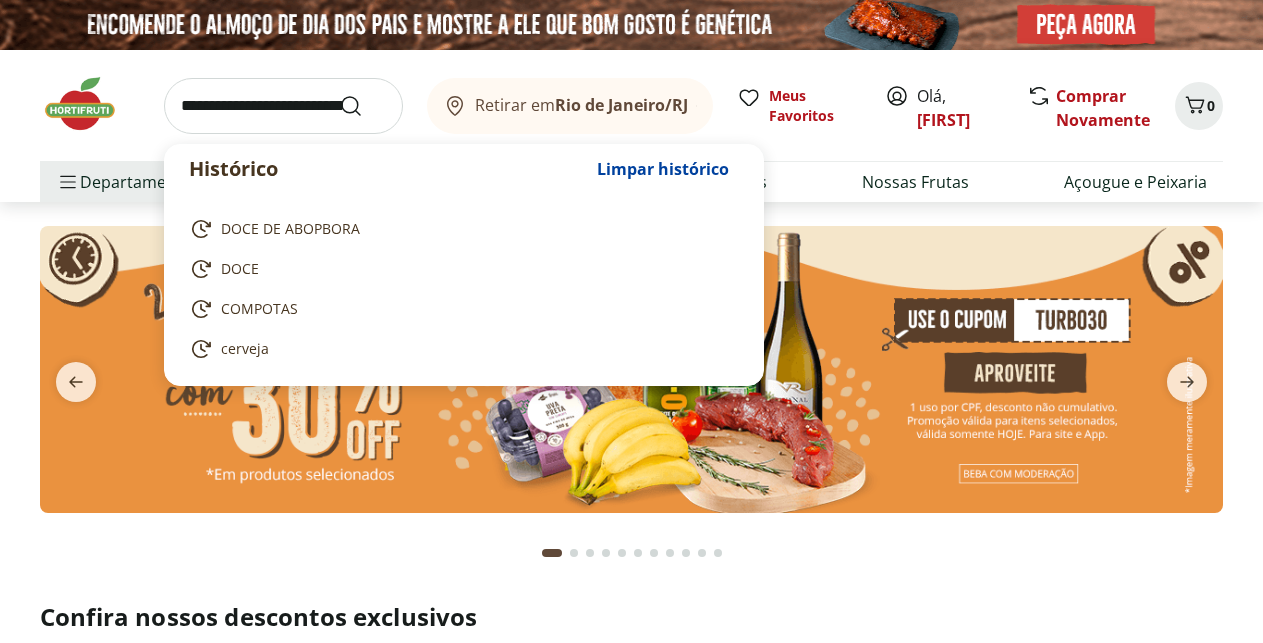 click at bounding box center (283, 106) 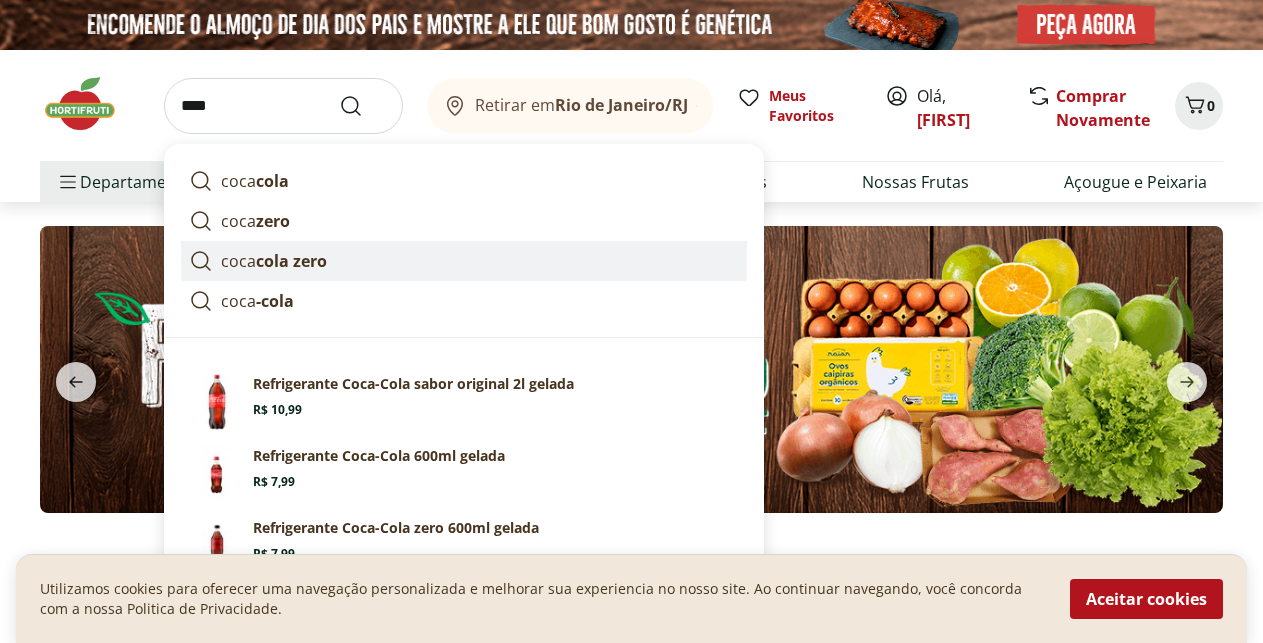 click on "cola zero" at bounding box center [291, 261] 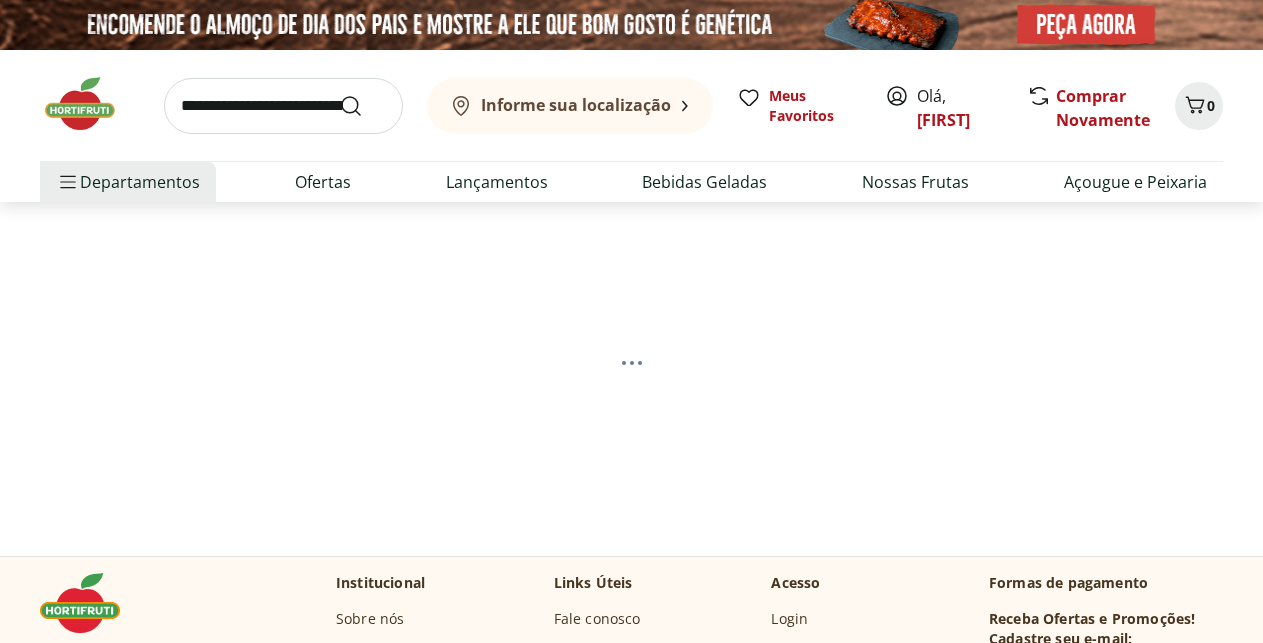 scroll, scrollTop: 0, scrollLeft: 0, axis: both 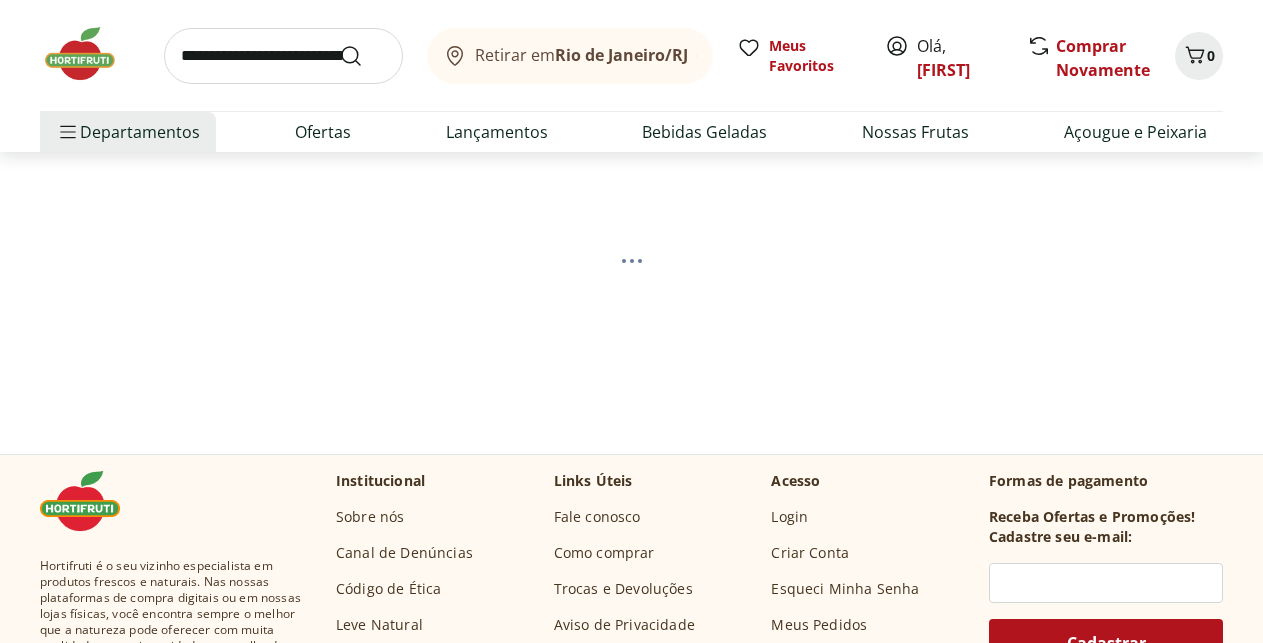select on "**********" 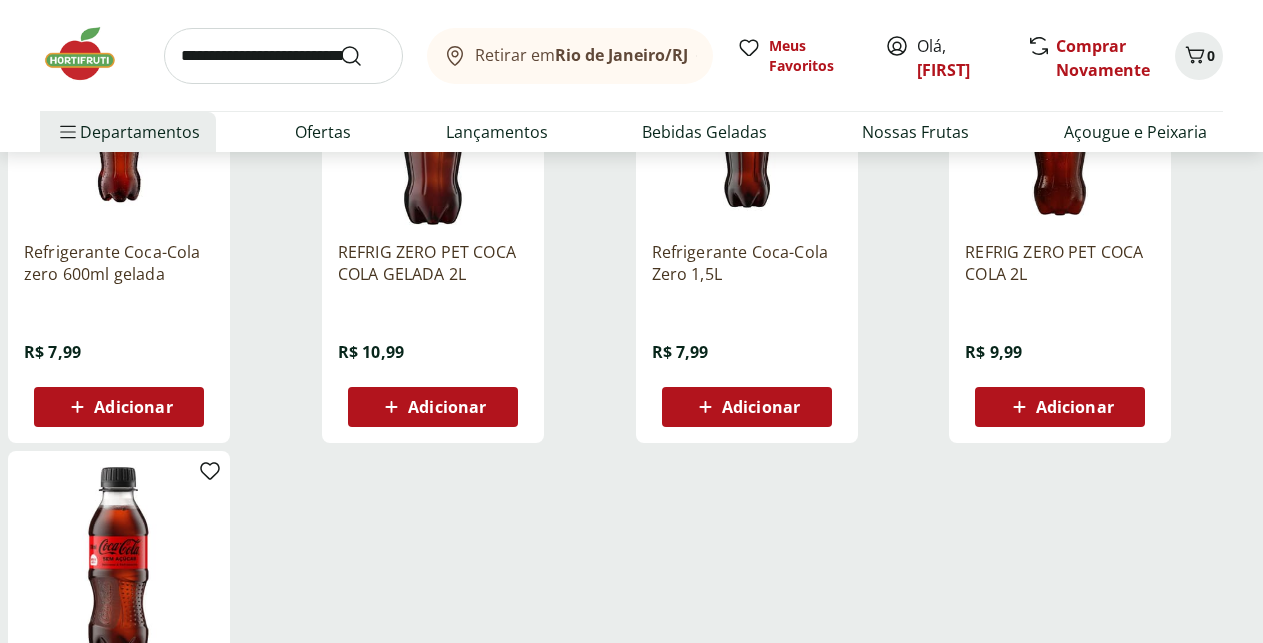 scroll, scrollTop: 408, scrollLeft: 0, axis: vertical 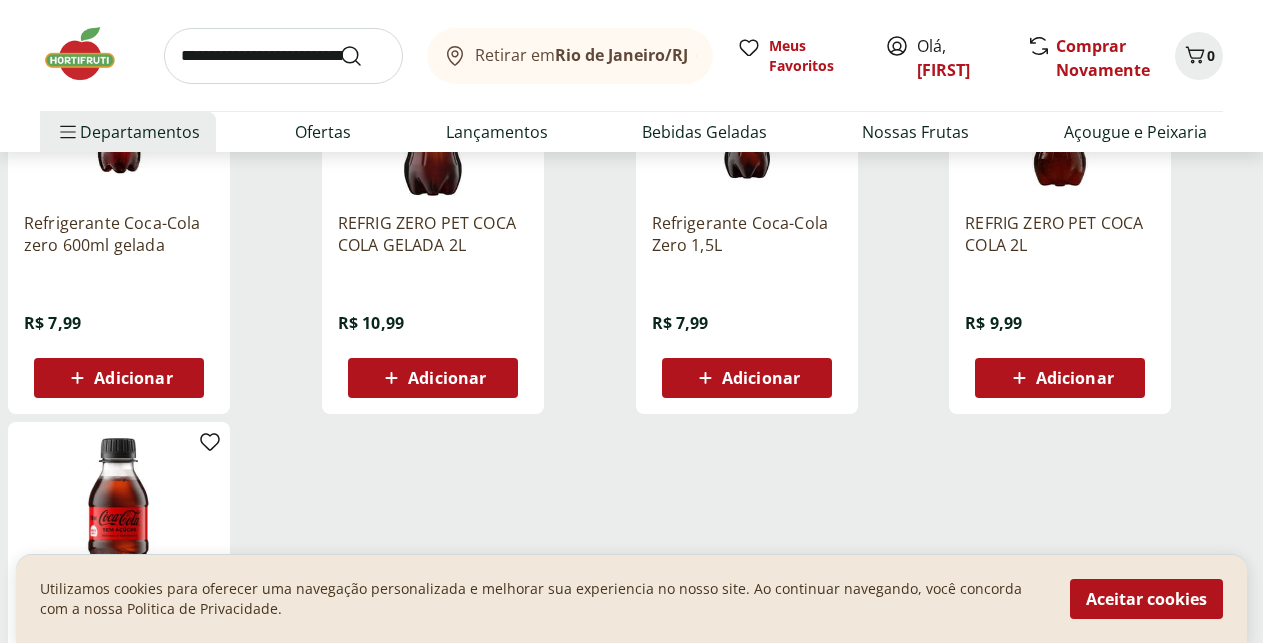 click on "Adicionar" at bounding box center (761, 378) 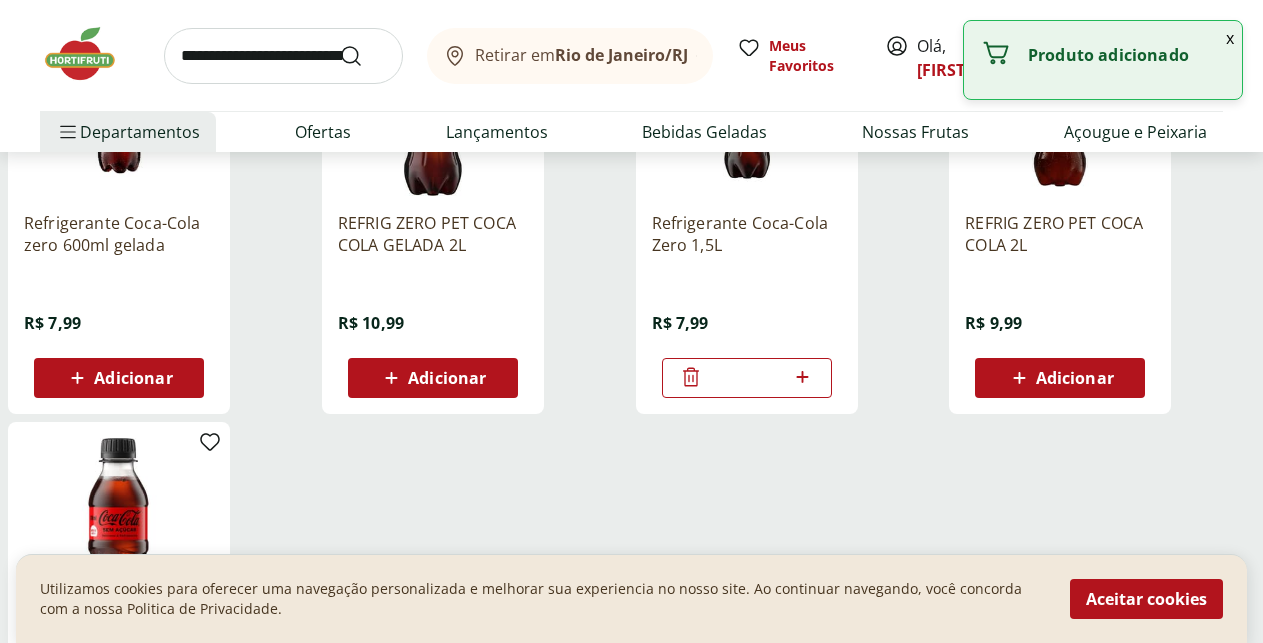 click 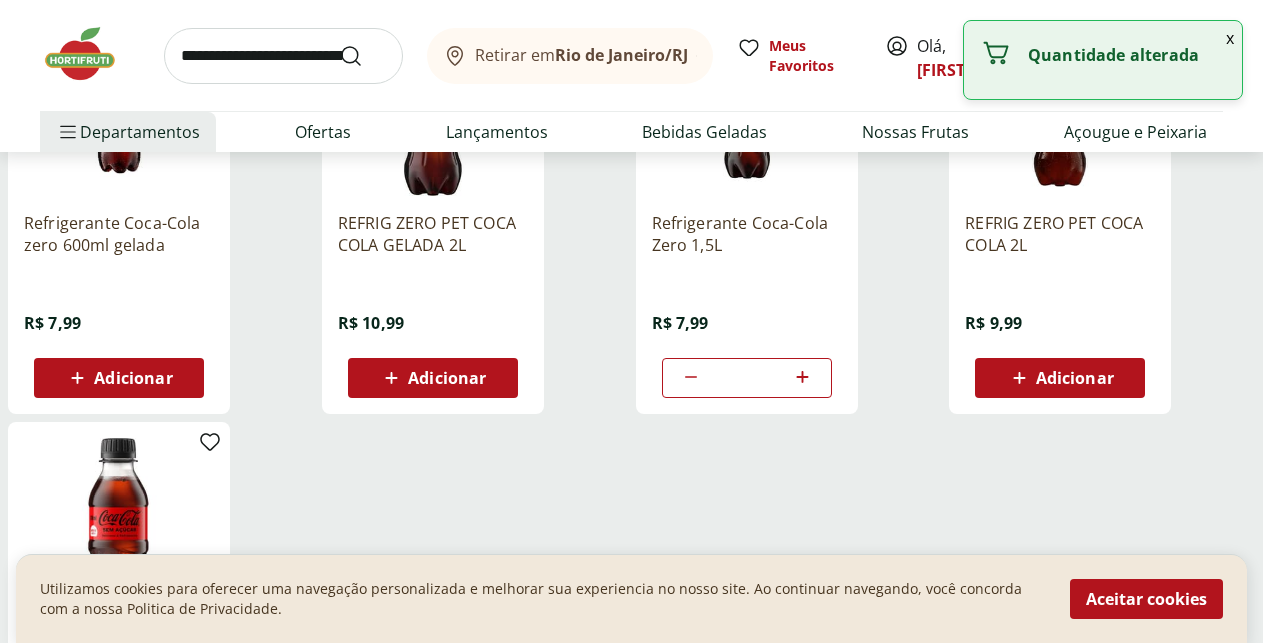 click 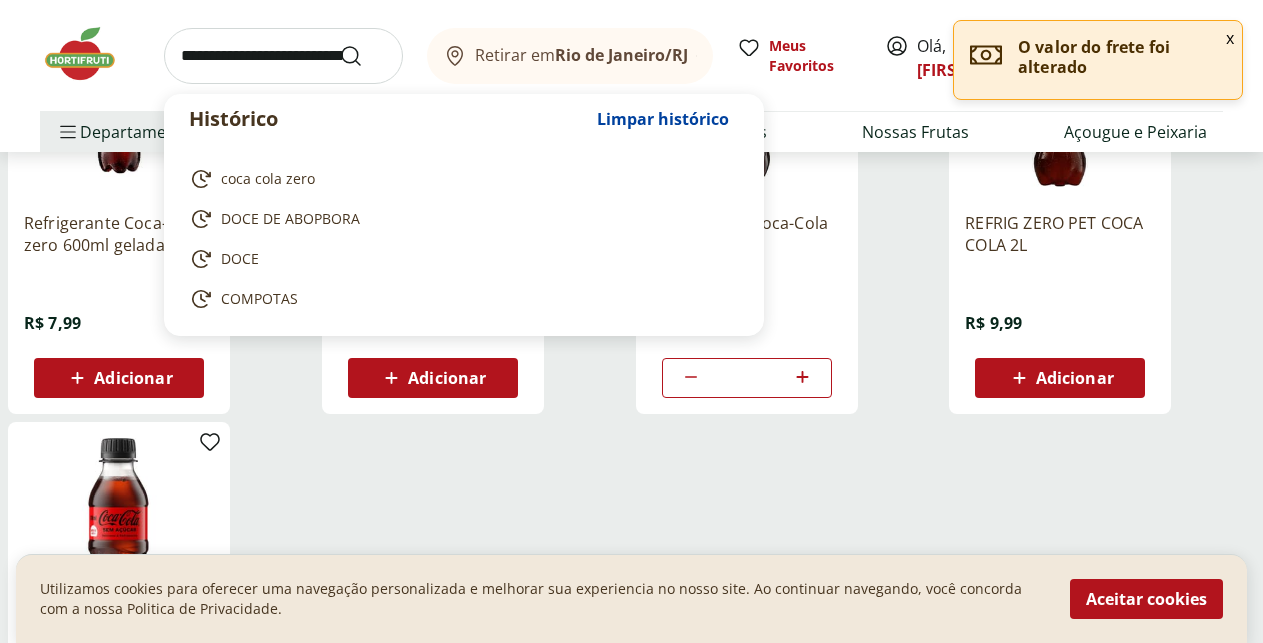 click at bounding box center [283, 56] 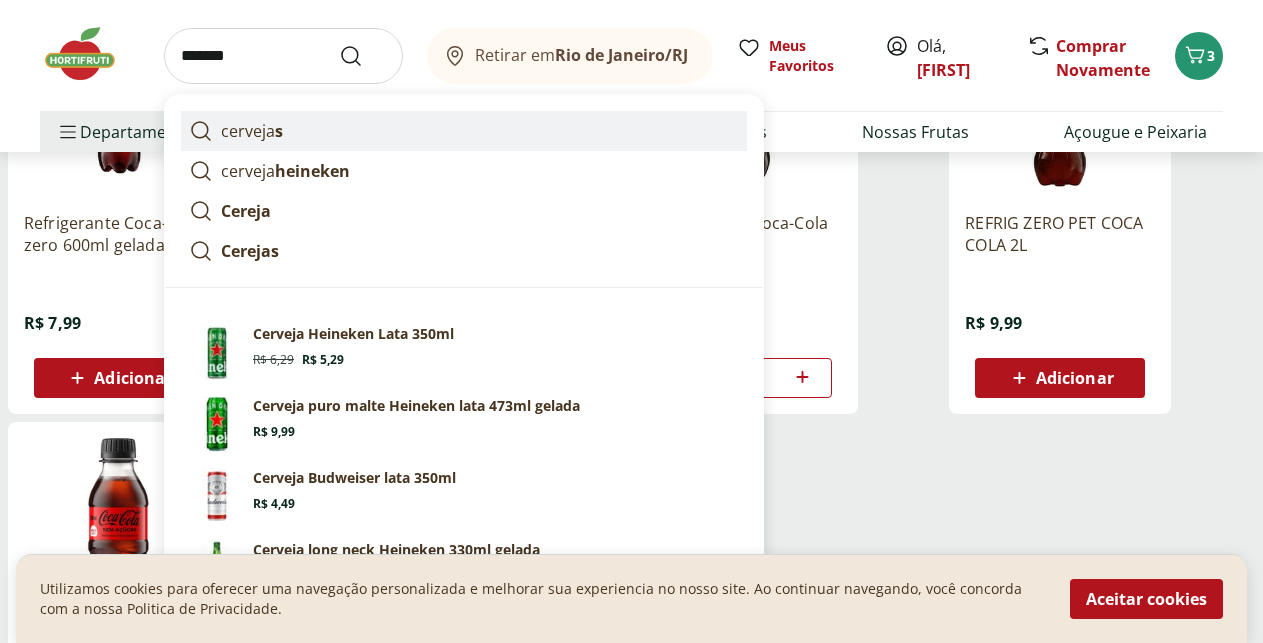 click on "cerveja s" at bounding box center [464, 131] 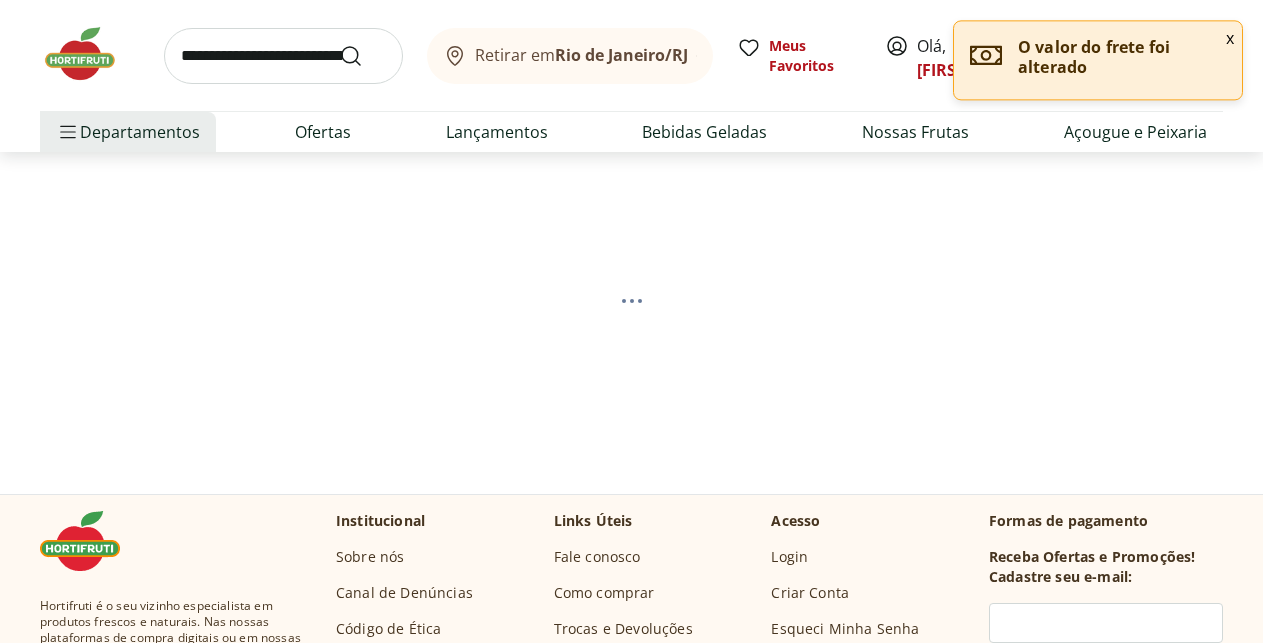 scroll, scrollTop: 102, scrollLeft: 0, axis: vertical 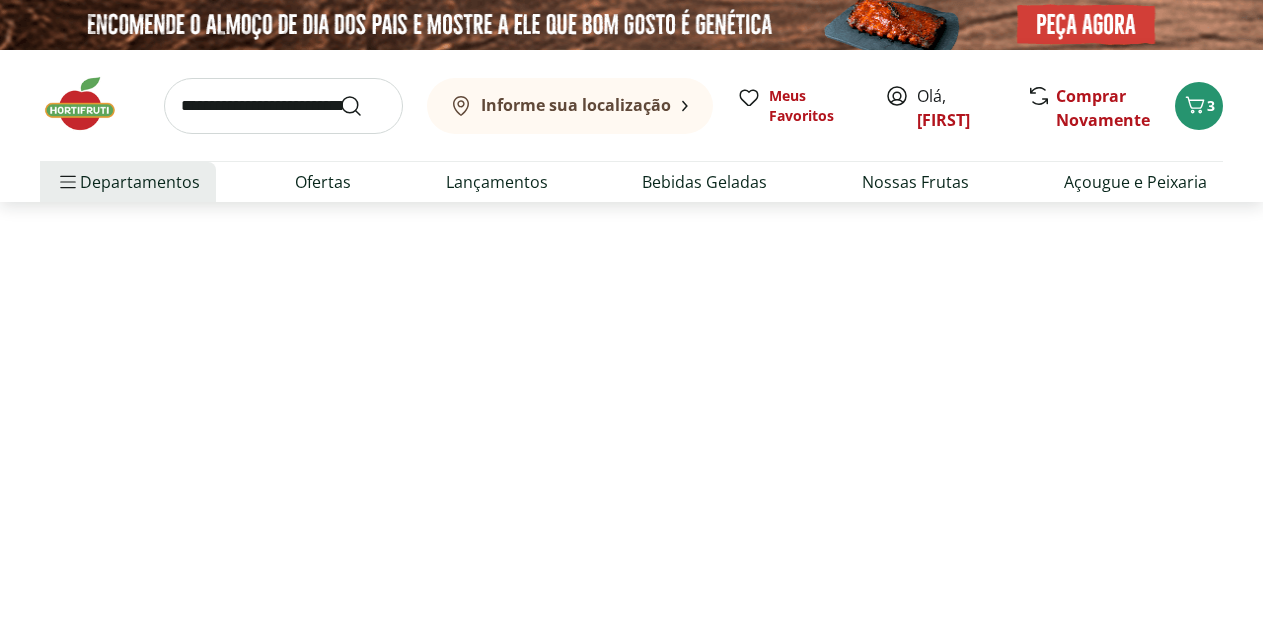select on "**********" 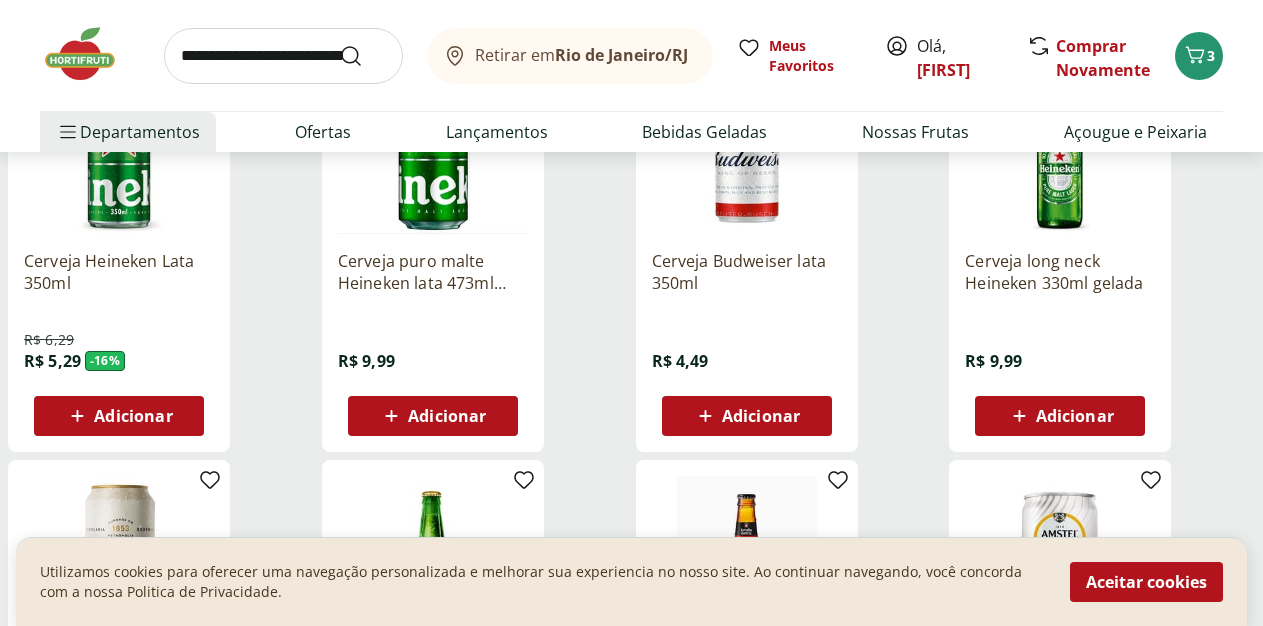 scroll, scrollTop: 408, scrollLeft: 0, axis: vertical 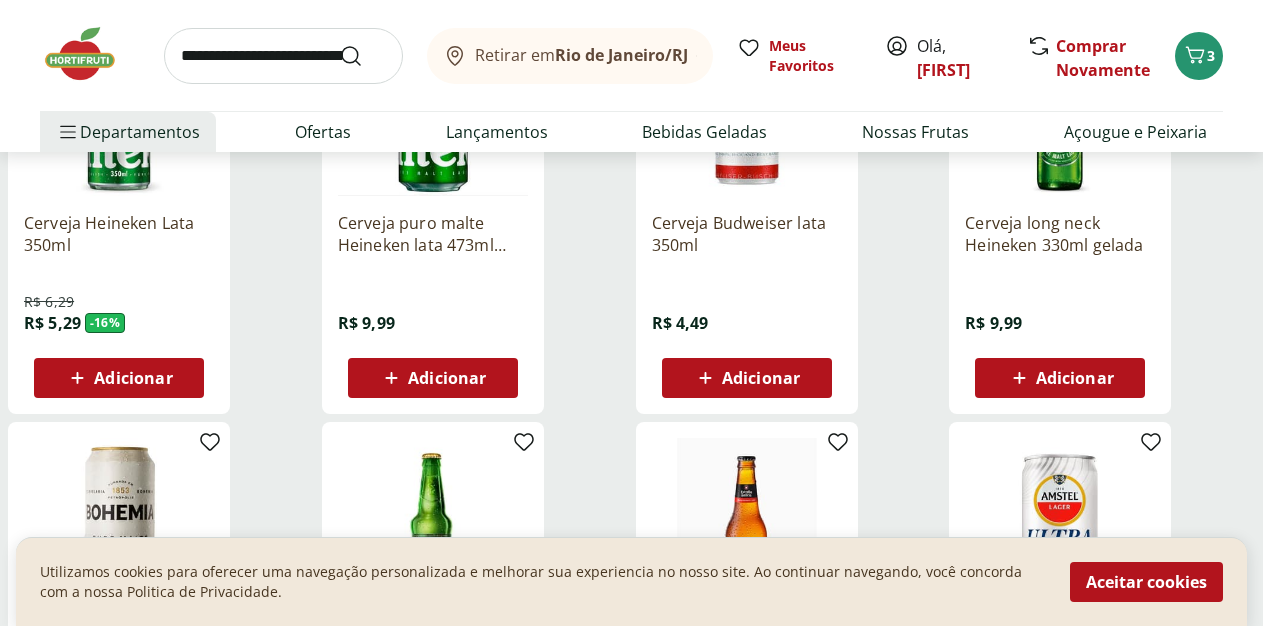 click on "Adicionar" at bounding box center (761, 378) 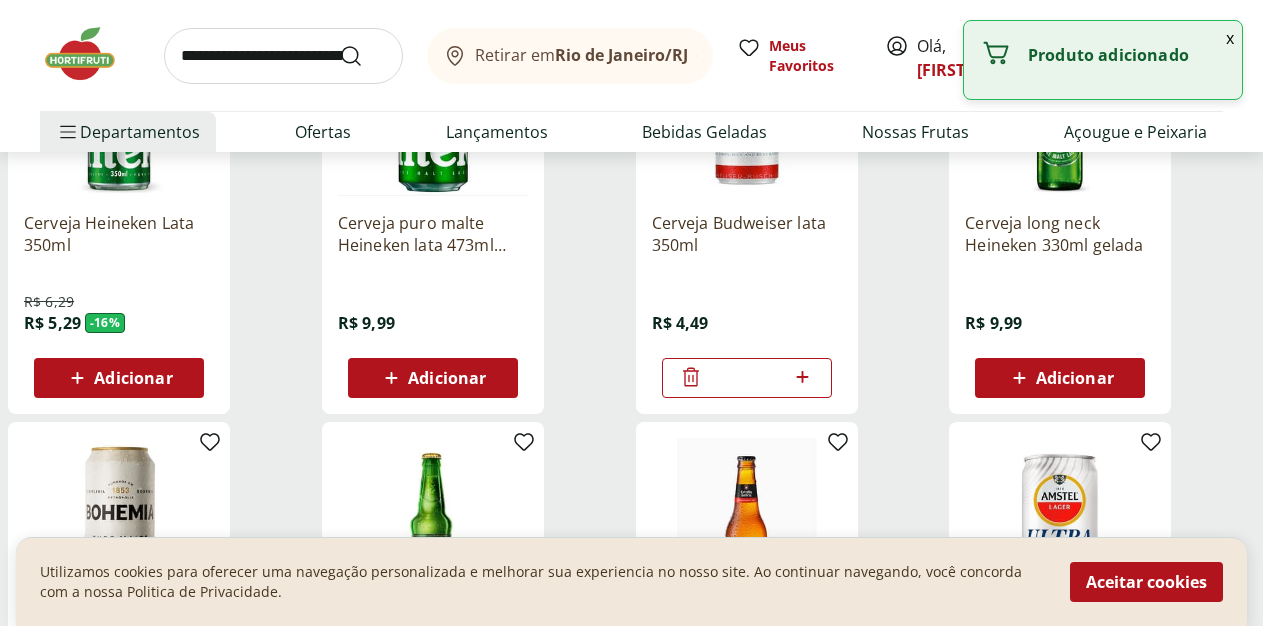 click 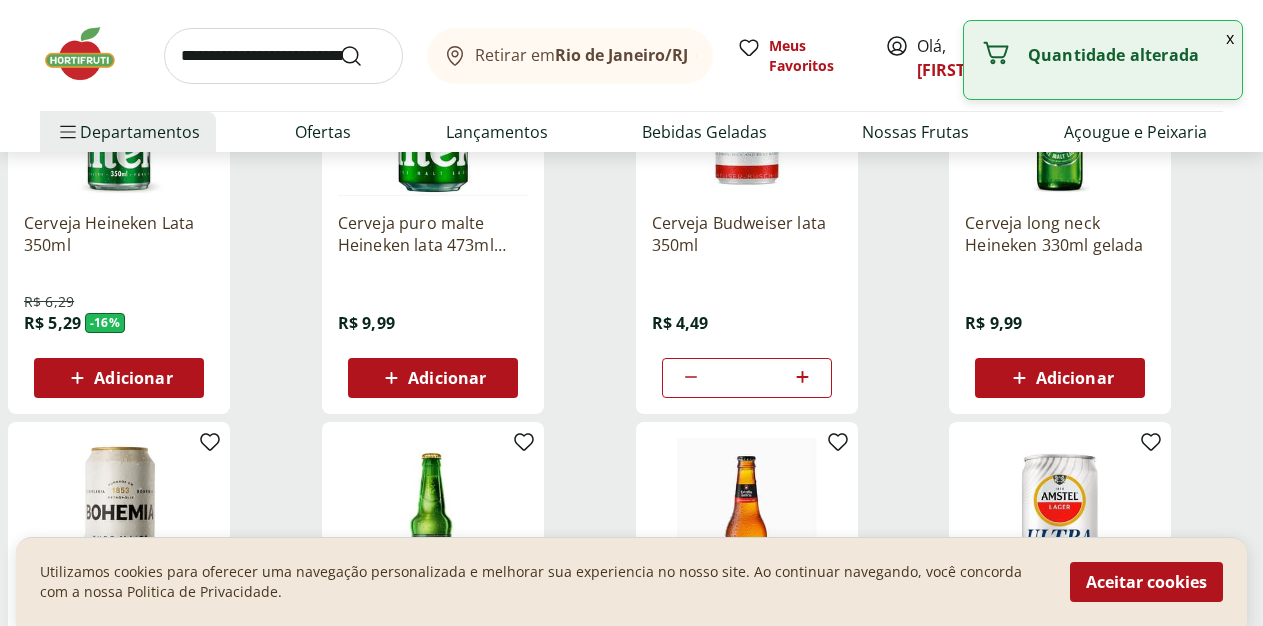 click 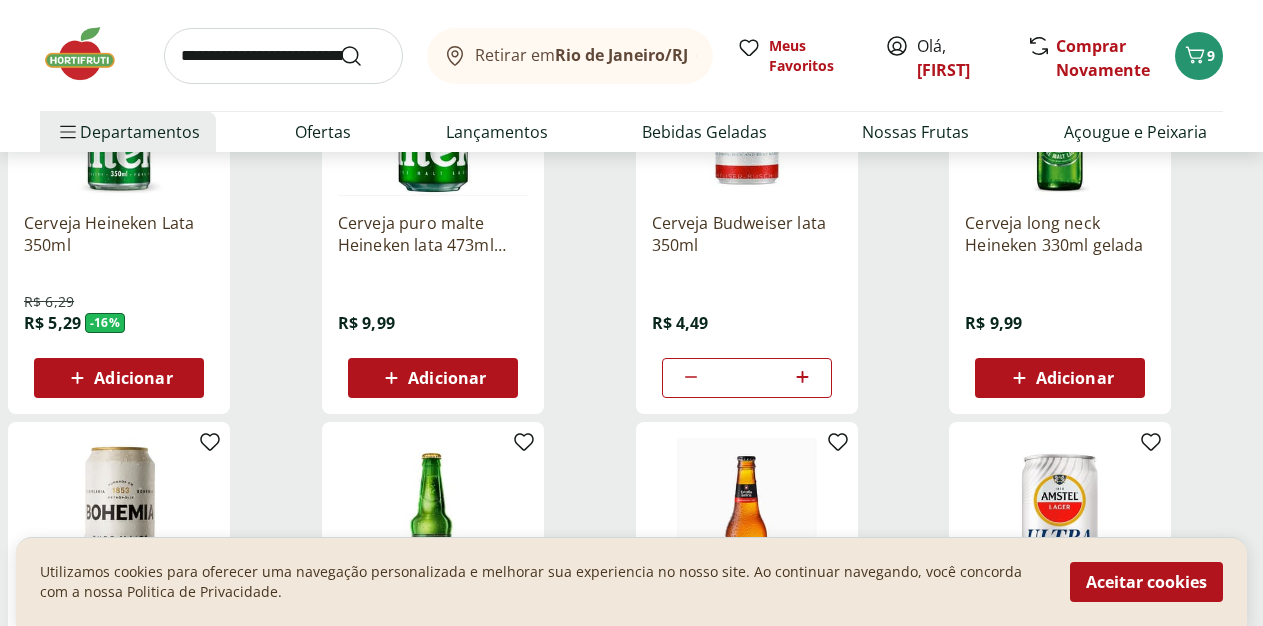 click at bounding box center [283, 56] 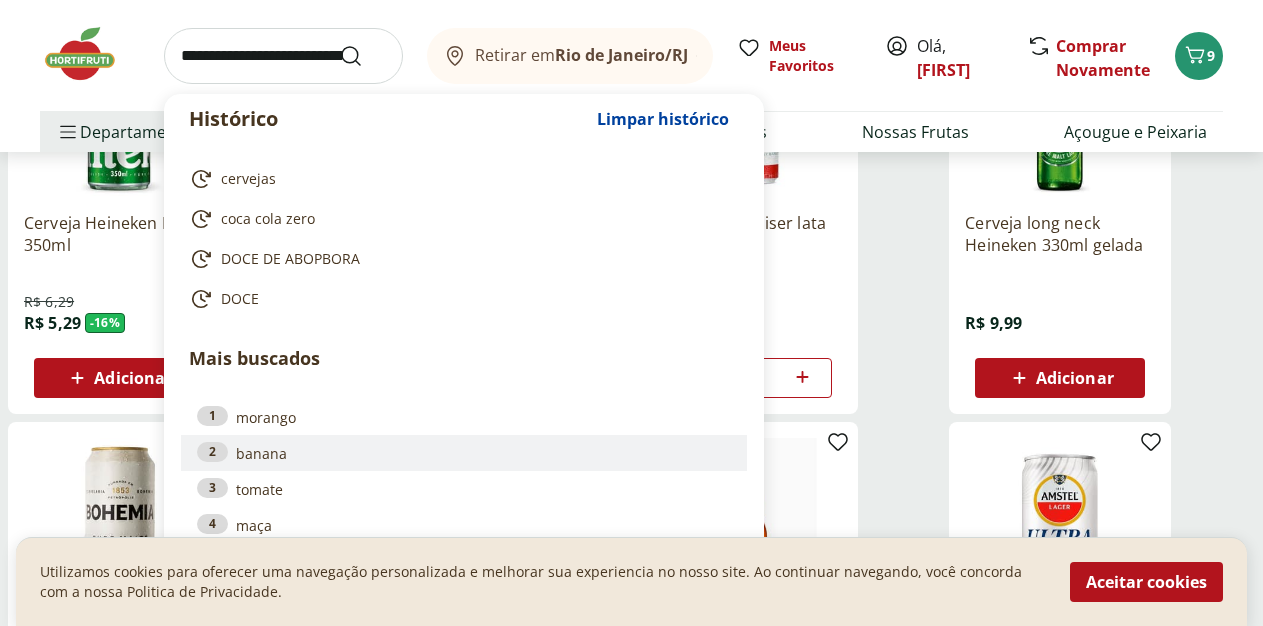 click on "2 banana" at bounding box center (464, 453) 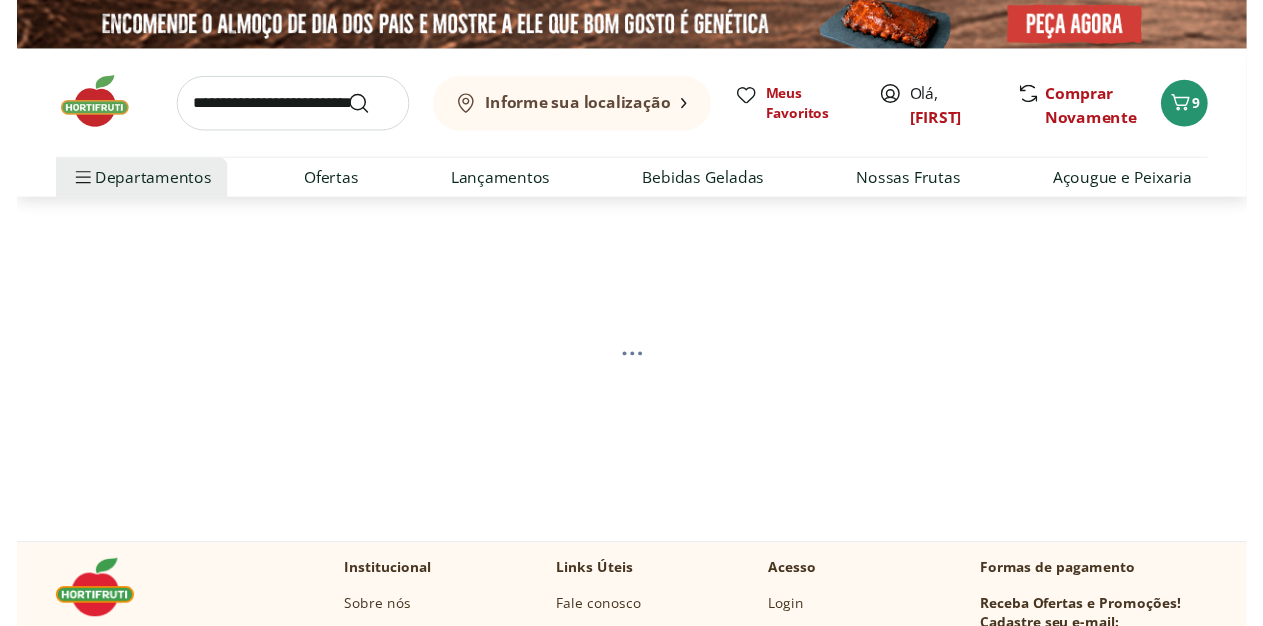 scroll, scrollTop: 0, scrollLeft: 0, axis: both 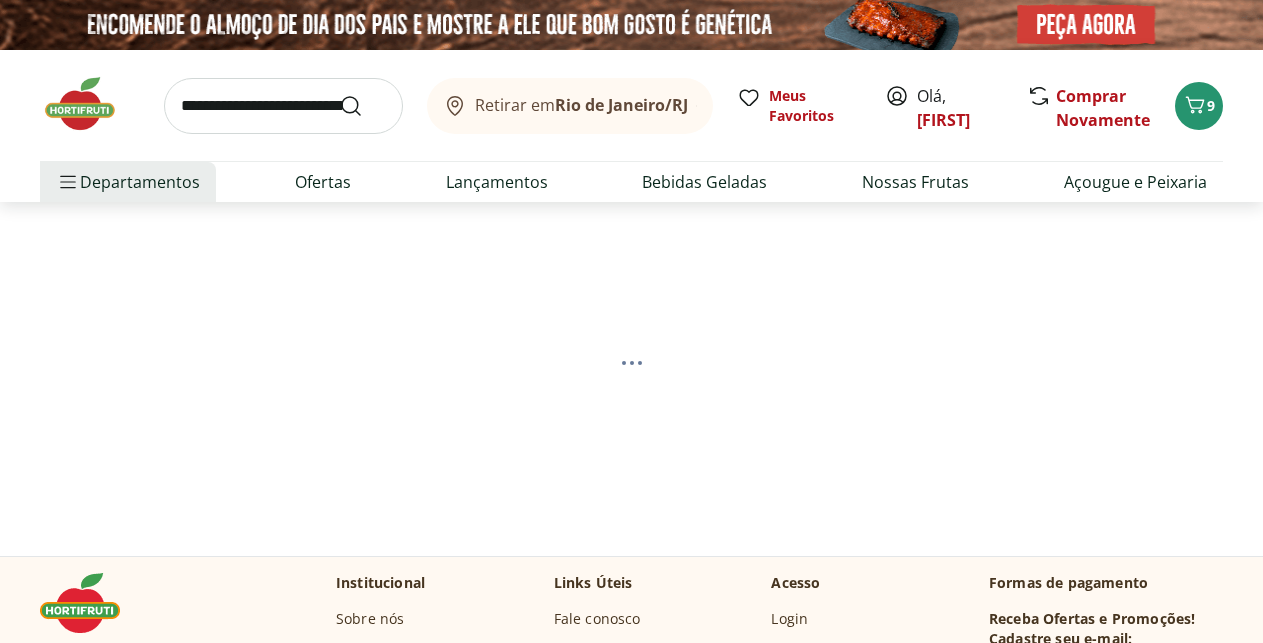 select on "**********" 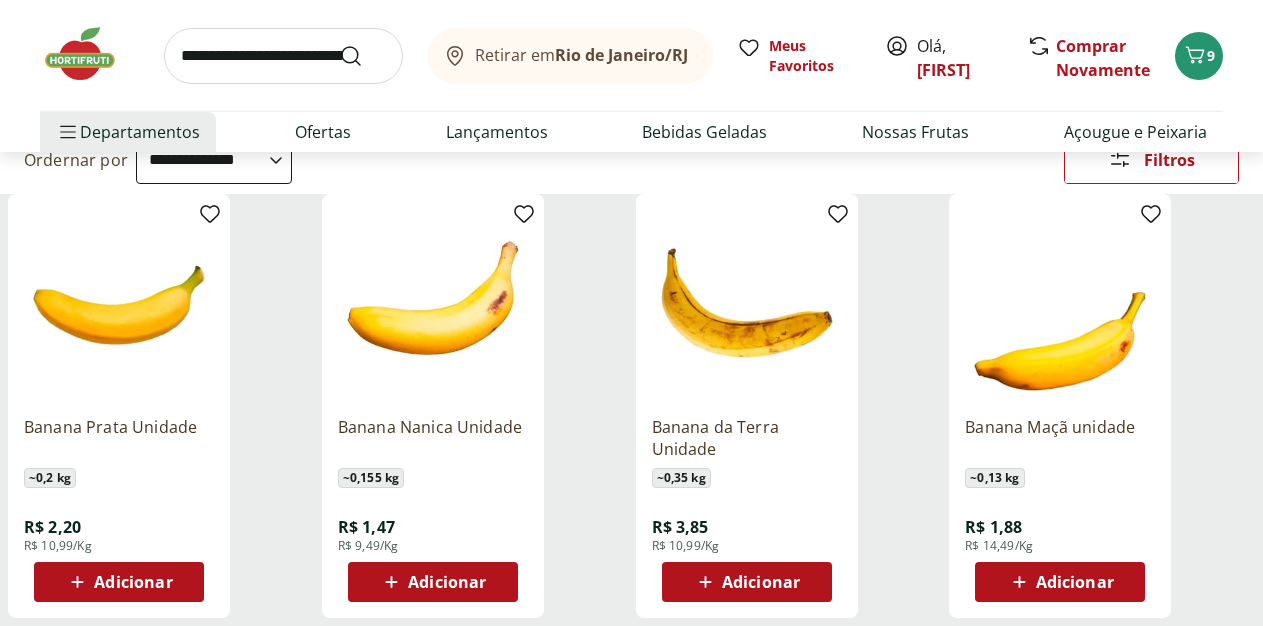 scroll, scrollTop: 306, scrollLeft: 0, axis: vertical 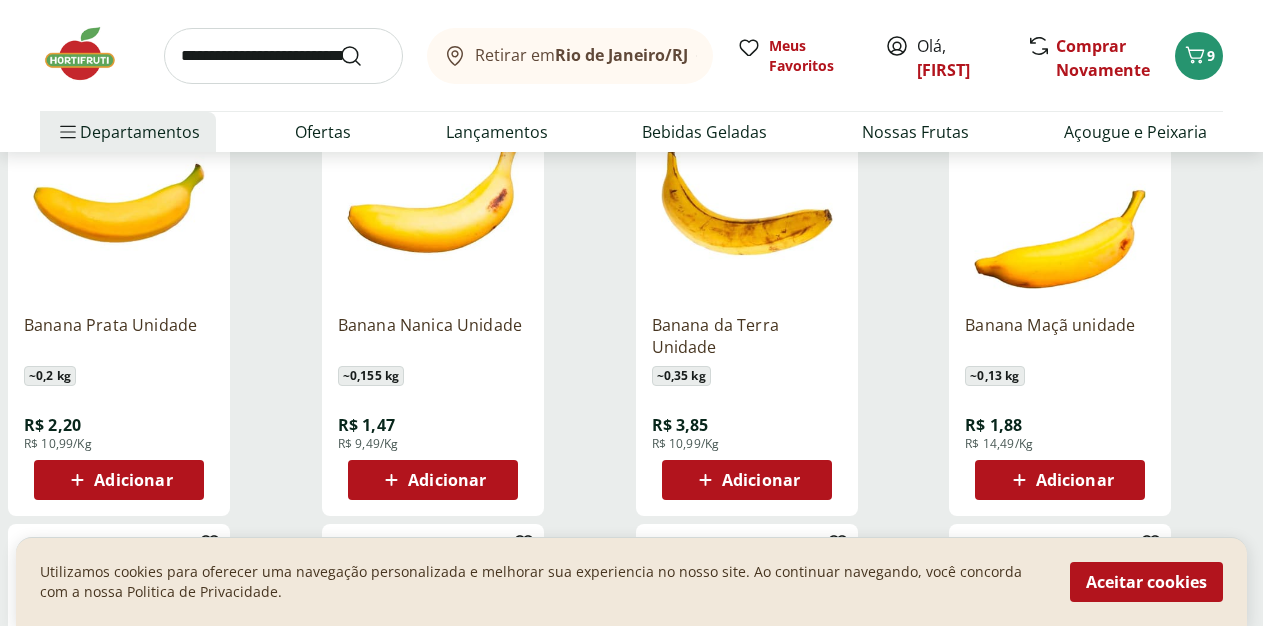 click on "Adicionar" at bounding box center [133, 480] 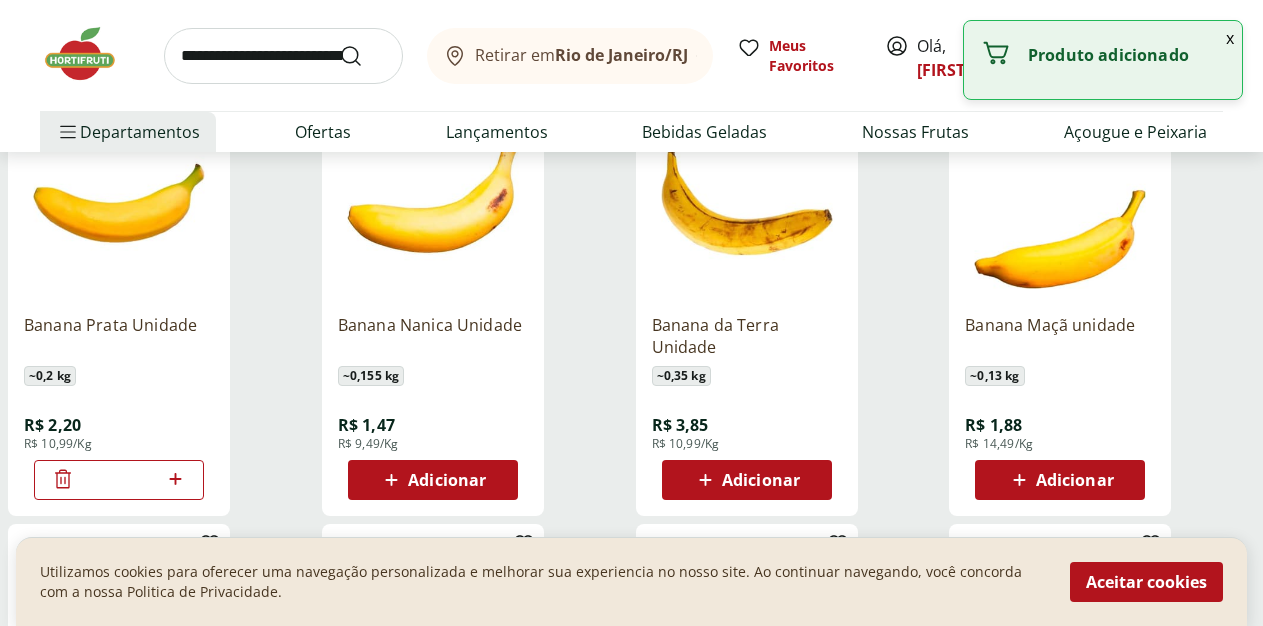 click 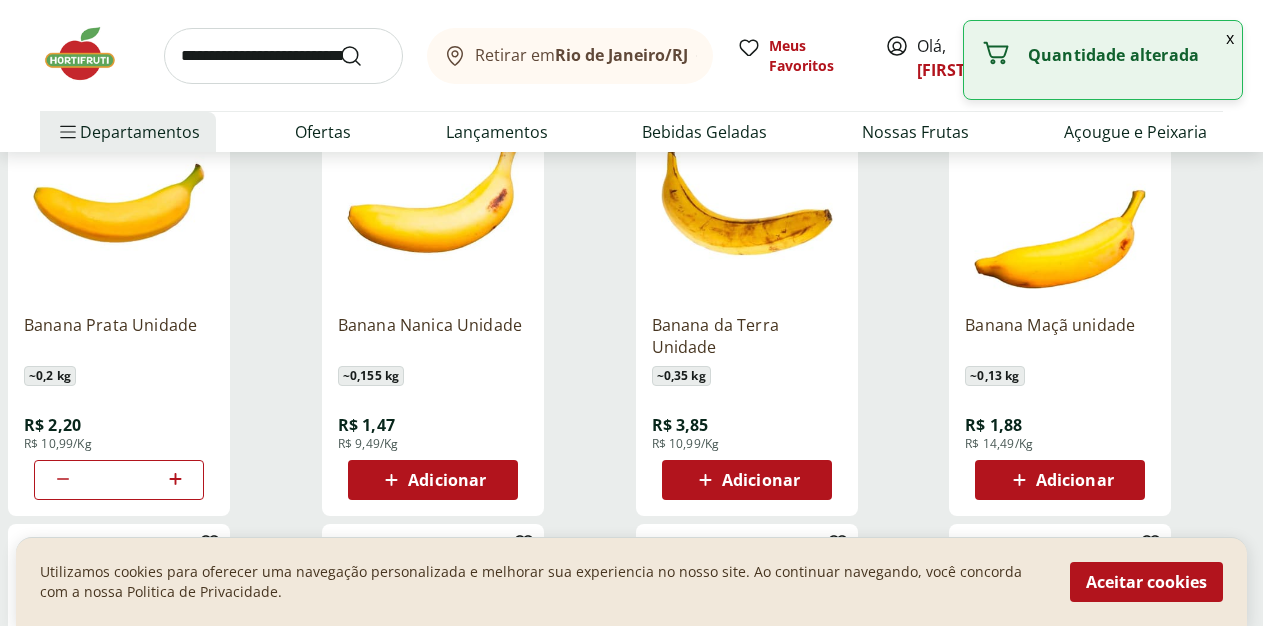 click 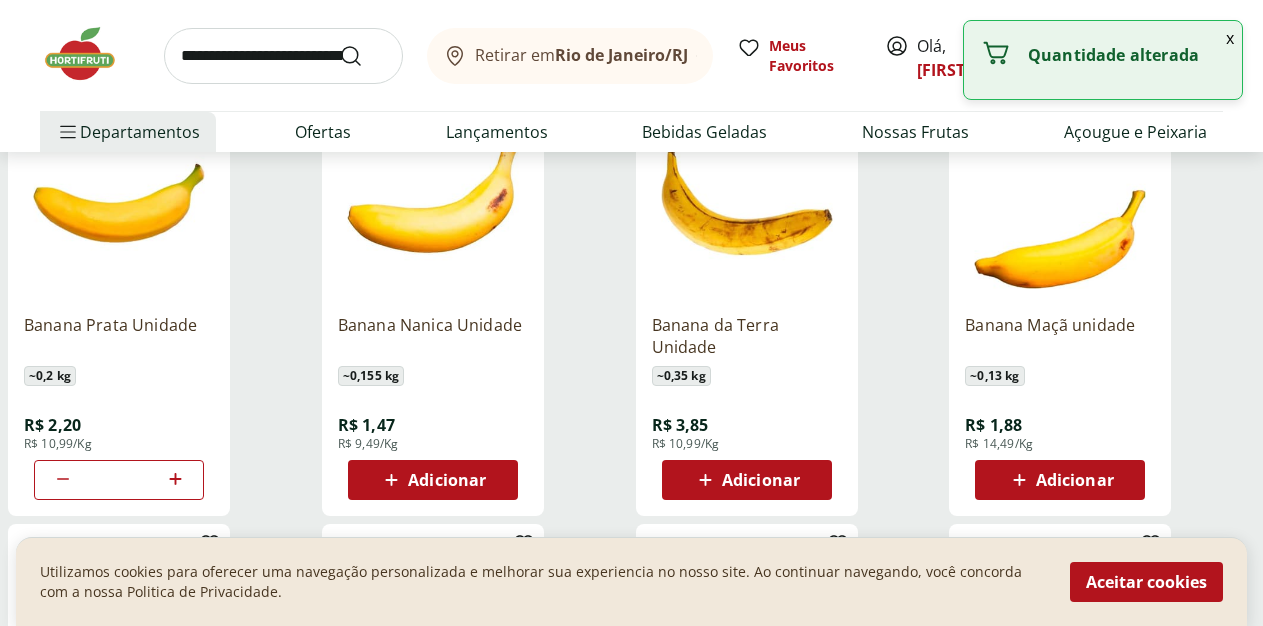 click at bounding box center (283, 56) 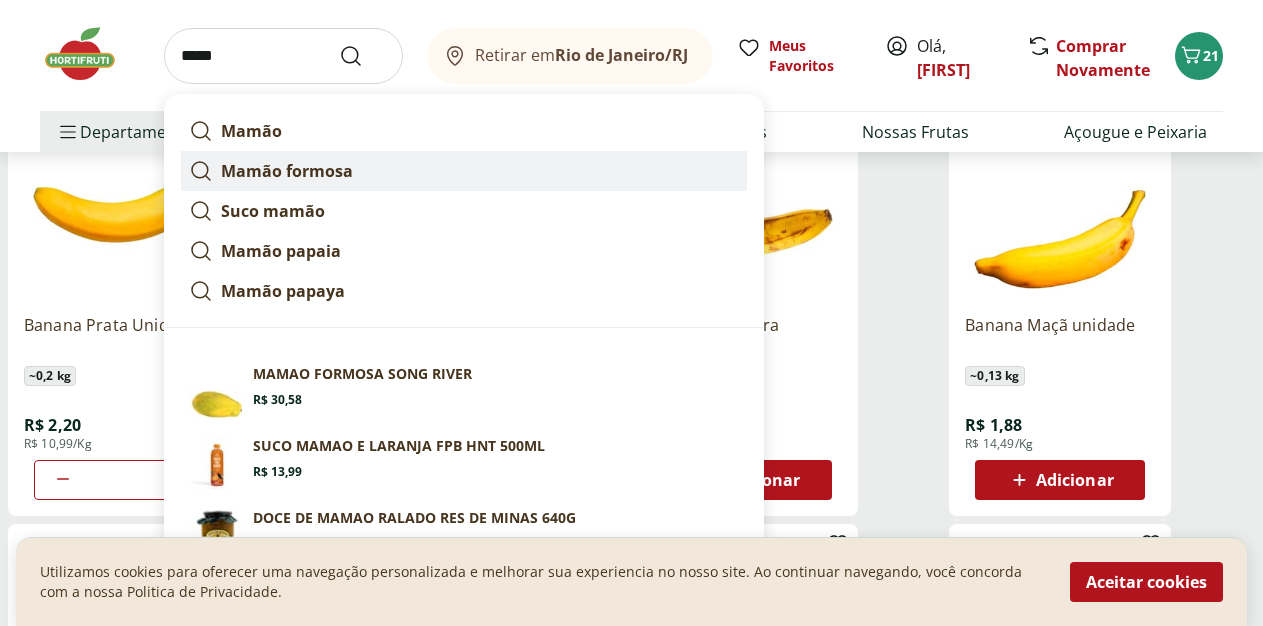 click on "Mamão formosa" at bounding box center [287, 171] 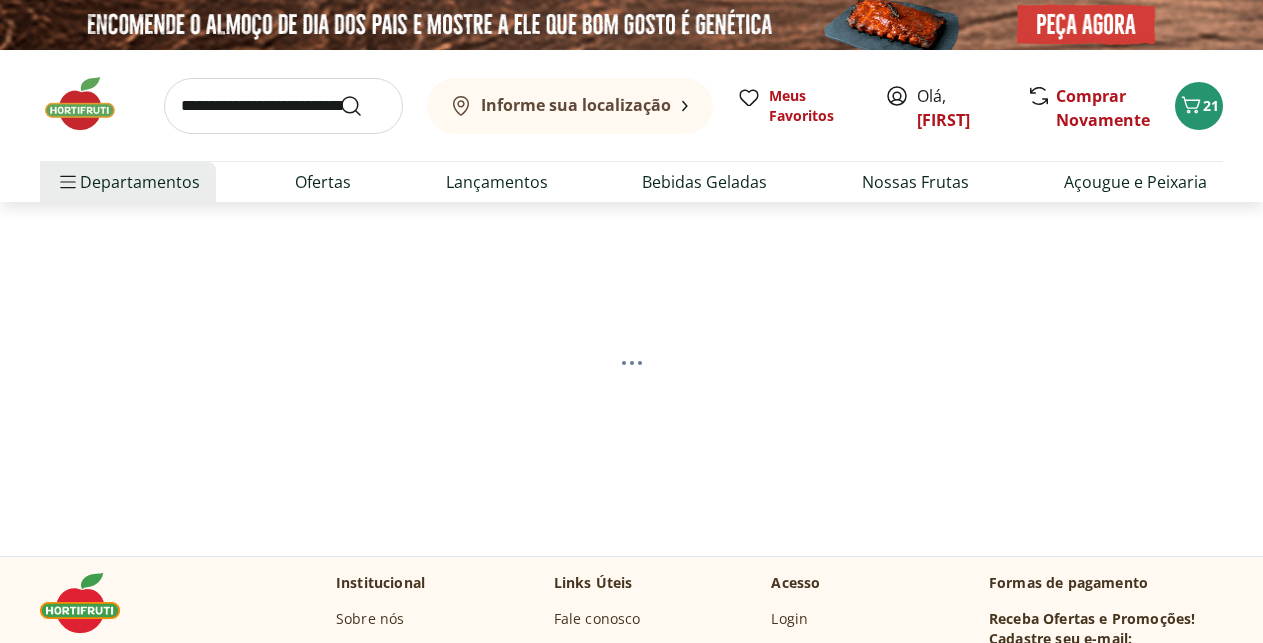 scroll, scrollTop: 0, scrollLeft: 0, axis: both 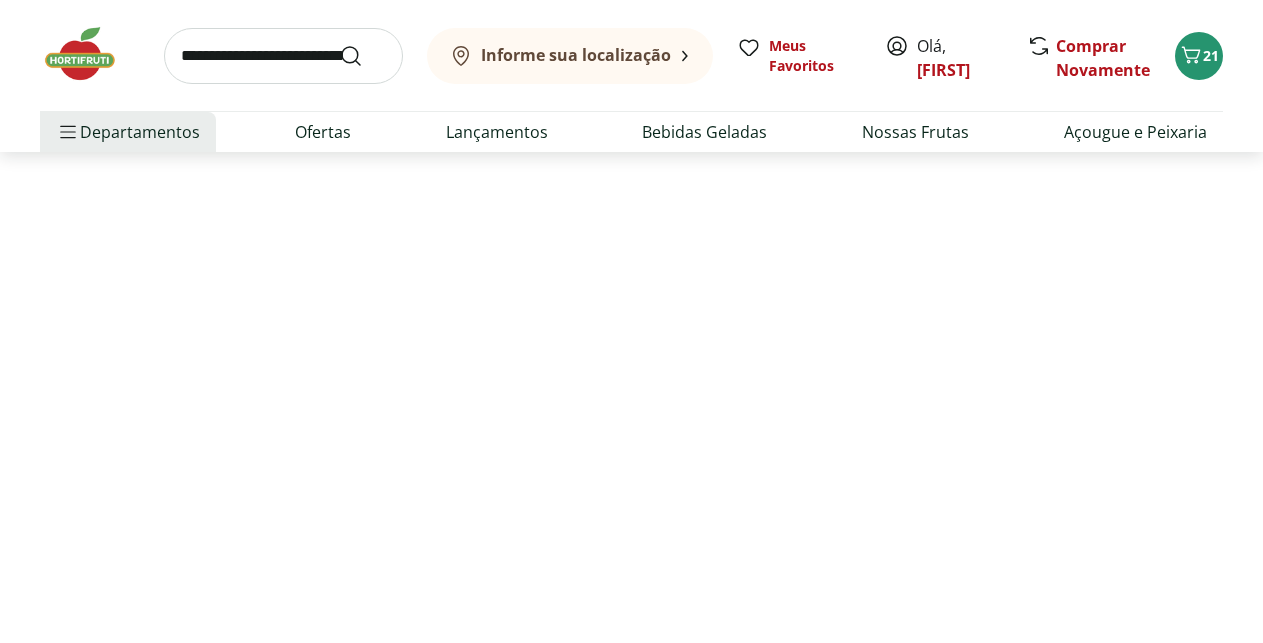 select on "**********" 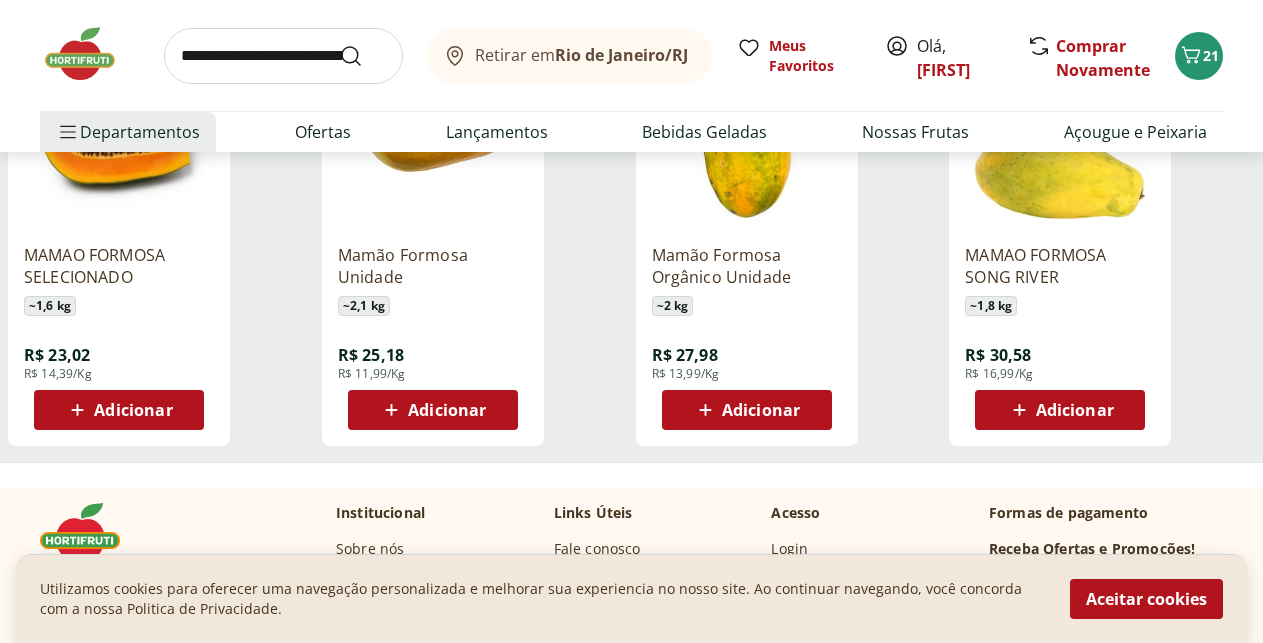 scroll, scrollTop: 306, scrollLeft: 0, axis: vertical 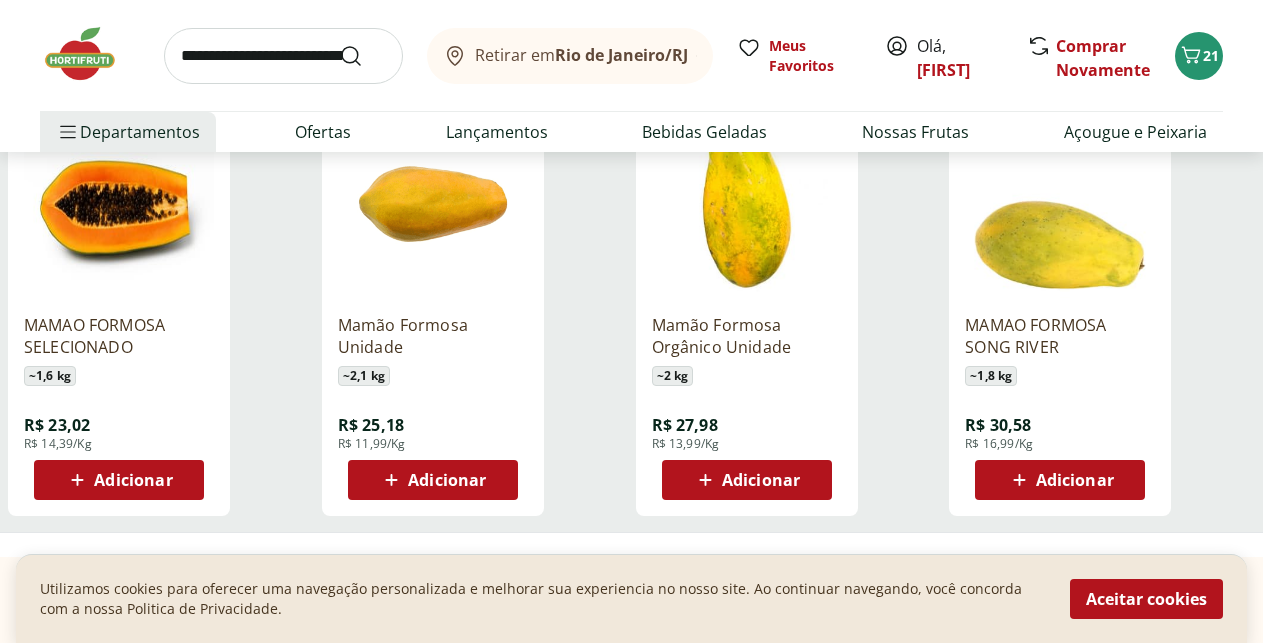 click on "Adicionar" at bounding box center [447, 480] 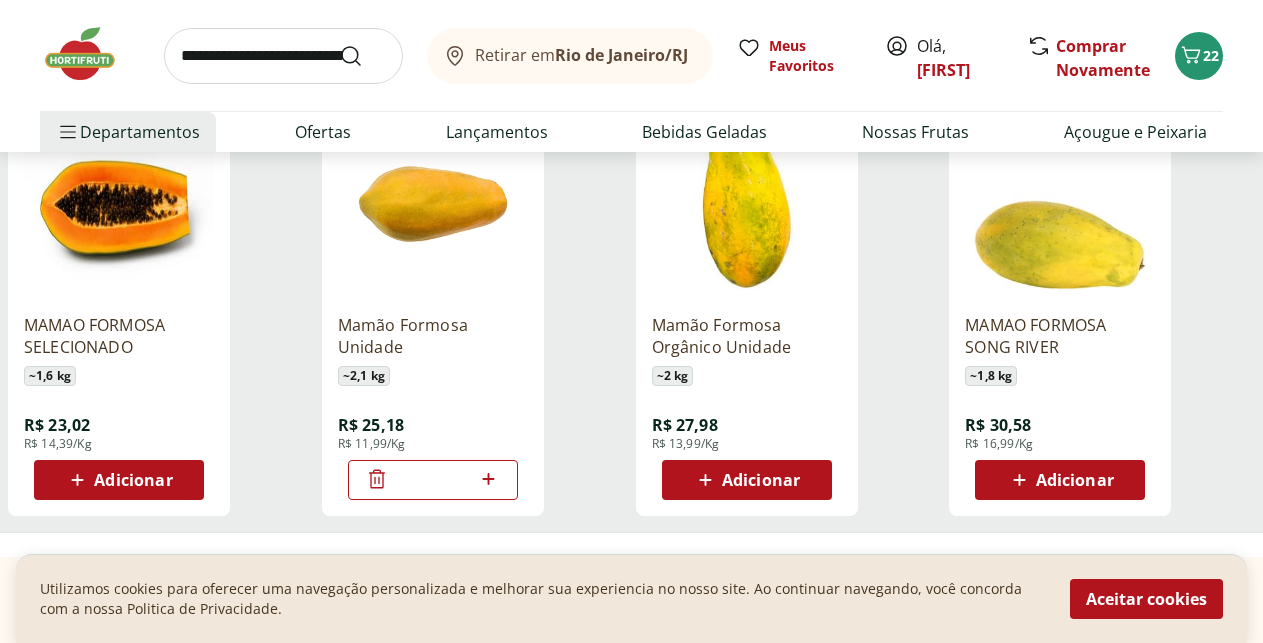 click on "Retirar em  Rio de Janeiro/RJ" at bounding box center [565, 56] 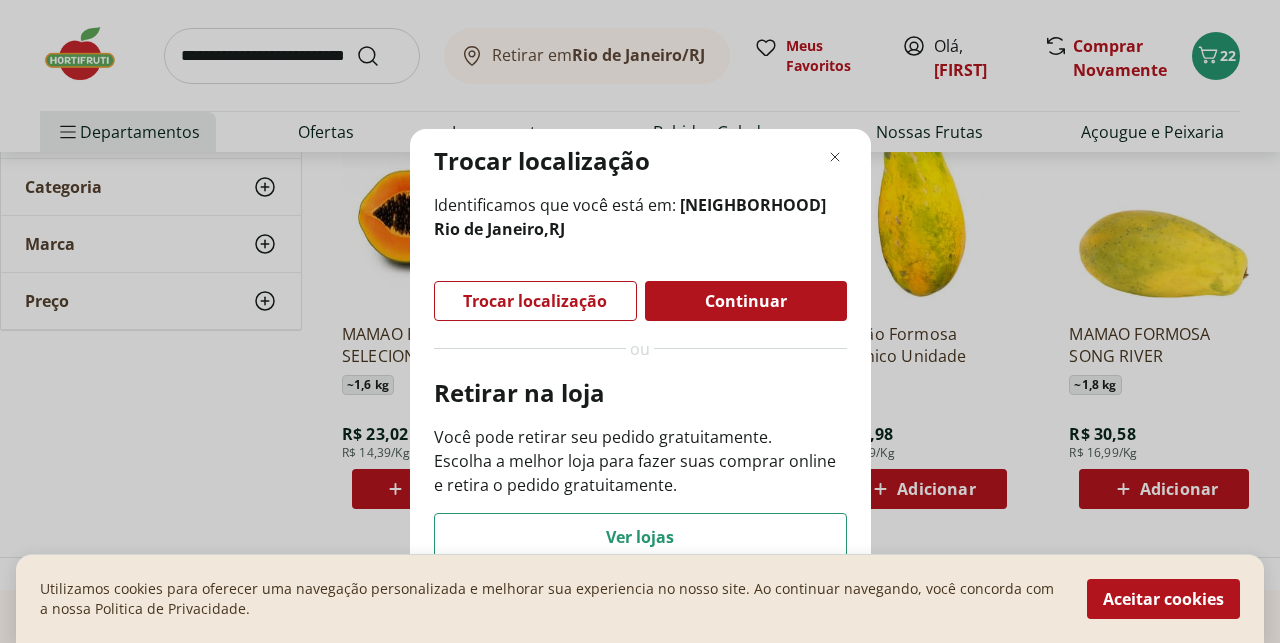 click on "Trocar localização Identificamos que você está em:   Laranjeiras,   Rio de Janeiro ,  RJ Trocar localização Continuar ou  Retirar na loja Você pode retirar seu pedido gratuitamente.  Escolha a melhor loja para fazer suas comprar online e retira o pedido gratuitamente. Ver lojas" at bounding box center [640, 321] 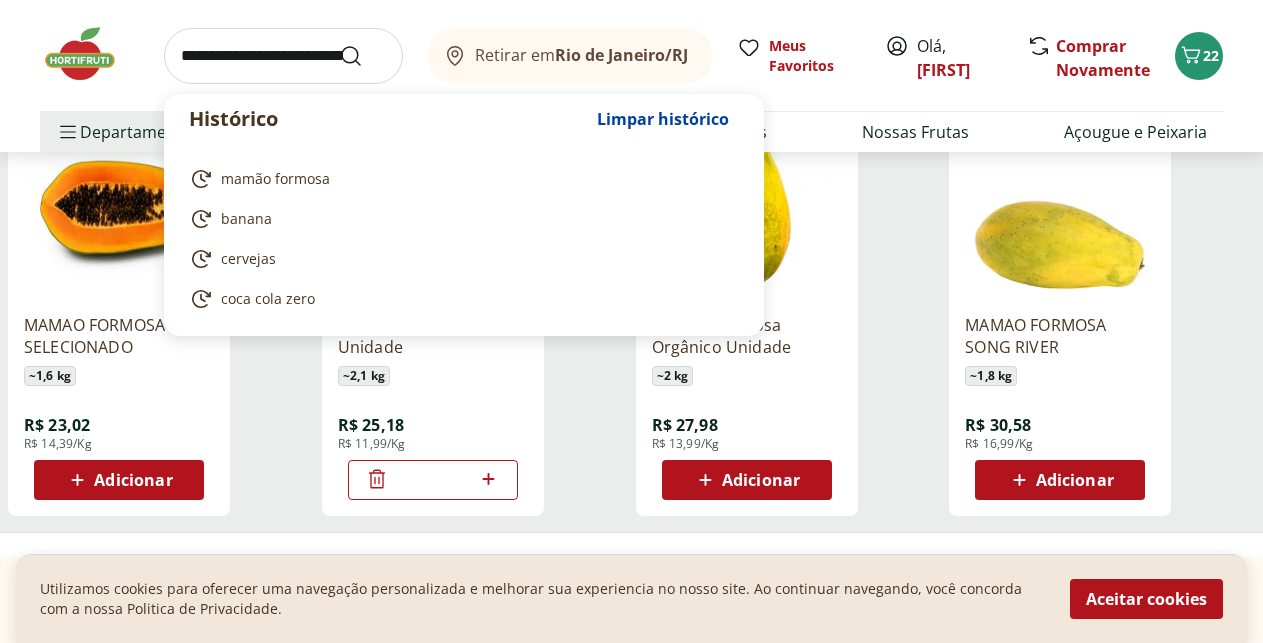 click at bounding box center [283, 56] 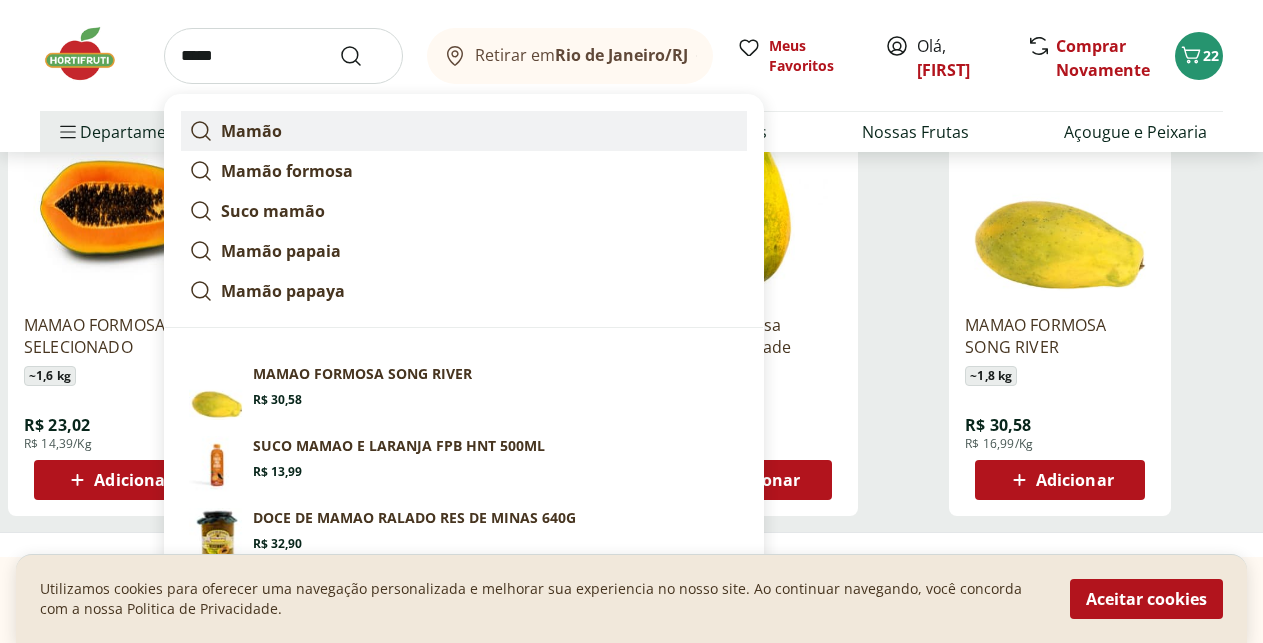 click on "Mamão" at bounding box center (251, 131) 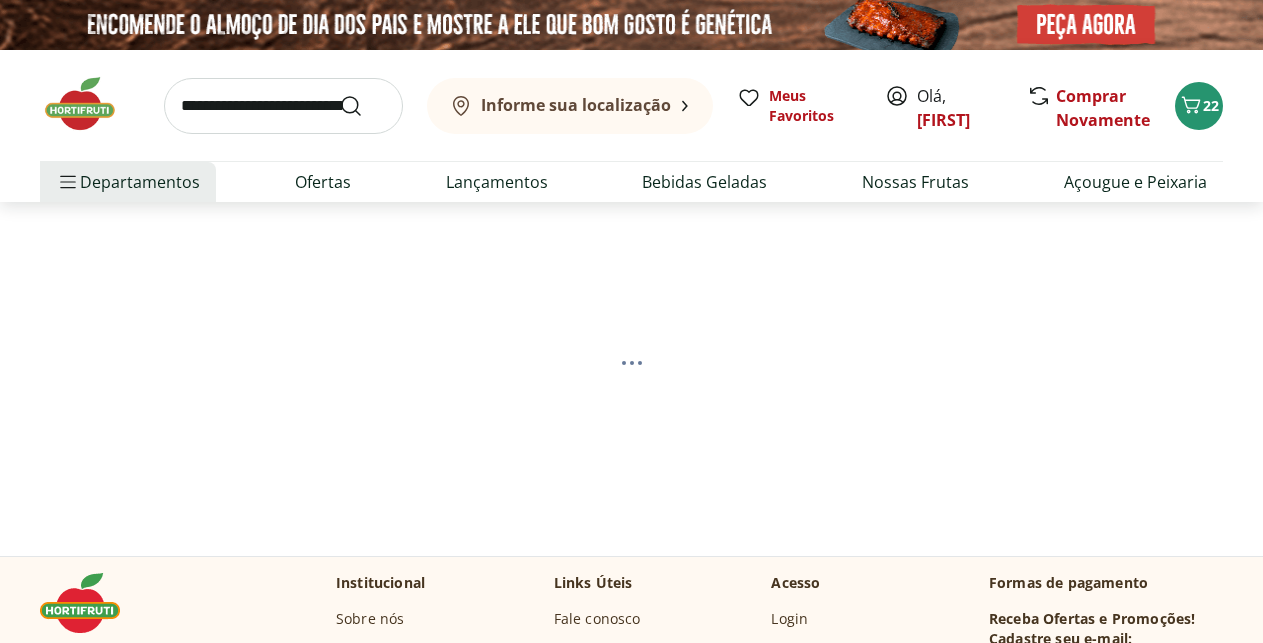 scroll, scrollTop: 0, scrollLeft: 0, axis: both 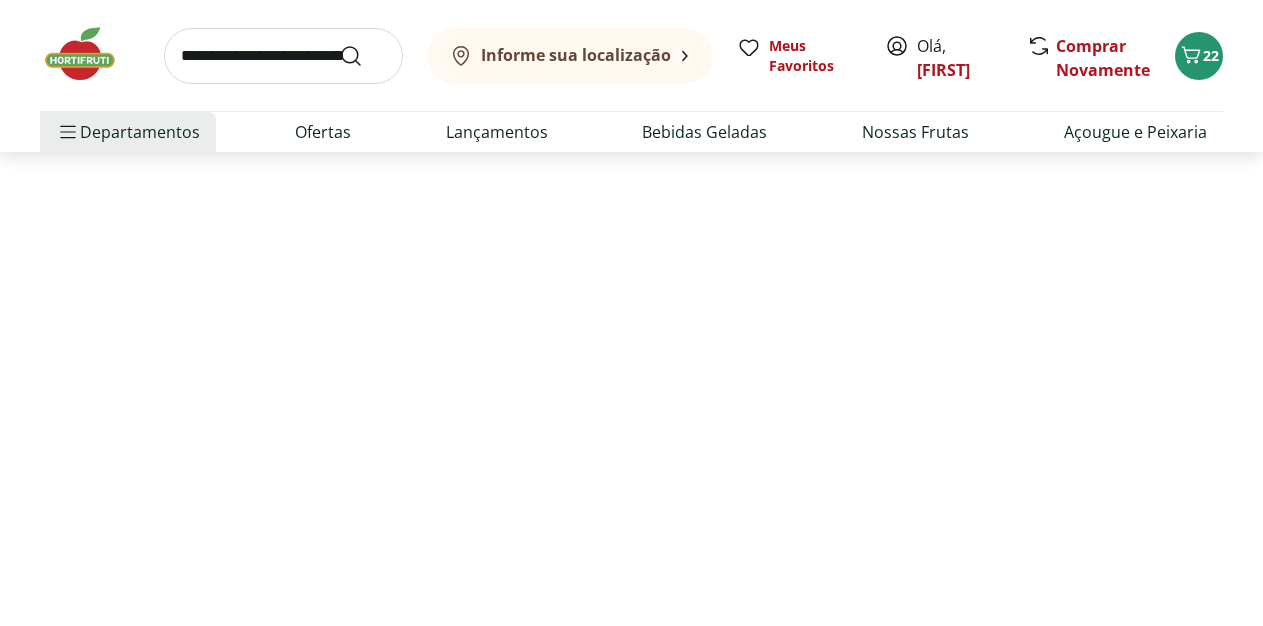select on "**********" 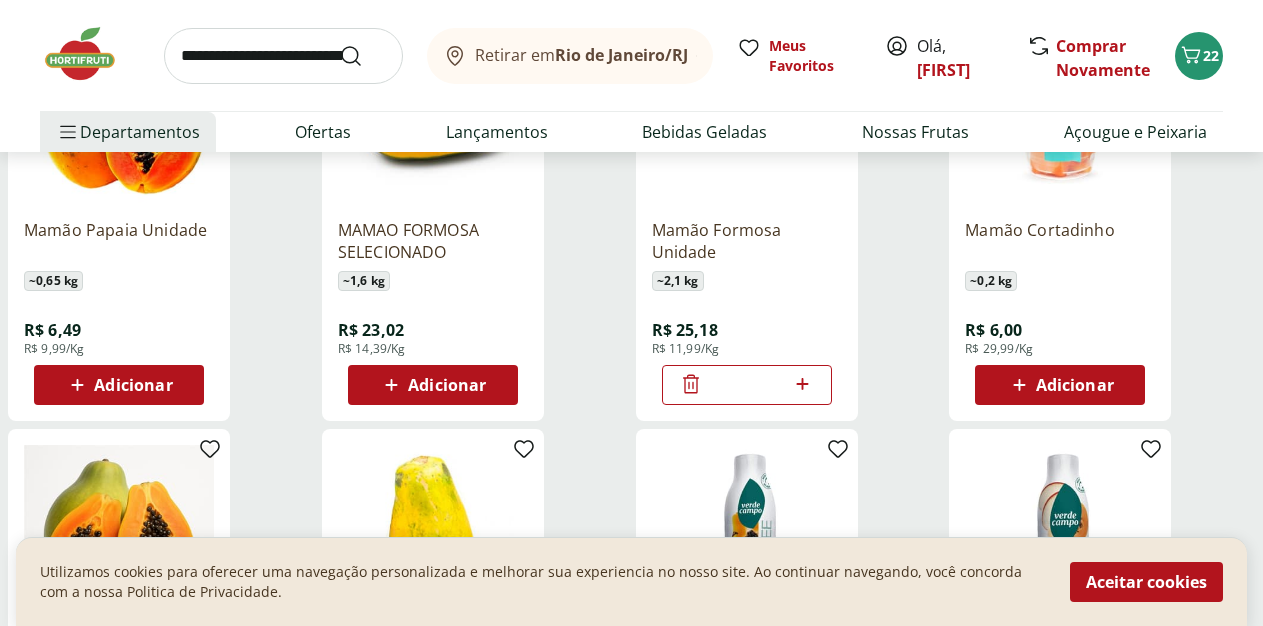 scroll, scrollTop: 510, scrollLeft: 0, axis: vertical 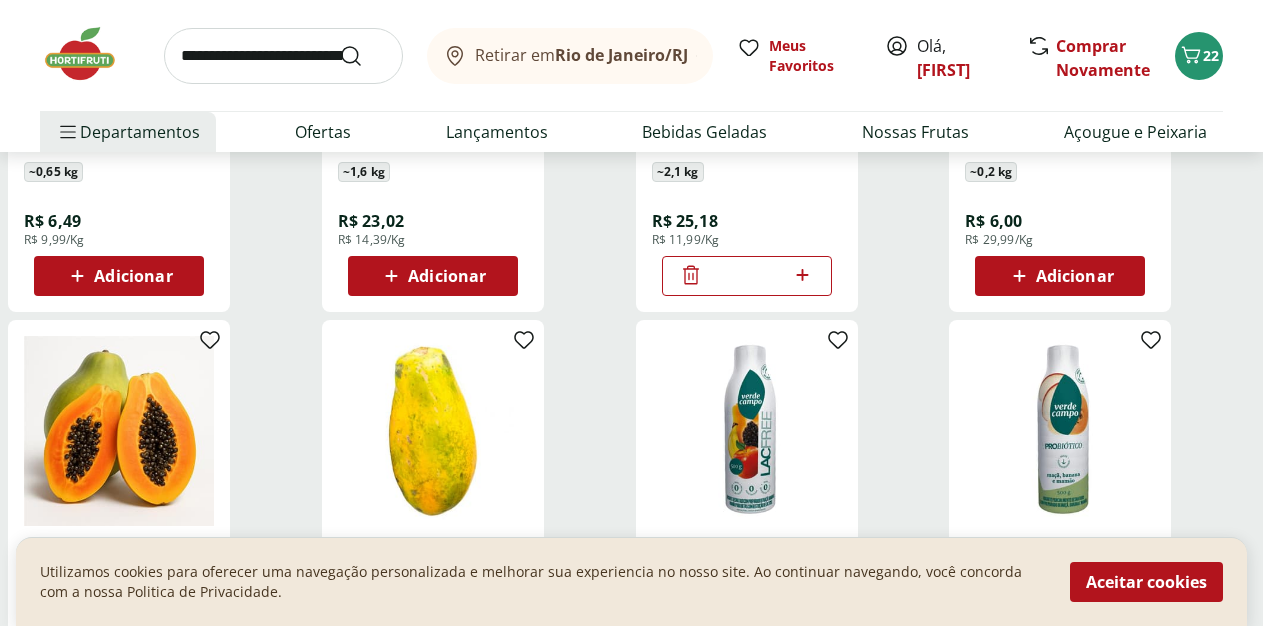 click on "Adicionar" at bounding box center (133, 276) 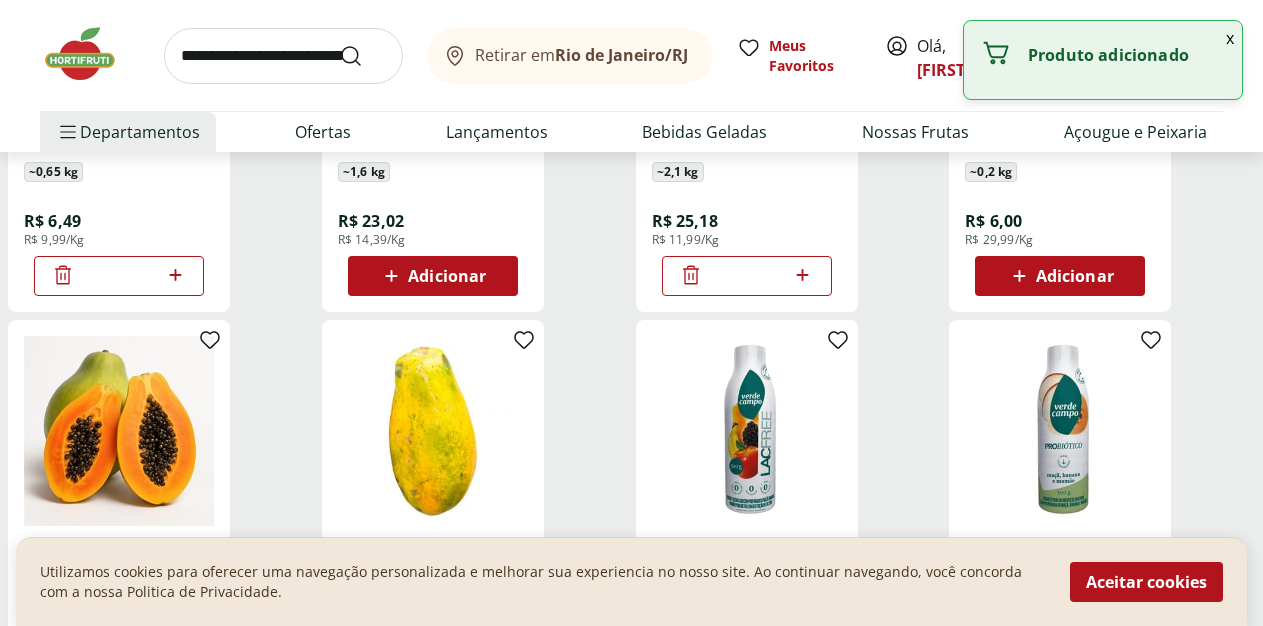 click 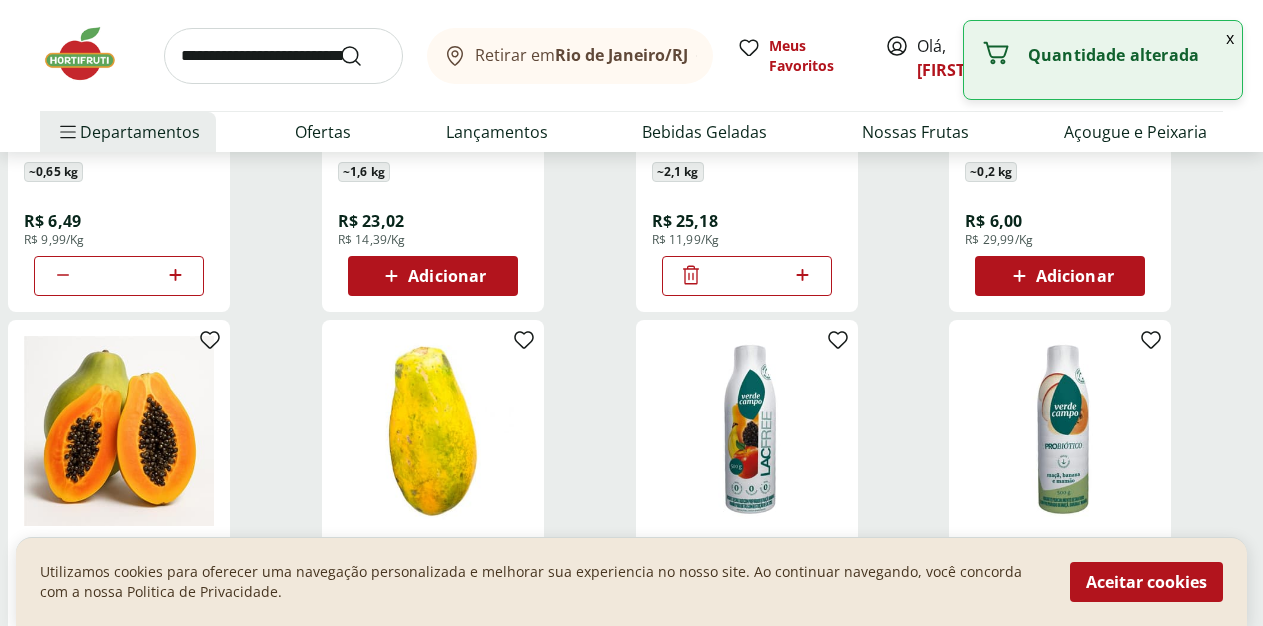 click on "**********" at bounding box center (631, 535) 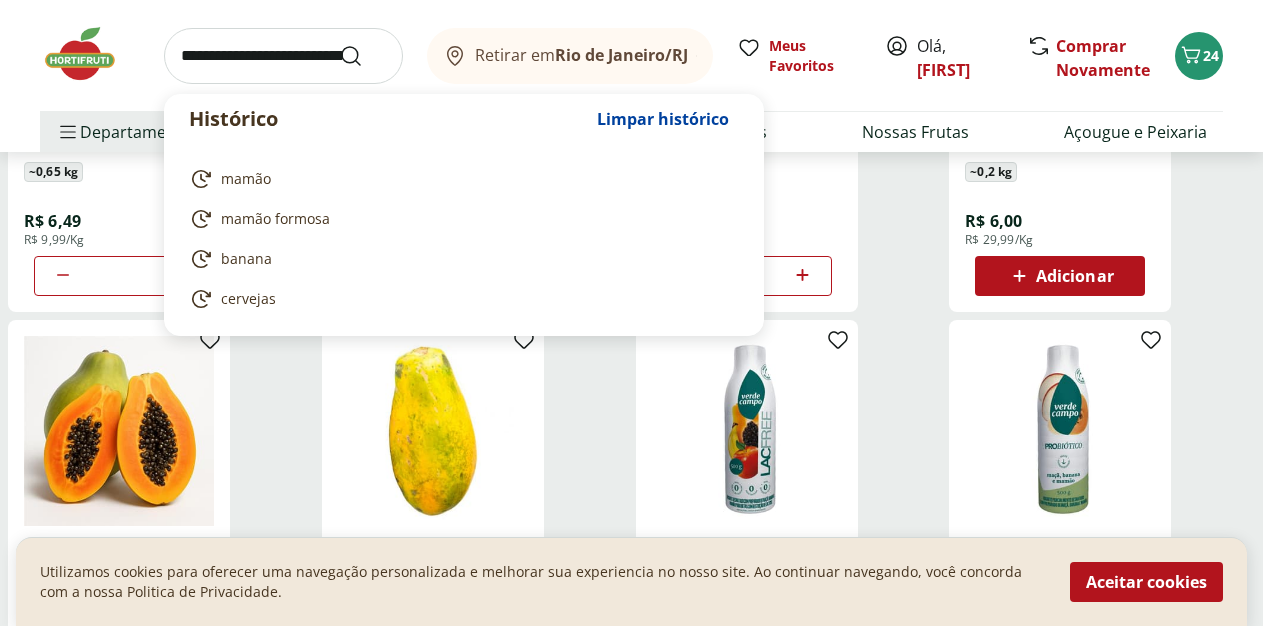 click at bounding box center (283, 56) 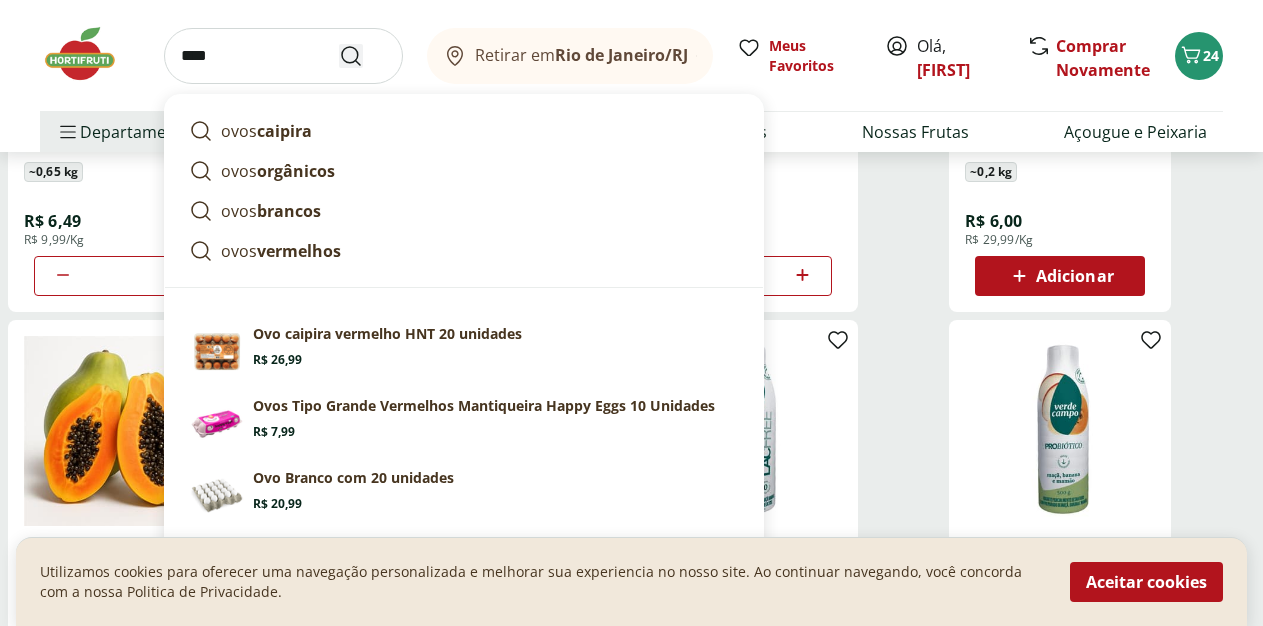 type on "****" 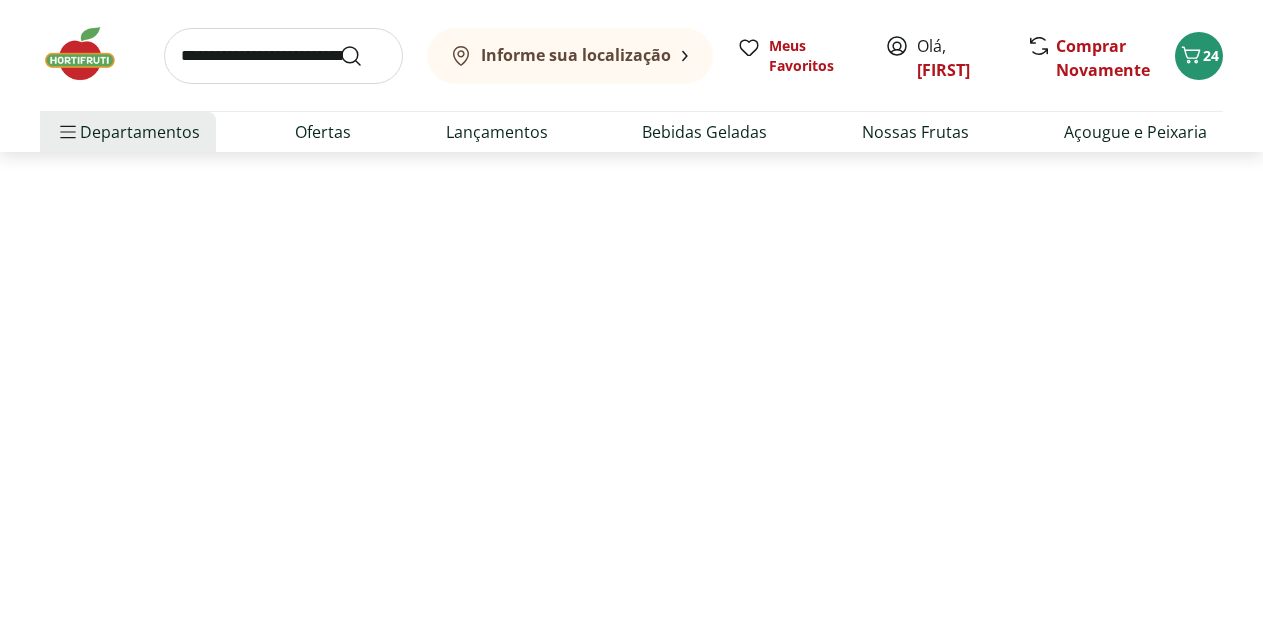 scroll, scrollTop: 0, scrollLeft: 0, axis: both 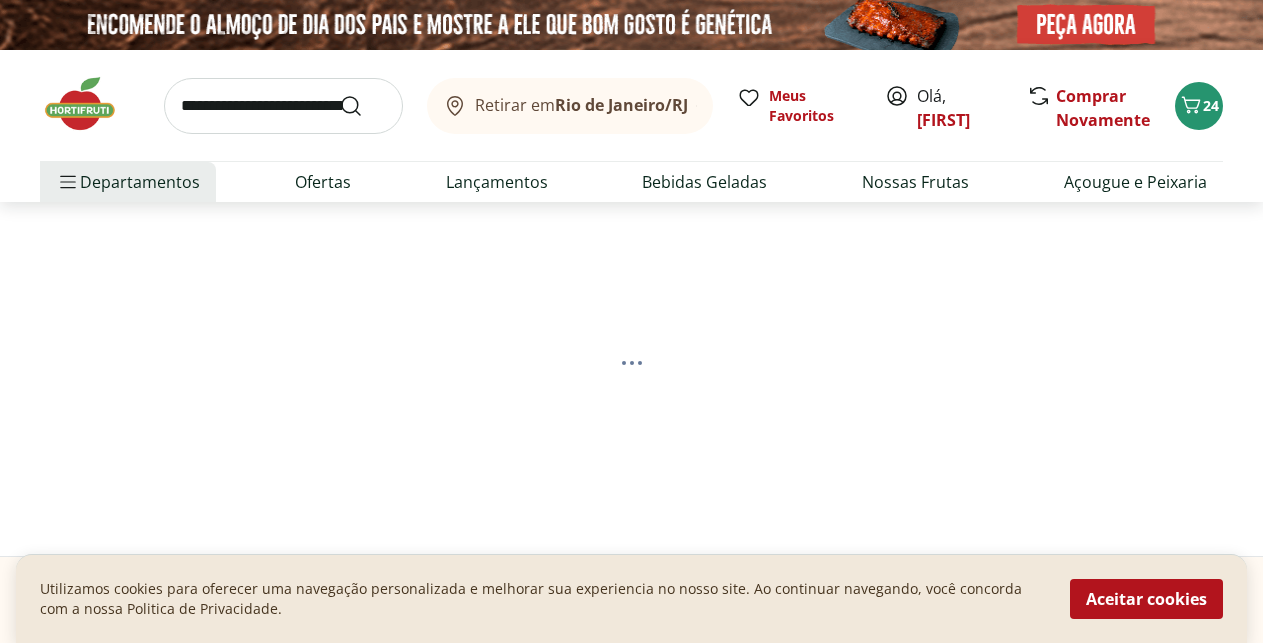 select on "**********" 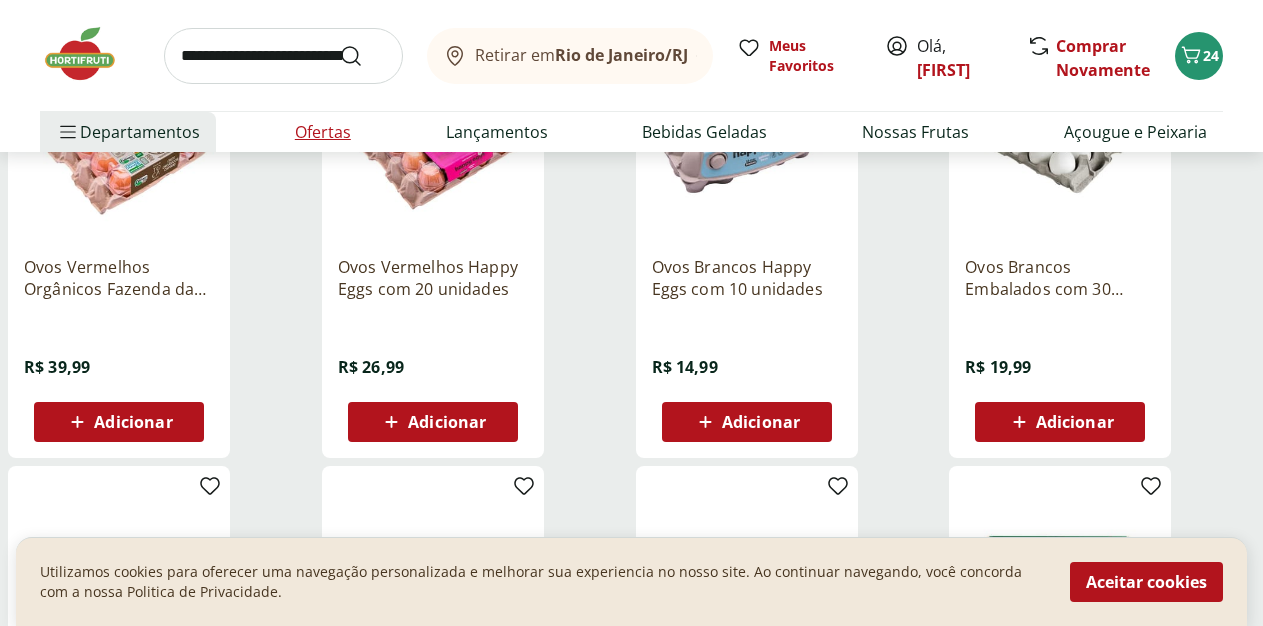 scroll, scrollTop: 816, scrollLeft: 0, axis: vertical 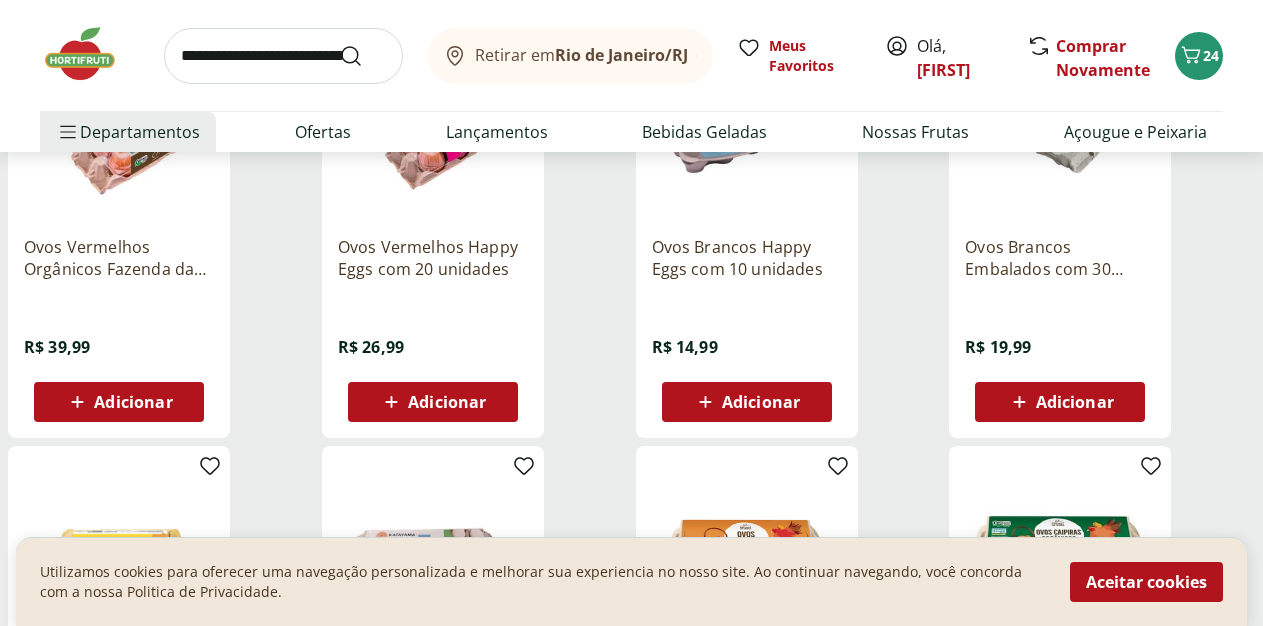 click on "Adicionar" at bounding box center (1075, 402) 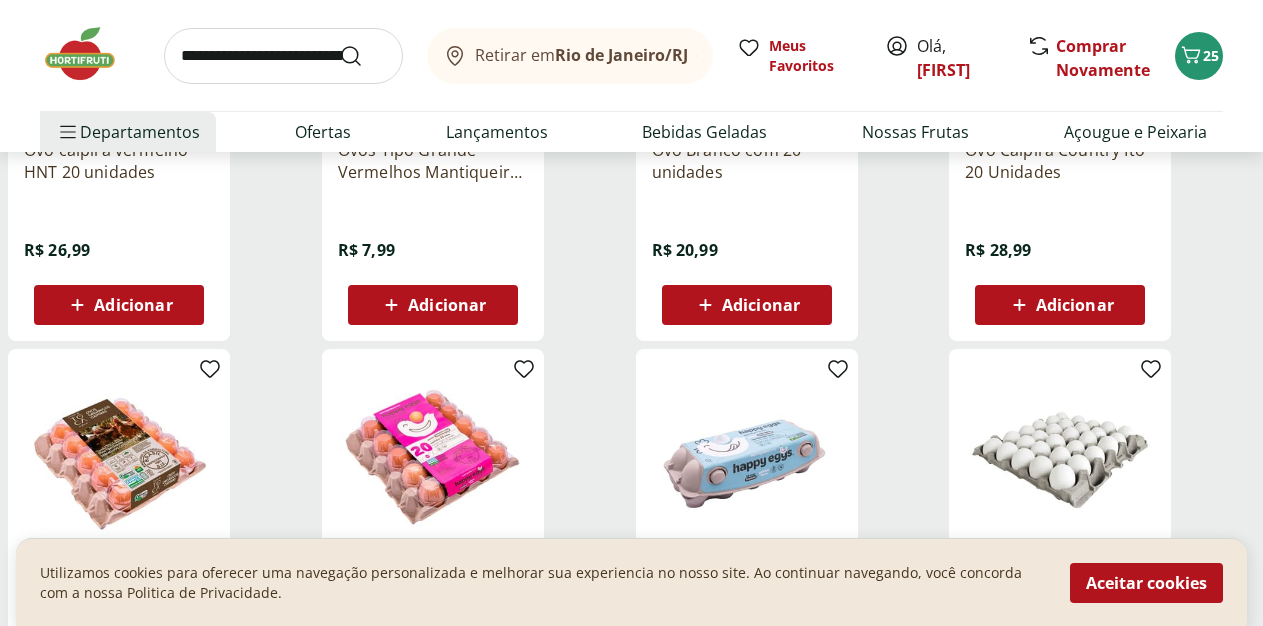 scroll, scrollTop: 306, scrollLeft: 0, axis: vertical 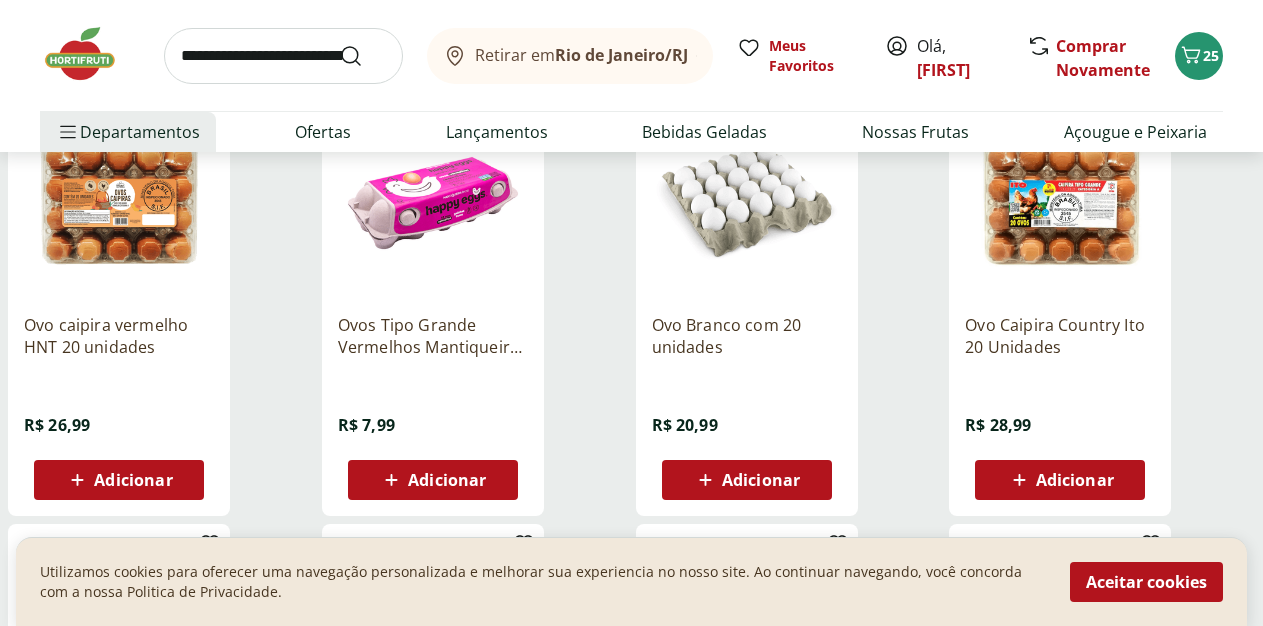 click on "Adicionar" at bounding box center [133, 480] 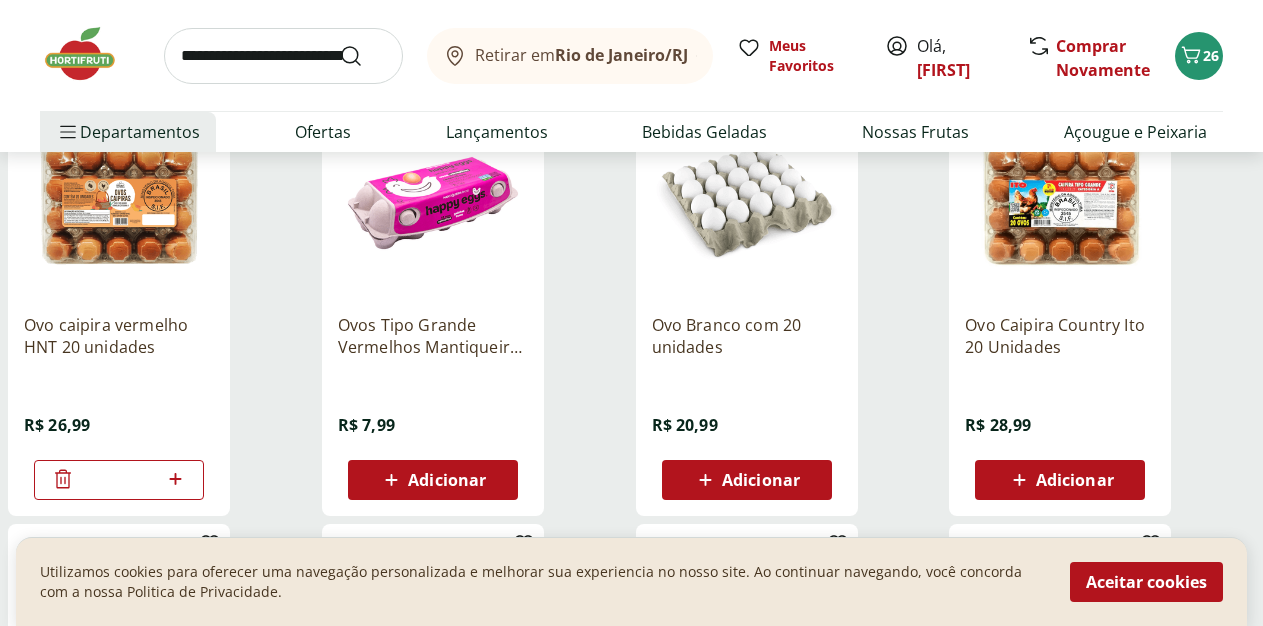 click at bounding box center (283, 56) 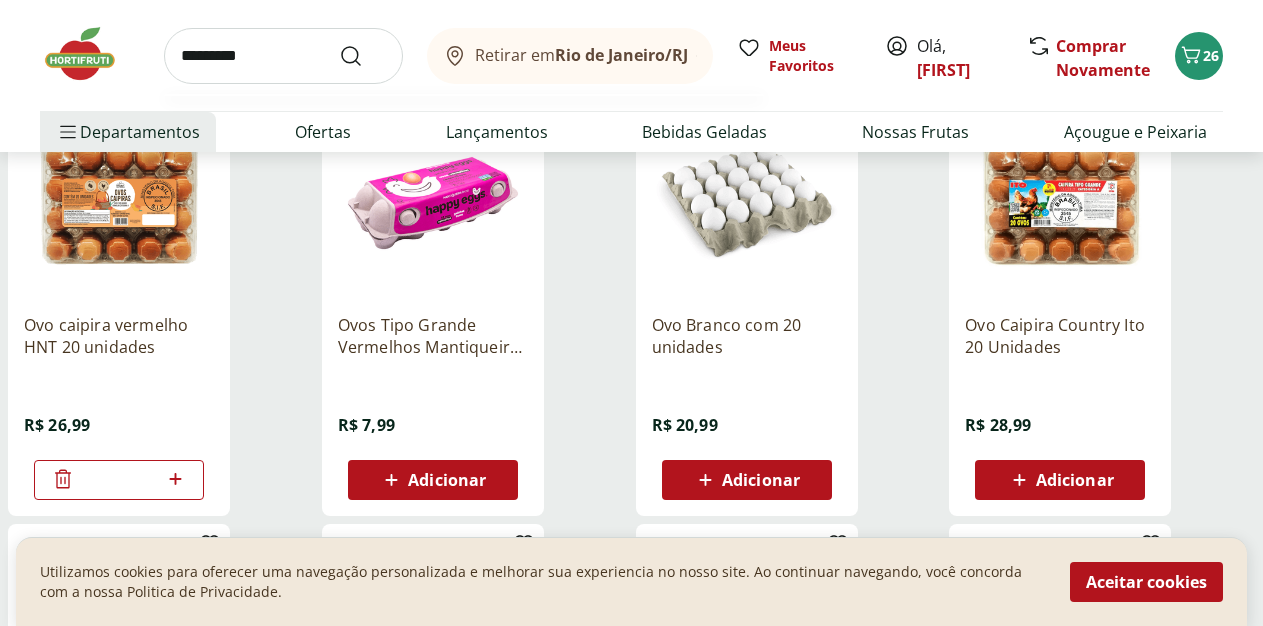 type on "*********" 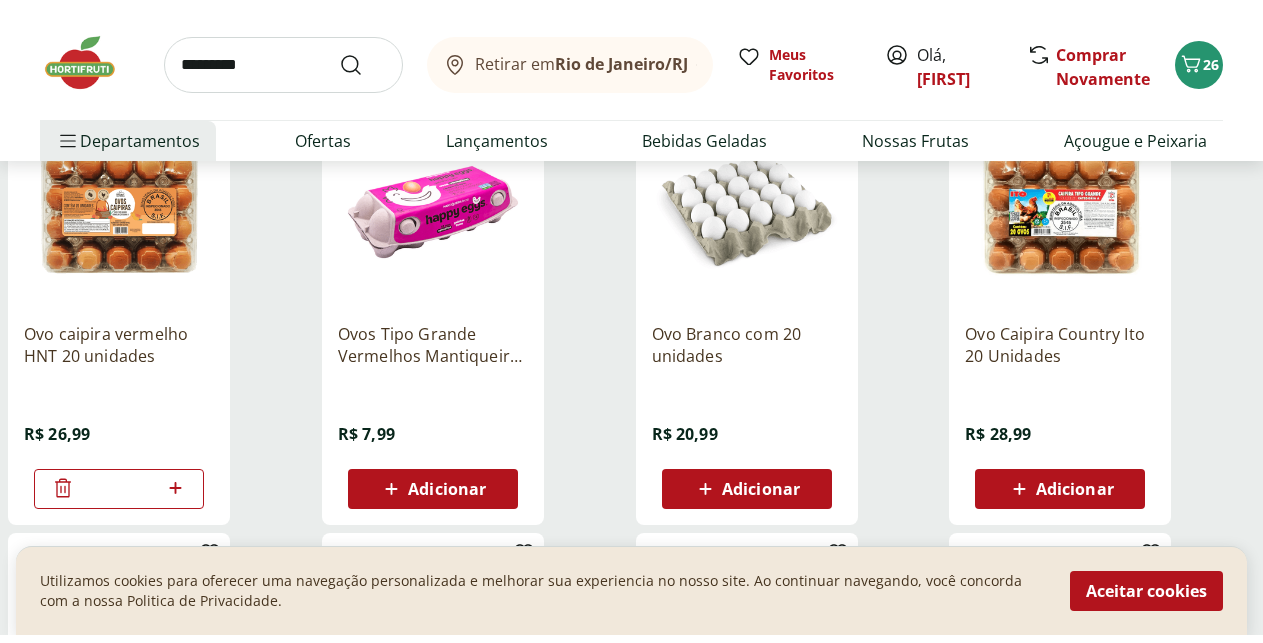 scroll, scrollTop: 0, scrollLeft: 0, axis: both 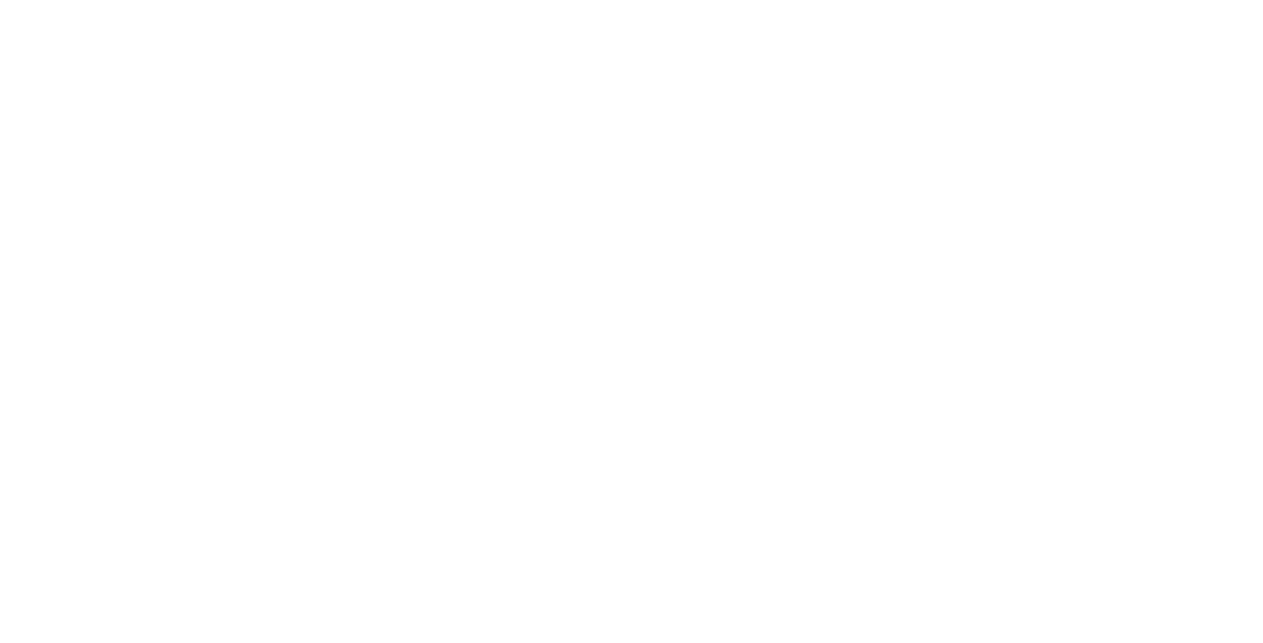 select on "**********" 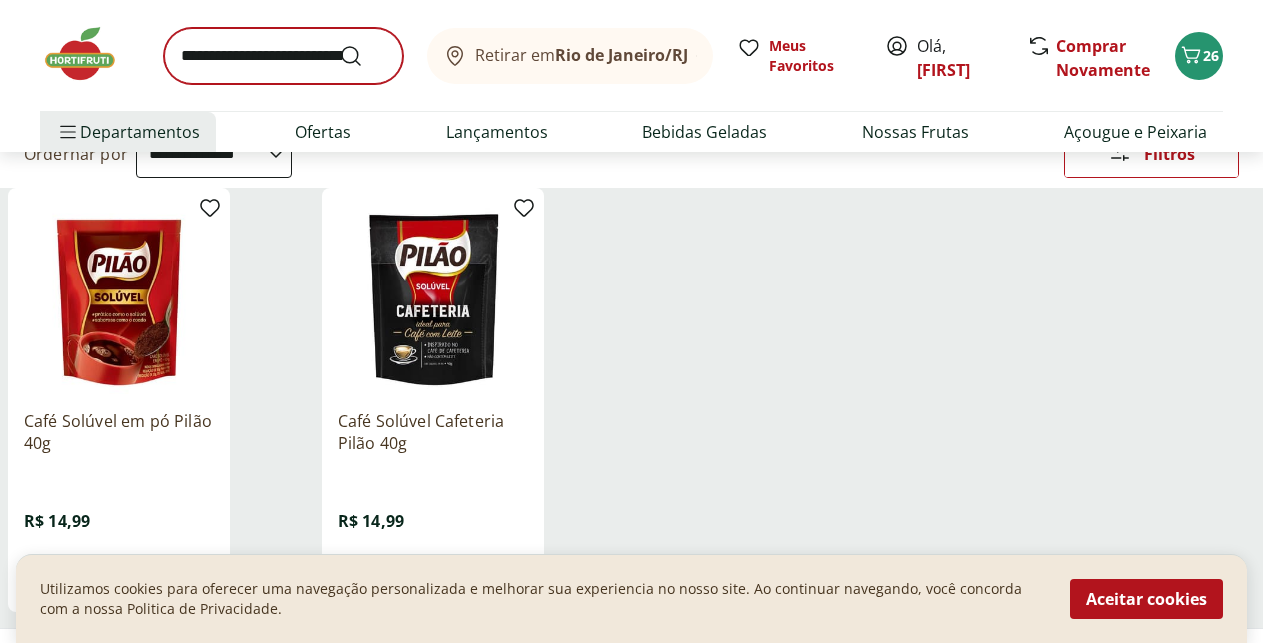 scroll, scrollTop: 306, scrollLeft: 0, axis: vertical 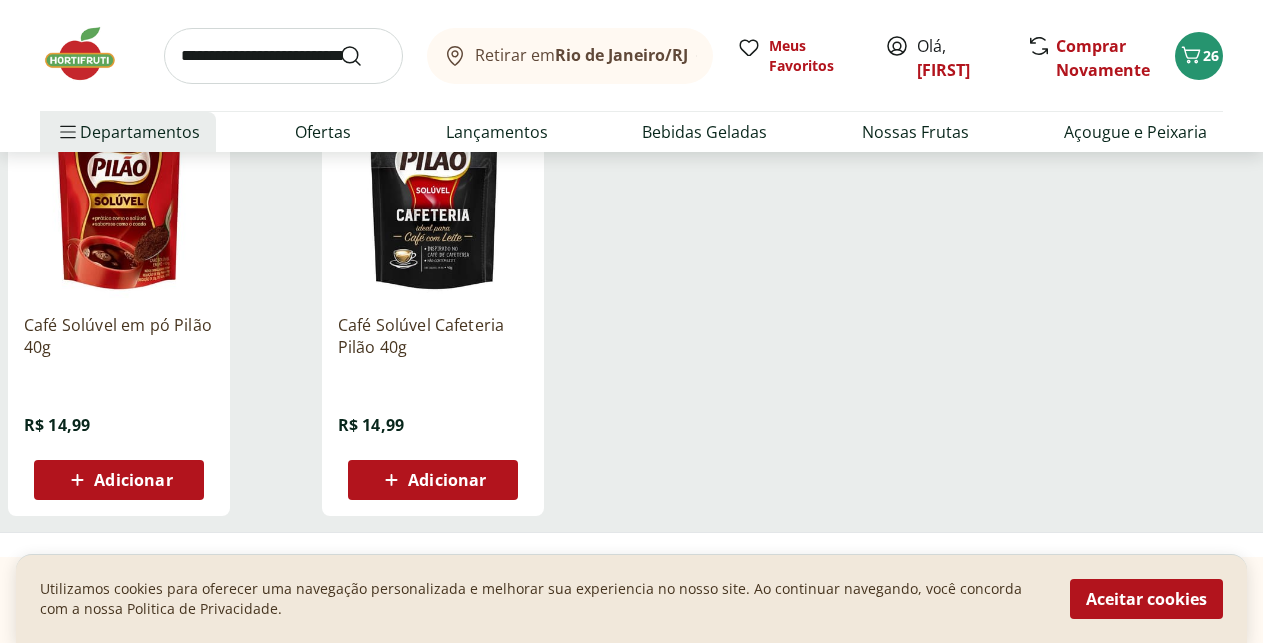 click on "Adicionar" at bounding box center (133, 480) 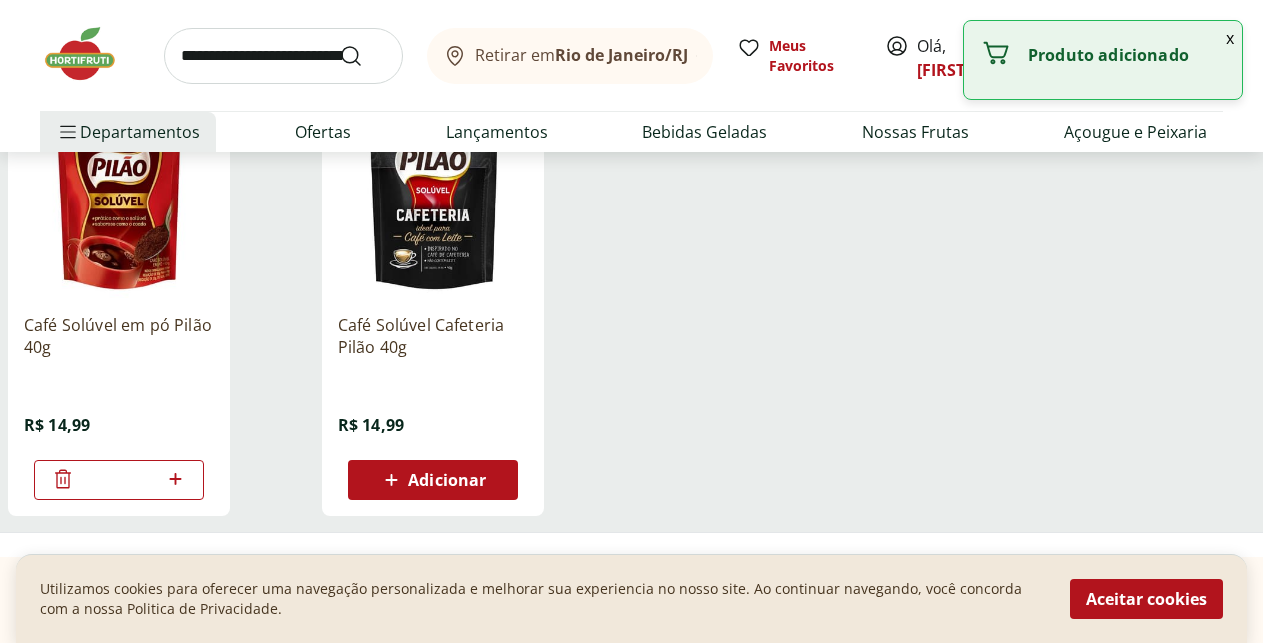 click 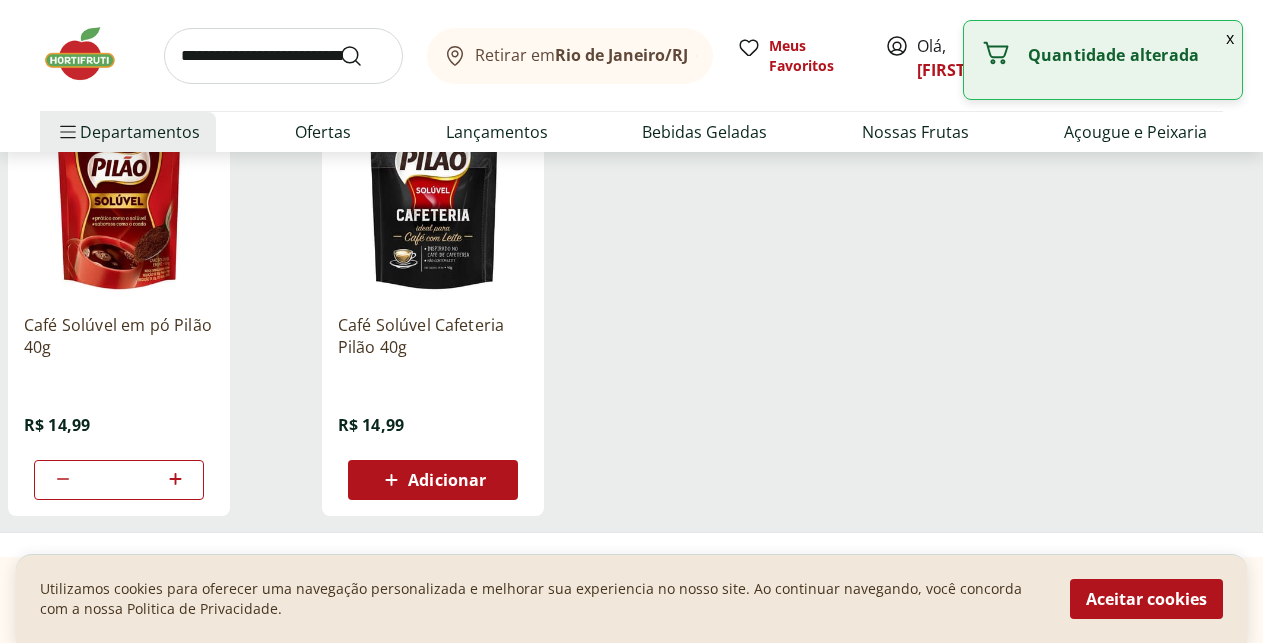 click 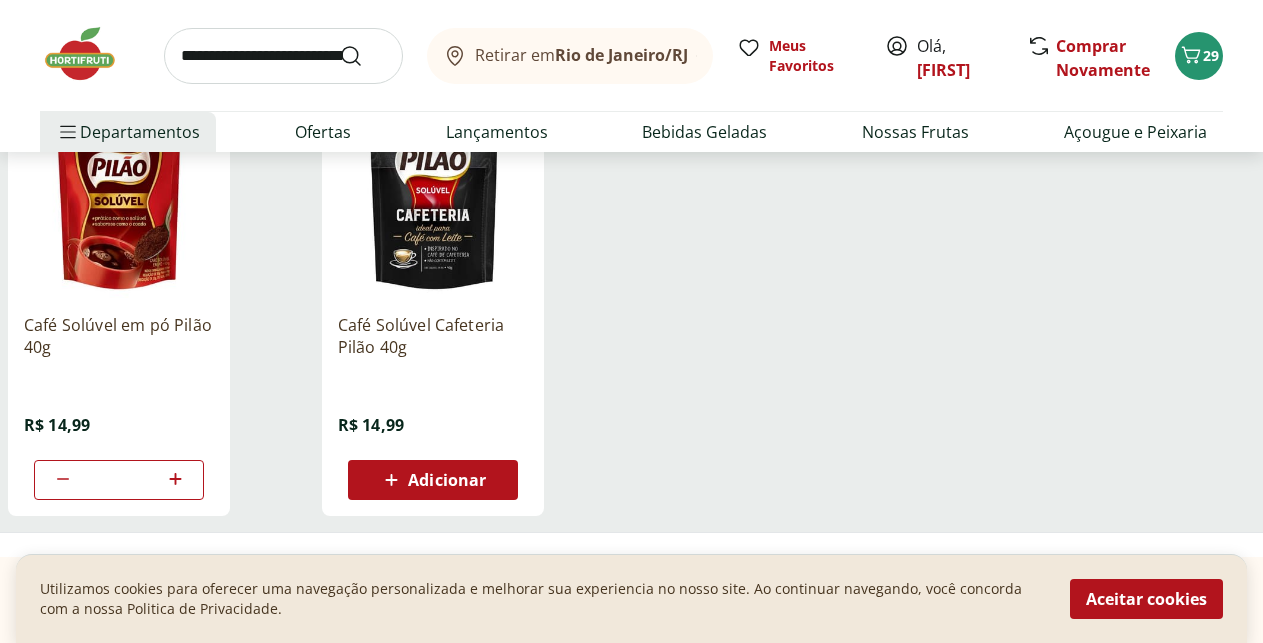 click at bounding box center (283, 56) 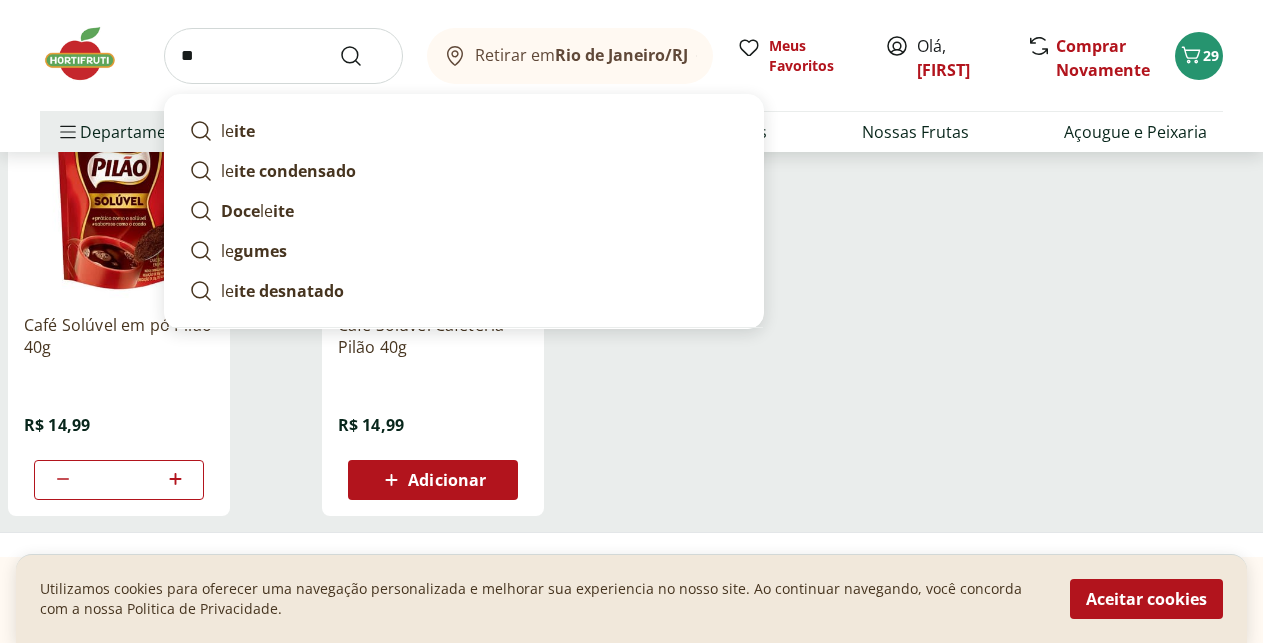 type on "*" 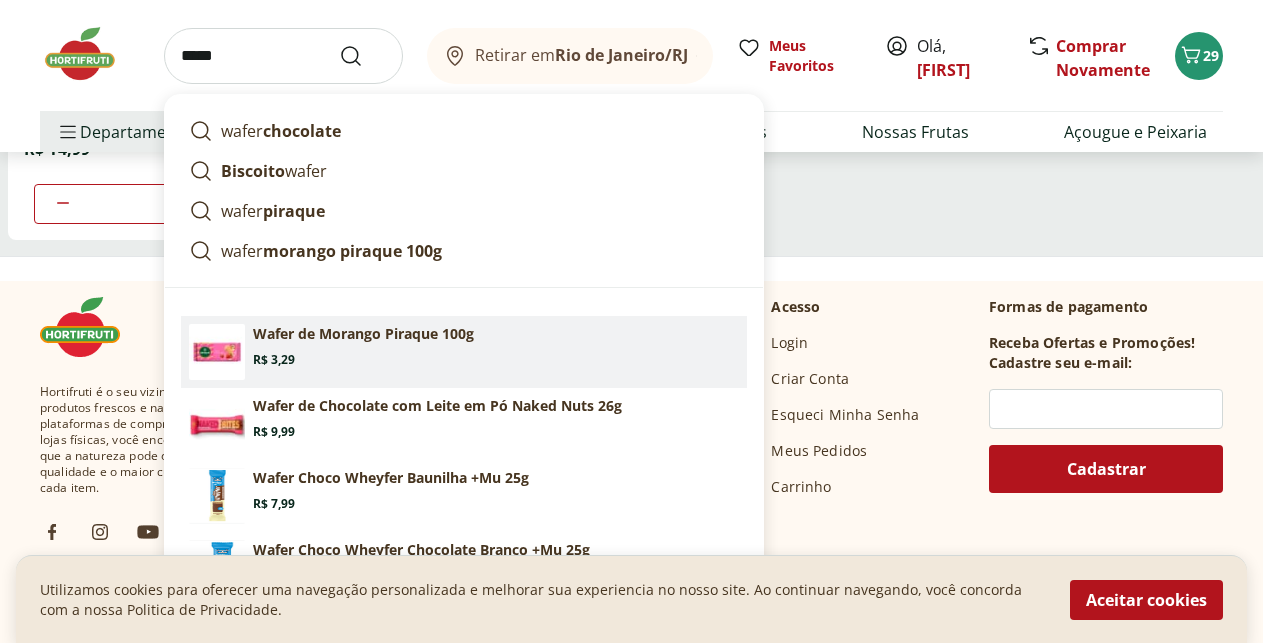 scroll, scrollTop: 612, scrollLeft: 0, axis: vertical 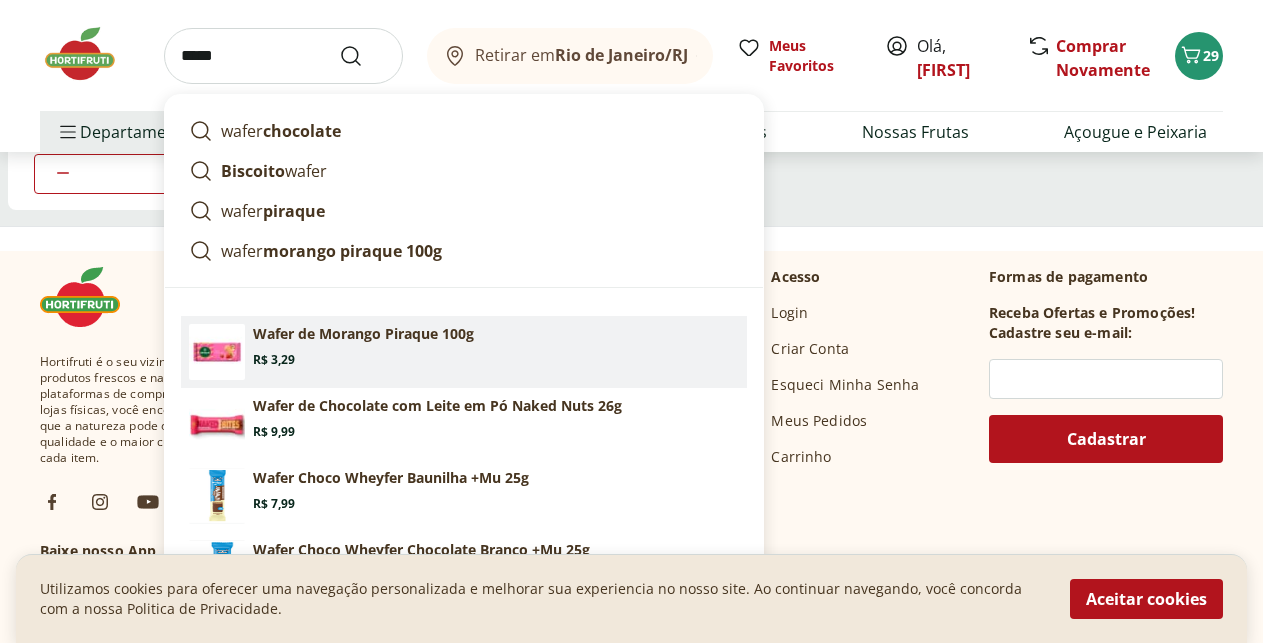 click on "Wafer de Morango Piraque 100g Price: R$ 3,29" at bounding box center [496, 346] 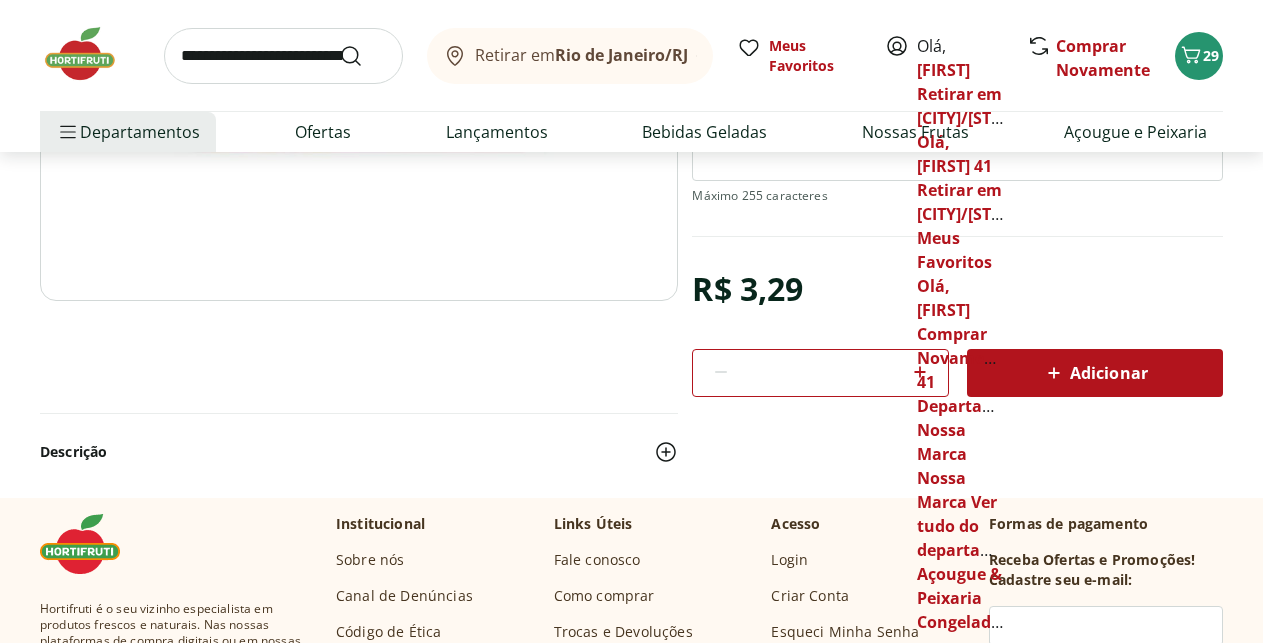 scroll, scrollTop: 408, scrollLeft: 0, axis: vertical 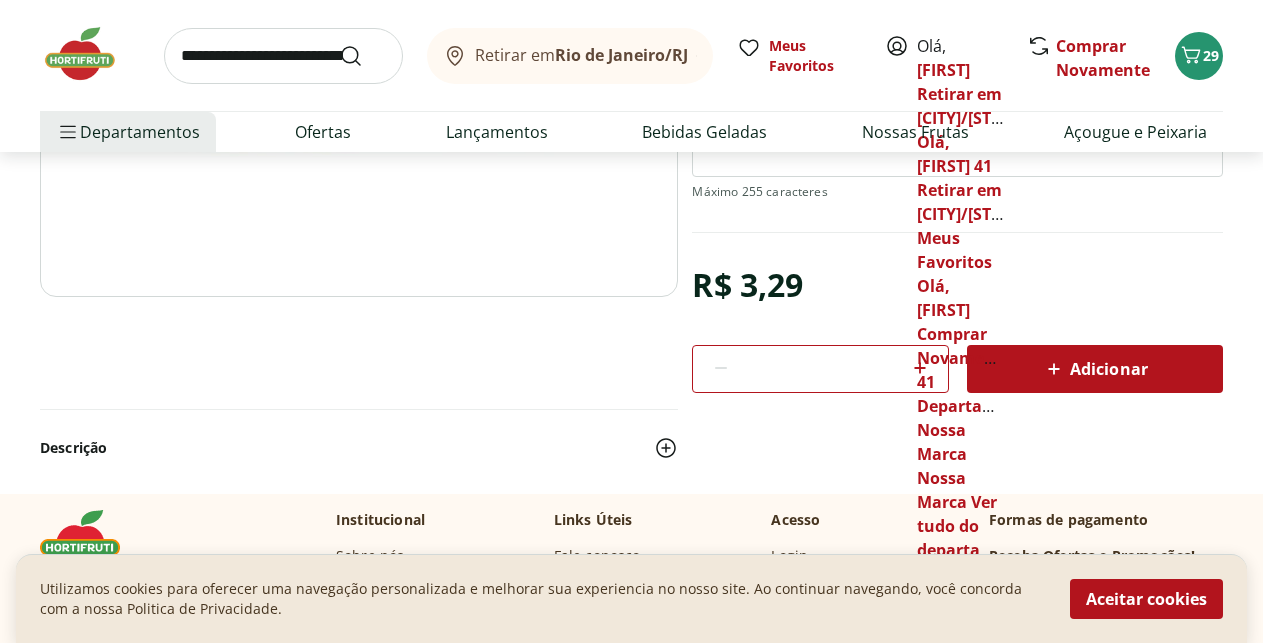 click 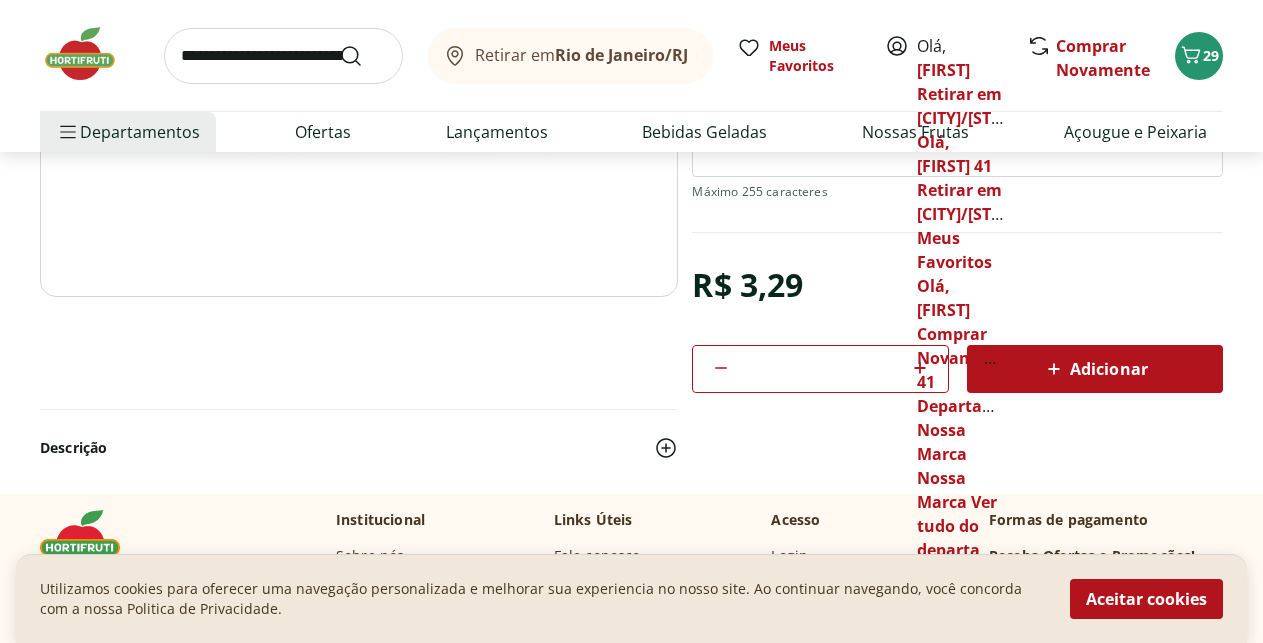 click 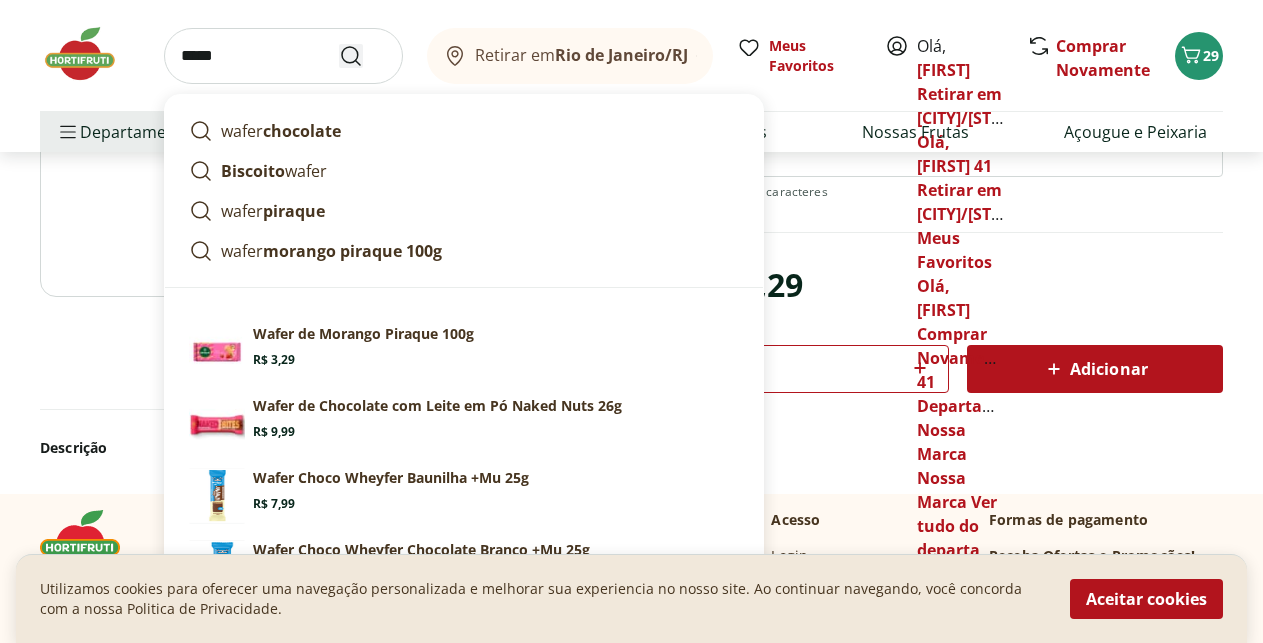 type on "*****" 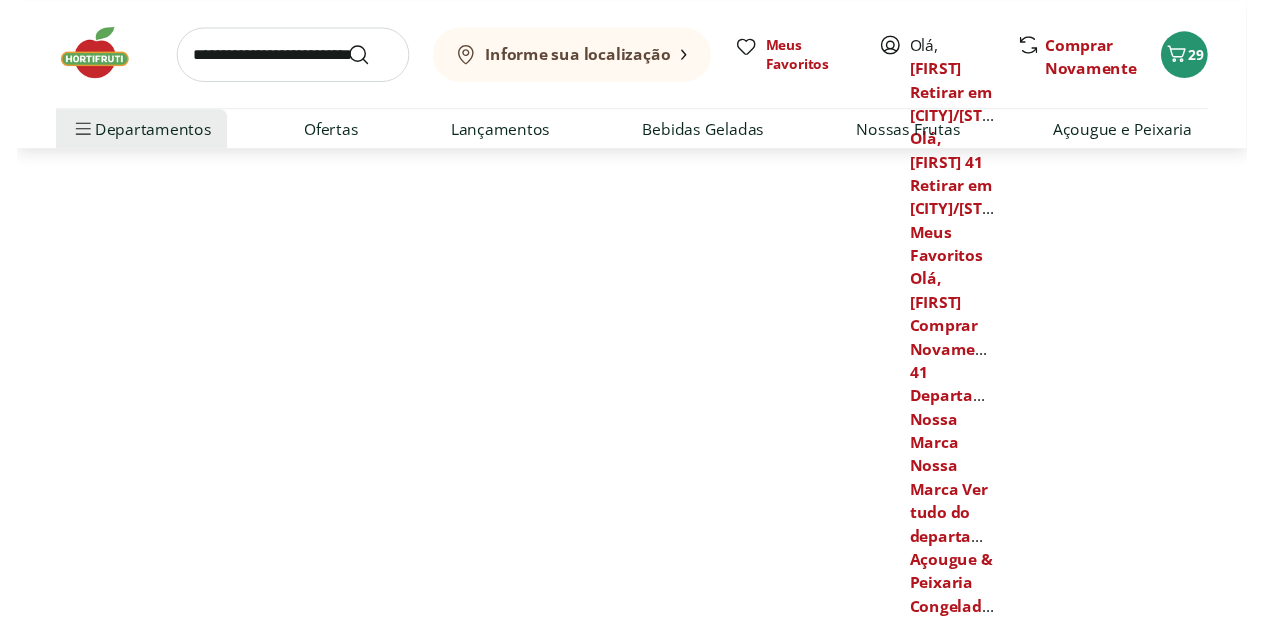 scroll, scrollTop: 0, scrollLeft: 0, axis: both 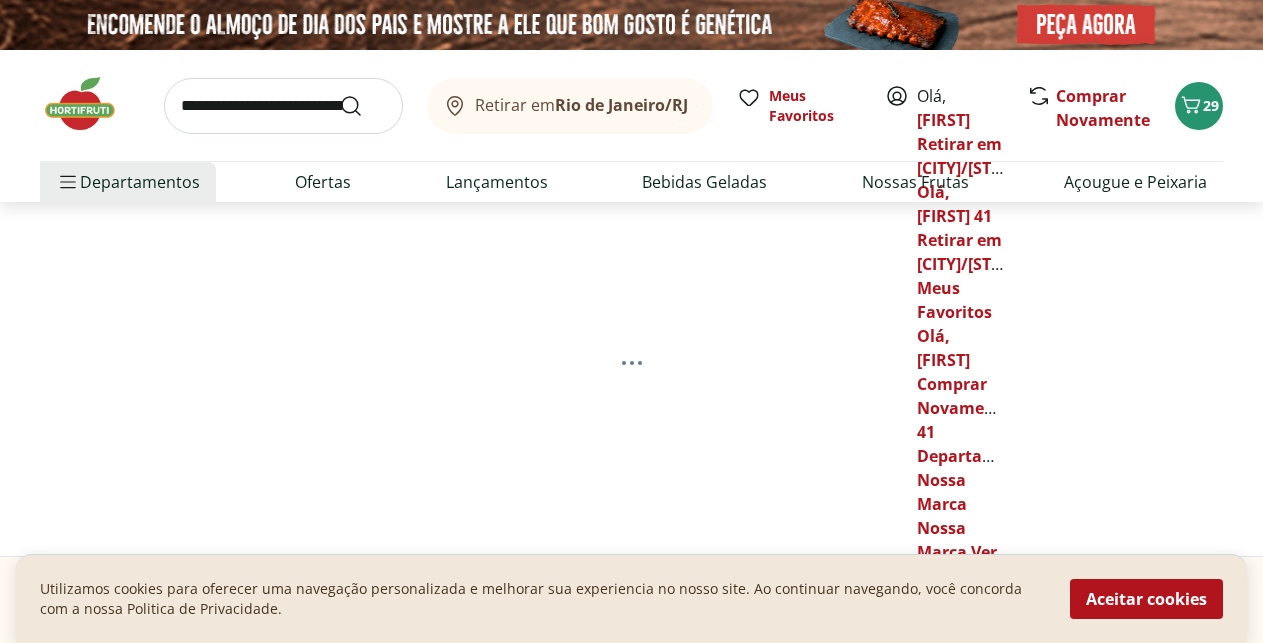 select on "**********" 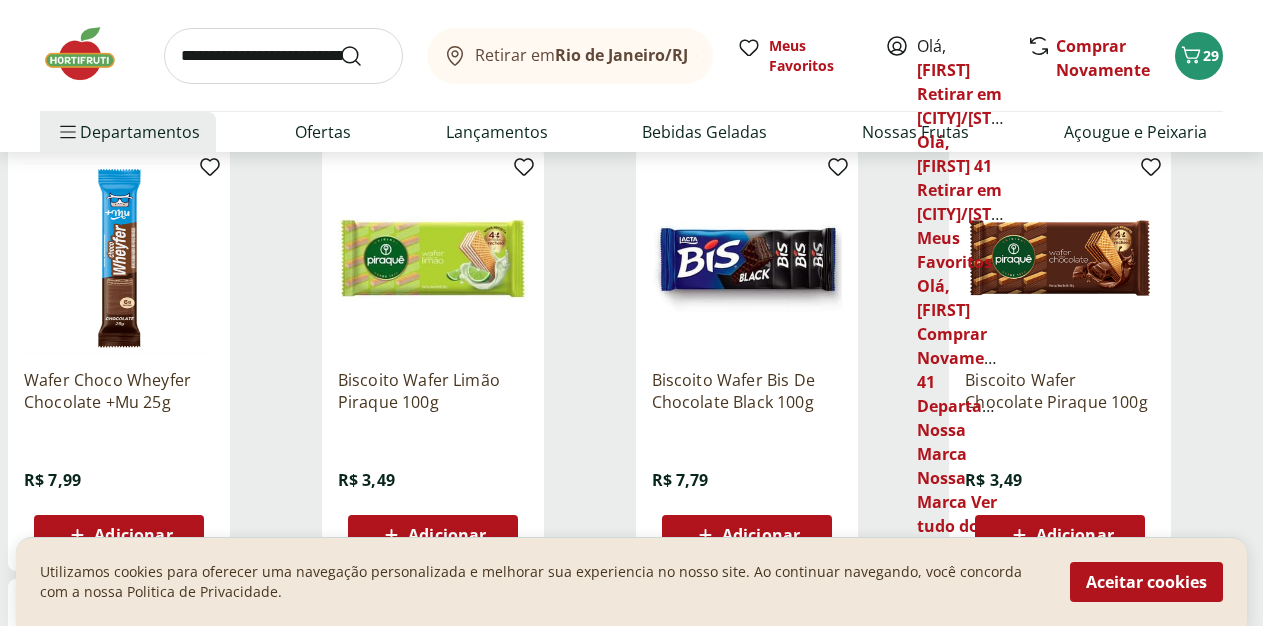 scroll, scrollTop: 714, scrollLeft: 0, axis: vertical 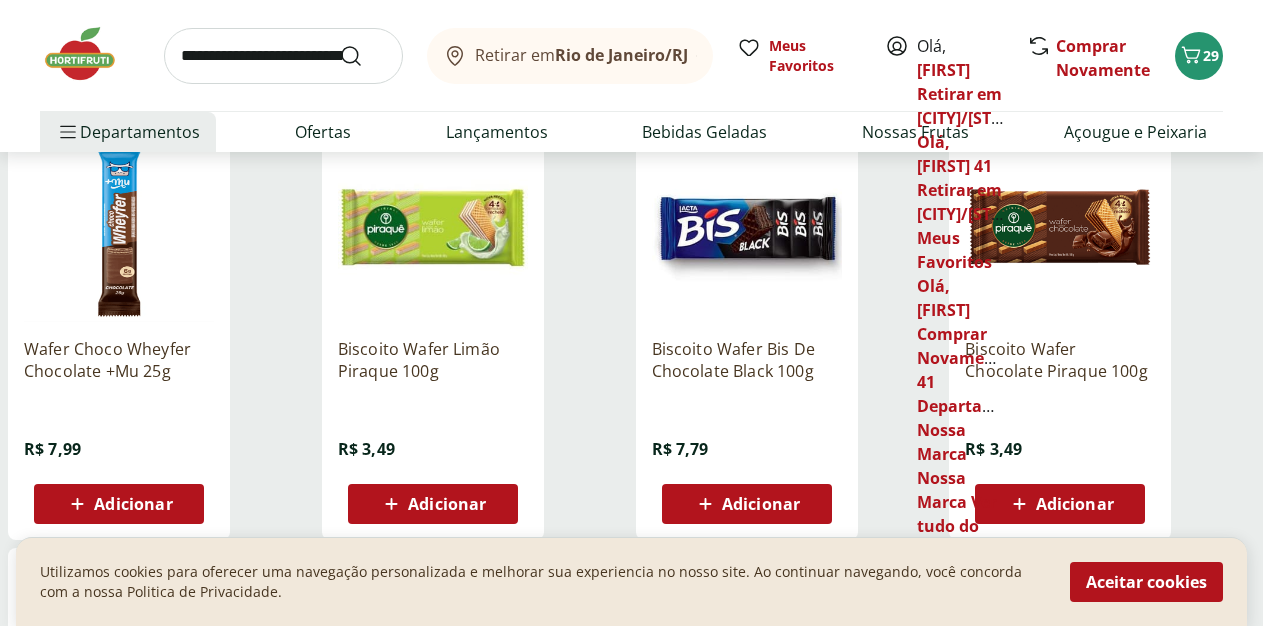 click on "Adicionar" at bounding box center (447, 504) 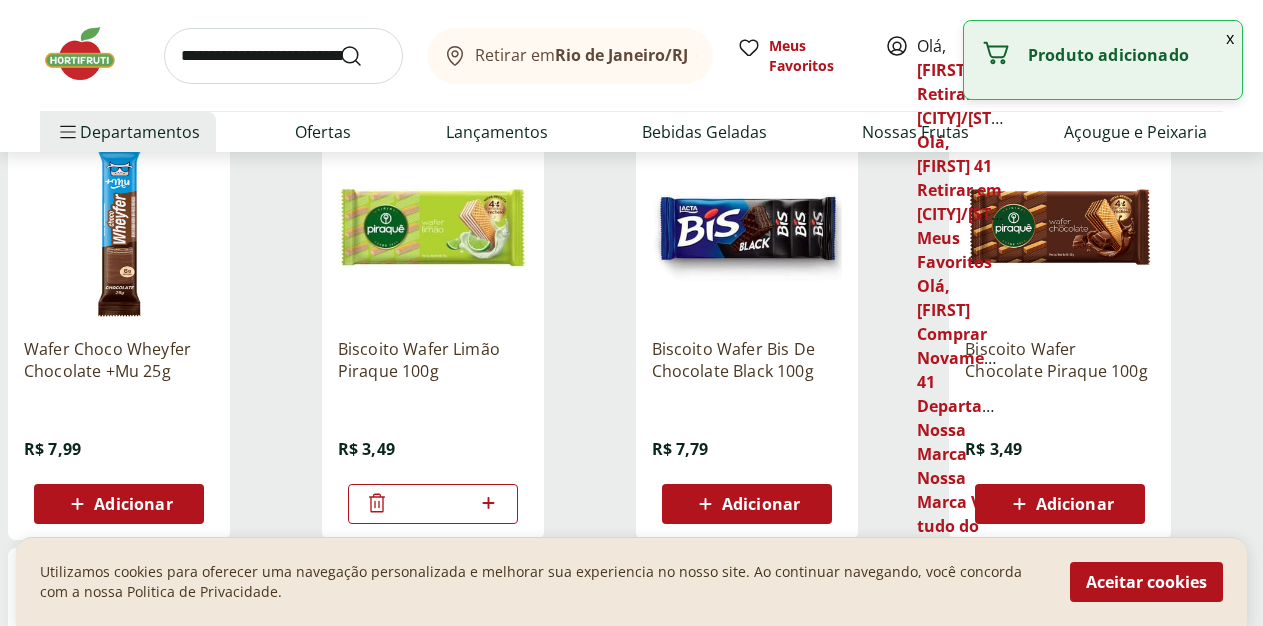 click at bounding box center [488, 504] 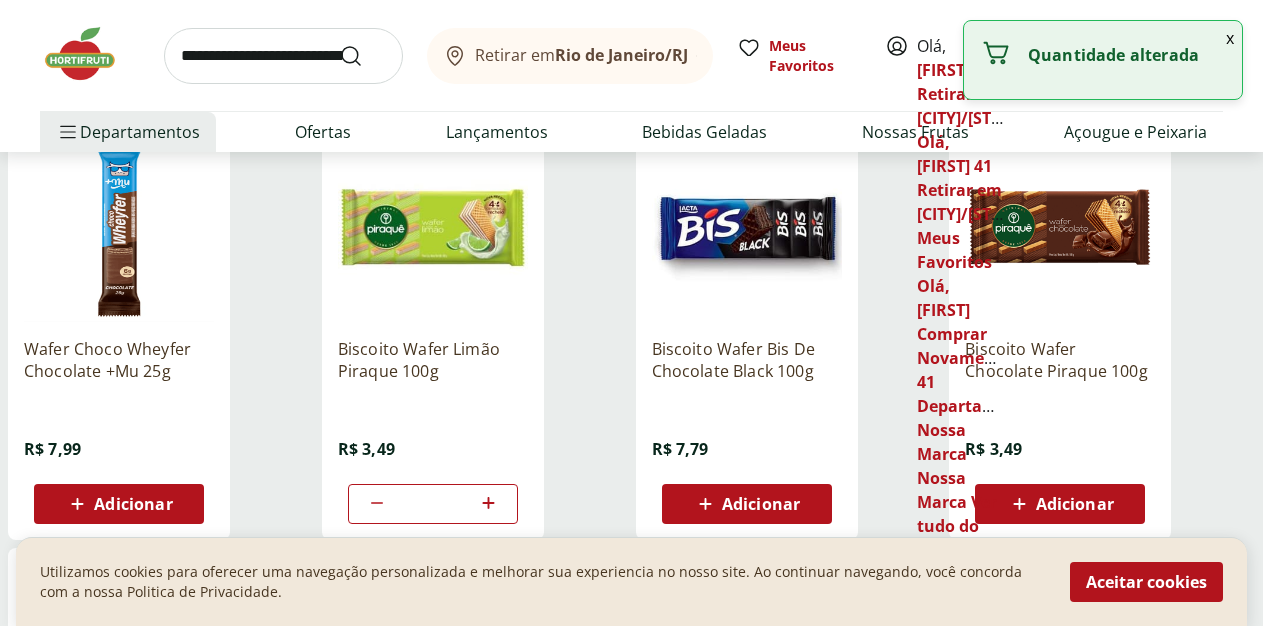 click at bounding box center [488, 504] 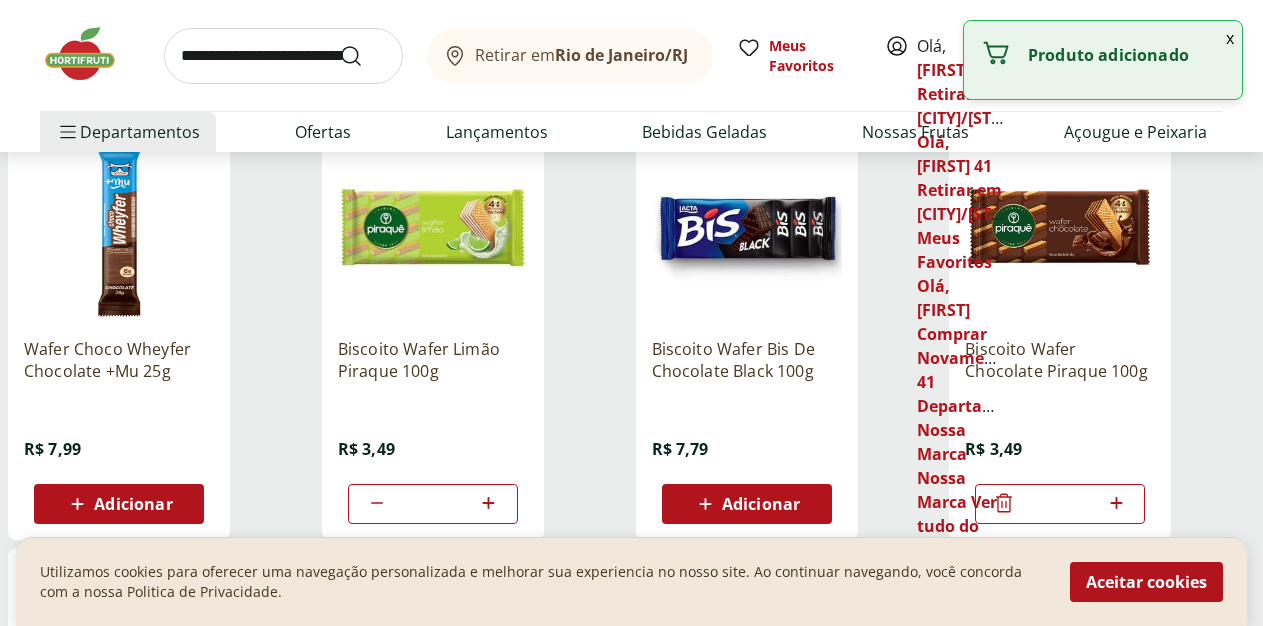 click 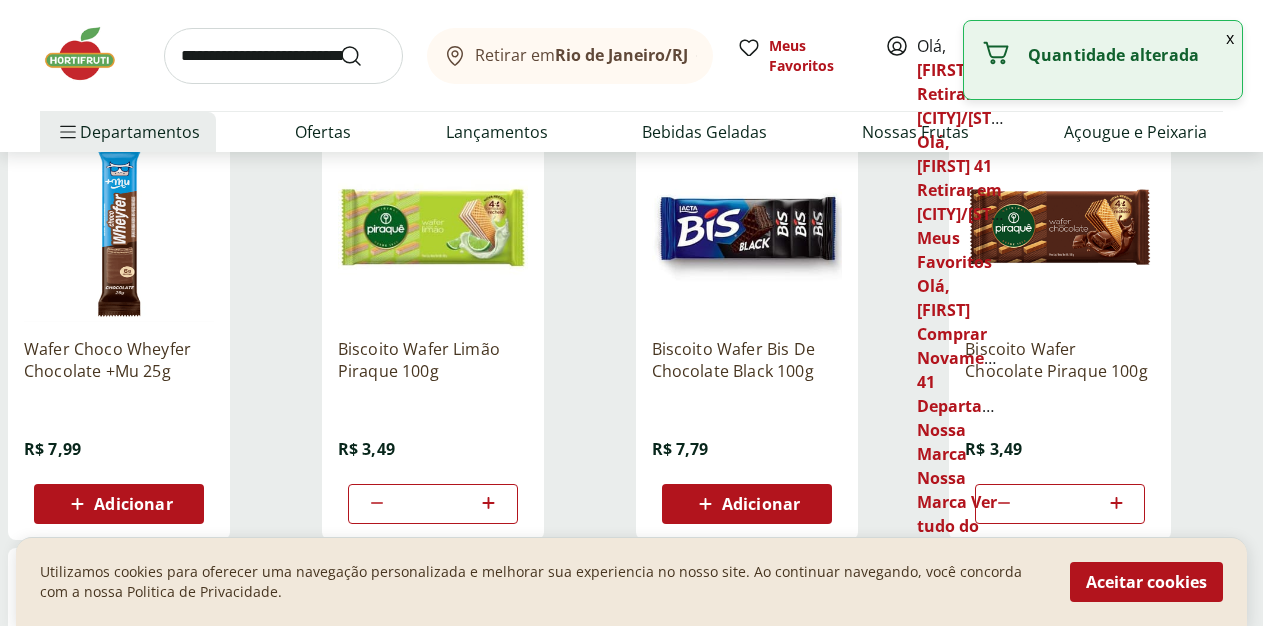 click 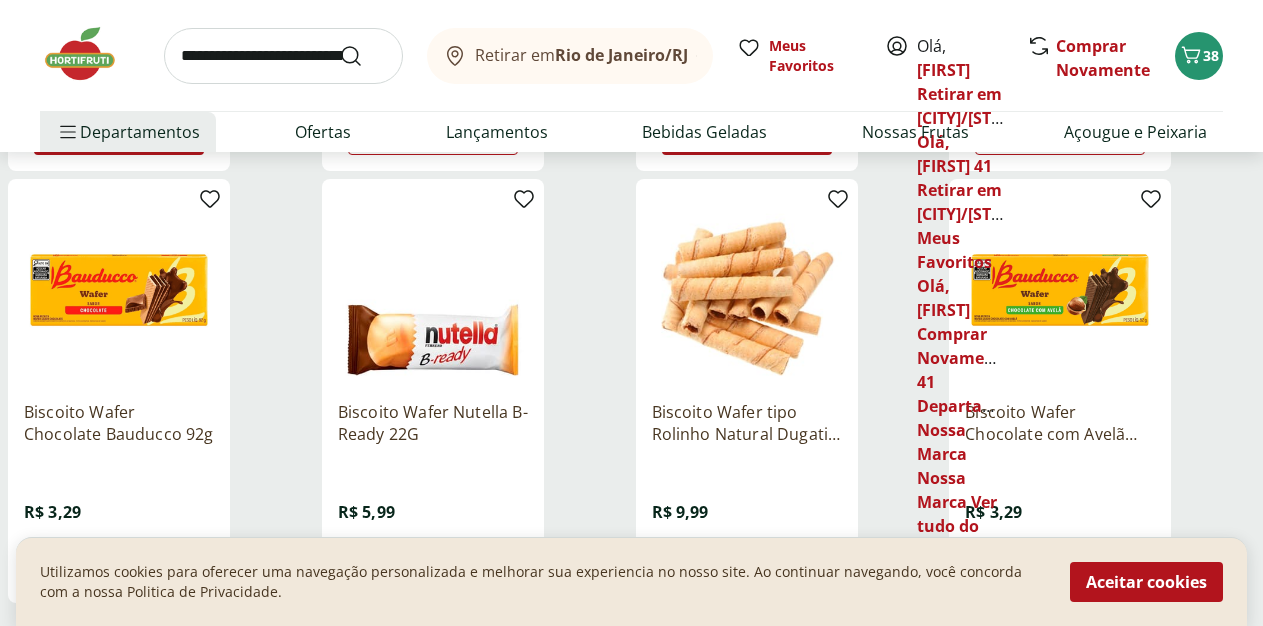 scroll, scrollTop: 1020, scrollLeft: 0, axis: vertical 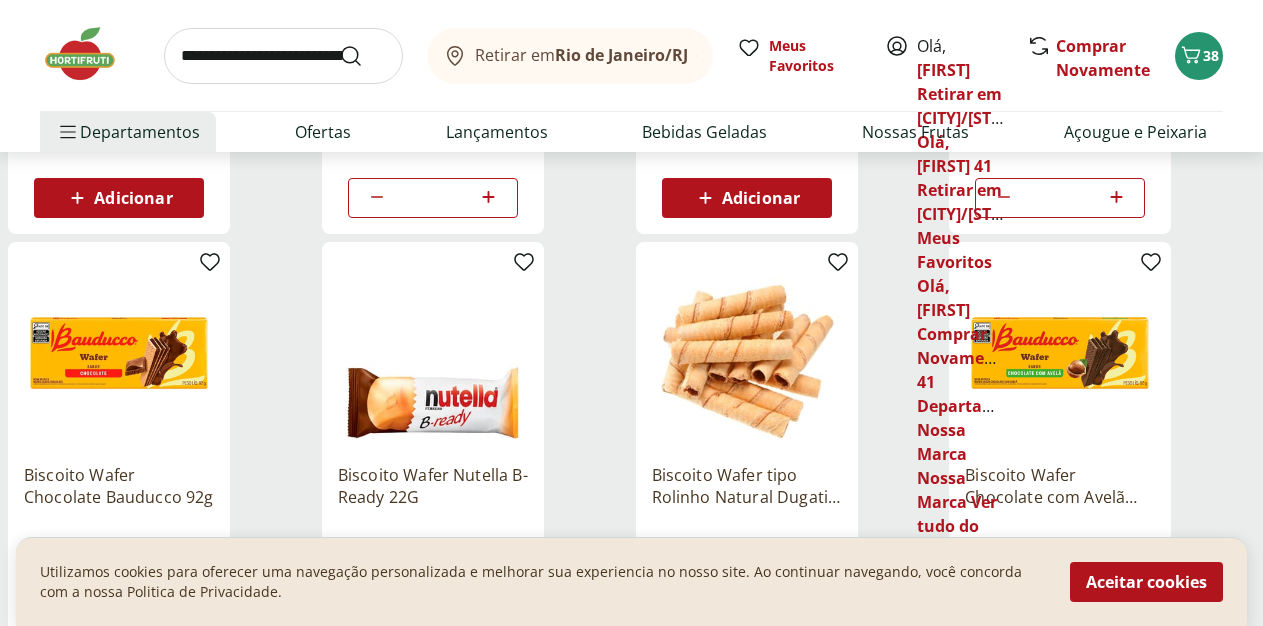 click 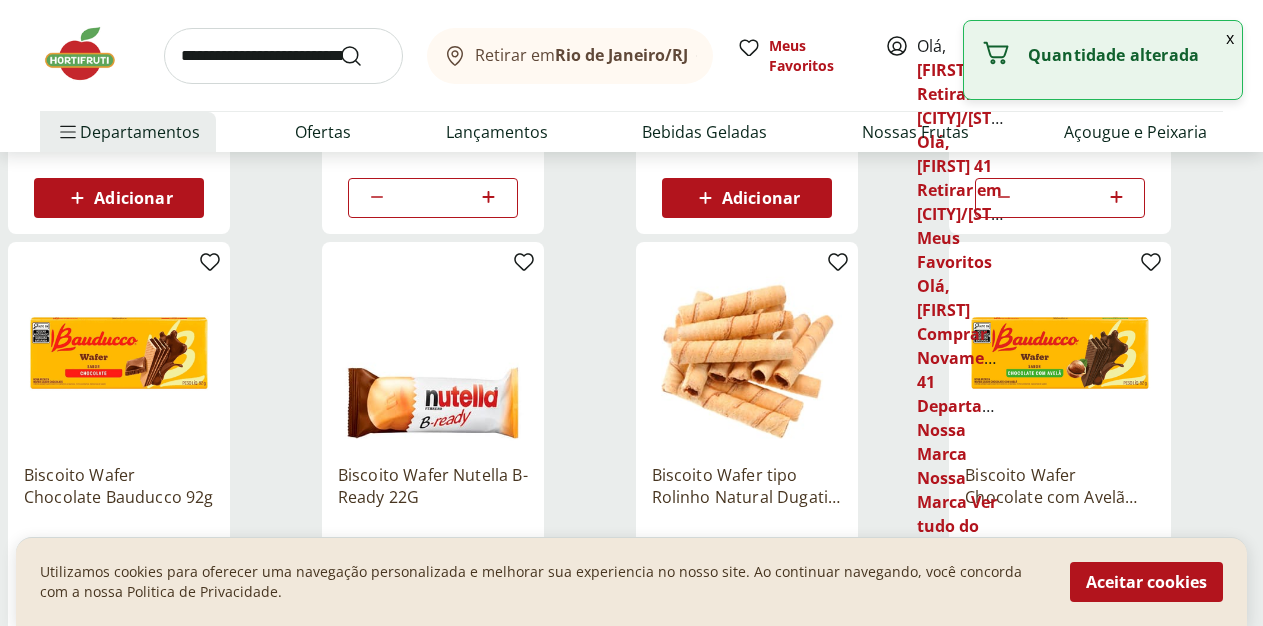 click 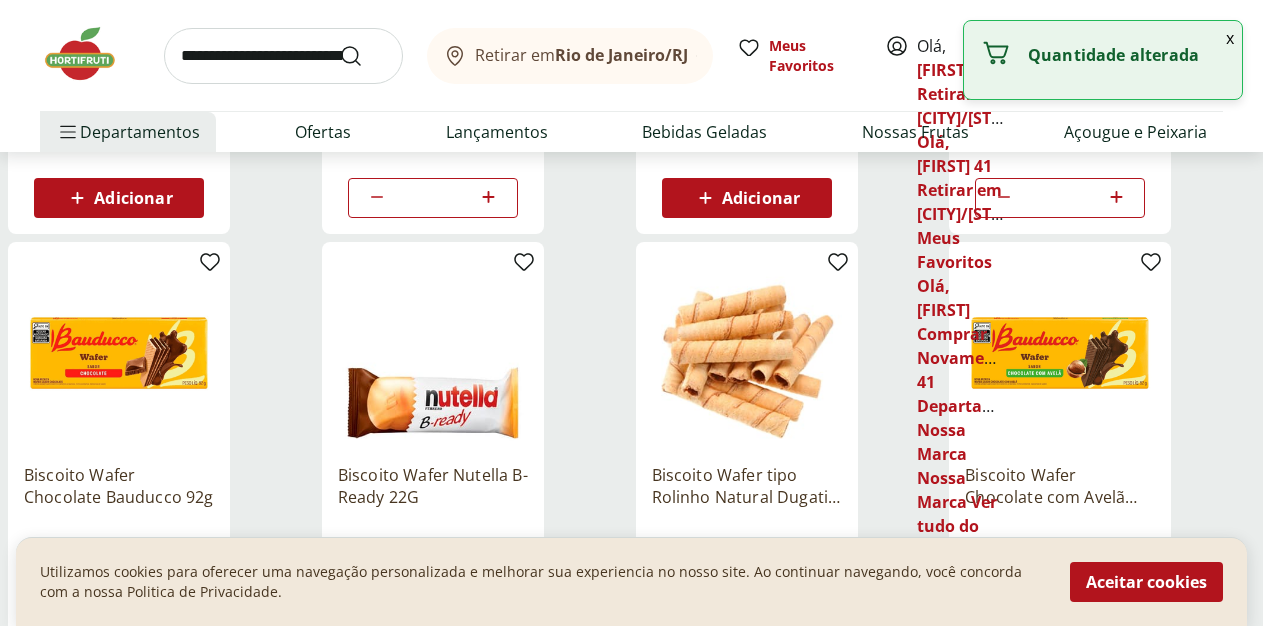 type on "*" 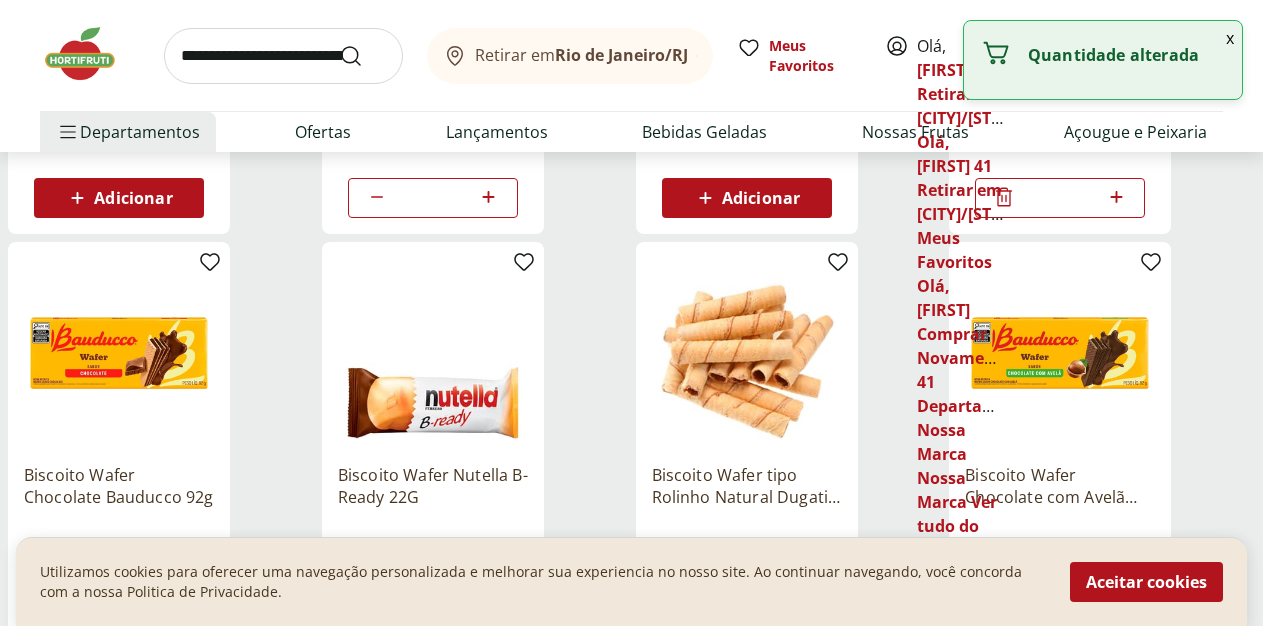 click 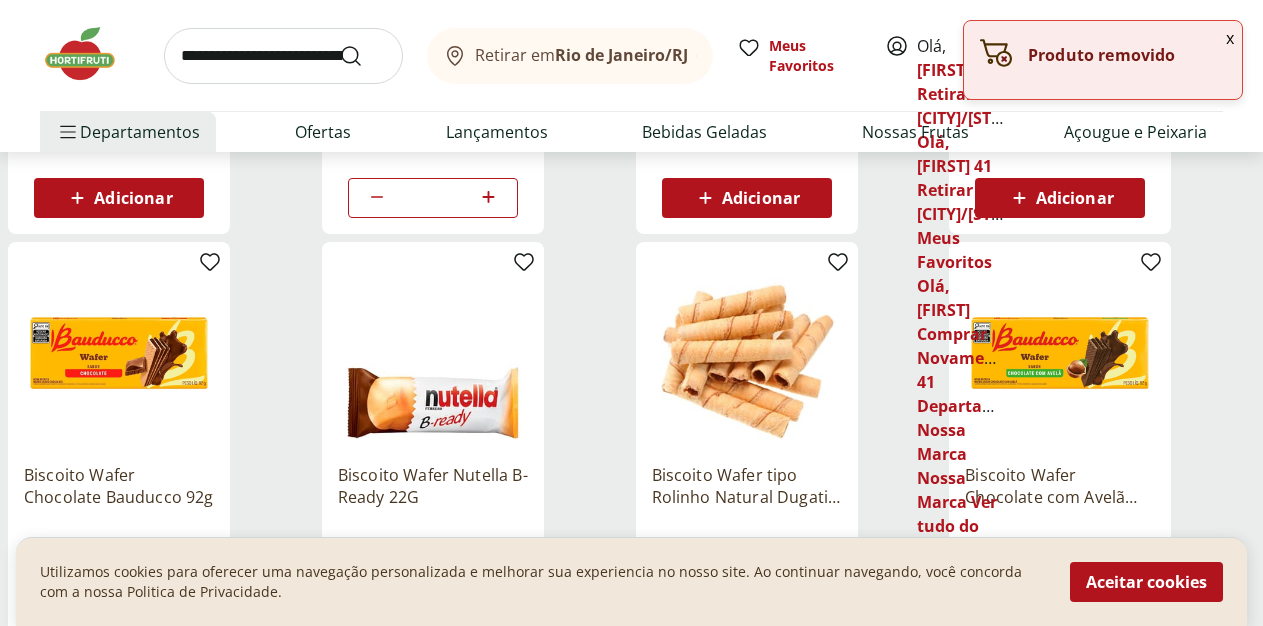 click on "Adicionar" at bounding box center [1060, 198] 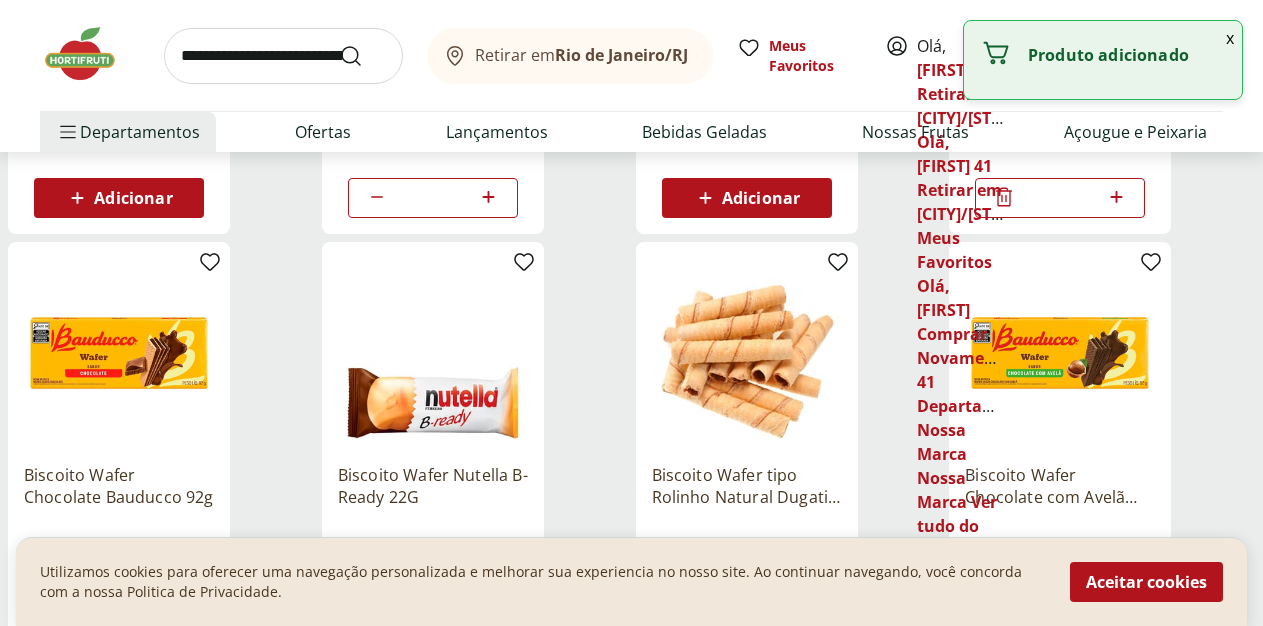 click 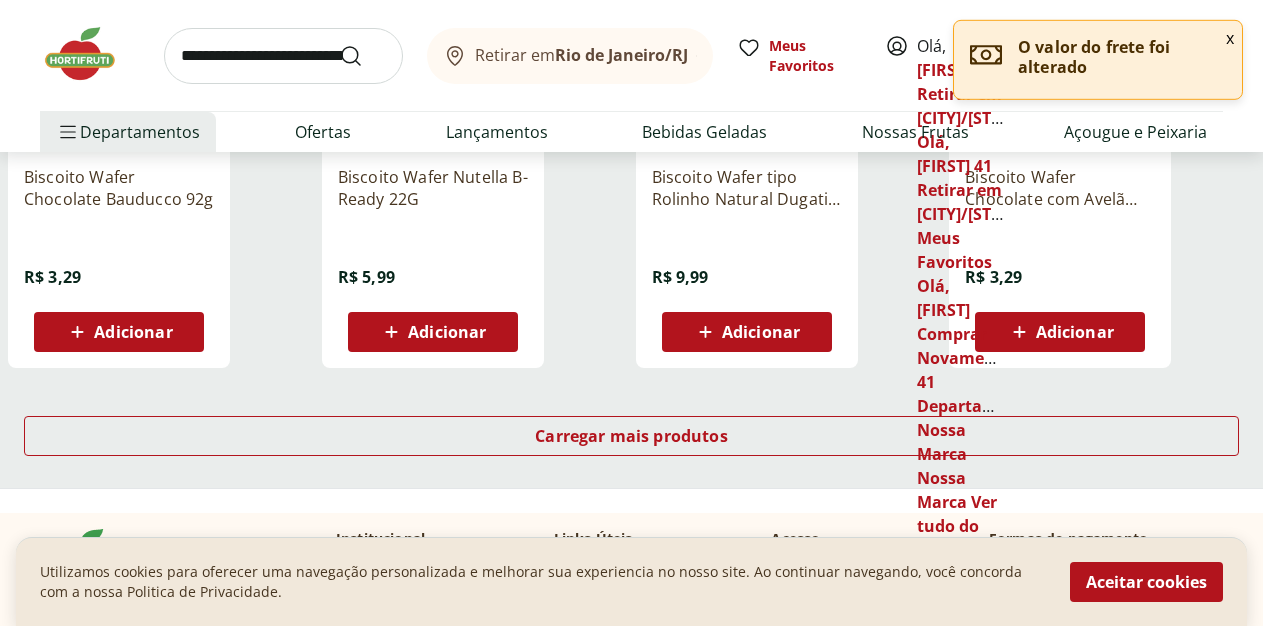 scroll, scrollTop: 1326, scrollLeft: 0, axis: vertical 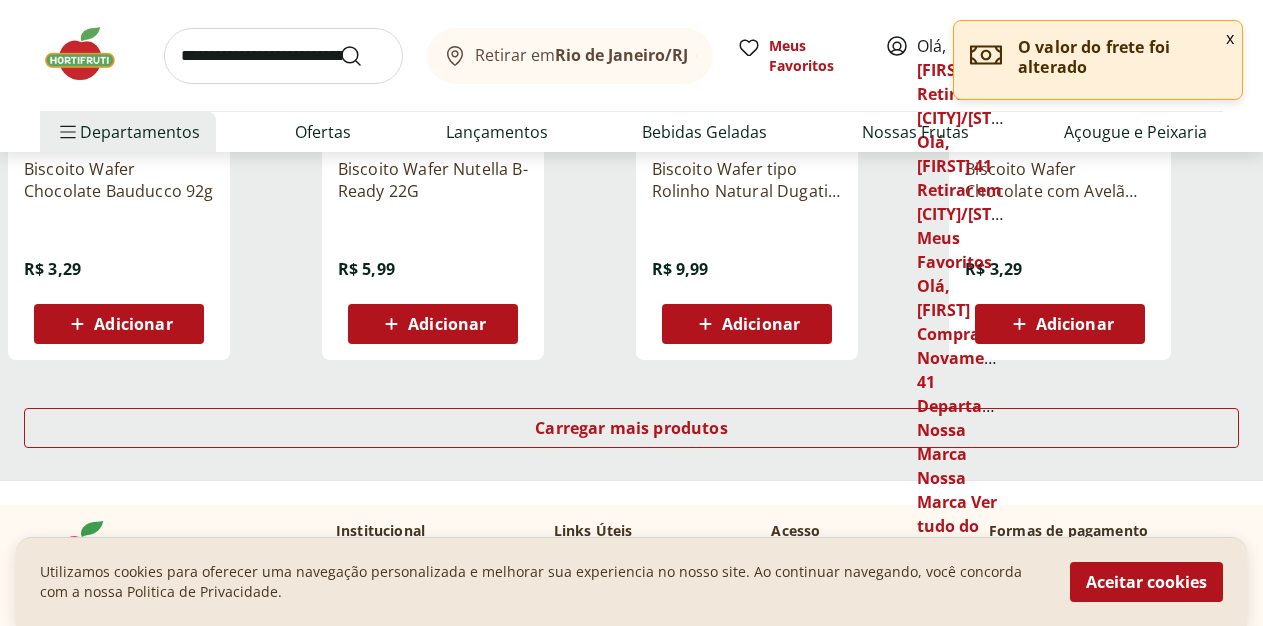 click on "Adicionar" at bounding box center (133, 324) 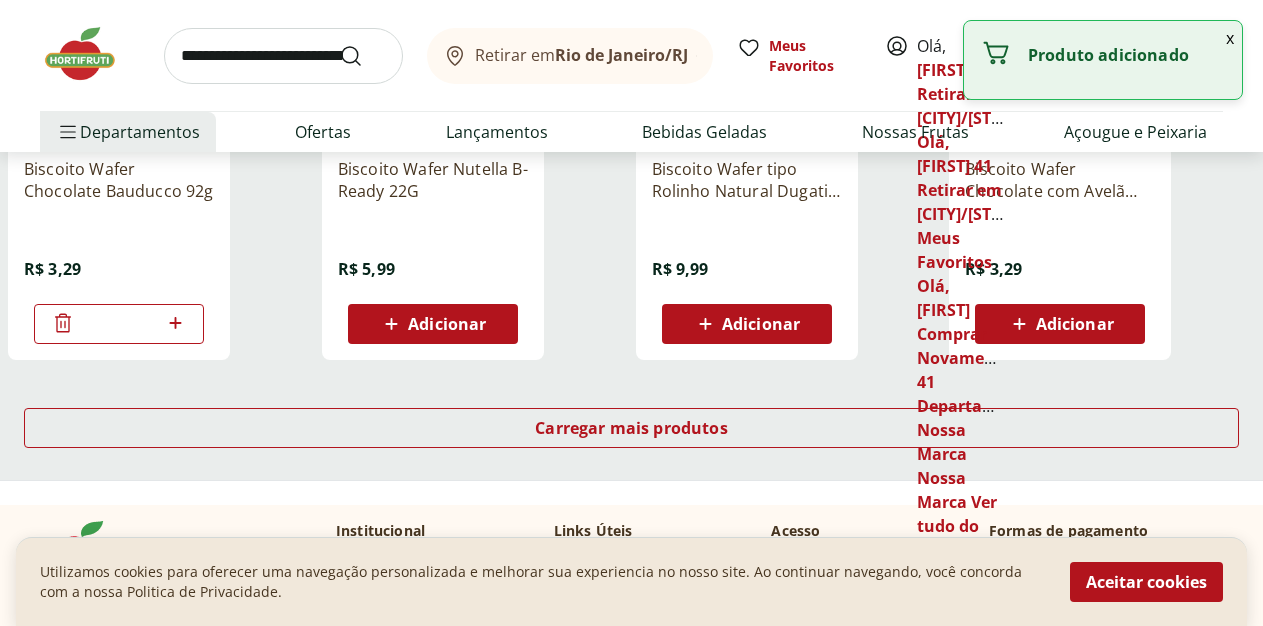 click 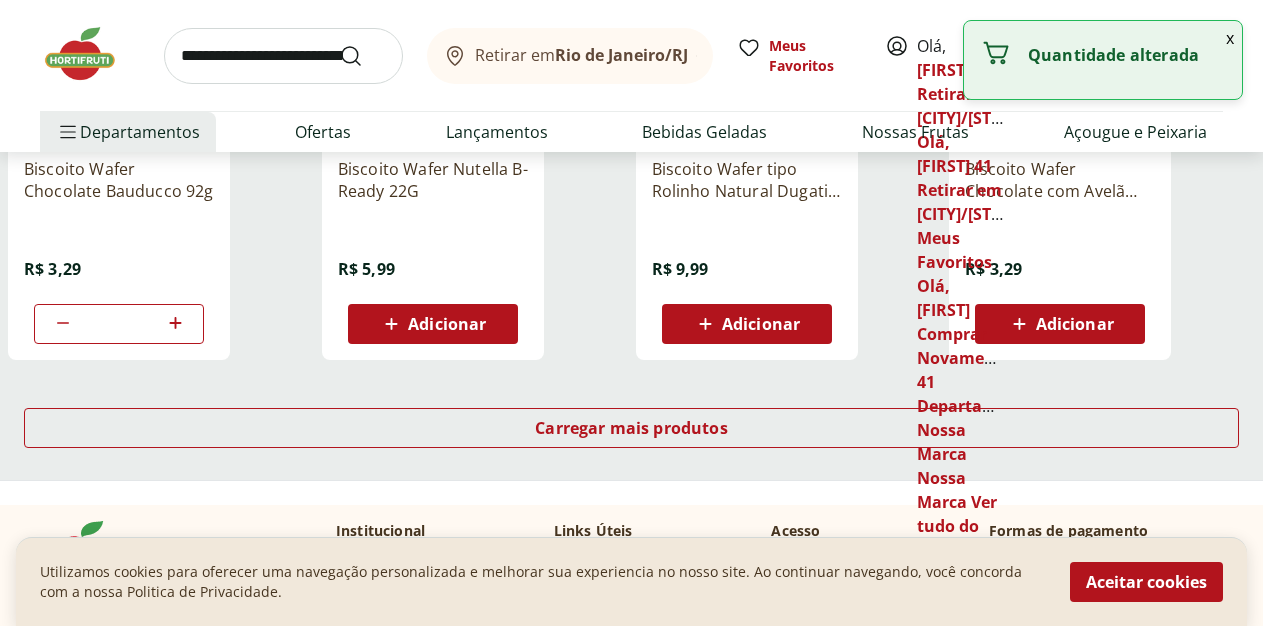 click 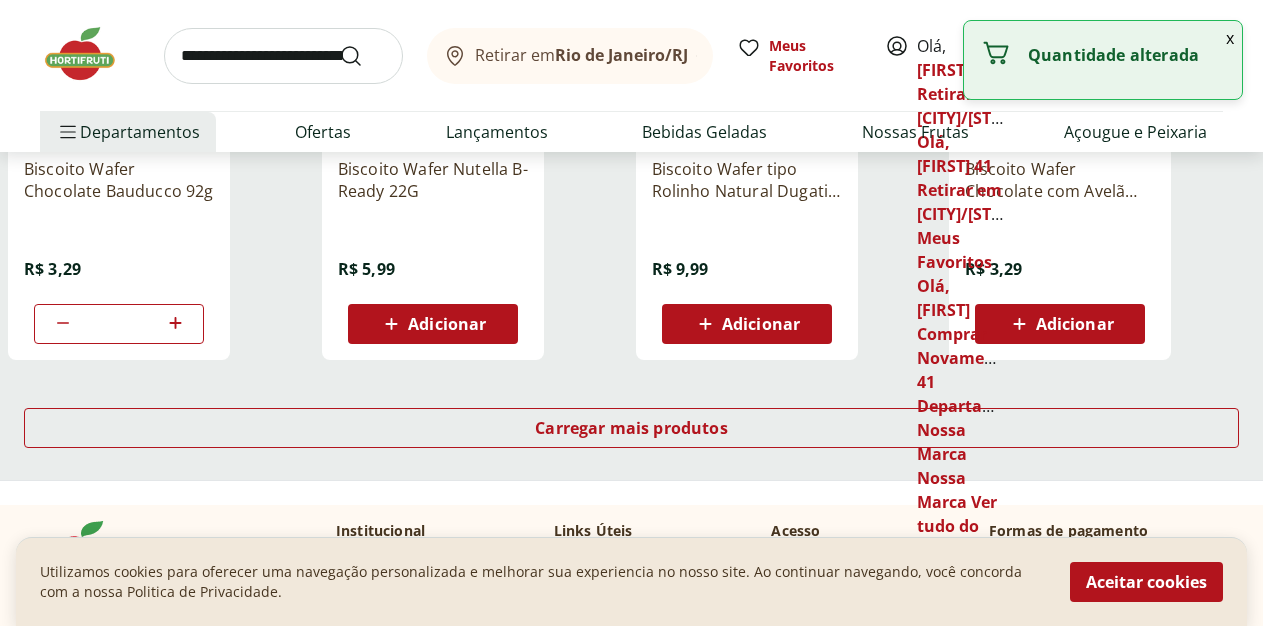 click 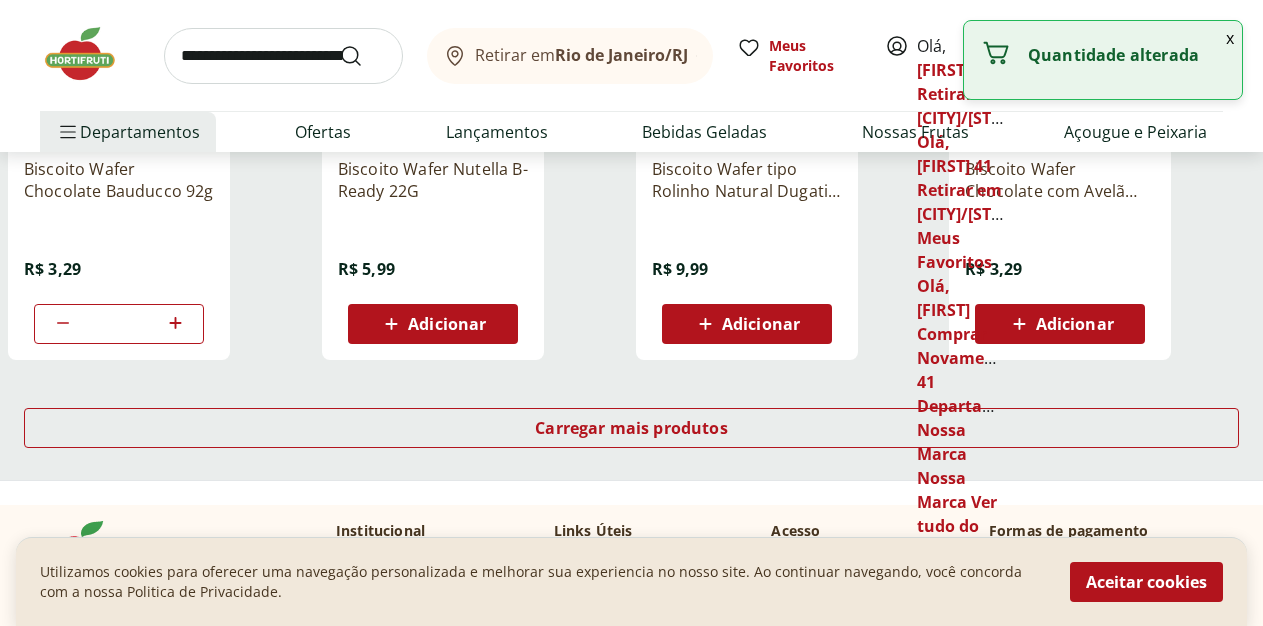 click 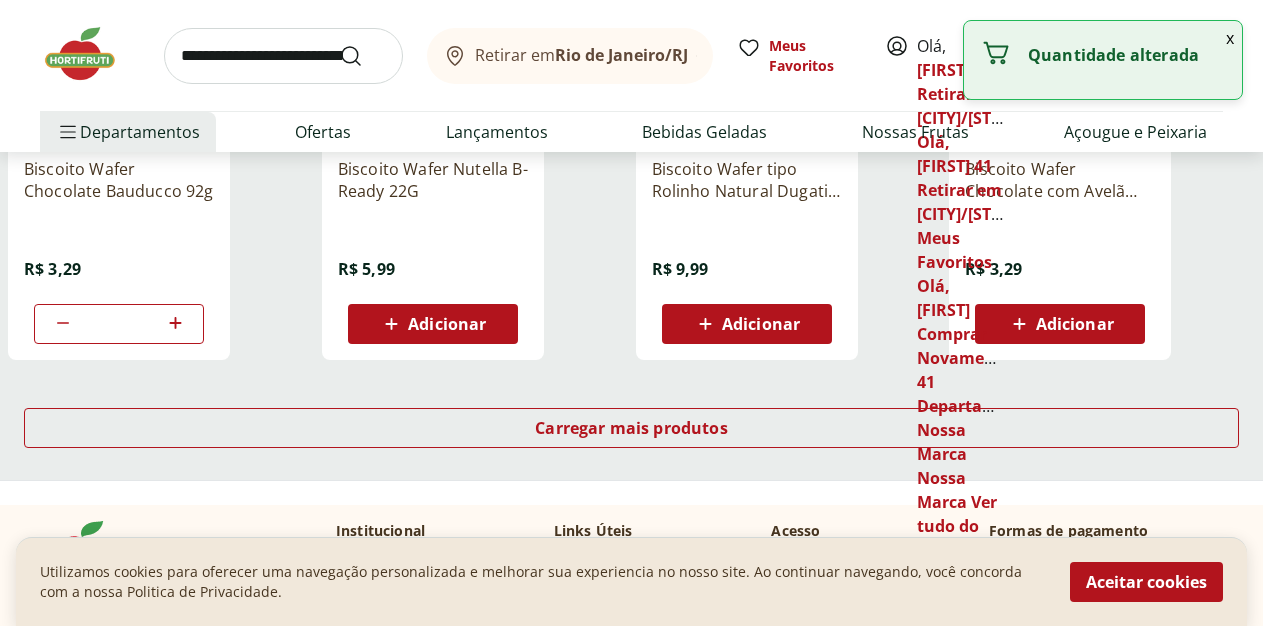 click 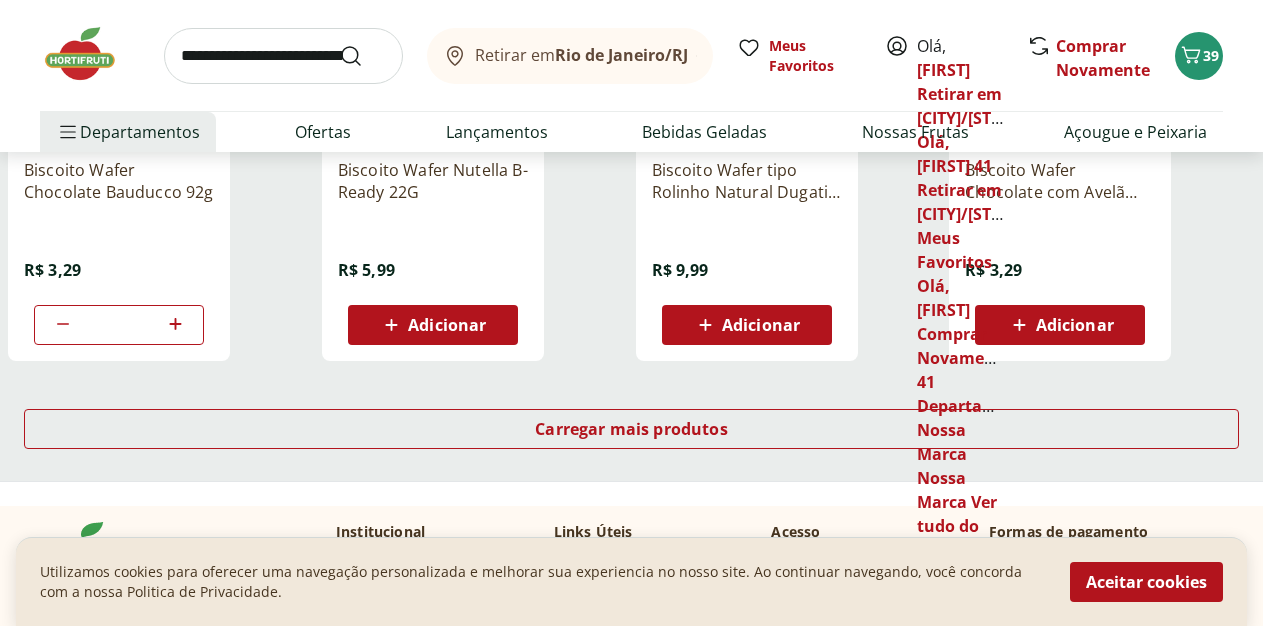 scroll, scrollTop: 1326, scrollLeft: 0, axis: vertical 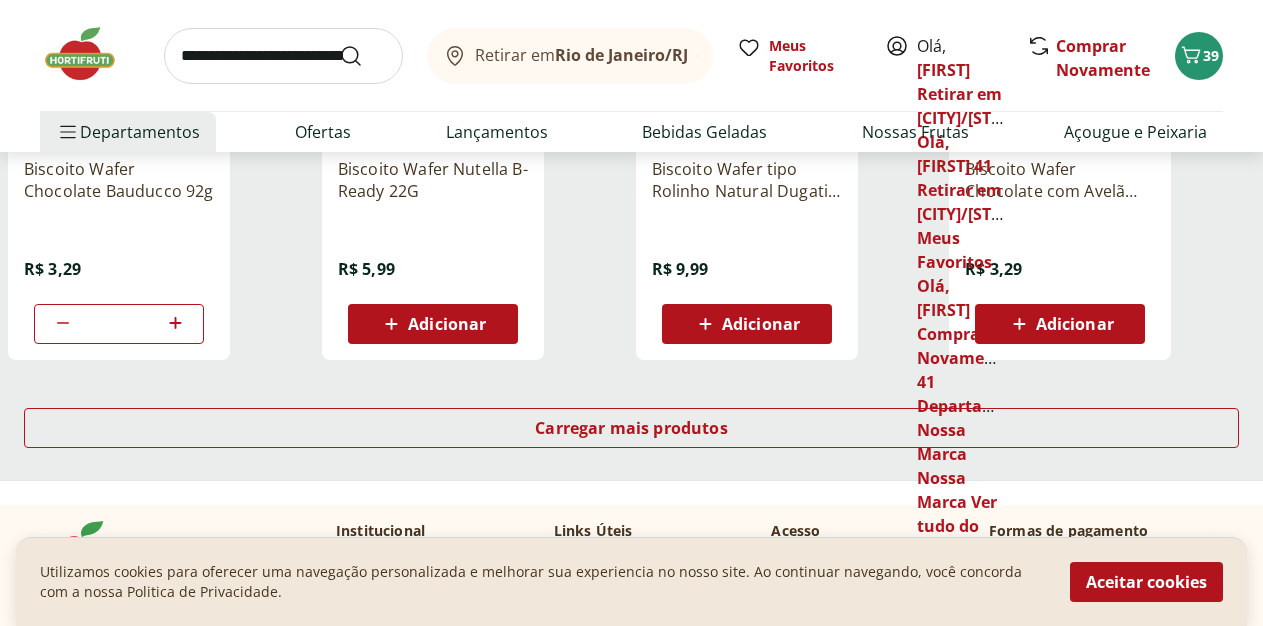 click on "Adicionar" at bounding box center (1060, 324) 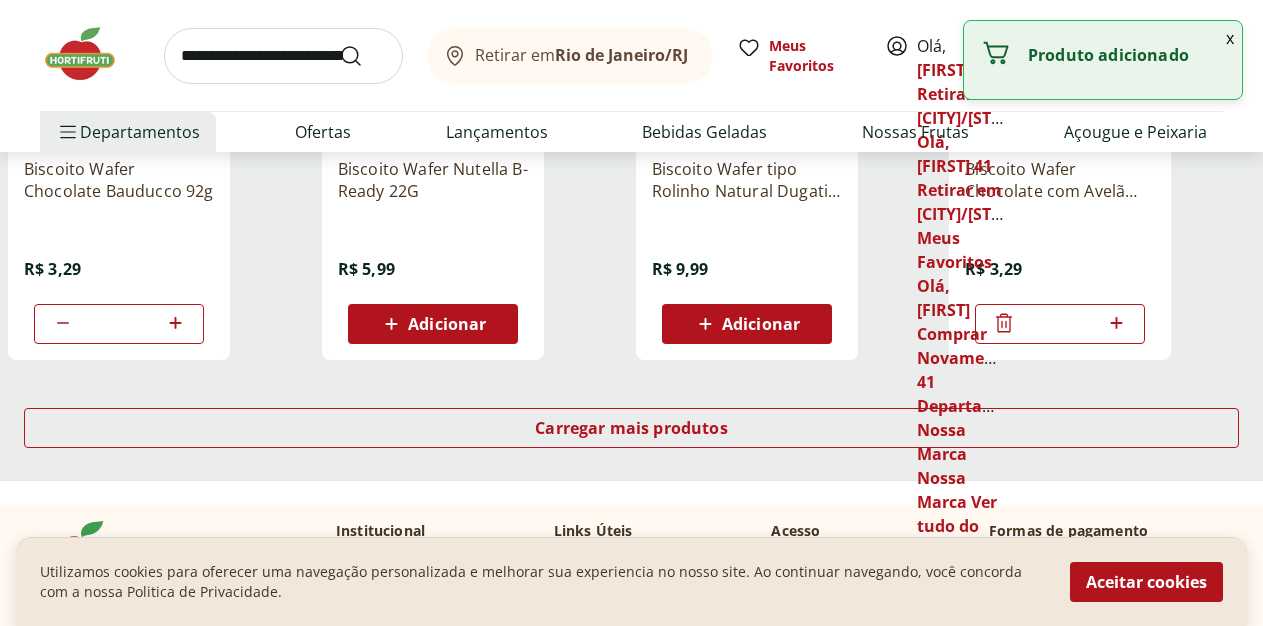 click 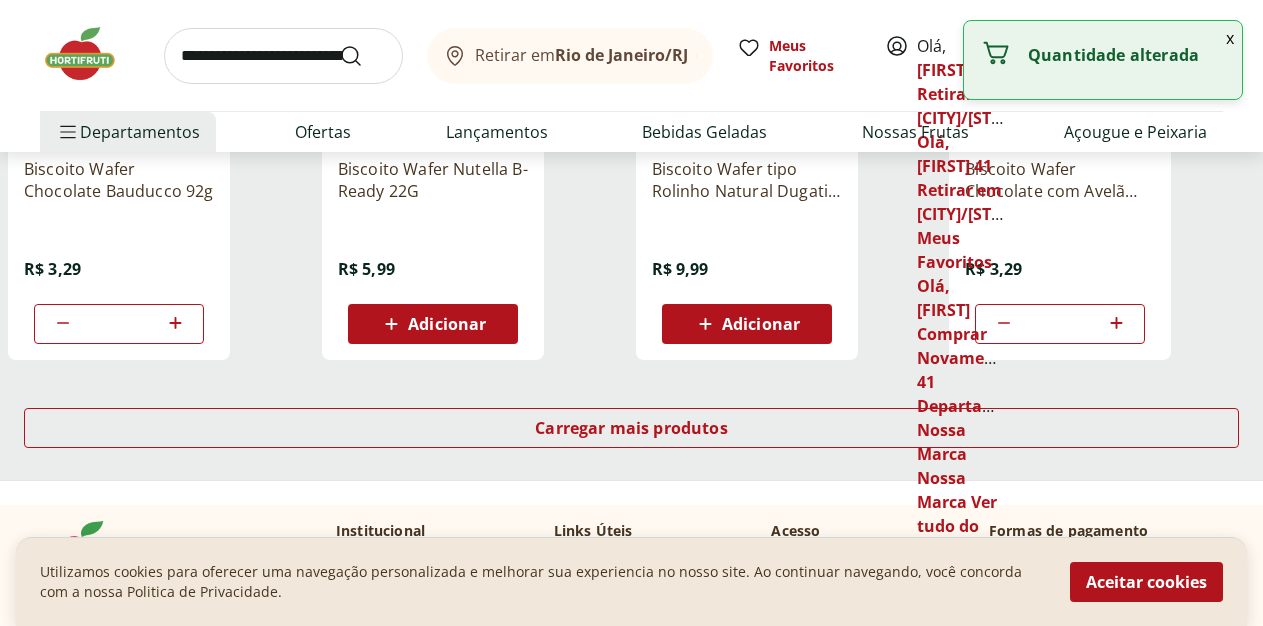 click 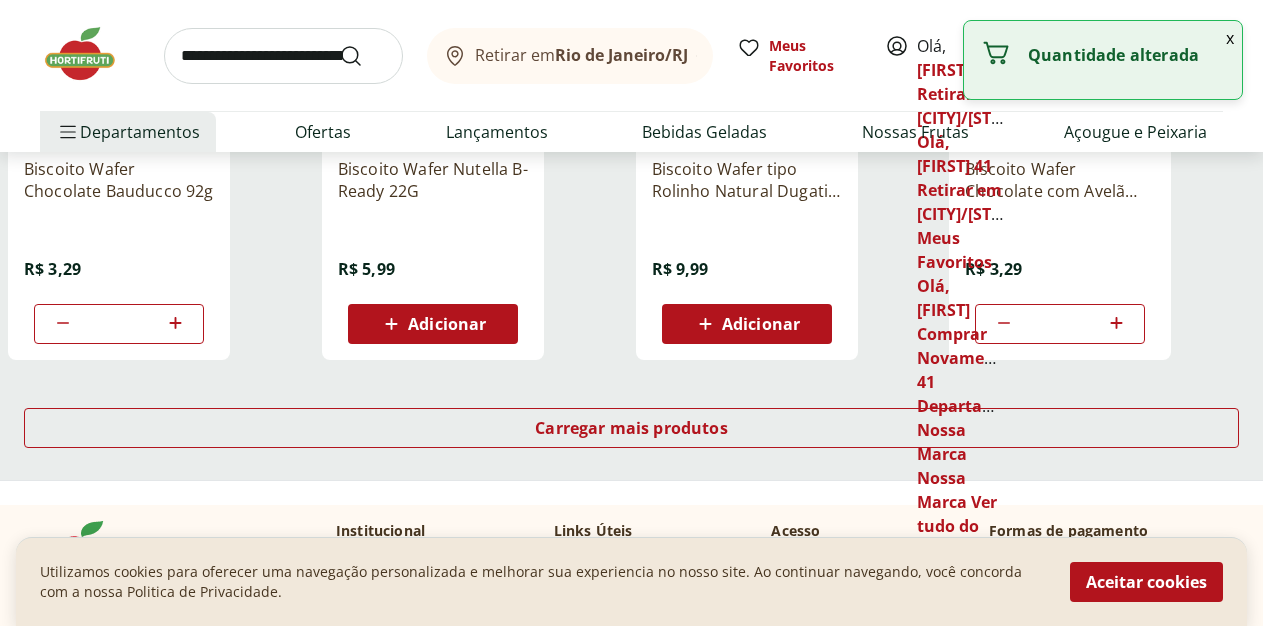 click 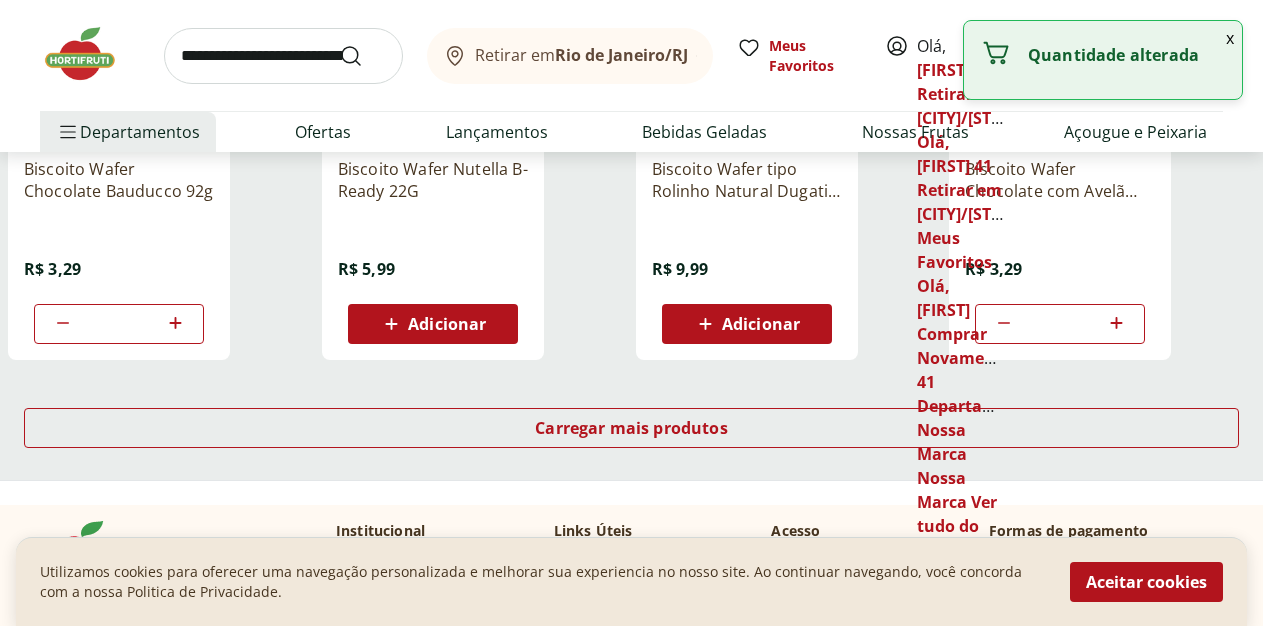 type on "*" 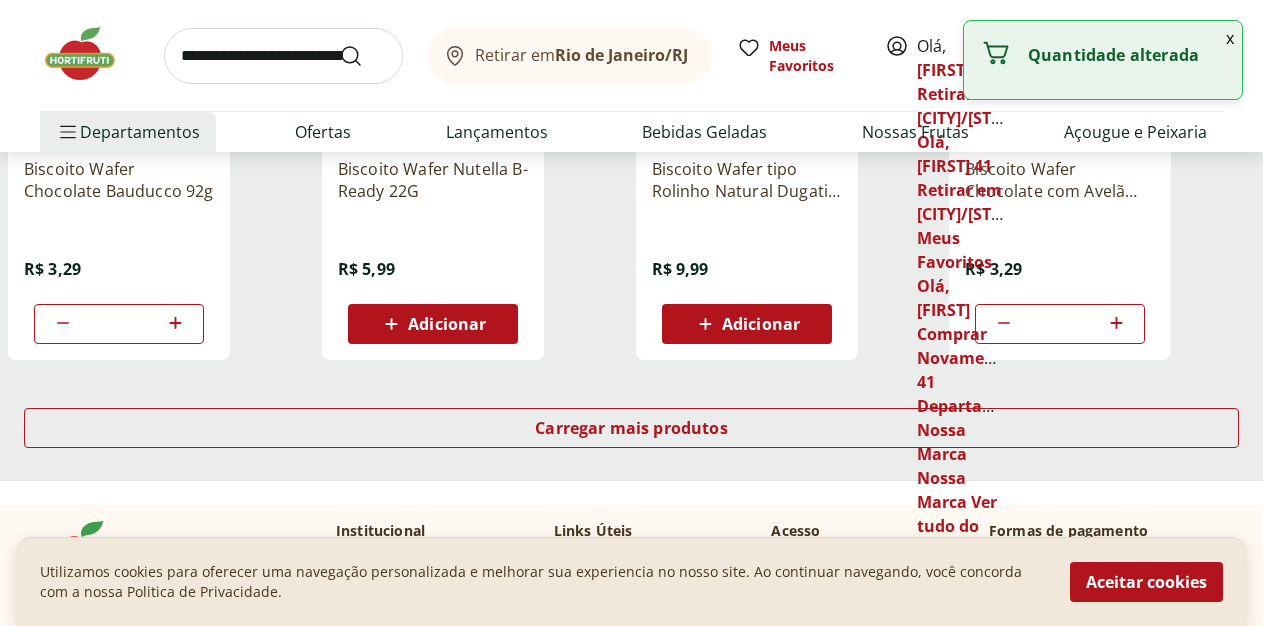 click 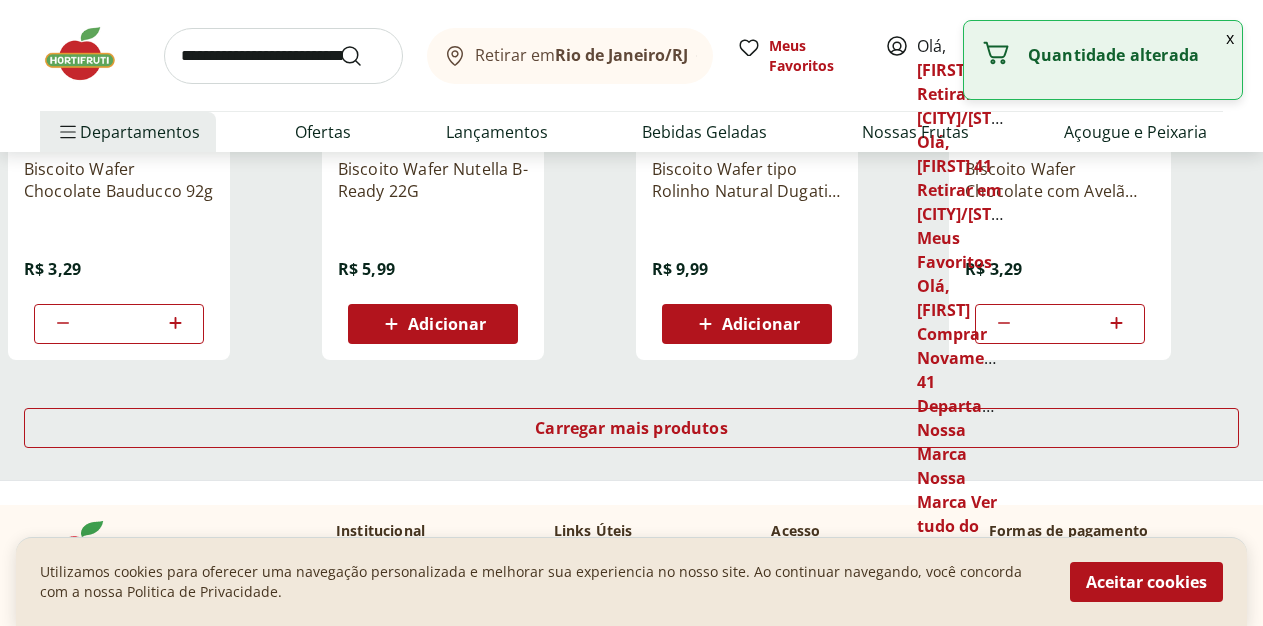 click 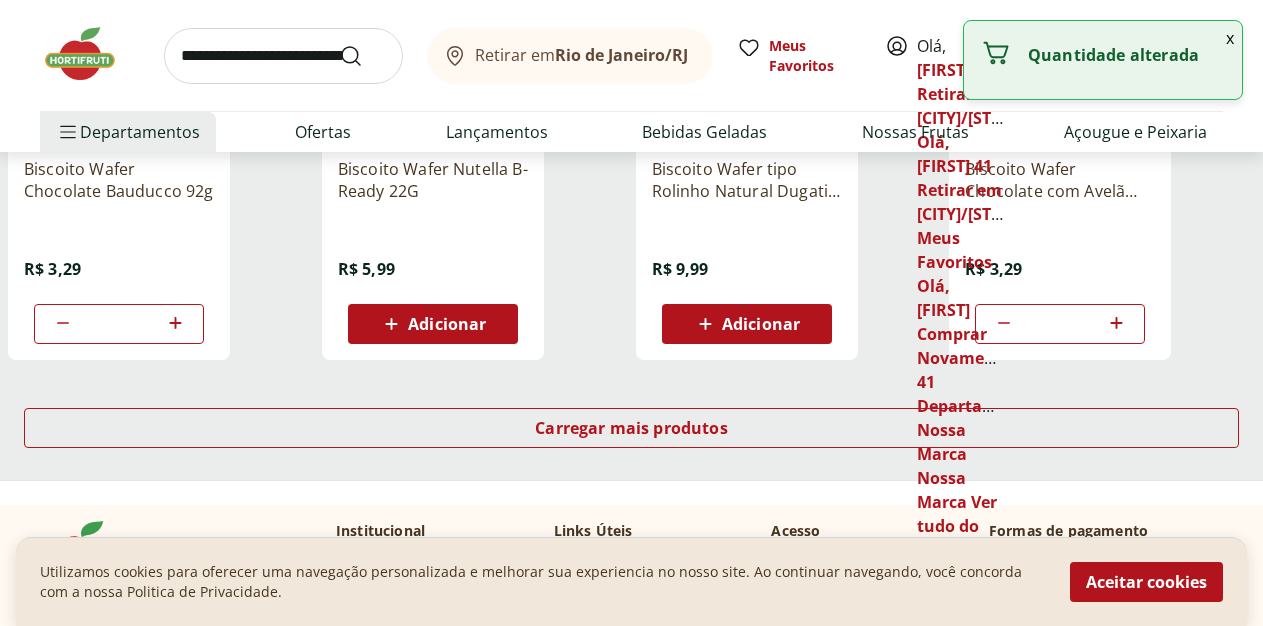type on "*" 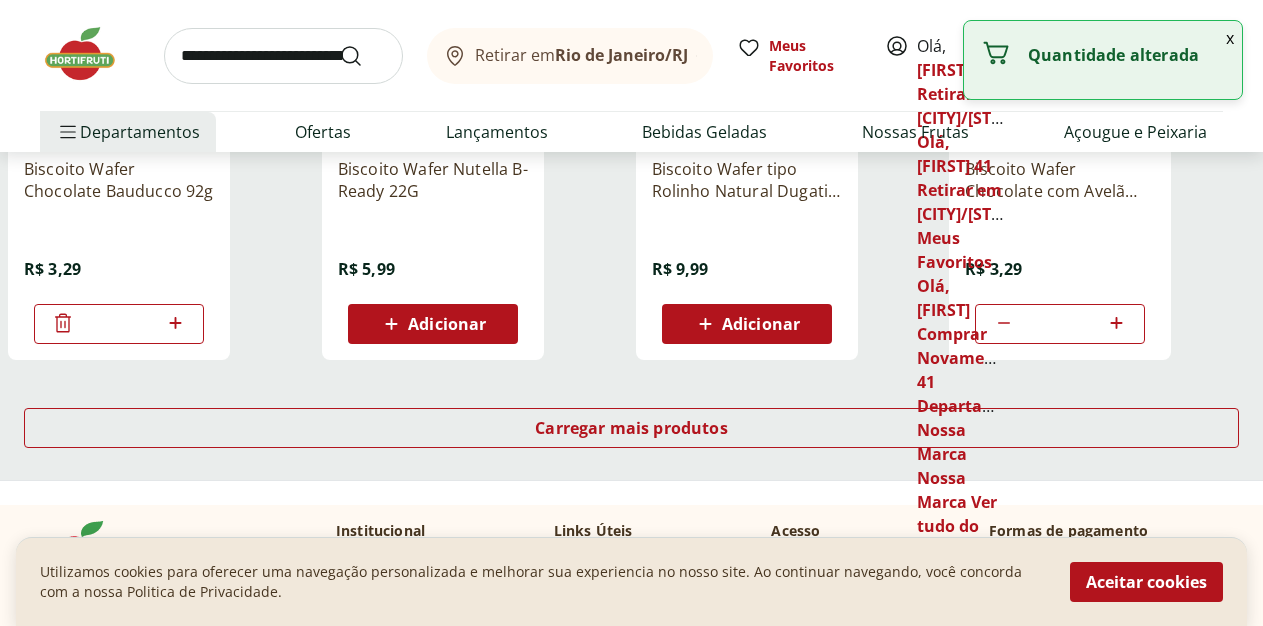 click 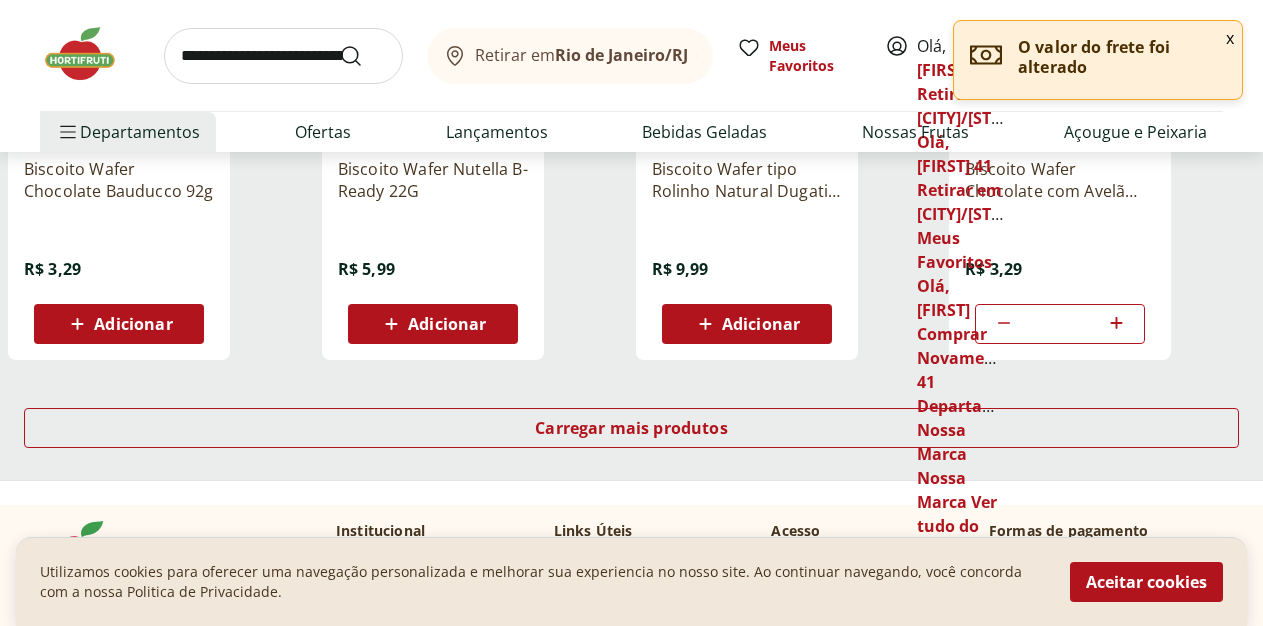 click on "Carregar mais produtos" at bounding box center (631, 432) 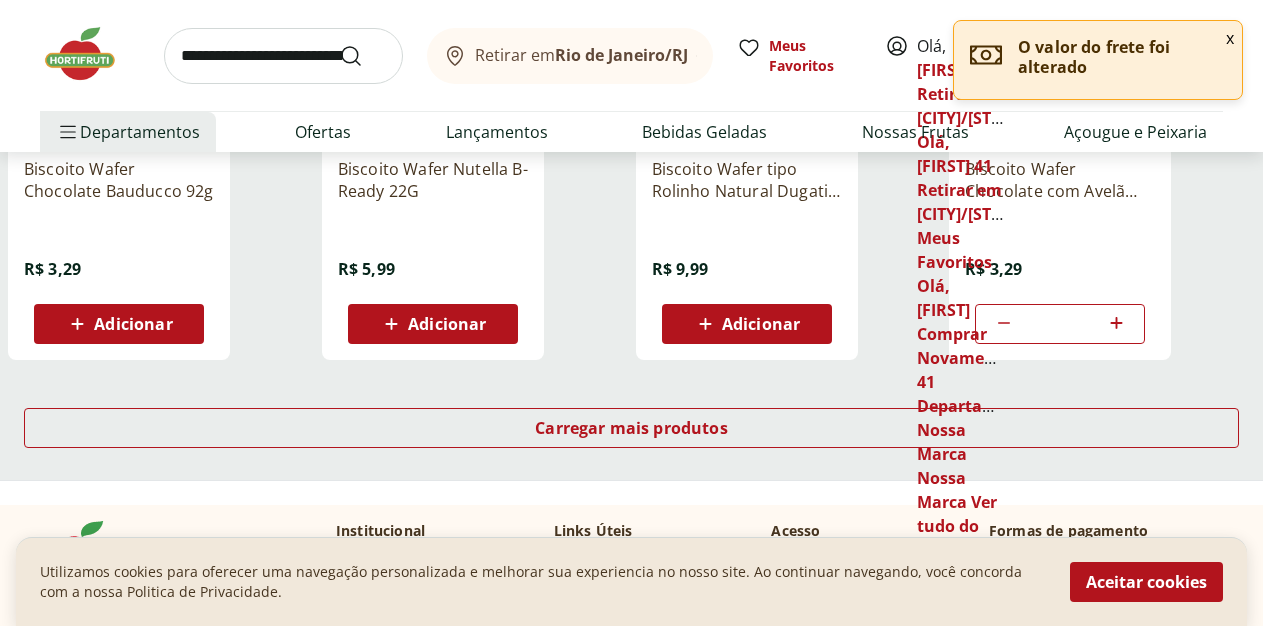 click 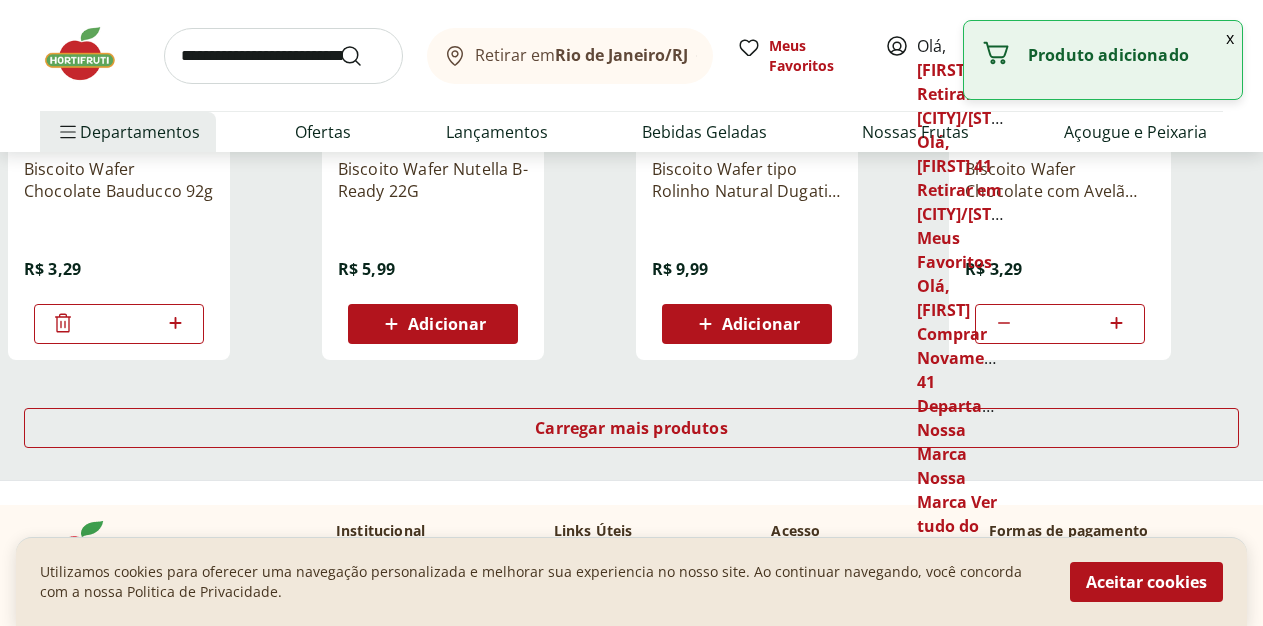 click 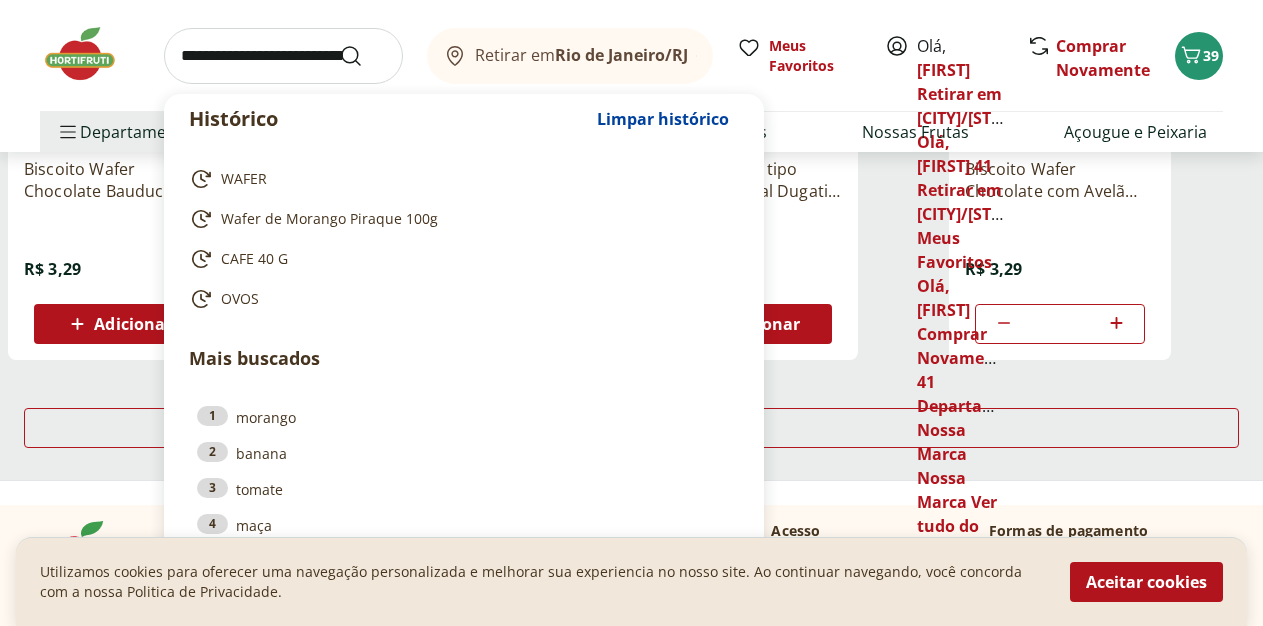 click at bounding box center [283, 56] 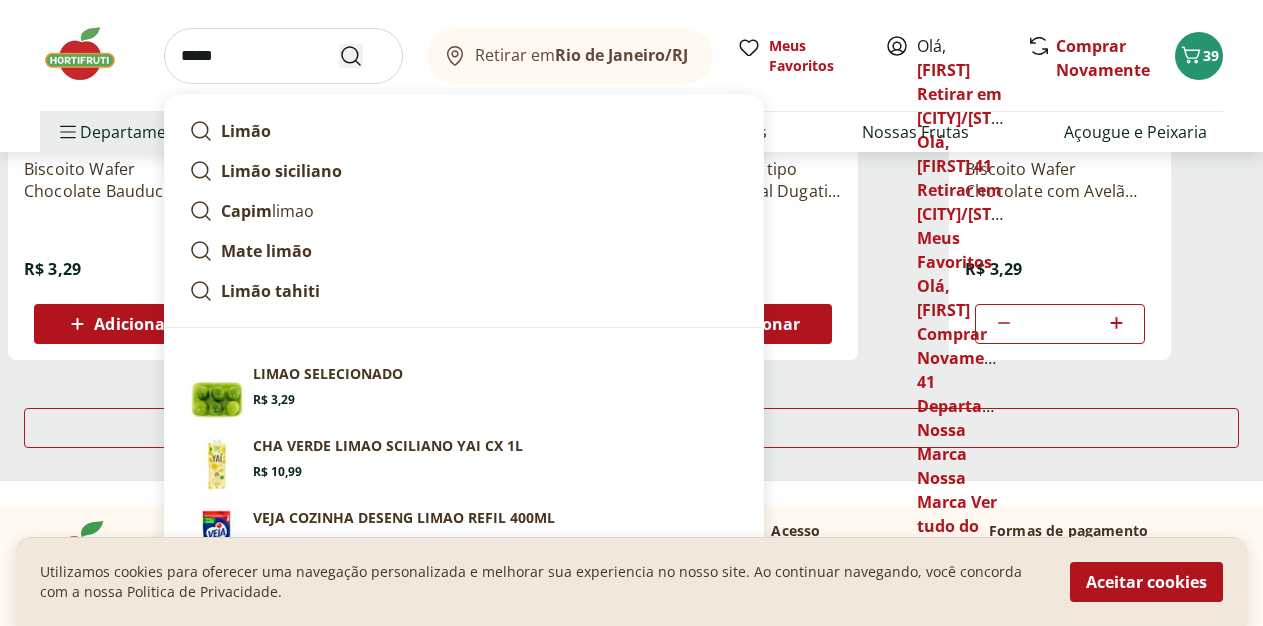 type on "*****" 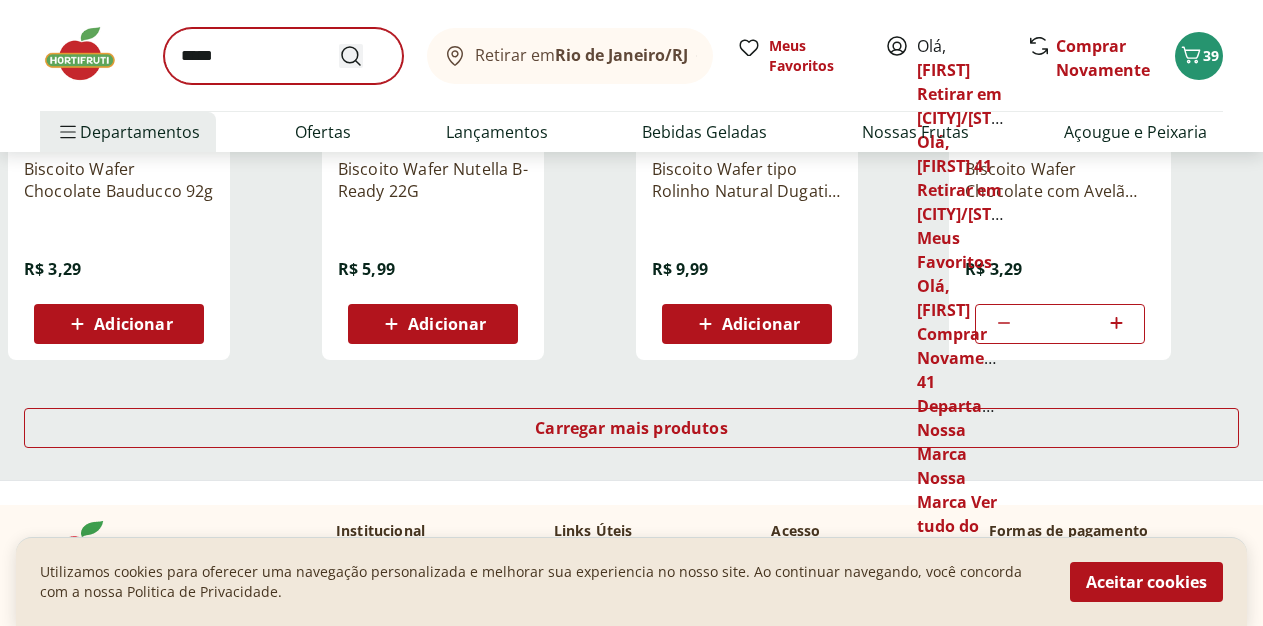 scroll, scrollTop: 0, scrollLeft: 0, axis: both 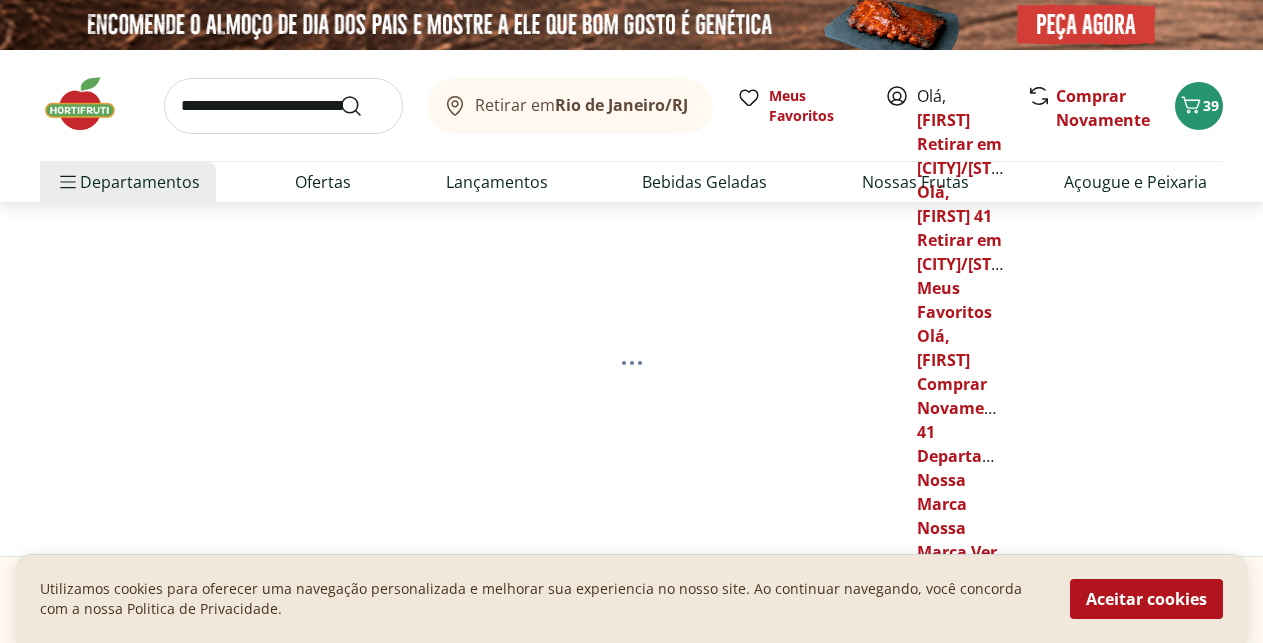 select on "**********" 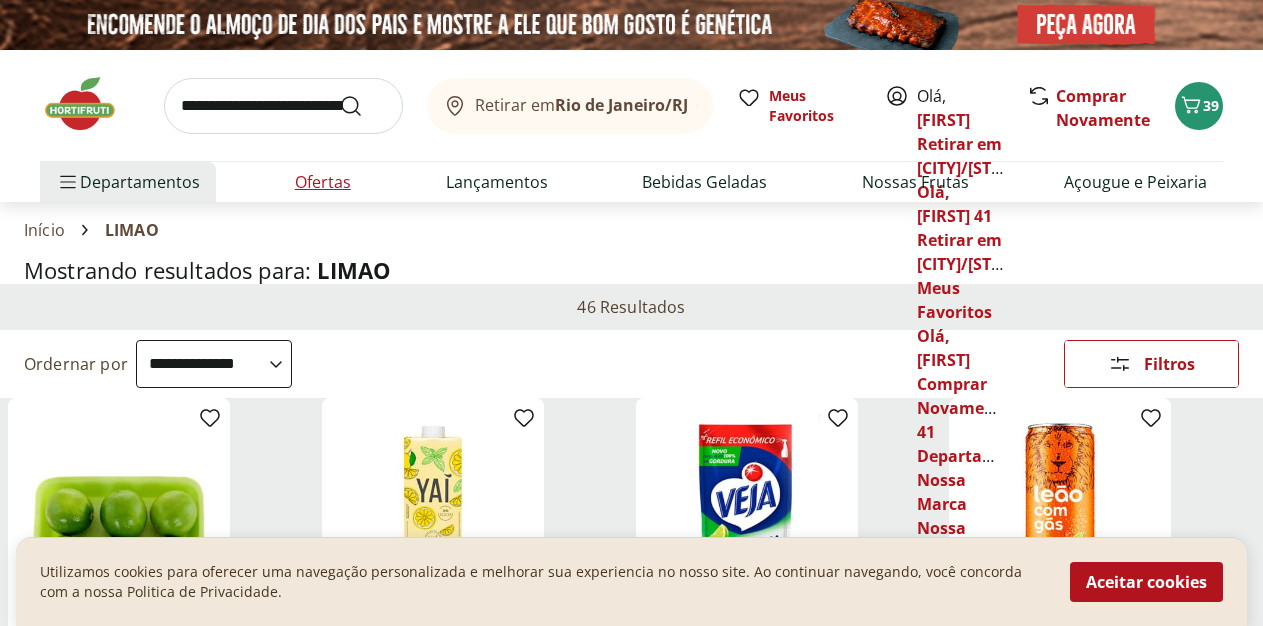 type on "*" 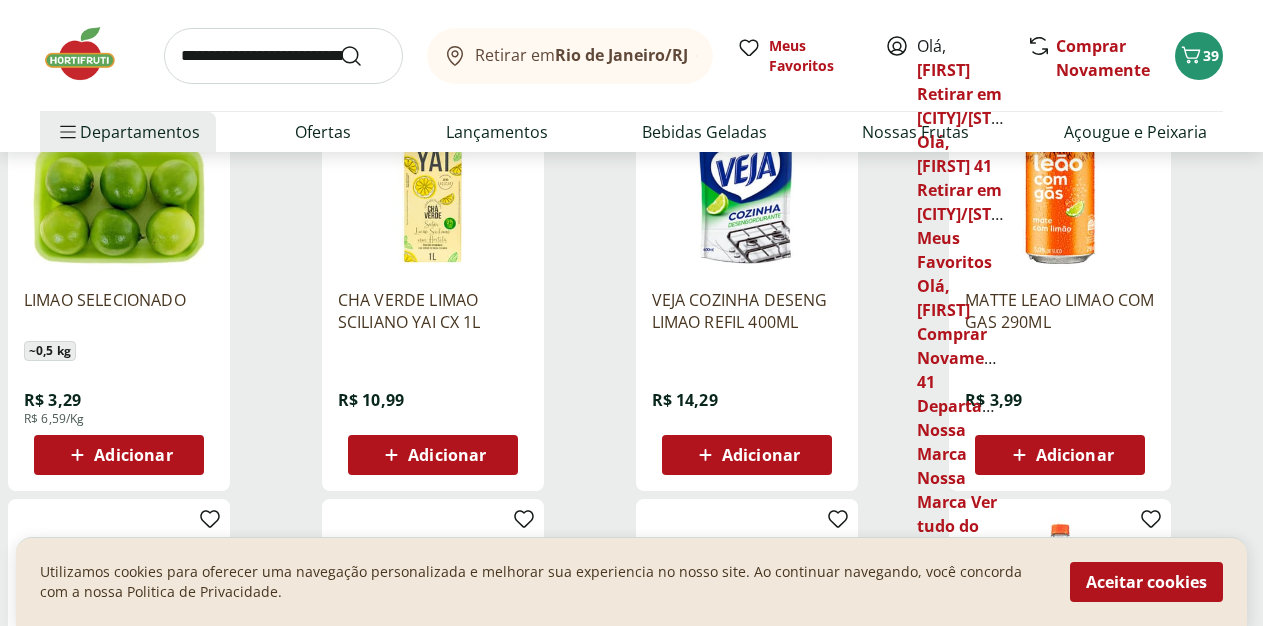 scroll, scrollTop: 306, scrollLeft: 0, axis: vertical 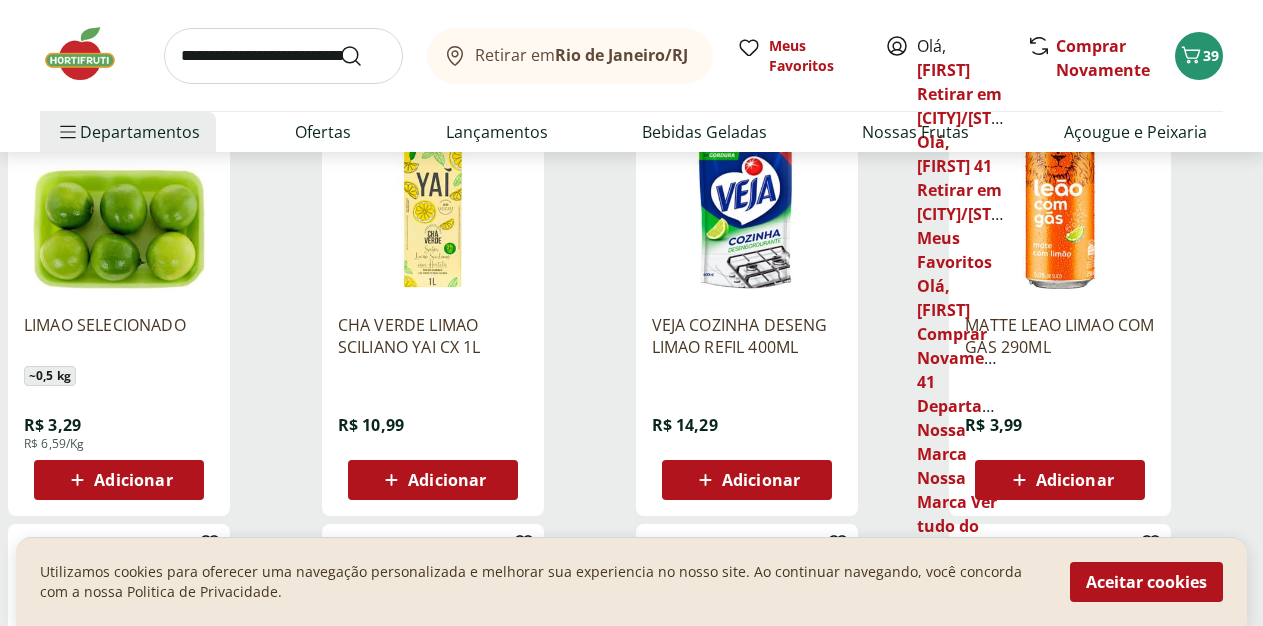 click on "Adicionar" at bounding box center [119, 480] 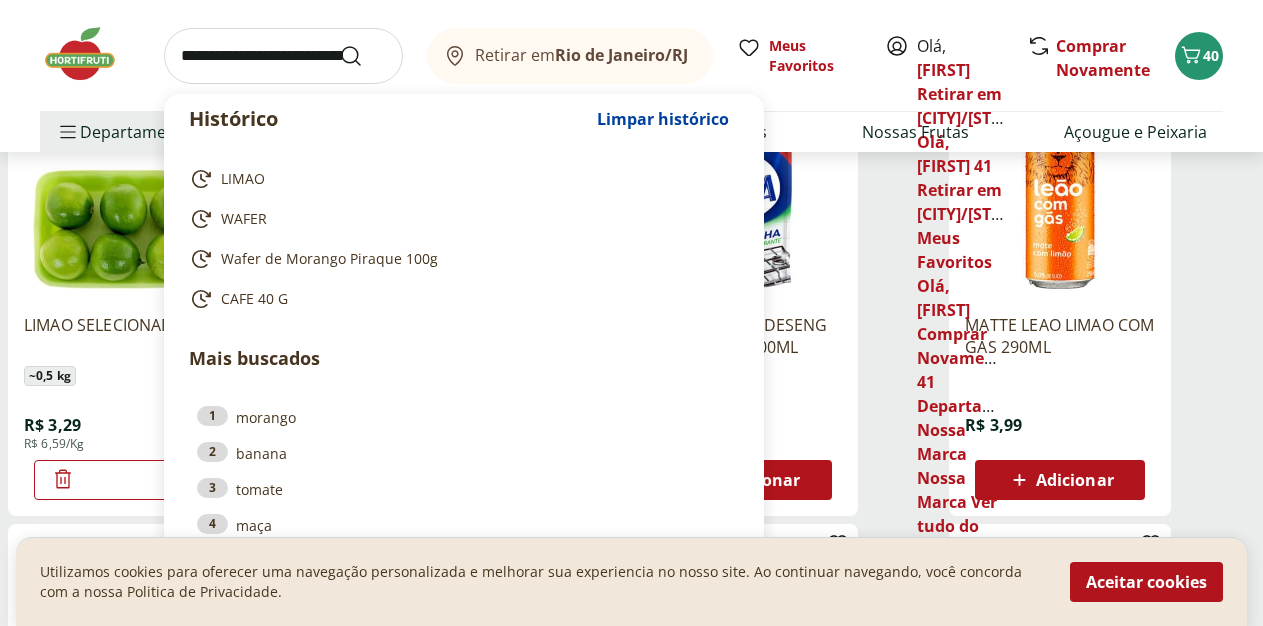 click at bounding box center [283, 56] 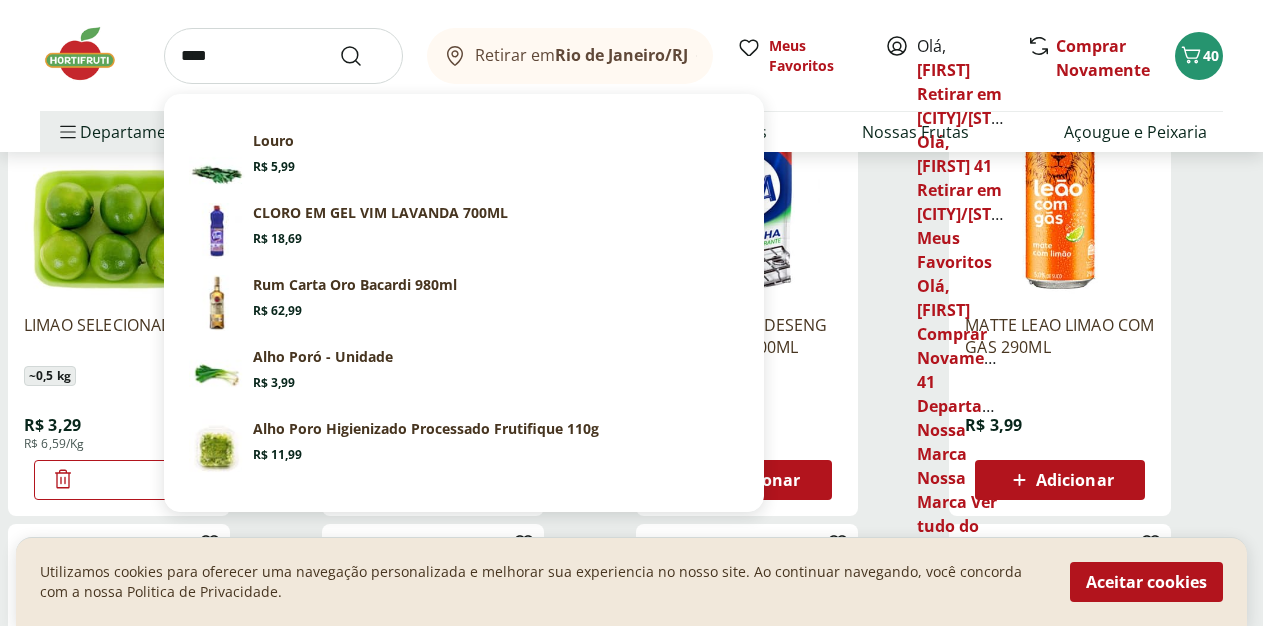 type on "****" 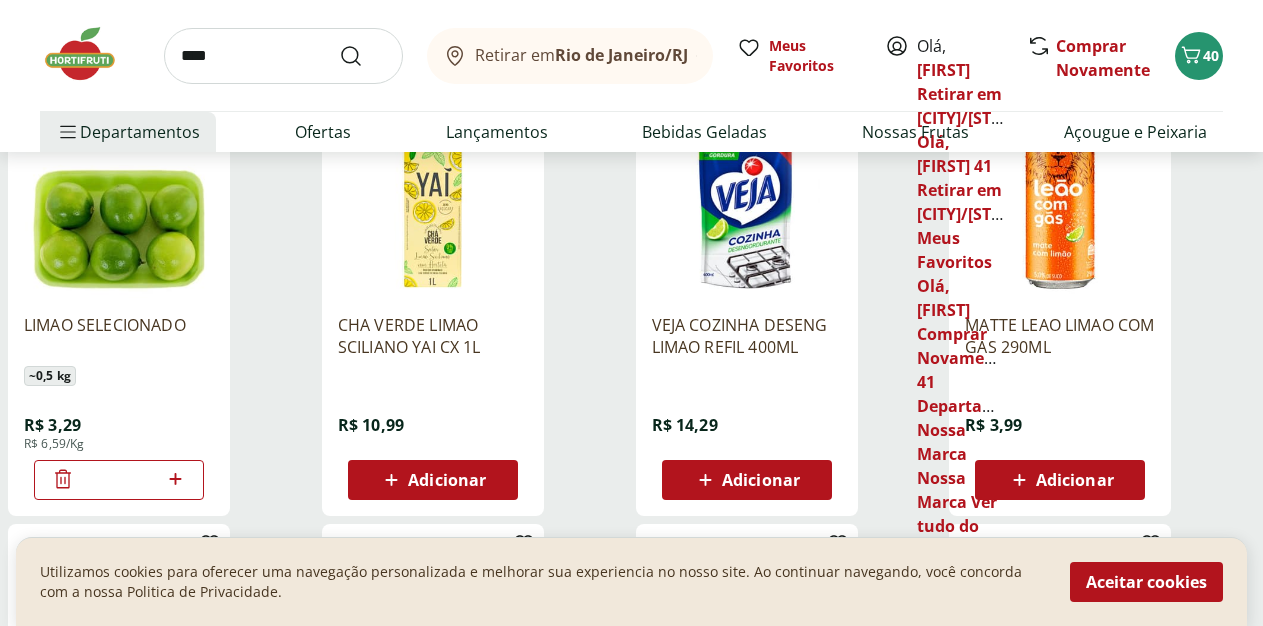 scroll, scrollTop: 0, scrollLeft: 0, axis: both 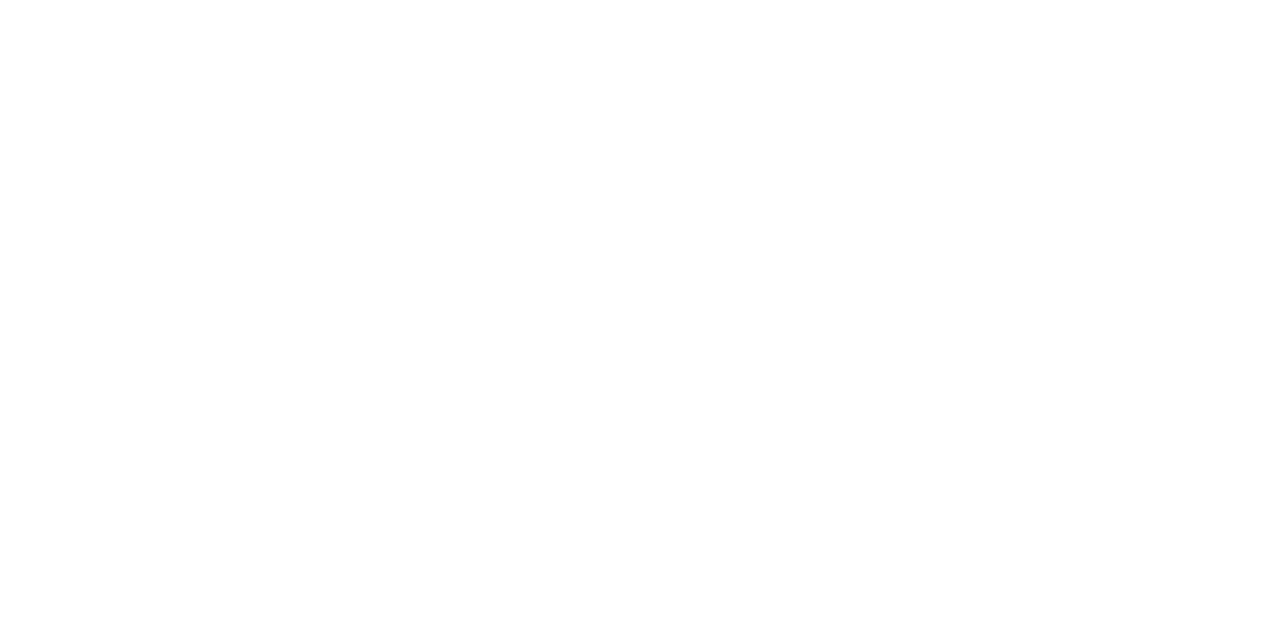 select on "**********" 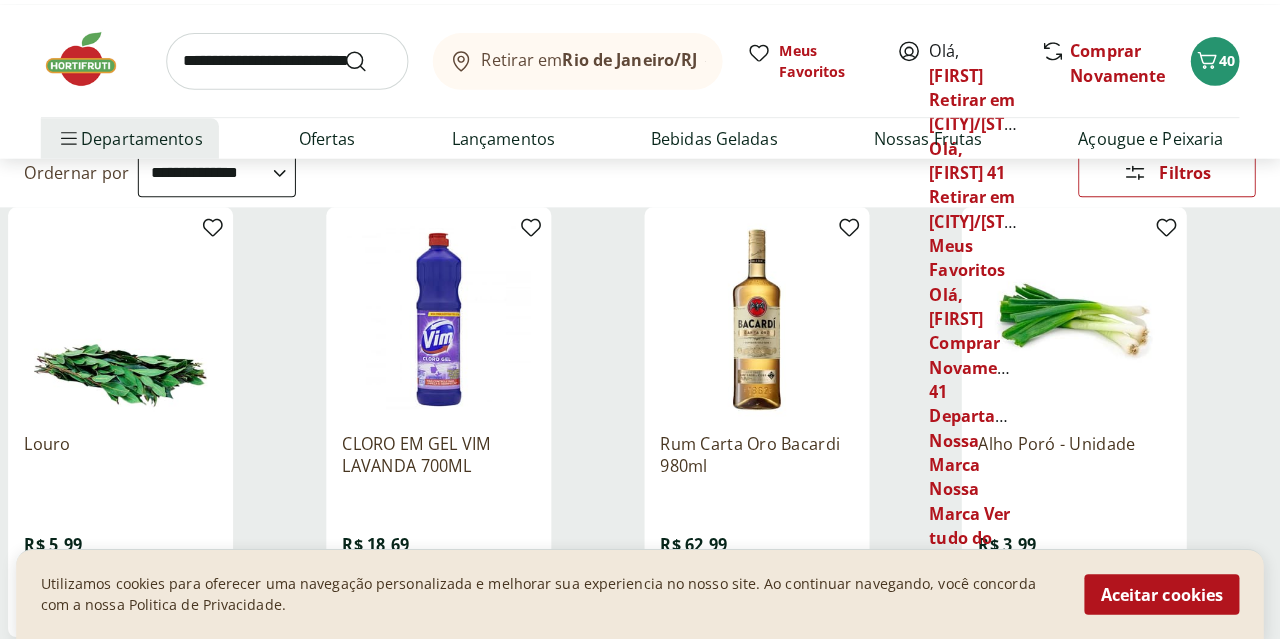 scroll, scrollTop: 306, scrollLeft: 0, axis: vertical 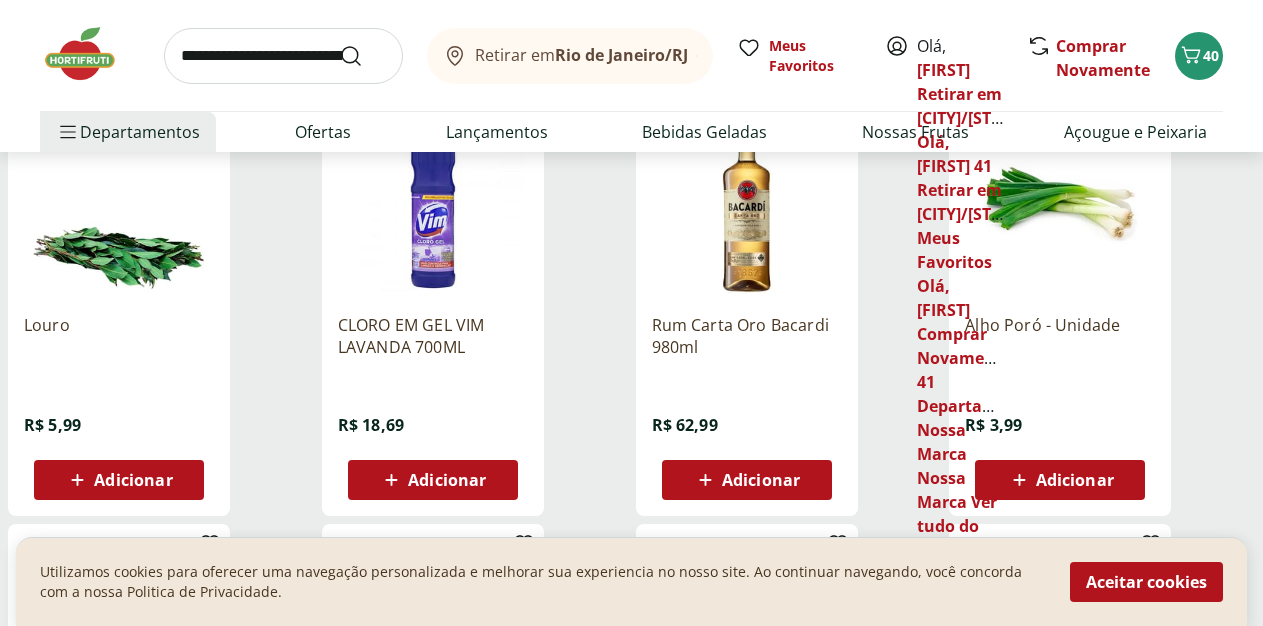 drag, startPoint x: 377, startPoint y: 473, endPoint x: 138, endPoint y: 432, distance: 242.49124 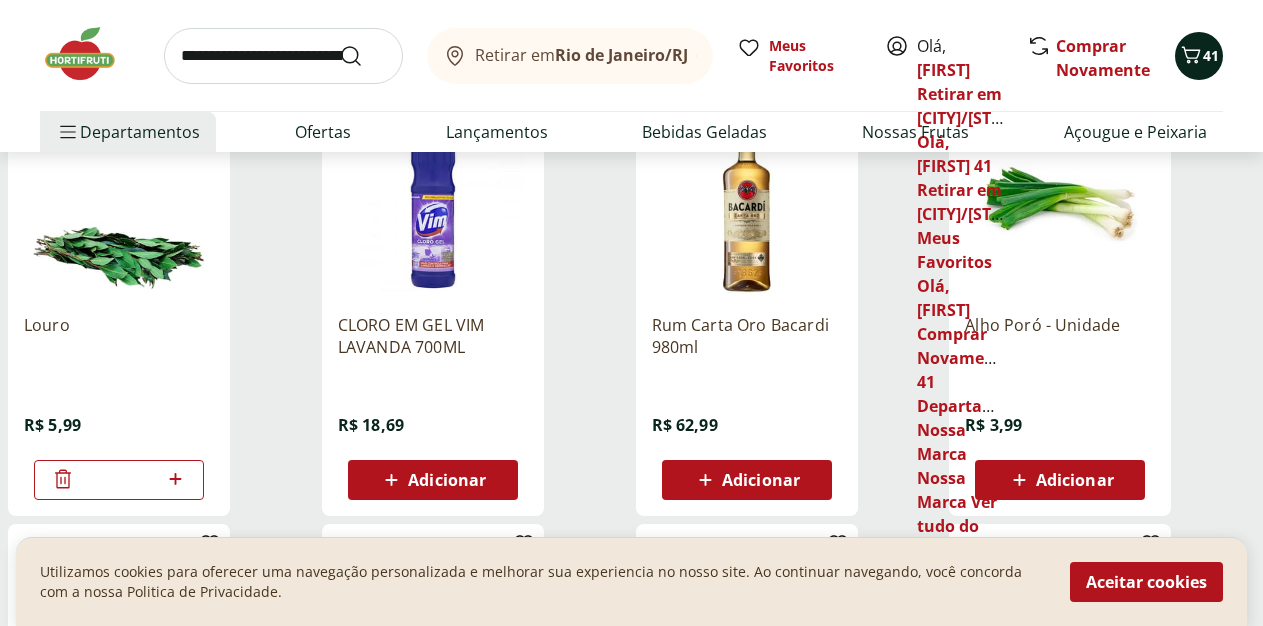 click 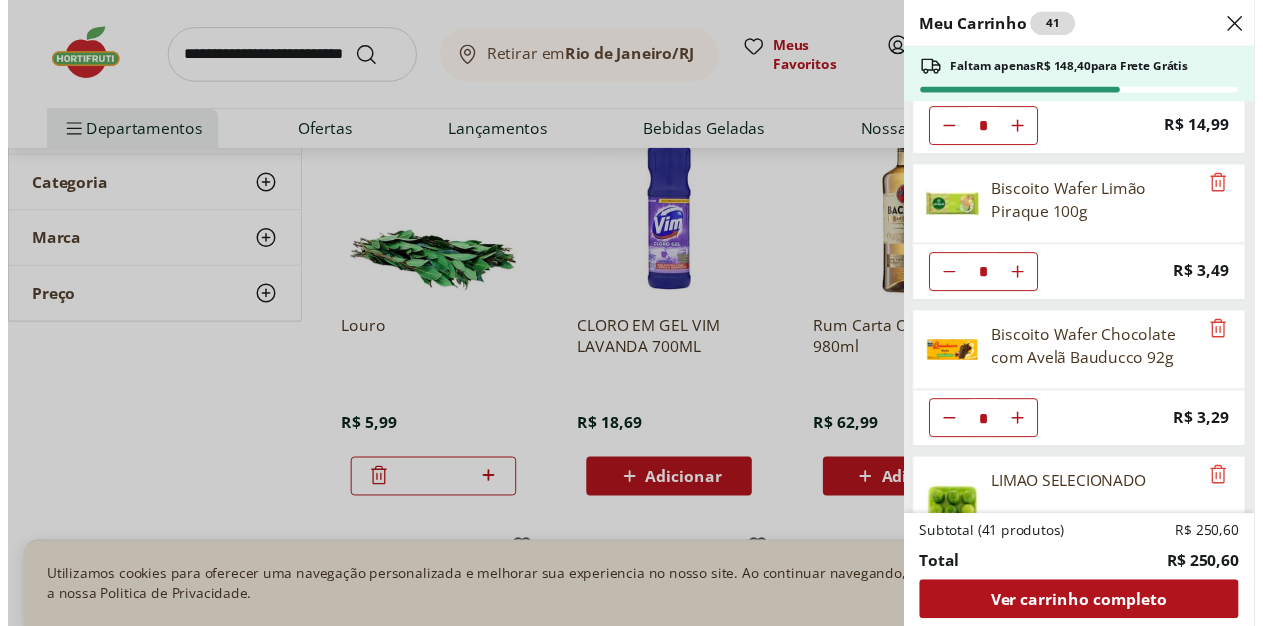 scroll, scrollTop: 1121, scrollLeft: 0, axis: vertical 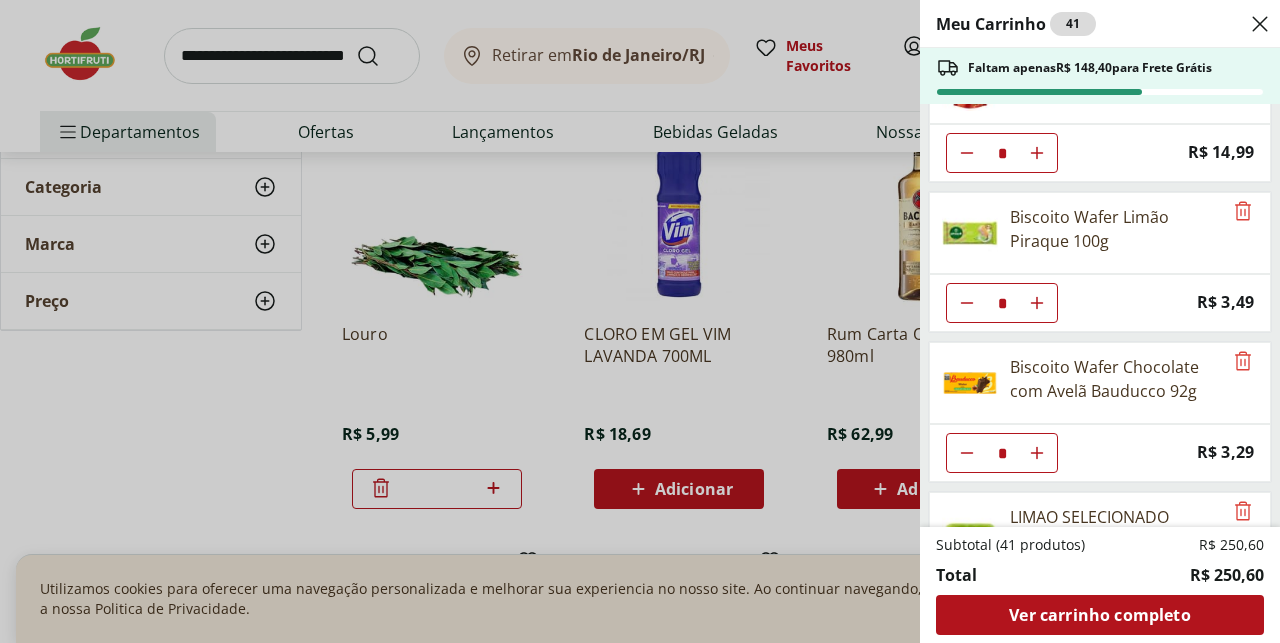 click on "Meu Carrinho 41 Faltam apenas  R$ 148,40  para Frete Grátis Refrigerante Coca-Cola Zero 1,5L * Price: R$ 7,99 Cerveja Budweiser lata 350ml * Price: R$ 4,49 Banana Prata Unidade ** Price: R$ 2,20 Mamão Formosa Unidade * Price: R$ 25,18 Mamão Papaia Unidade * Price: R$ 6,49 Ovos Brancos Embalados com 30 unidades * Price: R$ 19,99 Ovo caipira vermelho HNT 20 unidades * Price: R$ 26,99 Café Solúvel em pó Pilão 40g * Price: R$ 14,99 Biscoito Wafer Limão Piraque 100g * Price: R$ 3,49 Biscoito Wafer Chocolate com Avelã Bauducco 92g * Price: R$ 3,29 LIMAO SELECIONADO * Price: R$ 3,29 Louro * Price: R$ 5,99 Subtotal (41 produtos) R$ 250,60 Total R$ 250,60 Ver carrinho completo" at bounding box center [640, 321] 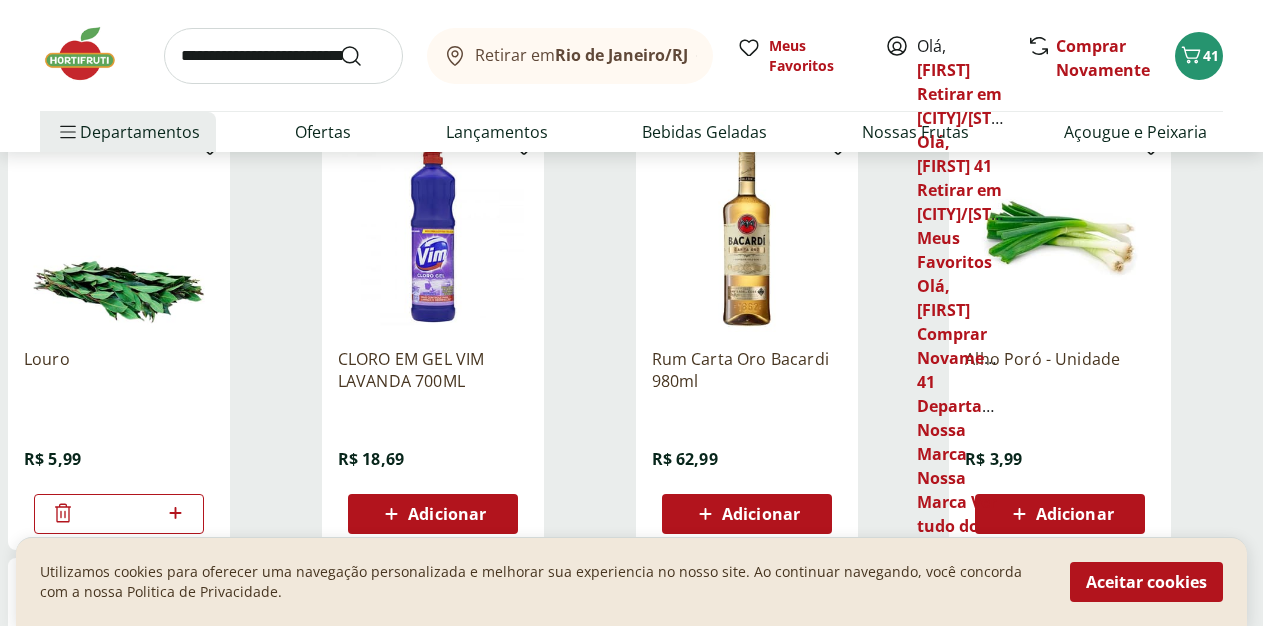 scroll, scrollTop: 306, scrollLeft: 0, axis: vertical 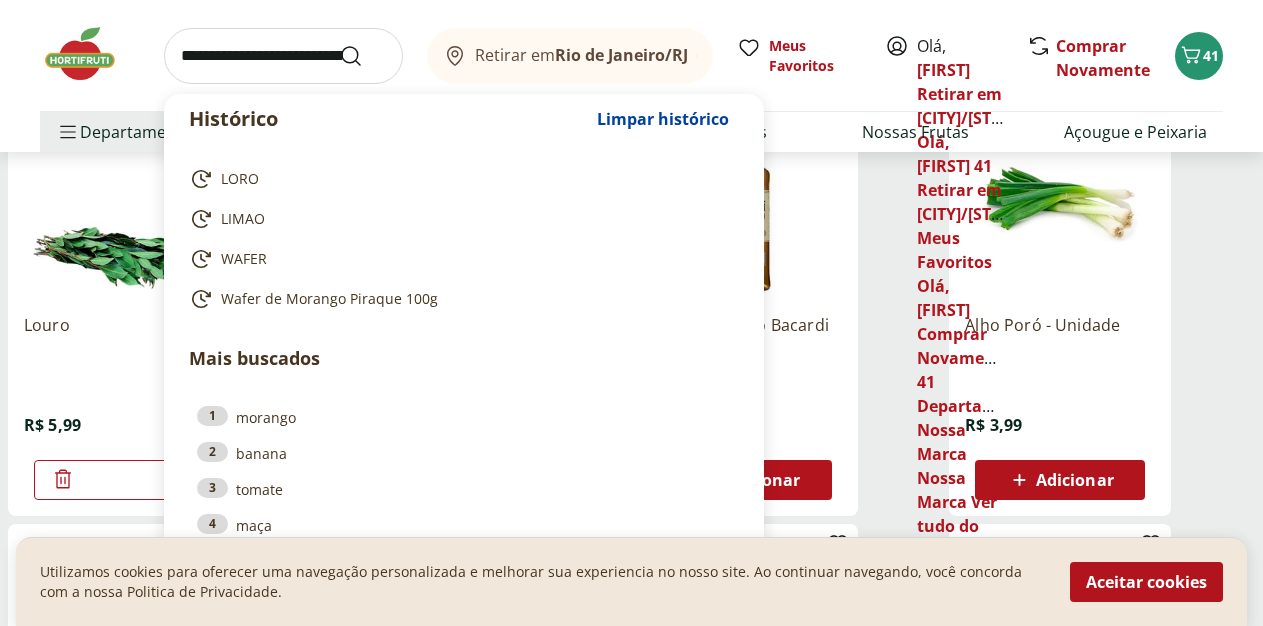 click at bounding box center [283, 56] 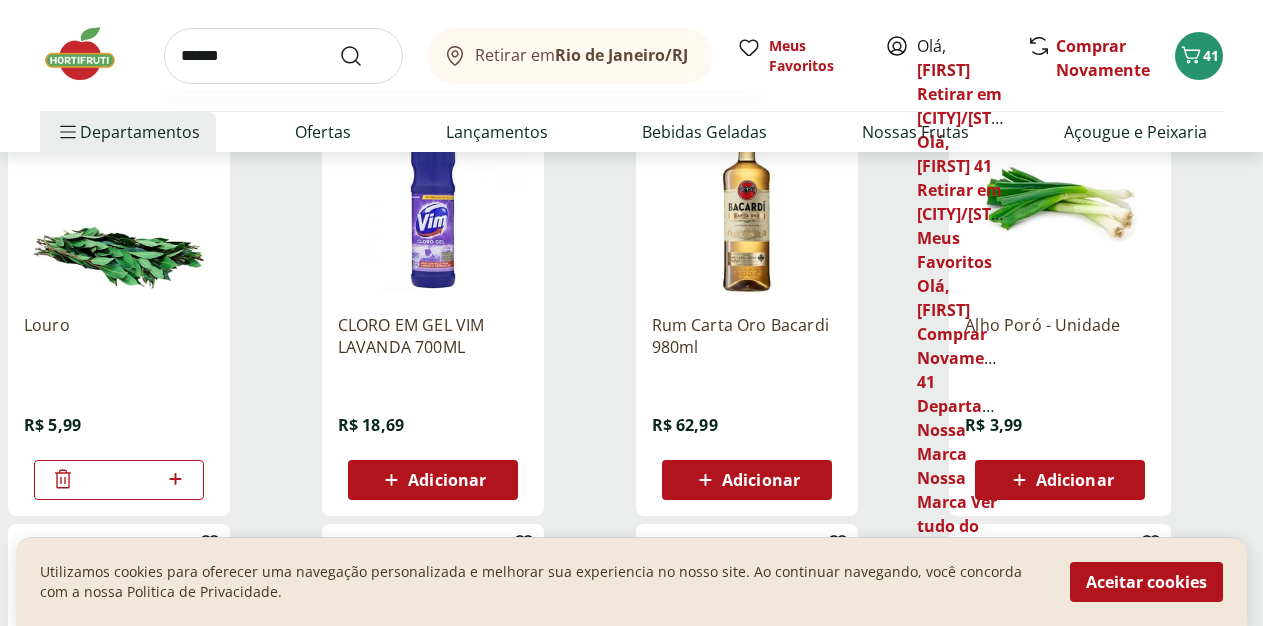 type on "******" 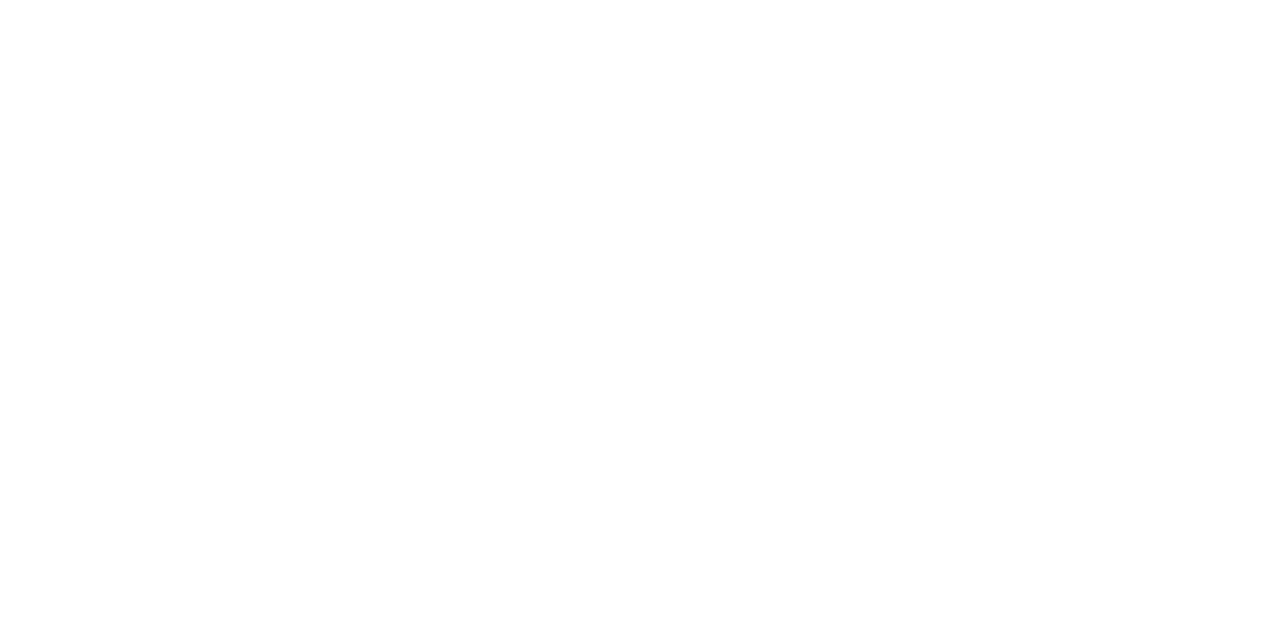 scroll, scrollTop: 0, scrollLeft: 0, axis: both 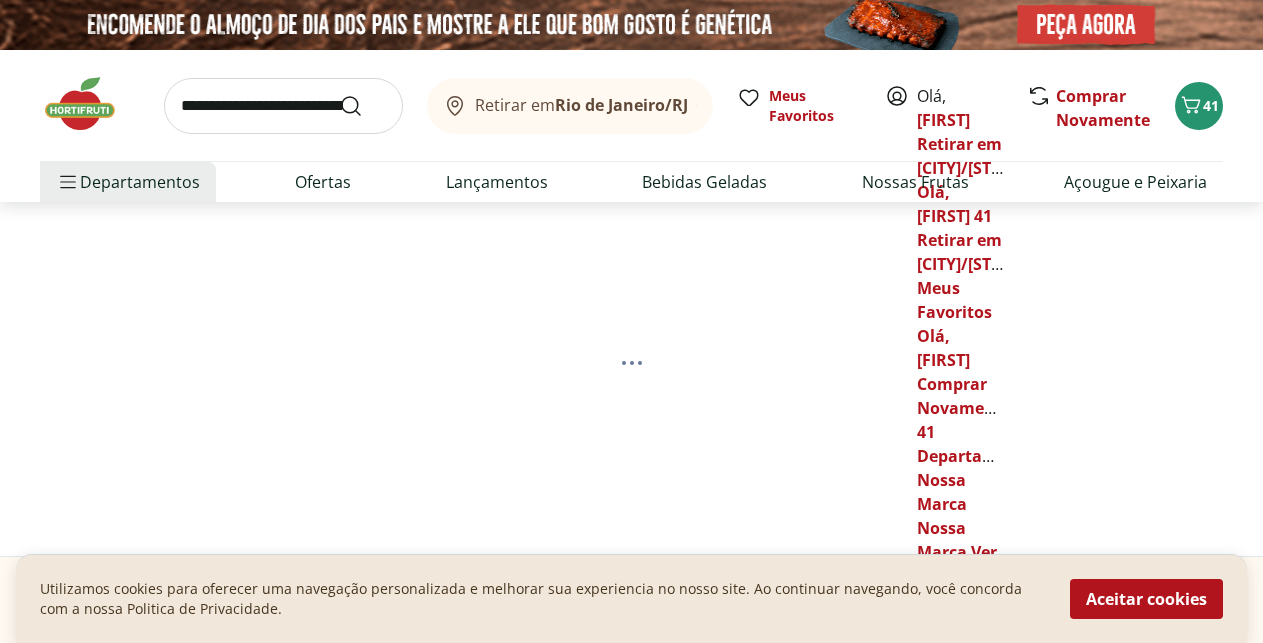 select on "**********" 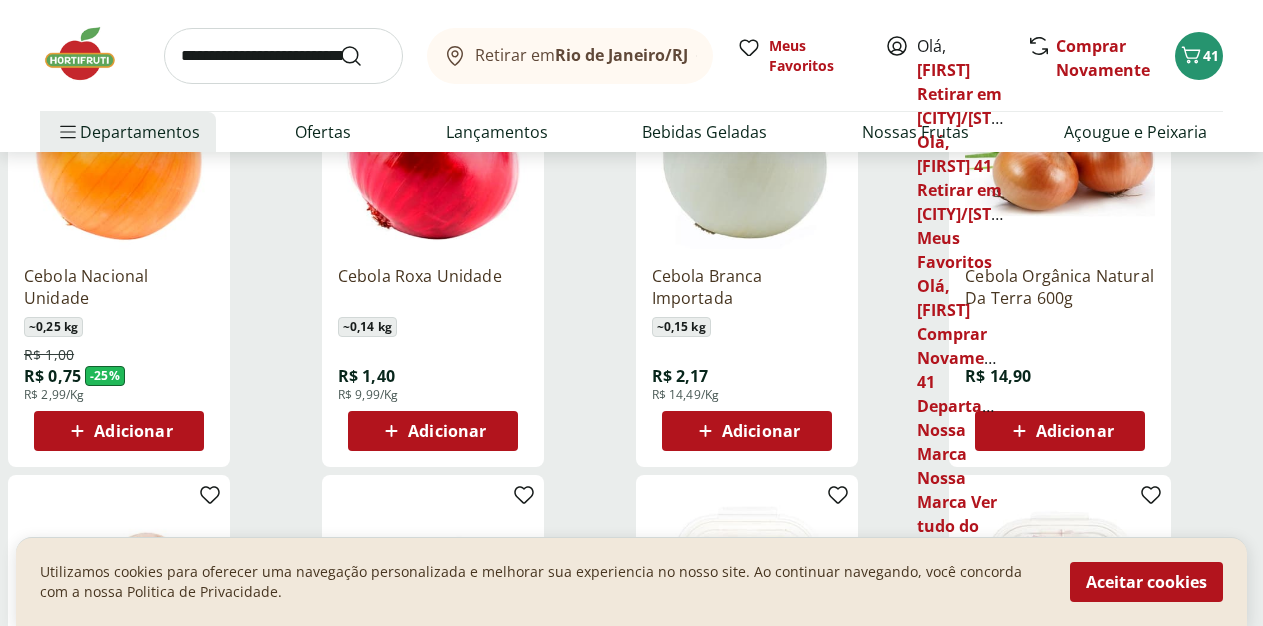 scroll, scrollTop: 408, scrollLeft: 0, axis: vertical 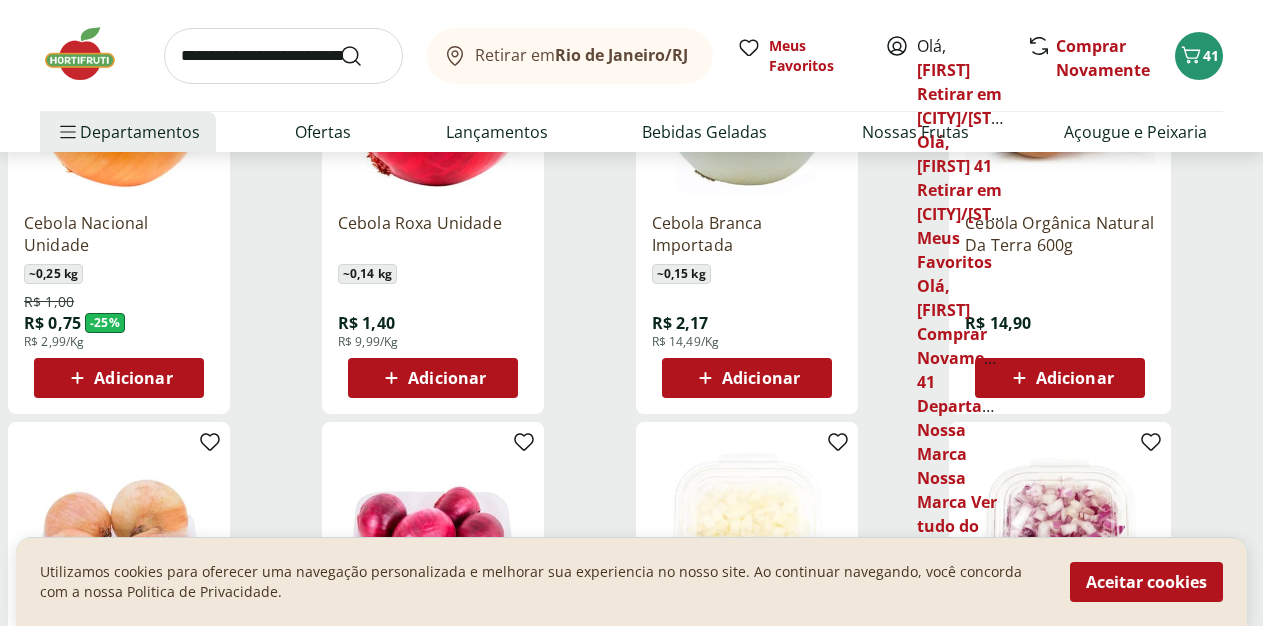 click on "Adicionar" at bounding box center (133, 378) 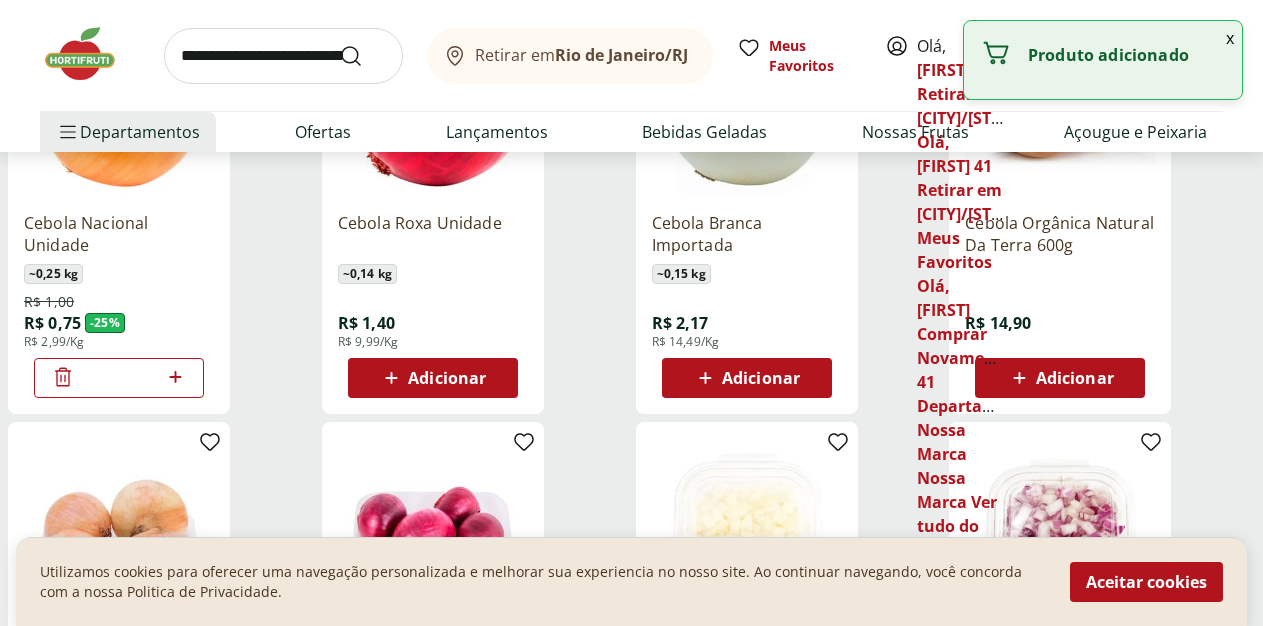 click 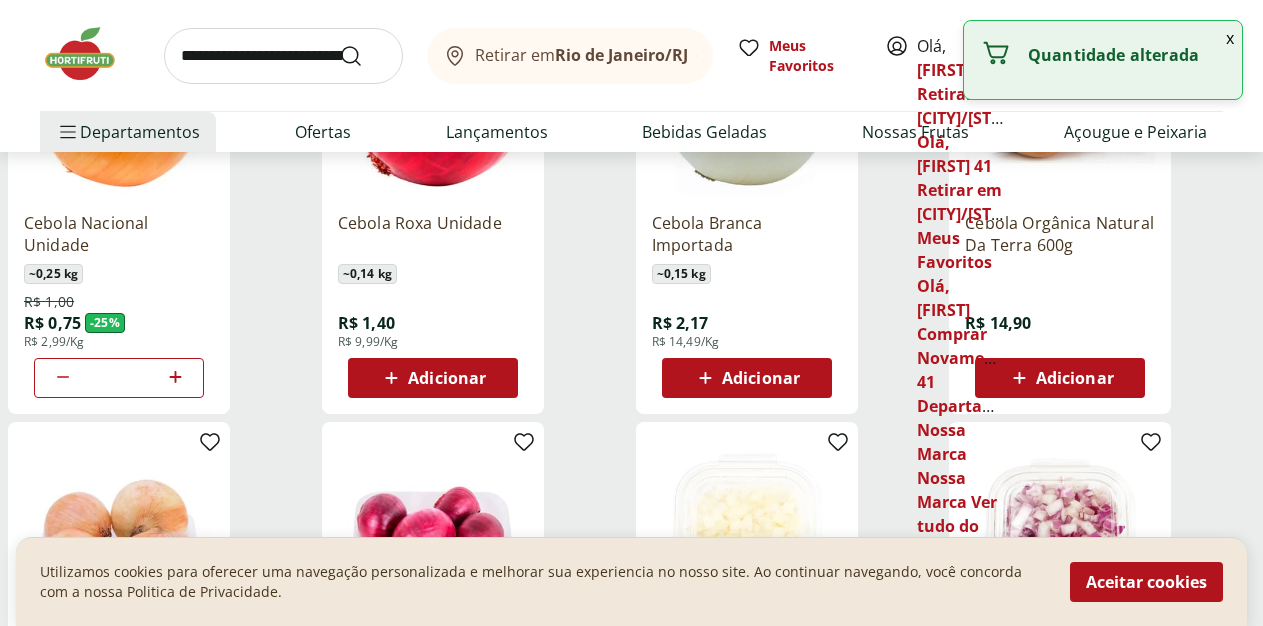 click 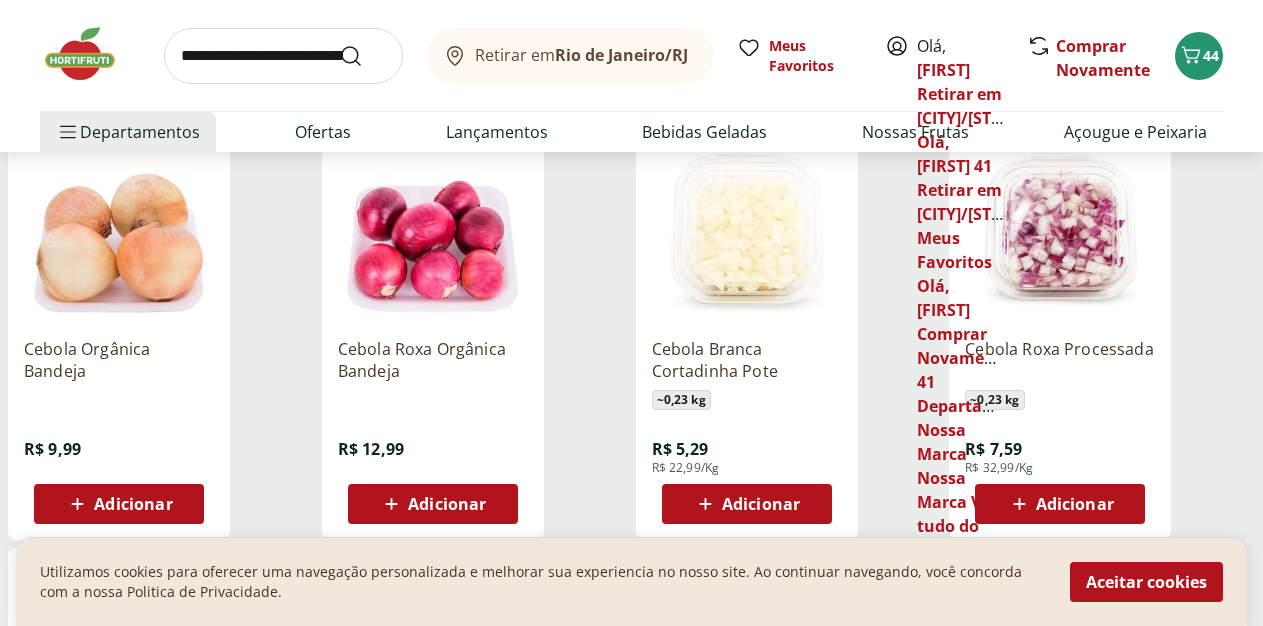 scroll, scrollTop: 612, scrollLeft: 0, axis: vertical 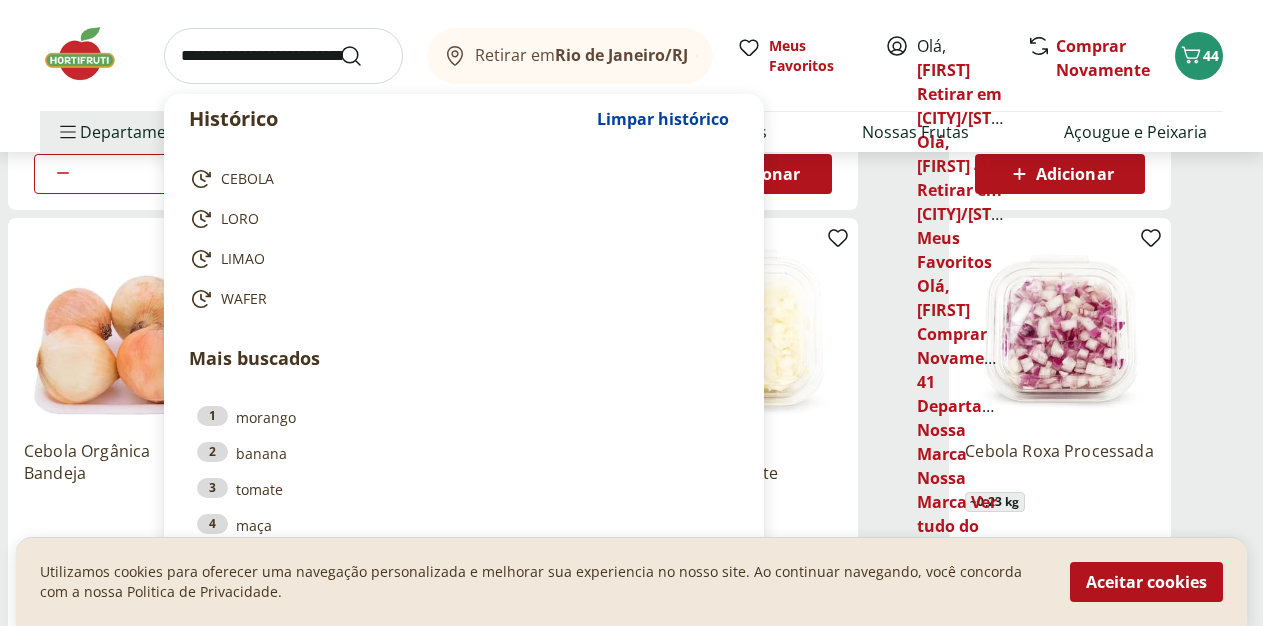 click at bounding box center (283, 56) 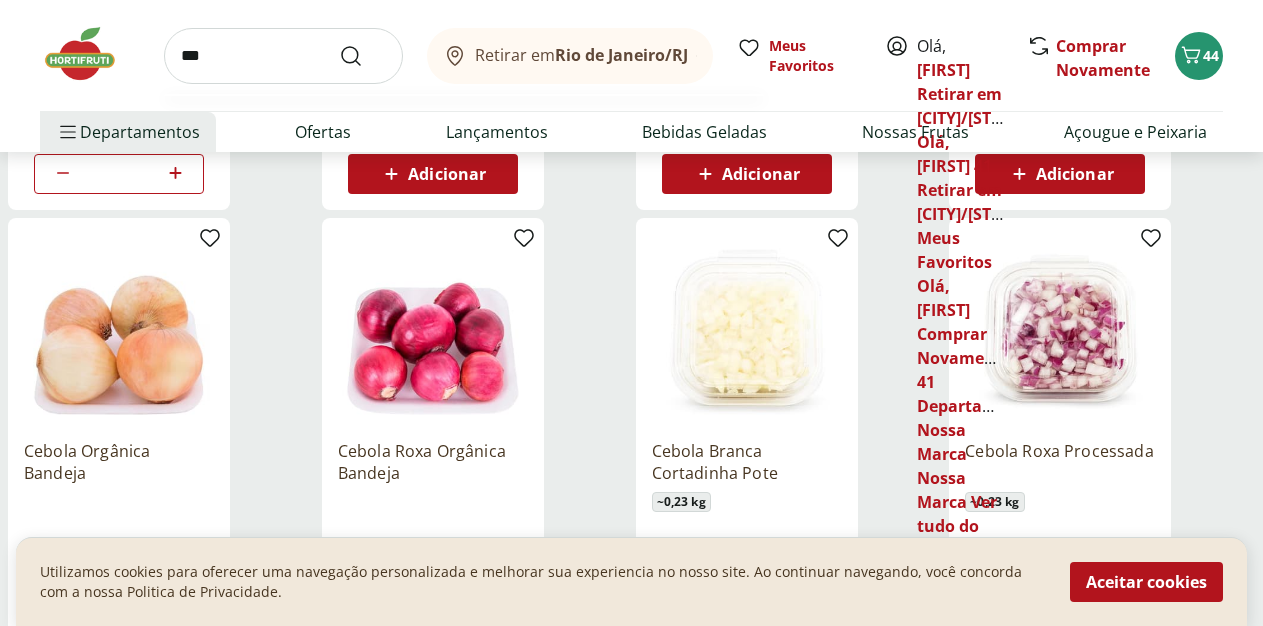 type on "****" 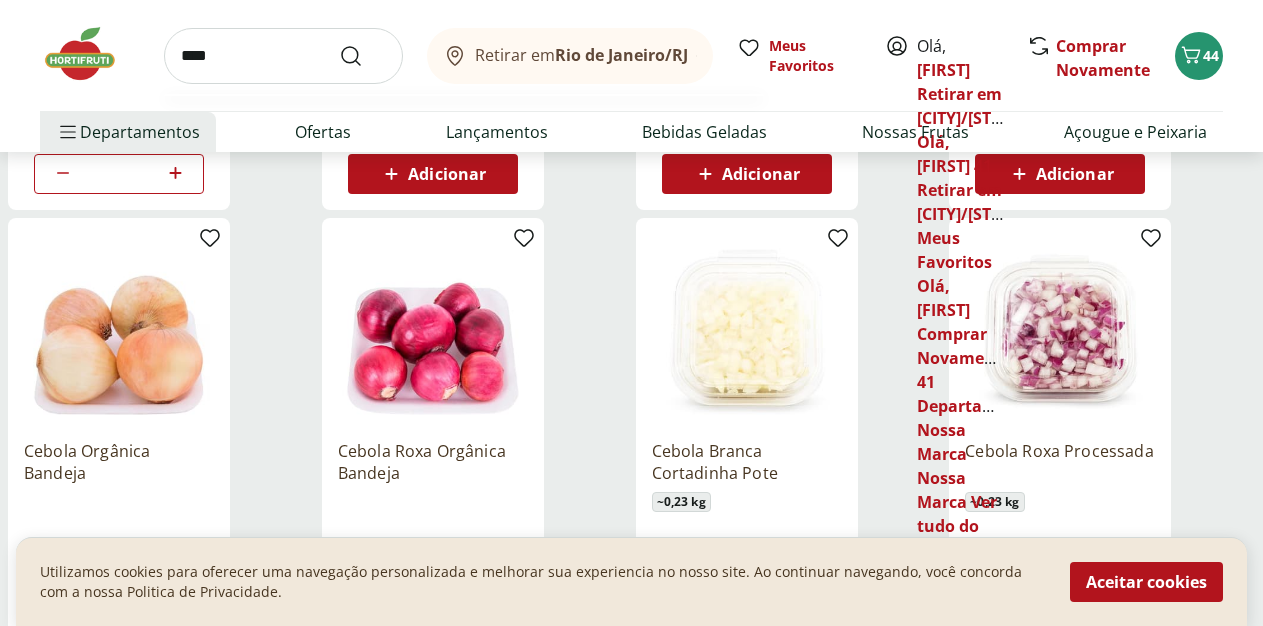 click at bounding box center (363, 56) 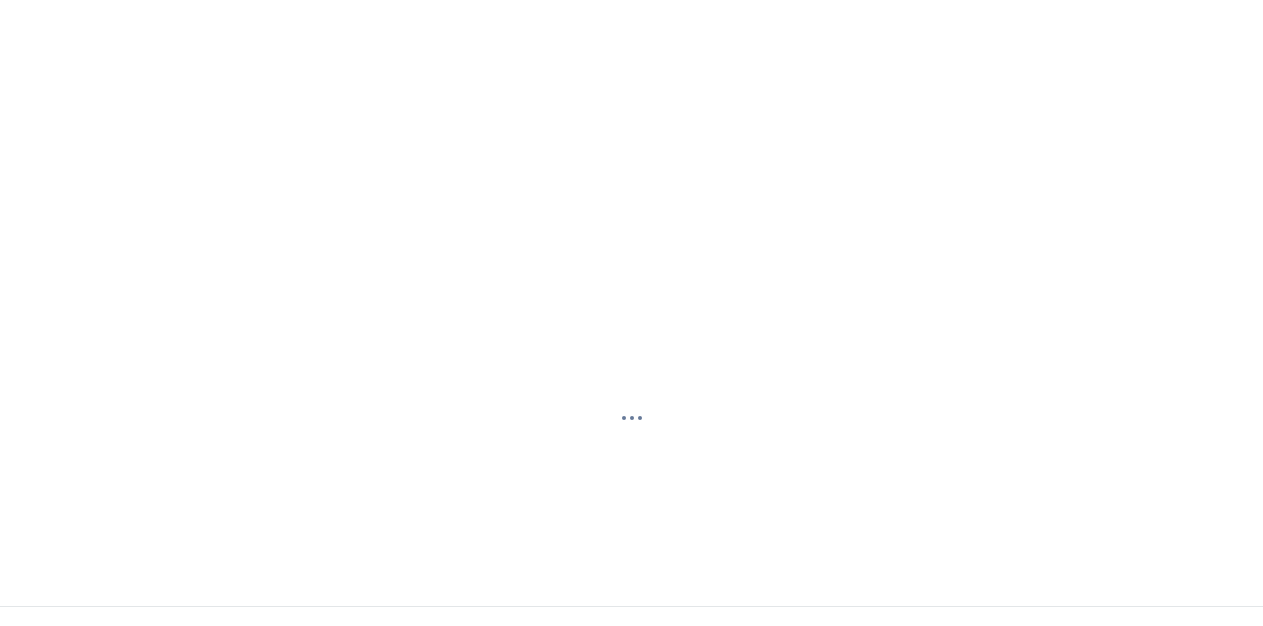 scroll, scrollTop: 0, scrollLeft: 0, axis: both 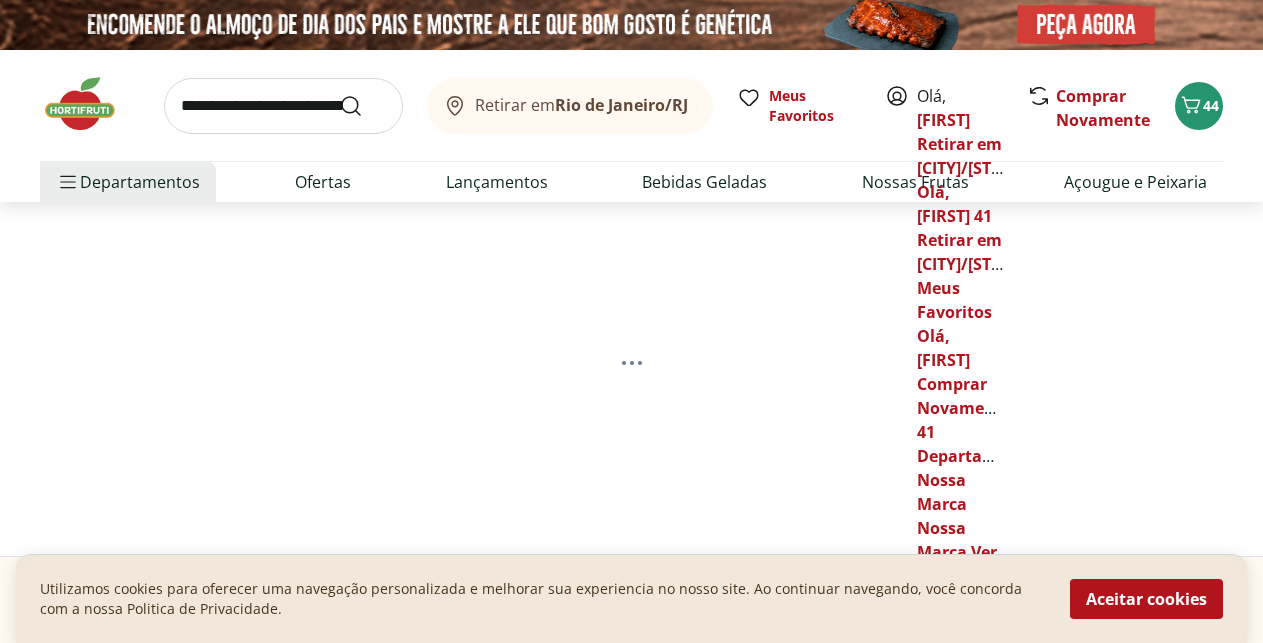 select on "**********" 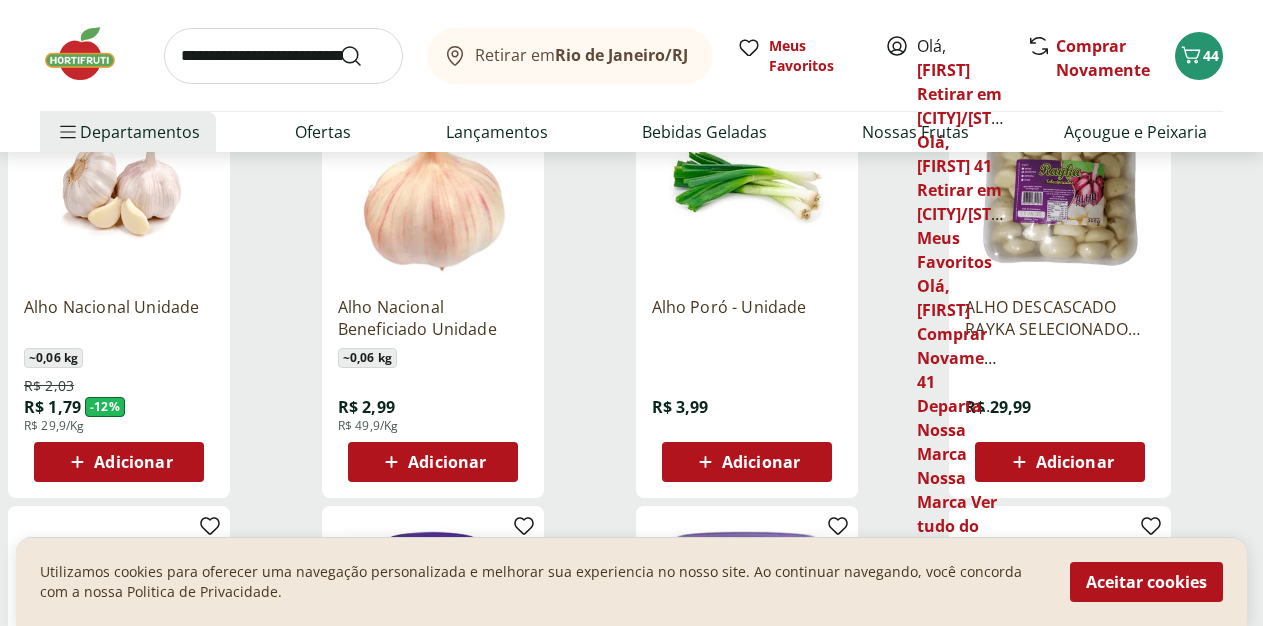 scroll, scrollTop: 408, scrollLeft: 0, axis: vertical 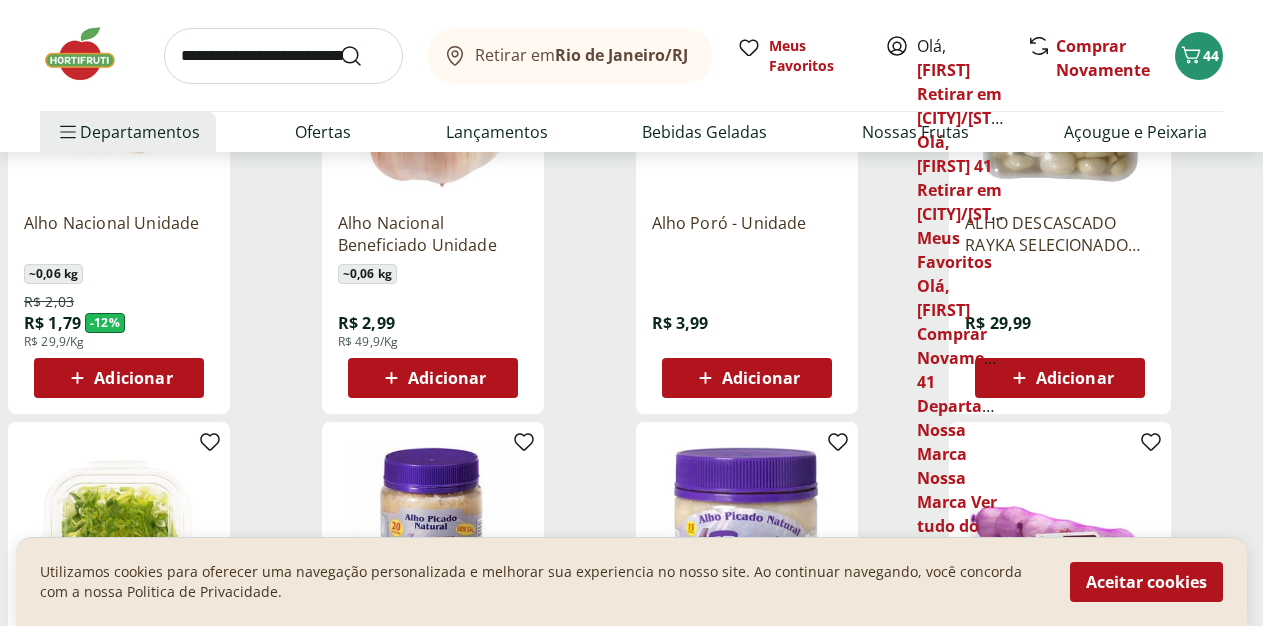 click on "Alho Nacional Unidade ~ 0,06 kg R$ 2,03 R$ 1,79 - 12 % R$ 29,9/Kg Adicionar" at bounding box center [119, 202] 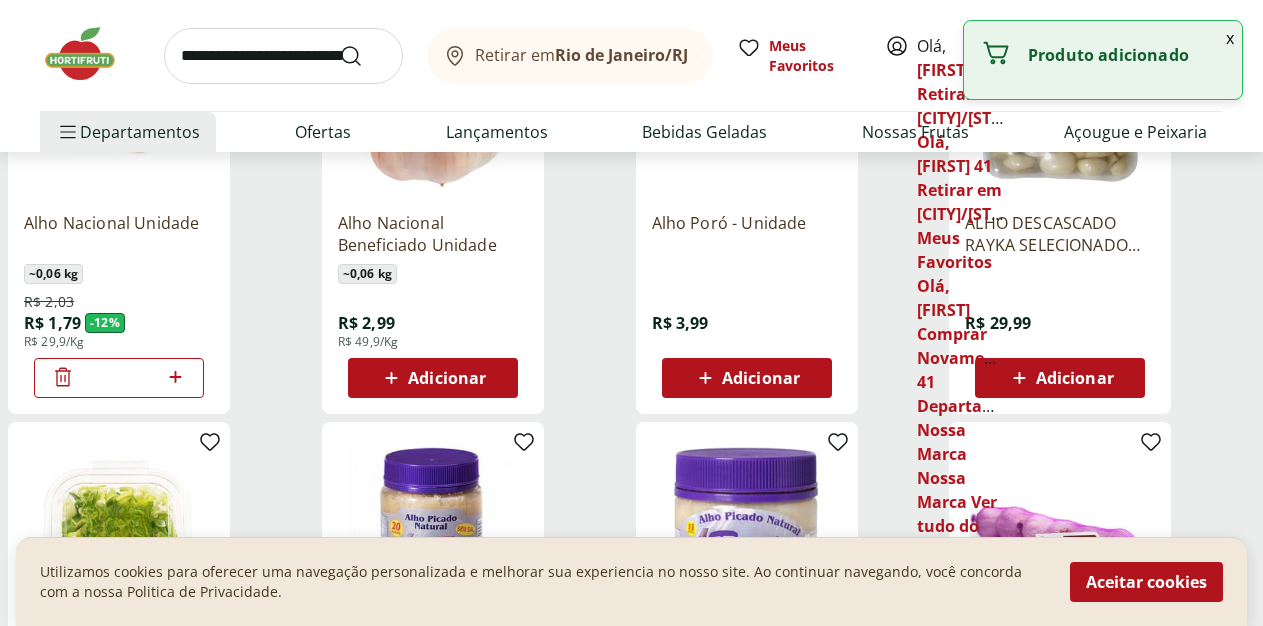 click 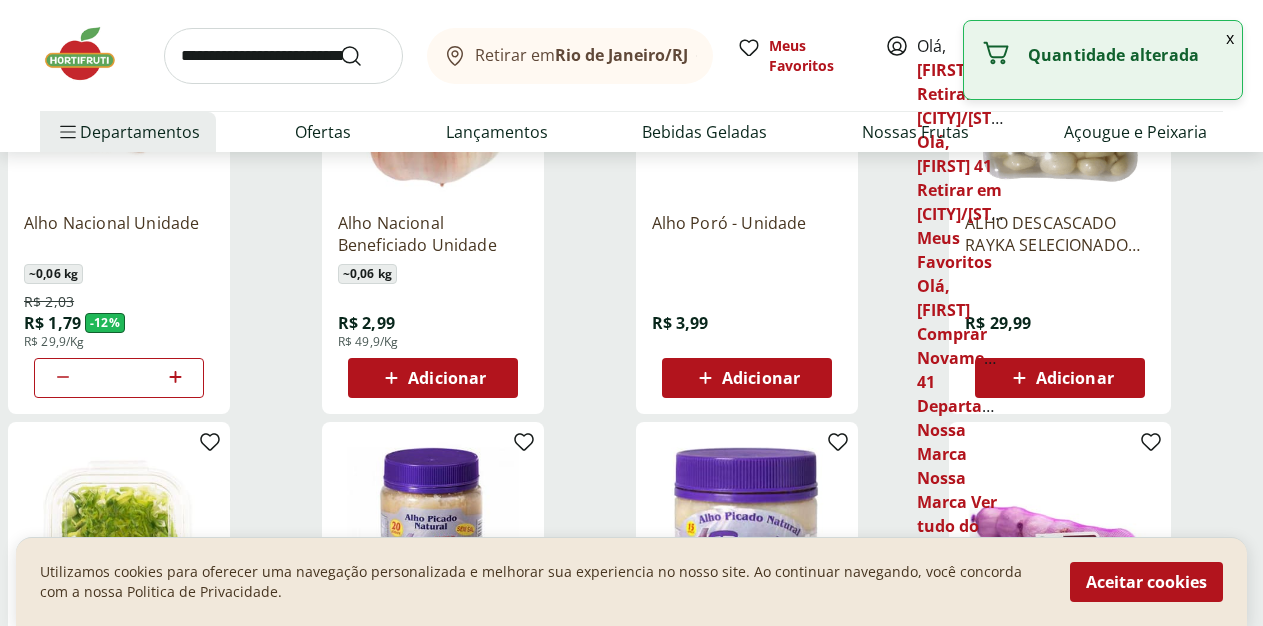 click 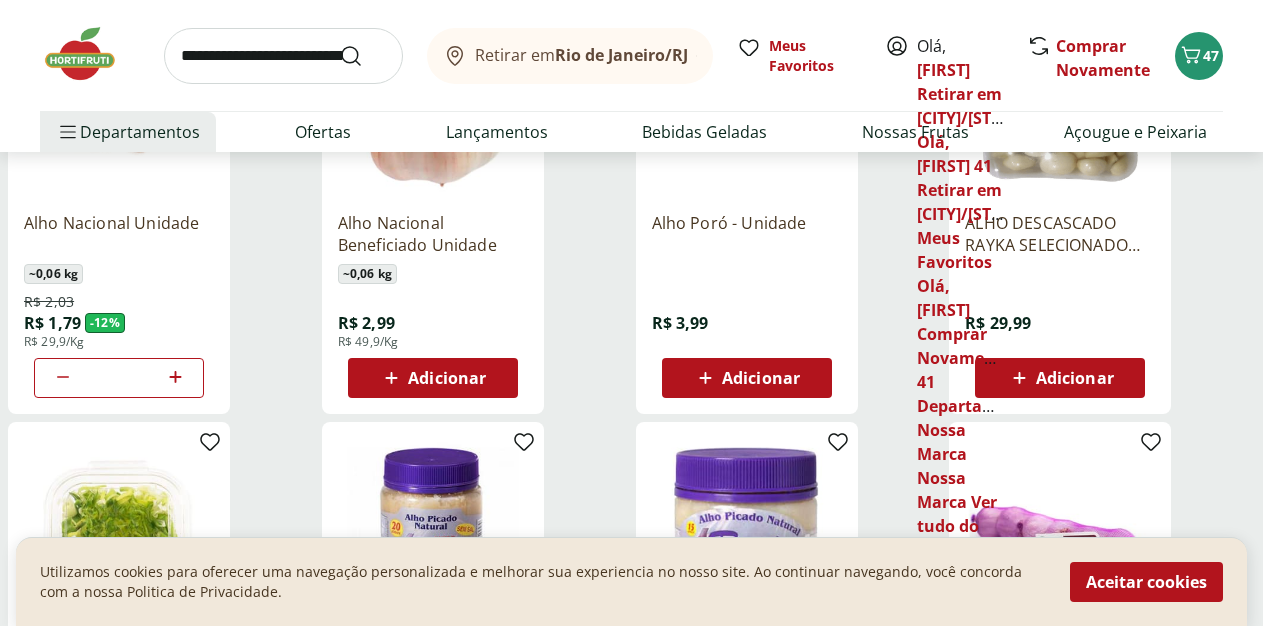 click at bounding box center [283, 56] 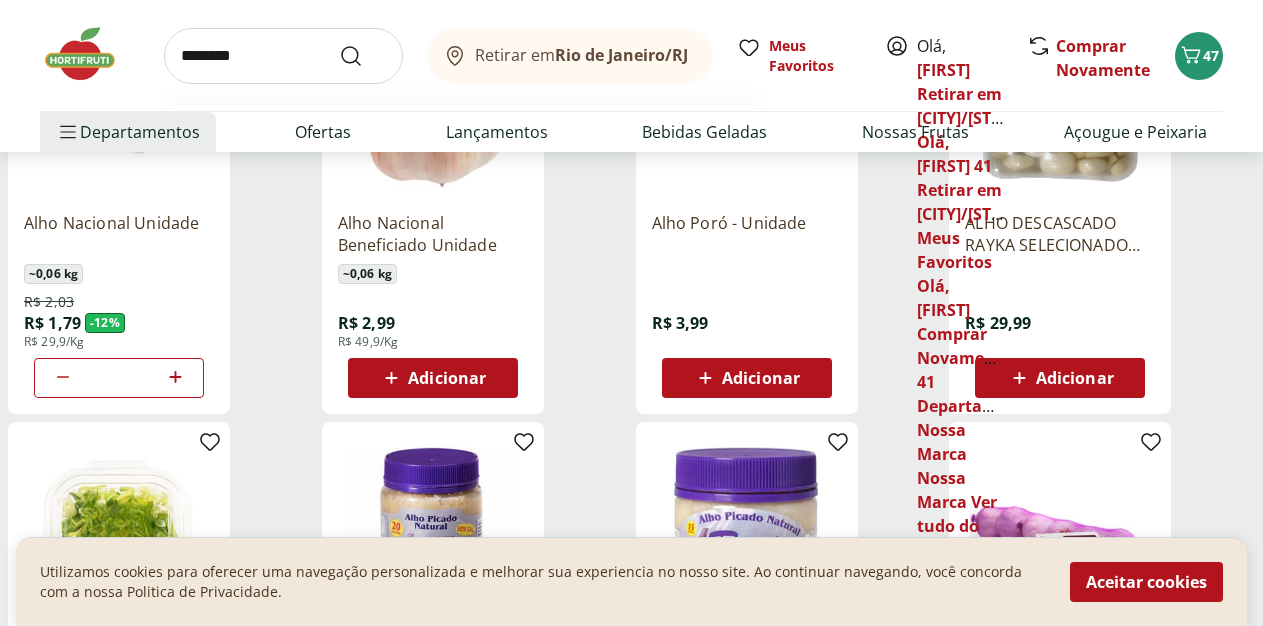 type on "********" 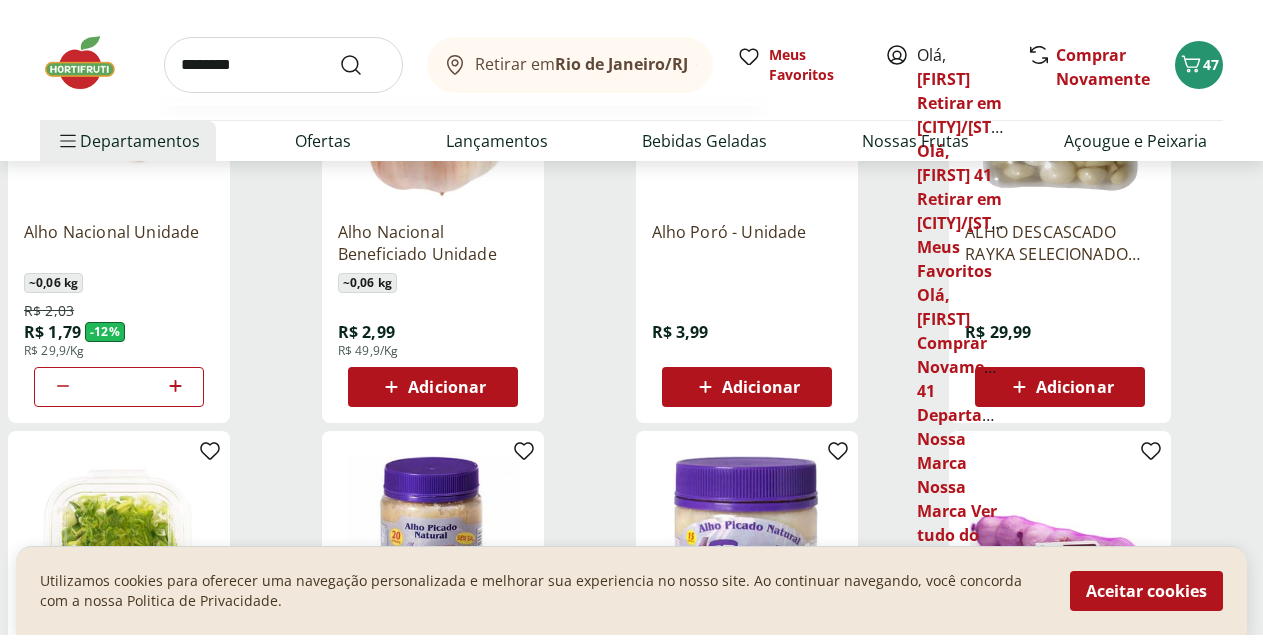 scroll, scrollTop: 0, scrollLeft: 0, axis: both 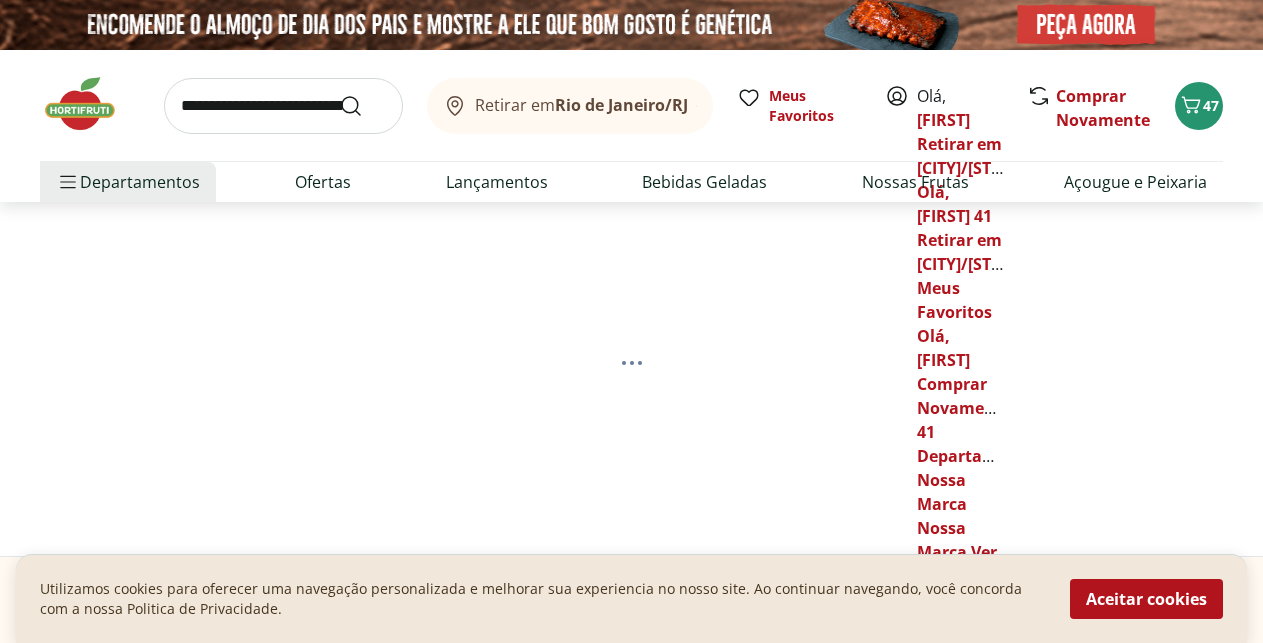 select on "**********" 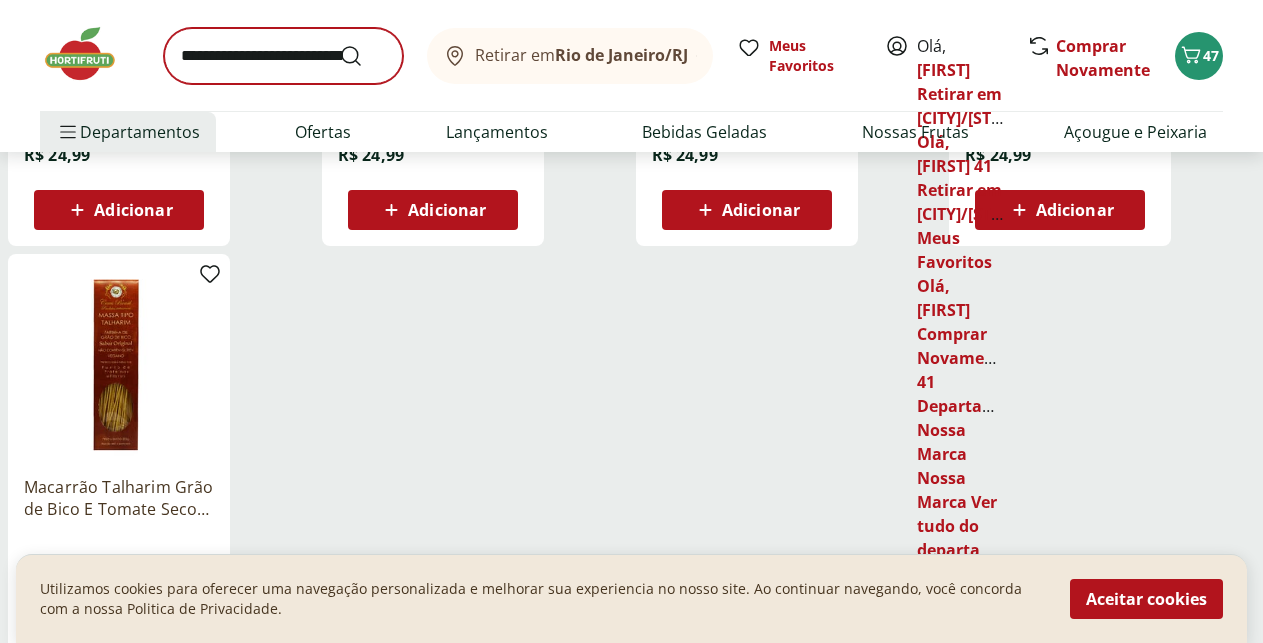 scroll, scrollTop: 612, scrollLeft: 0, axis: vertical 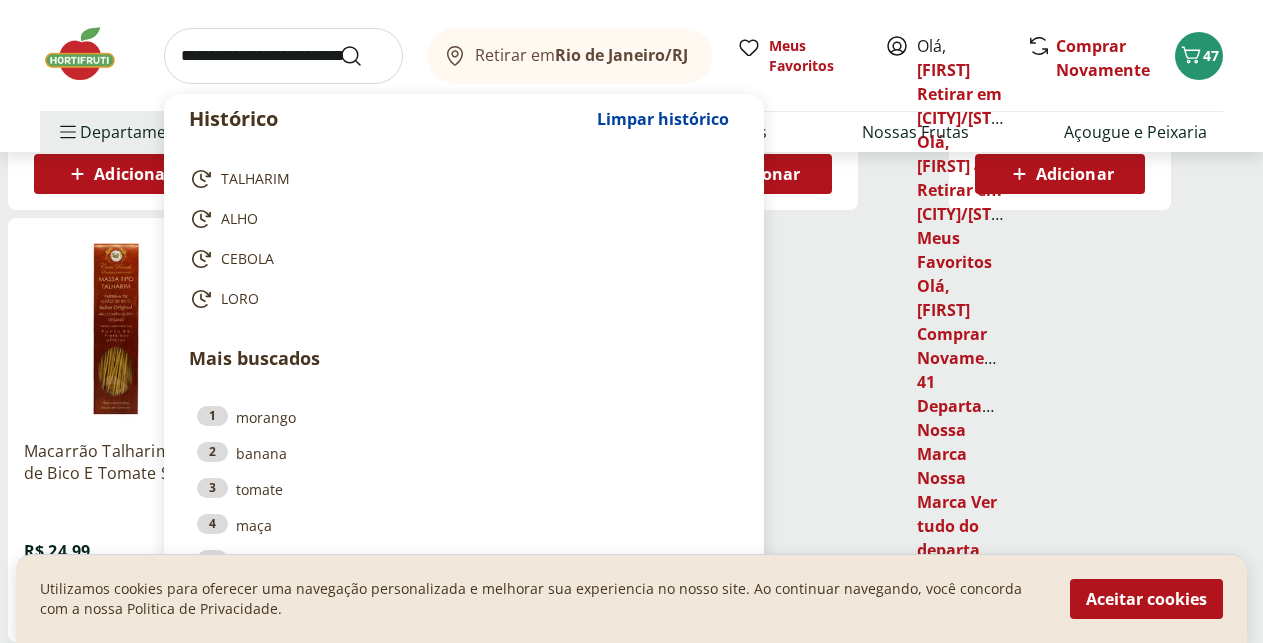 click at bounding box center (283, 56) 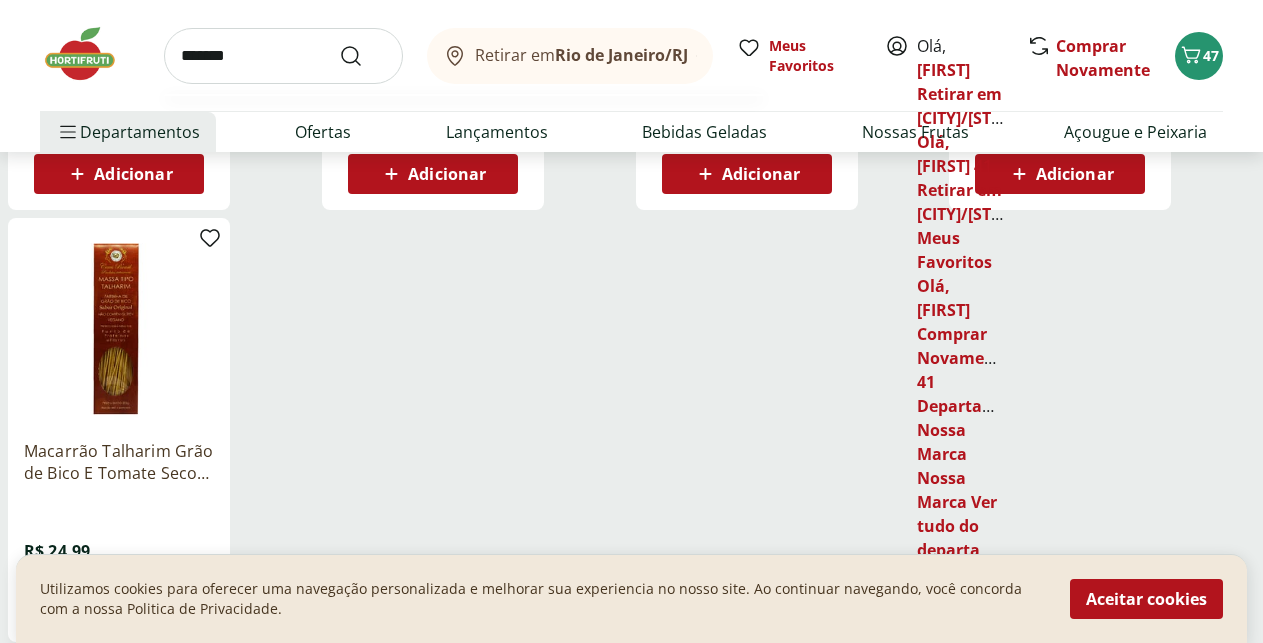 type on "********" 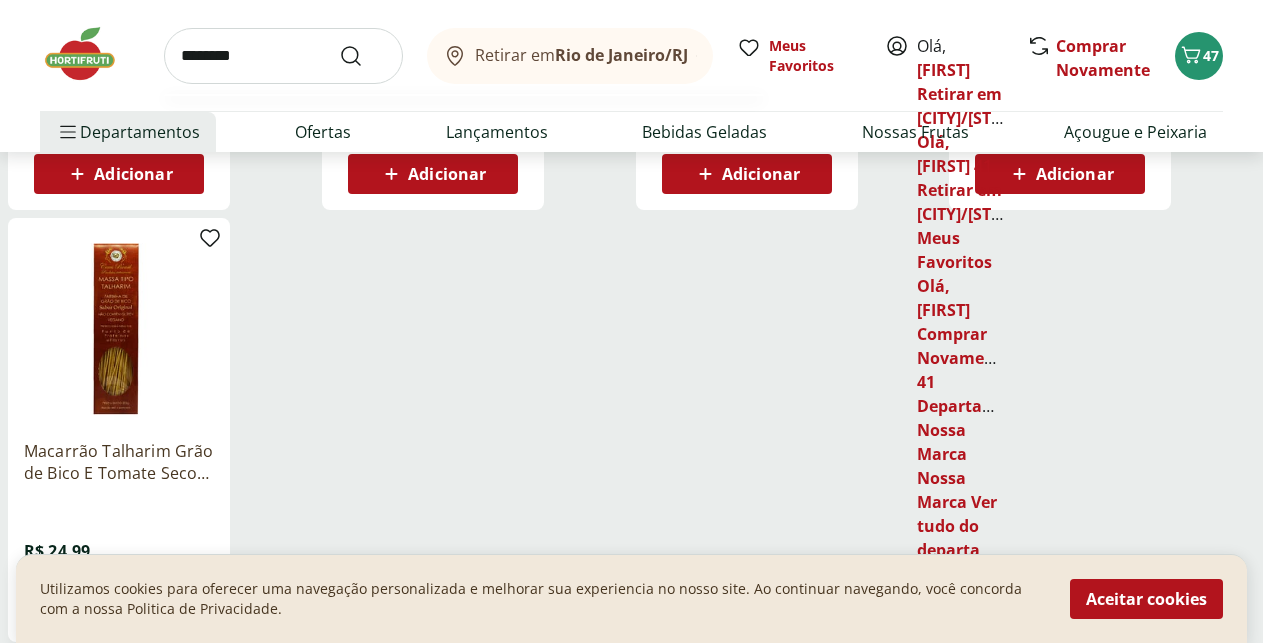 click at bounding box center (363, 56) 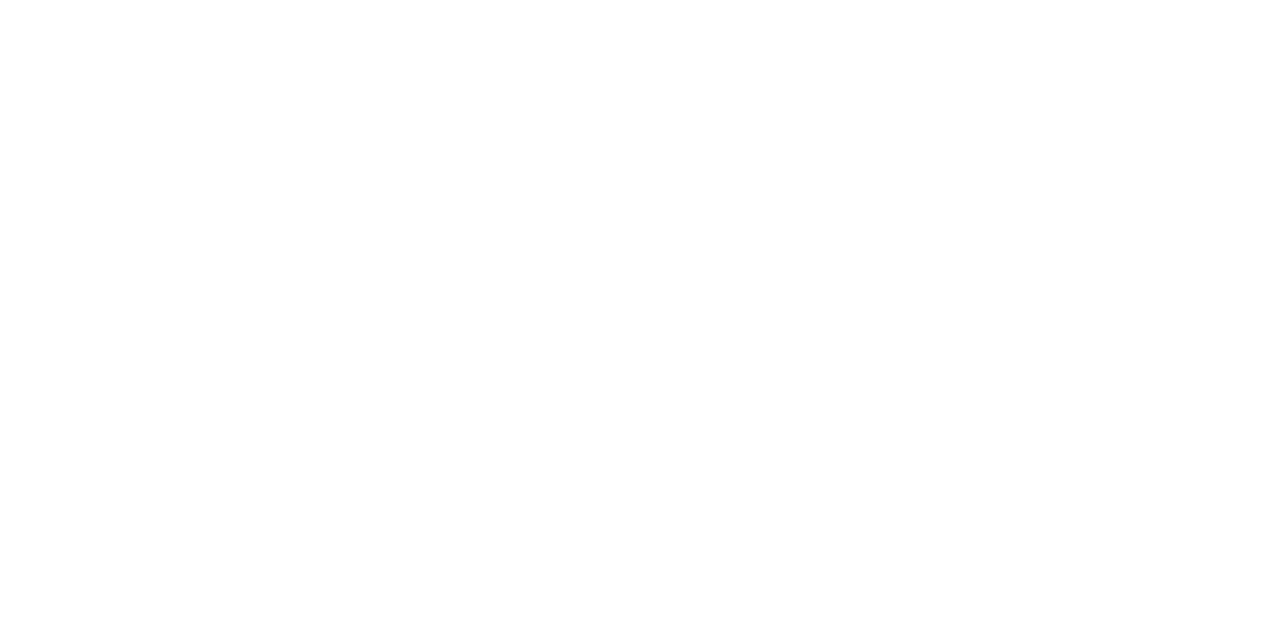 scroll, scrollTop: 0, scrollLeft: 0, axis: both 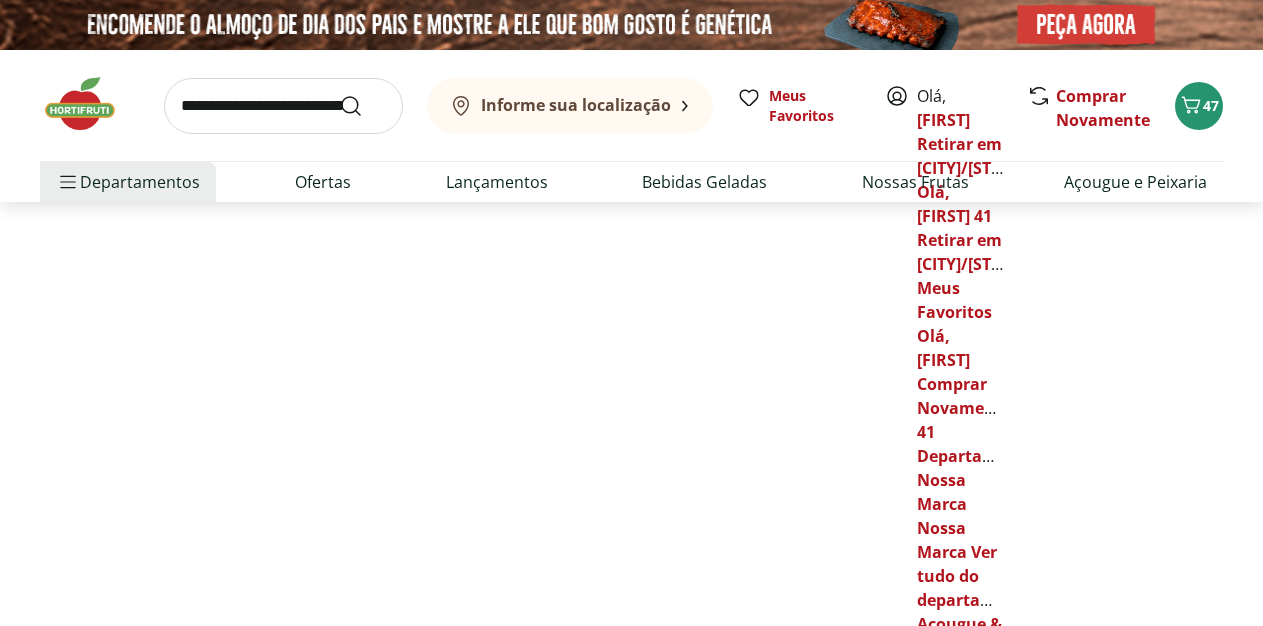 select on "**********" 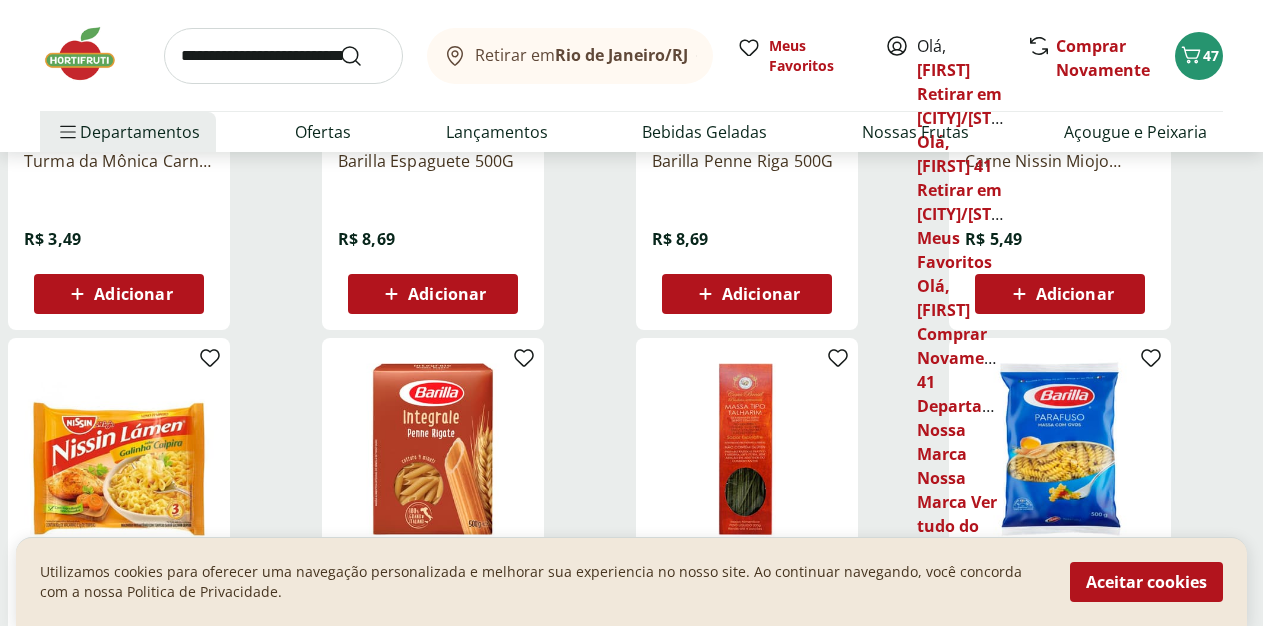 scroll, scrollTop: 510, scrollLeft: 0, axis: vertical 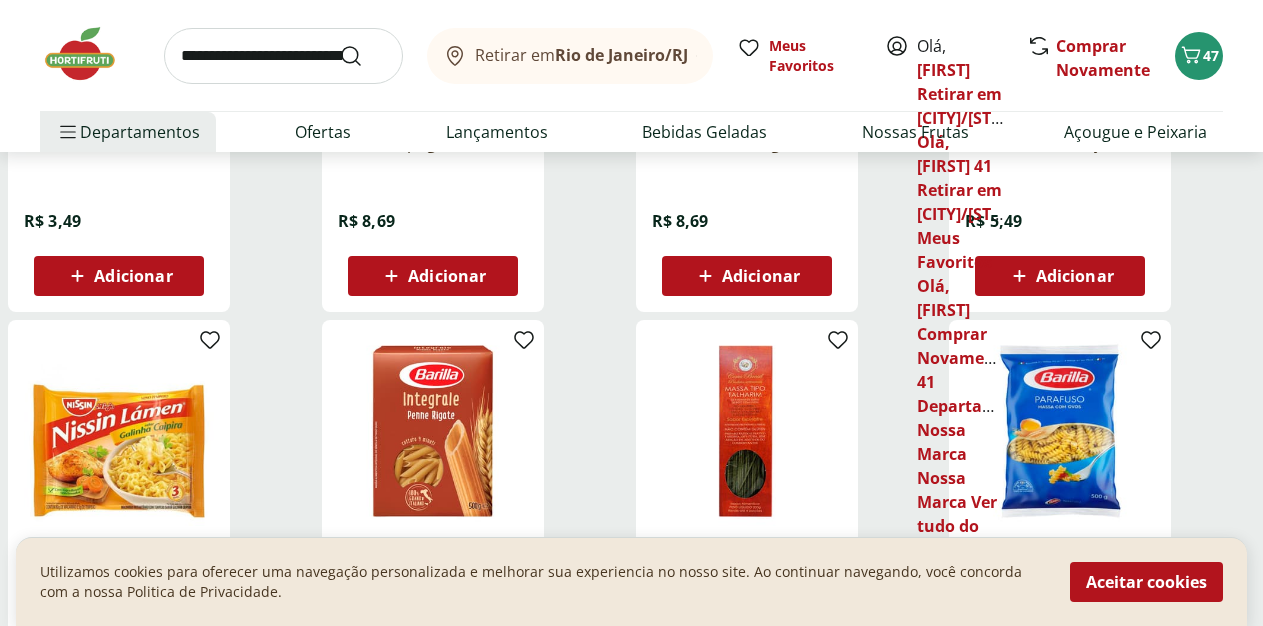 click on "Adicionar" at bounding box center (119, 276) 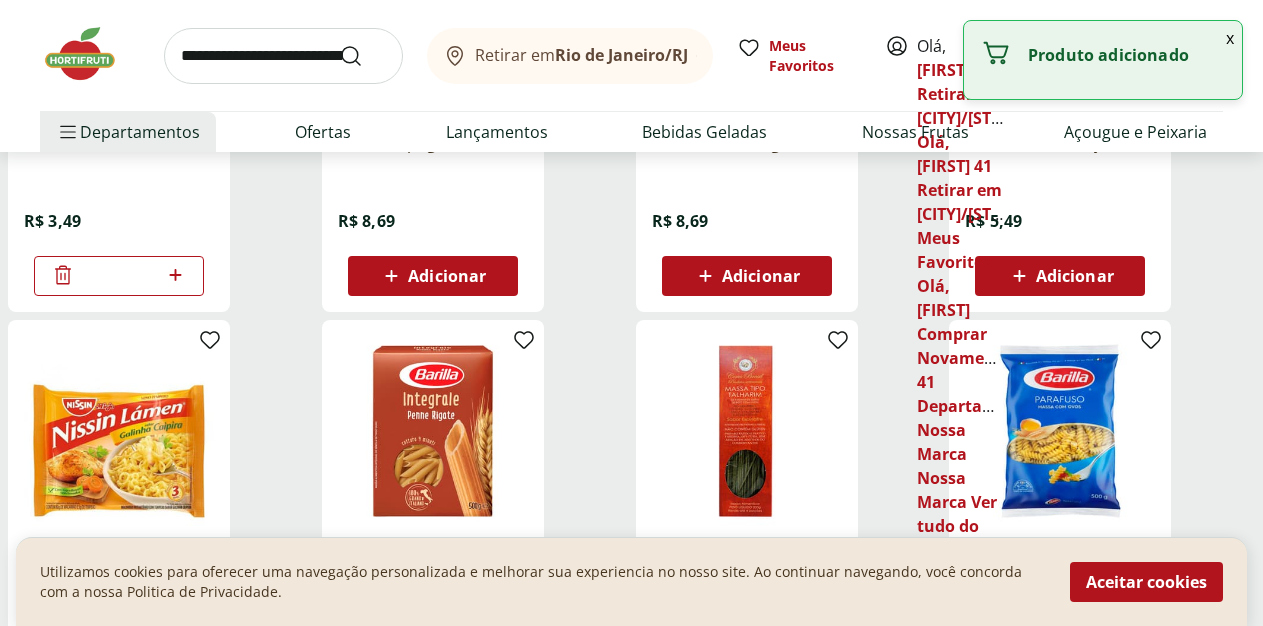 click 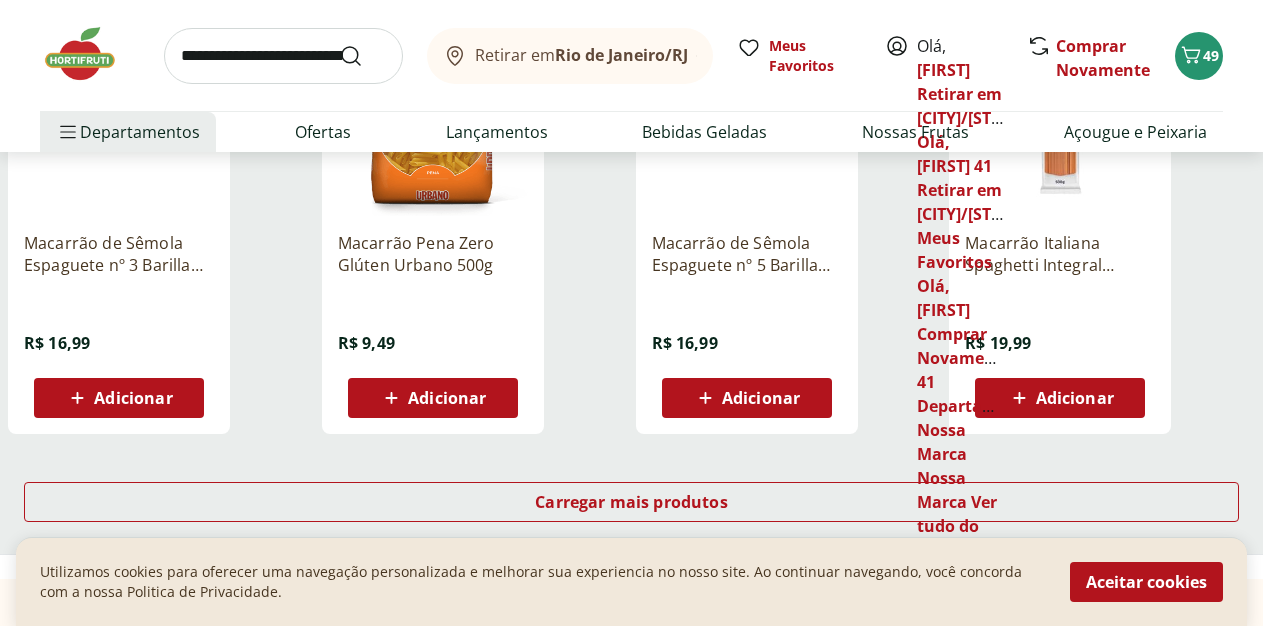 scroll, scrollTop: 1326, scrollLeft: 0, axis: vertical 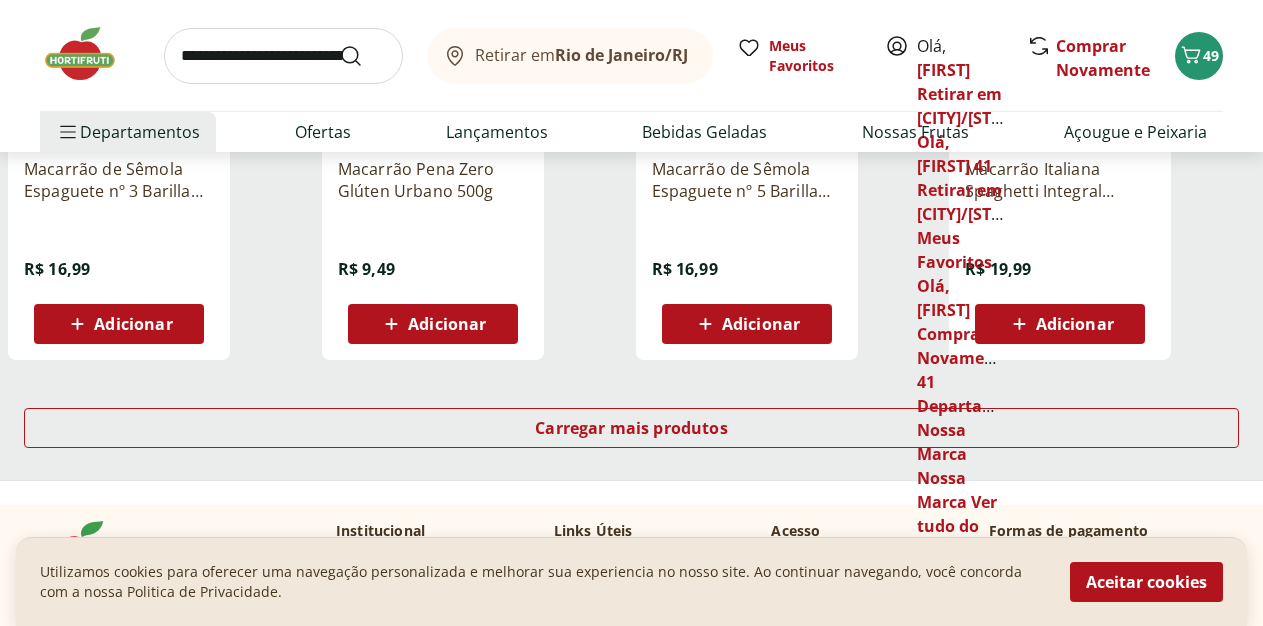 click on "Adicionar" at bounding box center [133, 324] 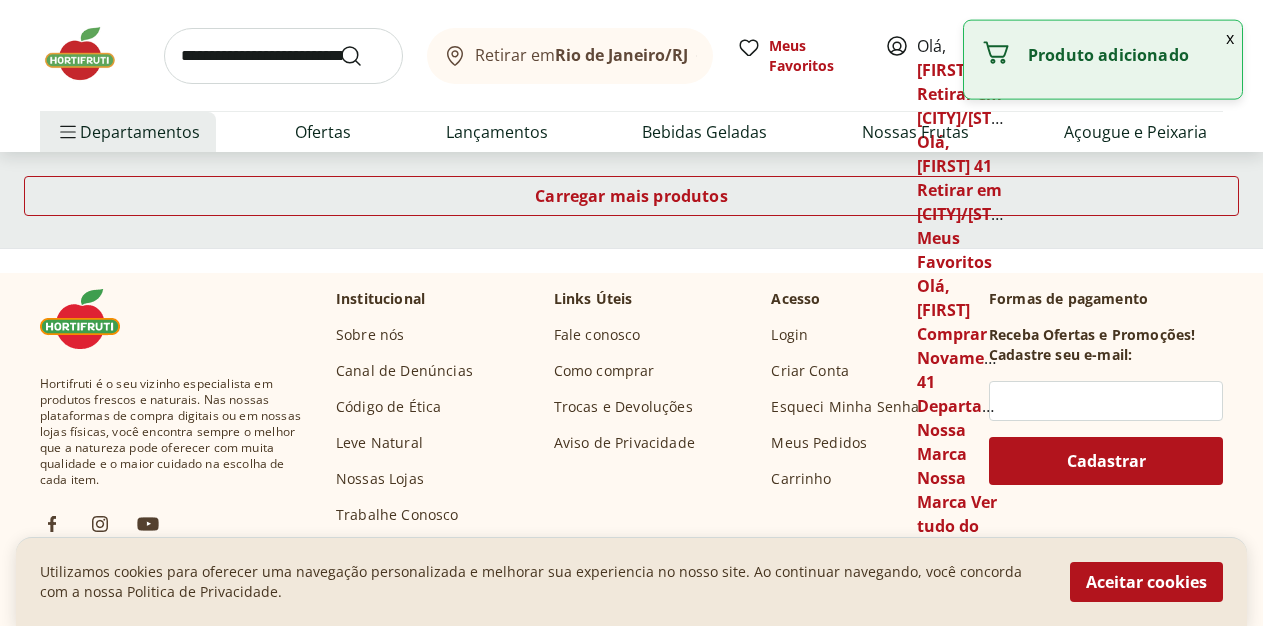 scroll, scrollTop: 1632, scrollLeft: 0, axis: vertical 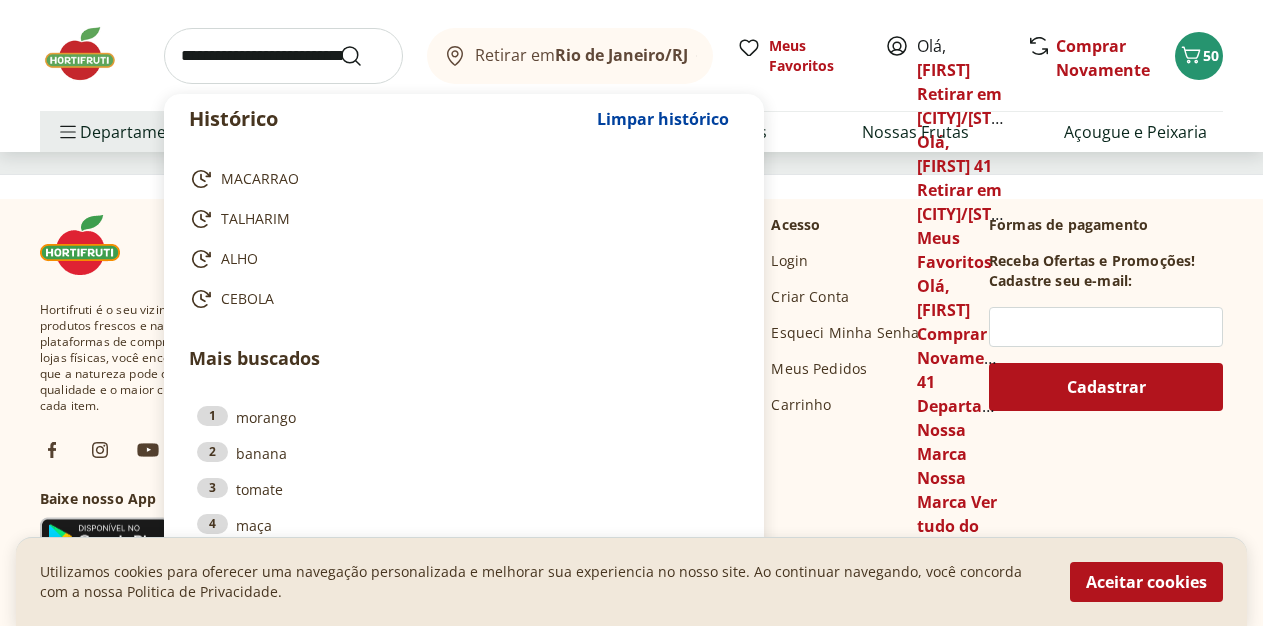 click at bounding box center (283, 56) 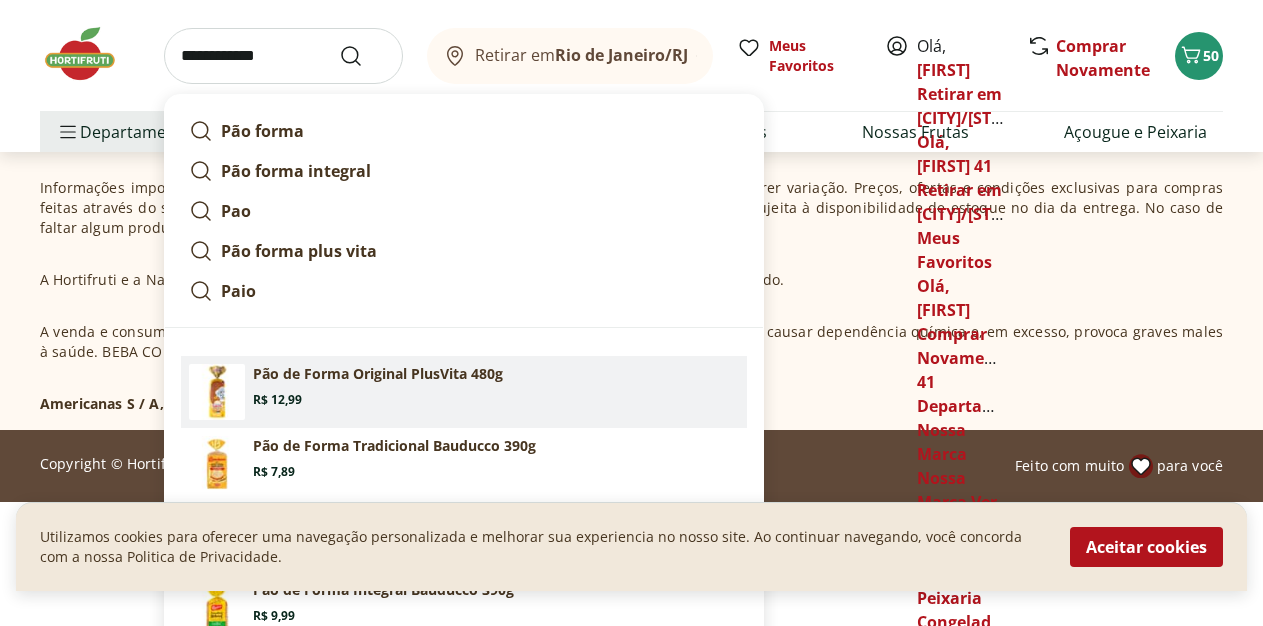 scroll, scrollTop: 2112, scrollLeft: 0, axis: vertical 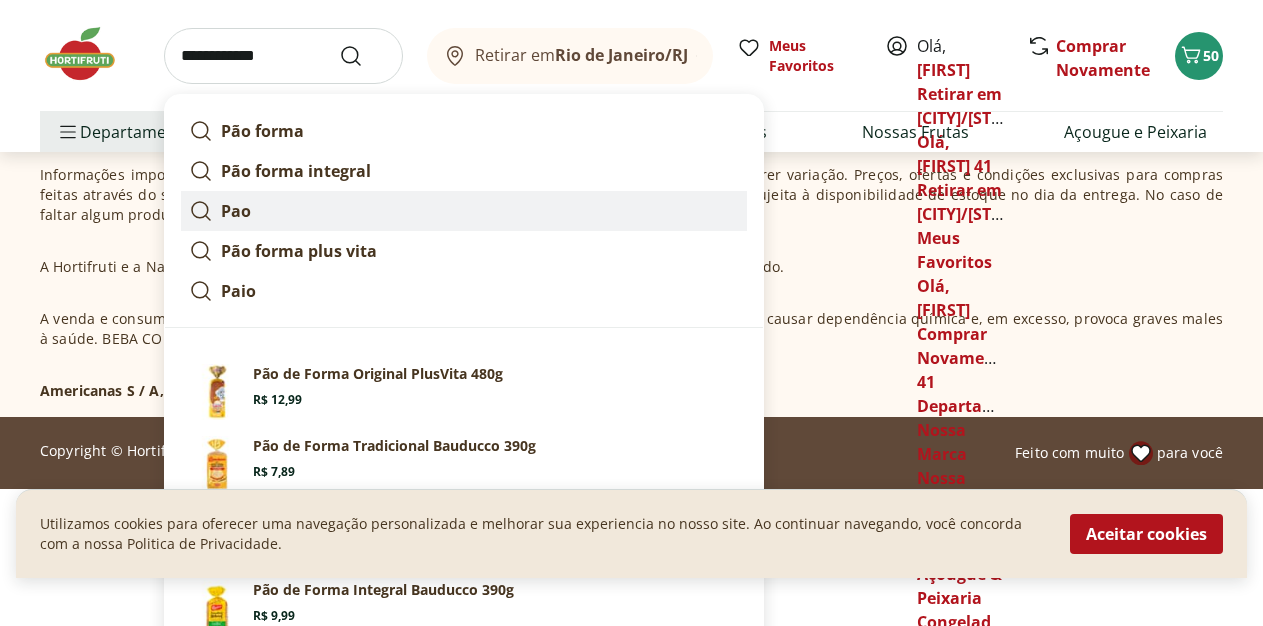 click on "Pao" at bounding box center (464, 211) 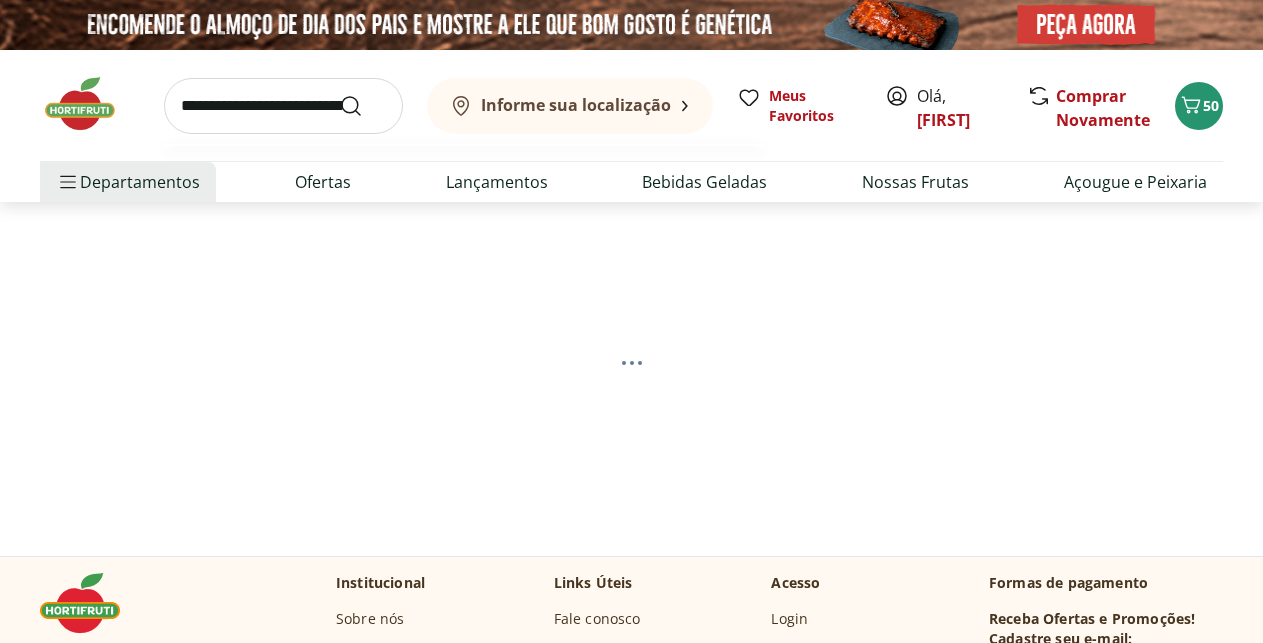 click at bounding box center (283, 106) 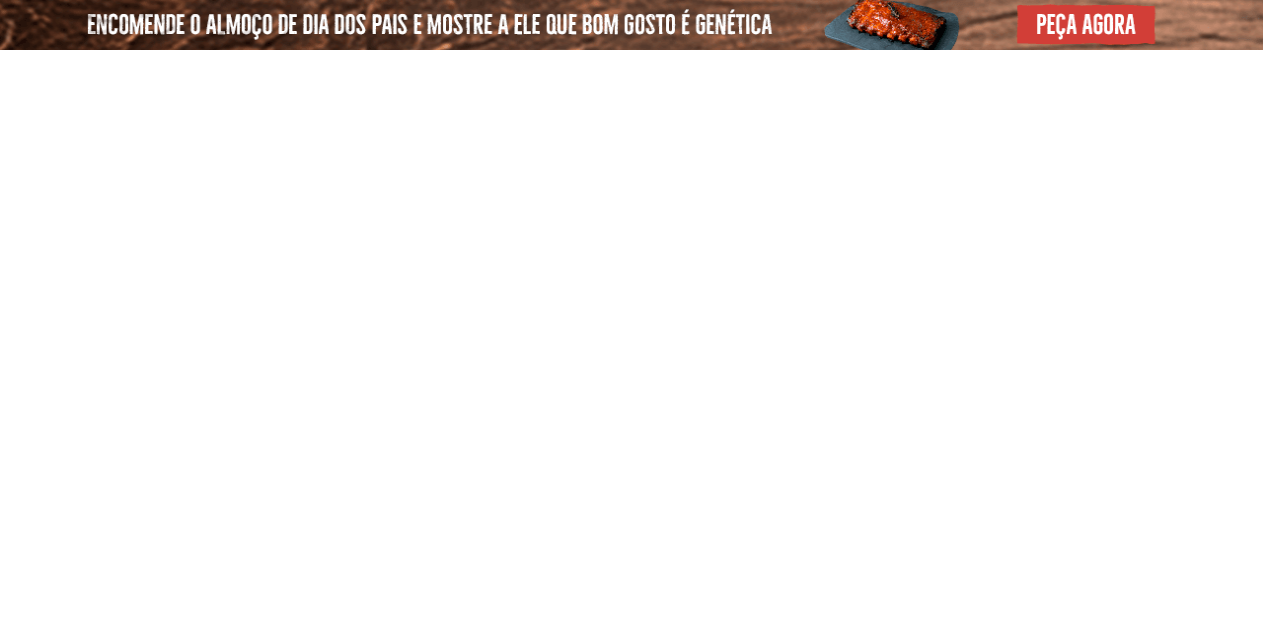 select on "**********" 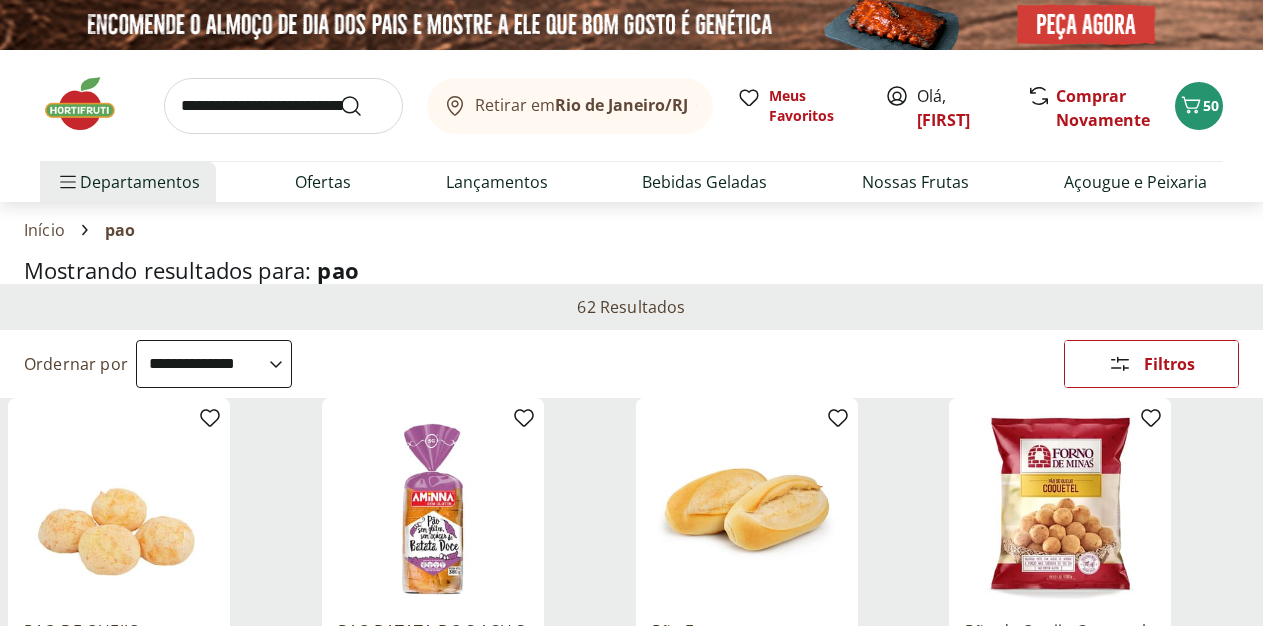 click at bounding box center (283, 106) 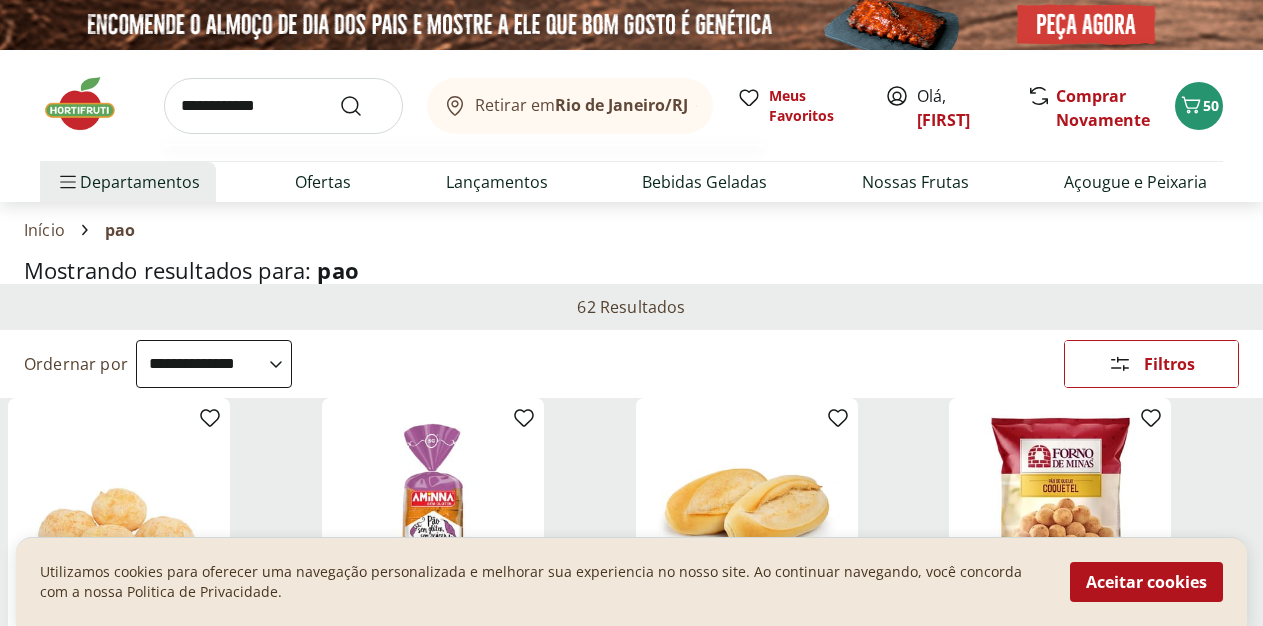 type on "**********" 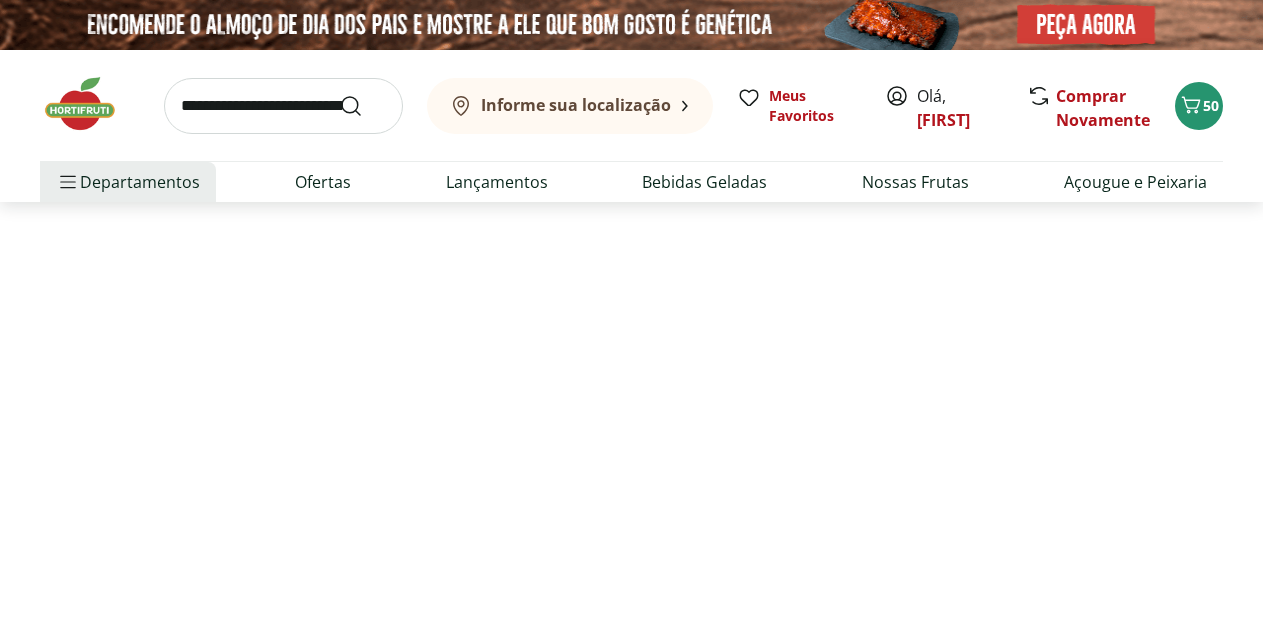 select on "**********" 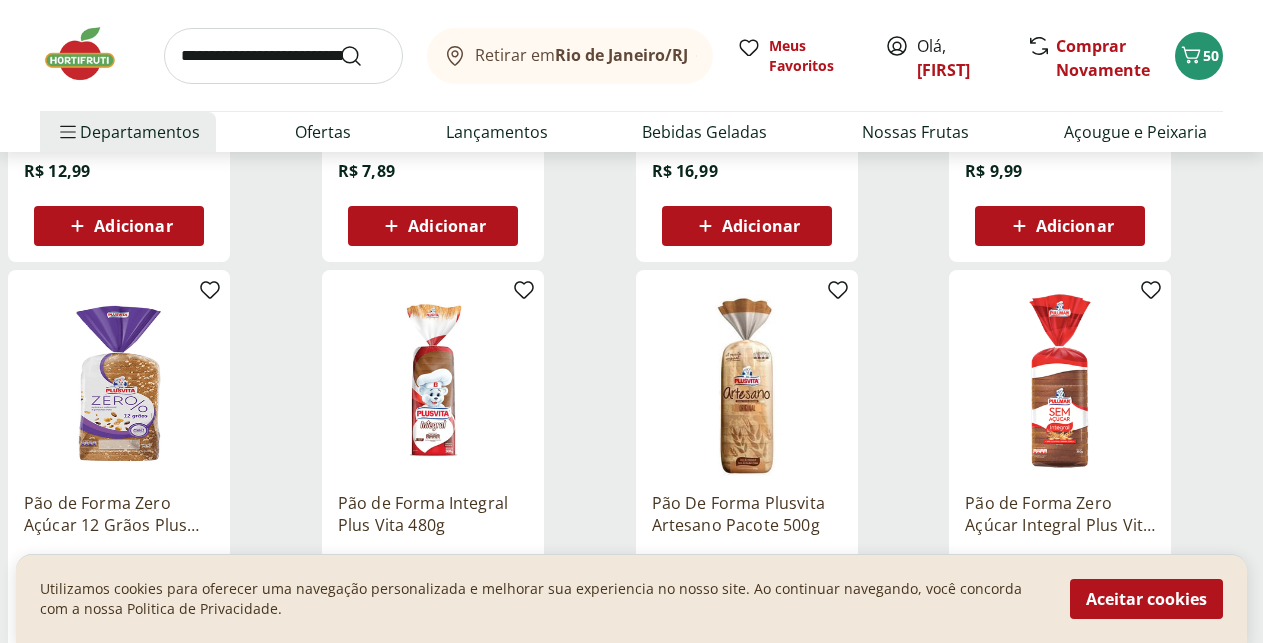 scroll, scrollTop: 510, scrollLeft: 0, axis: vertical 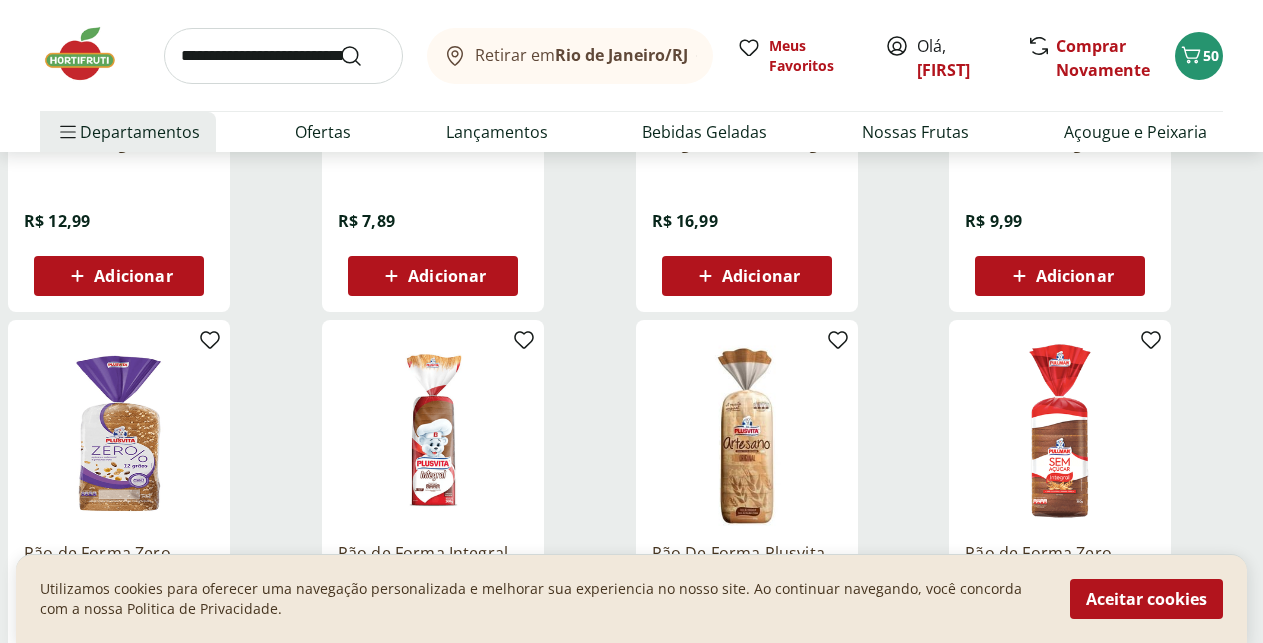 click on "Adicionar" at bounding box center (447, 276) 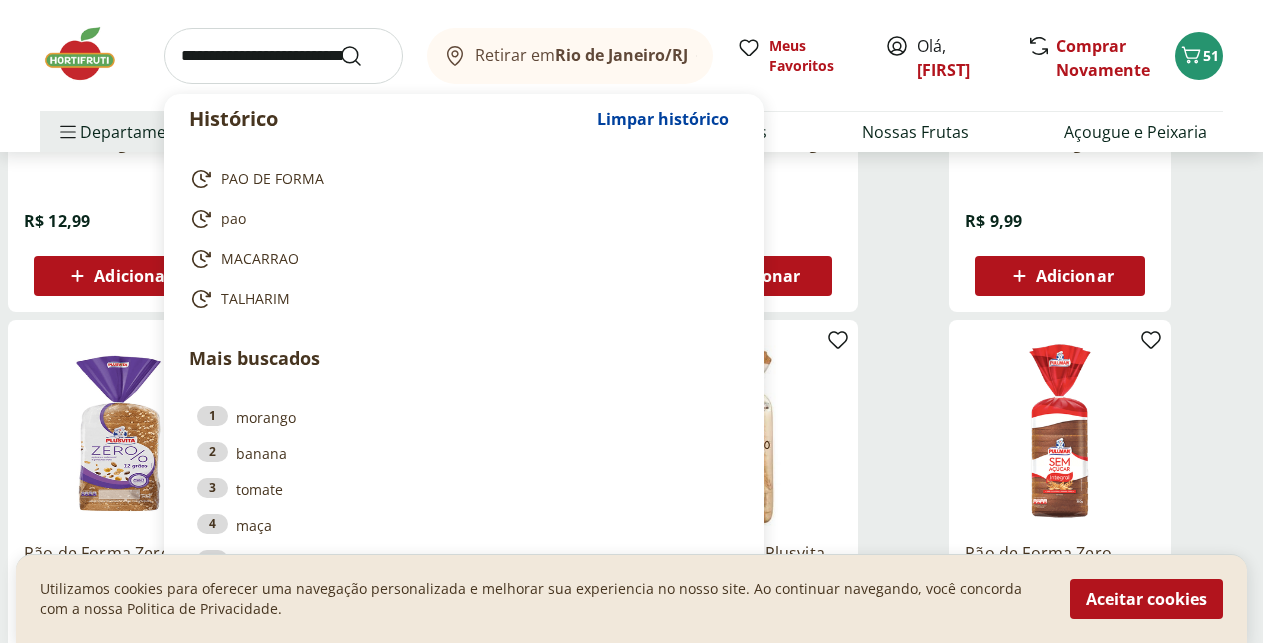 click at bounding box center [283, 56] 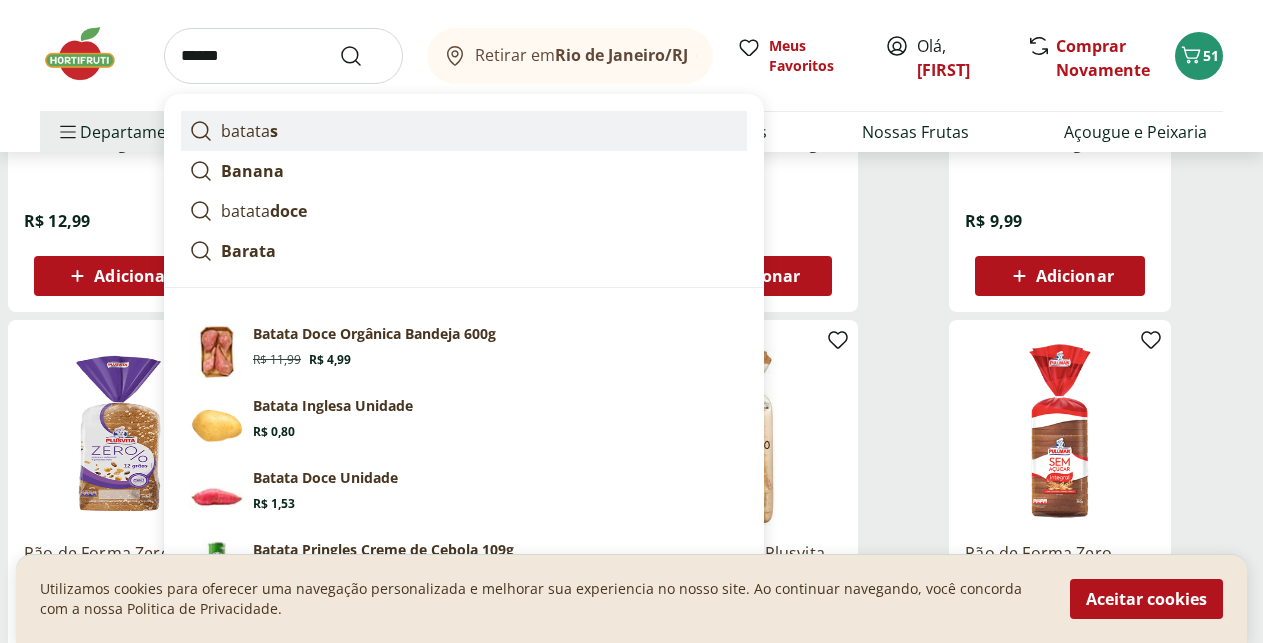 click on "batata s" at bounding box center [249, 131] 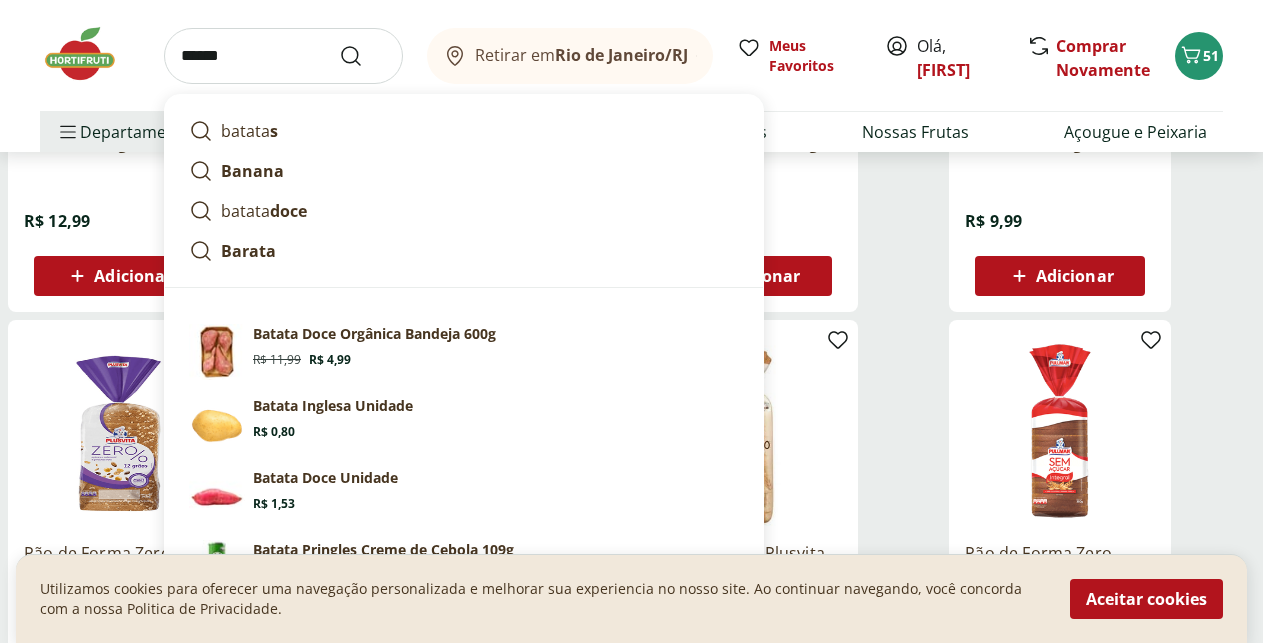 type on "*******" 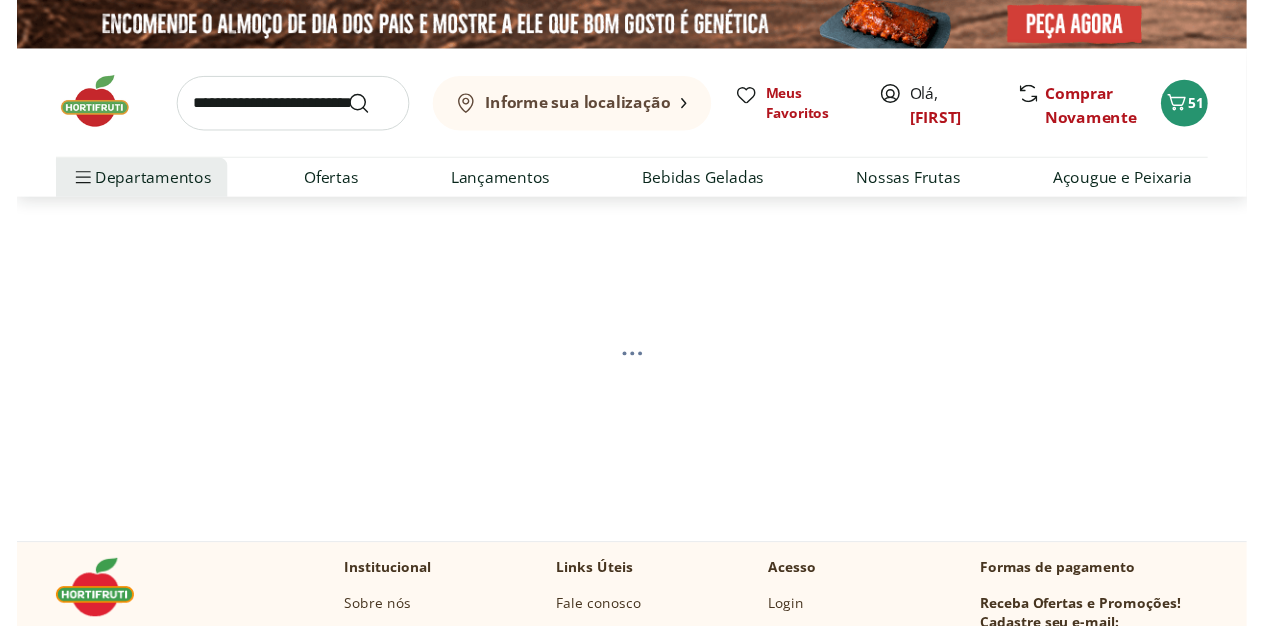 scroll, scrollTop: 0, scrollLeft: 0, axis: both 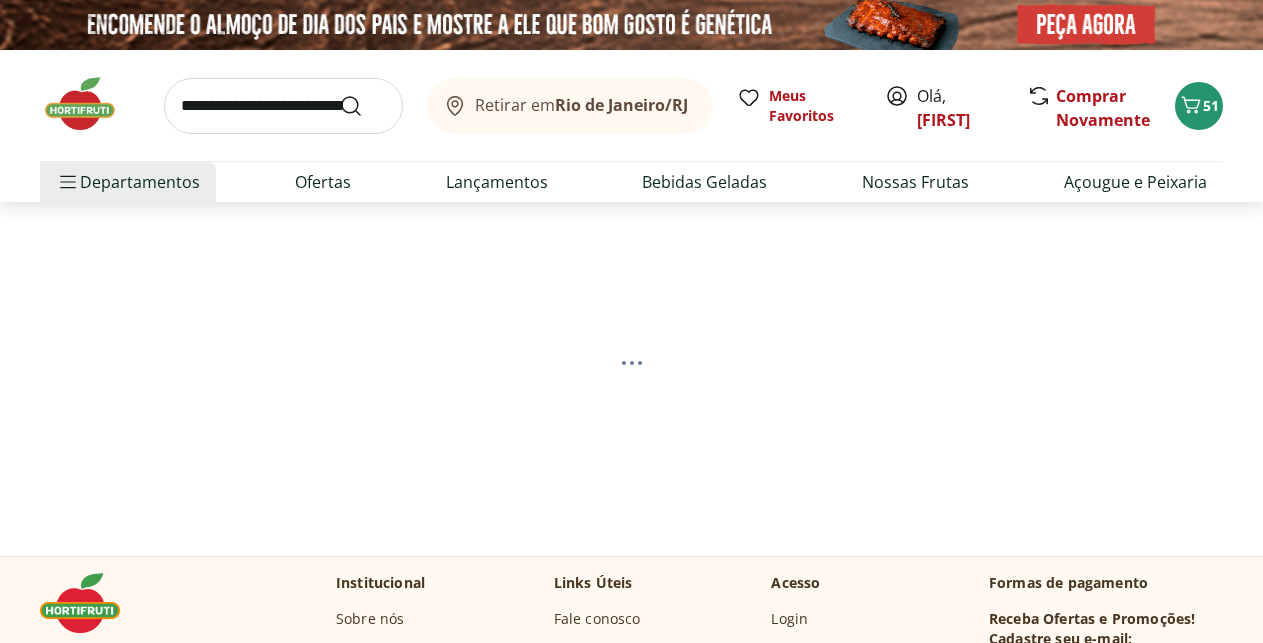 select on "**********" 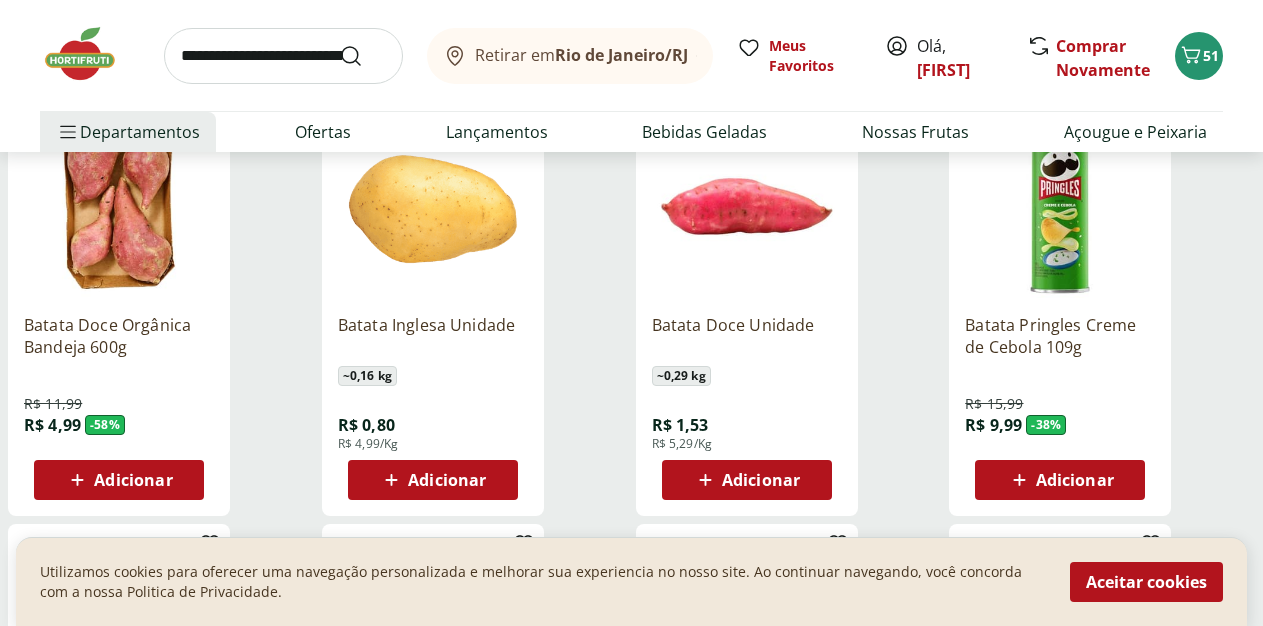scroll, scrollTop: 408, scrollLeft: 0, axis: vertical 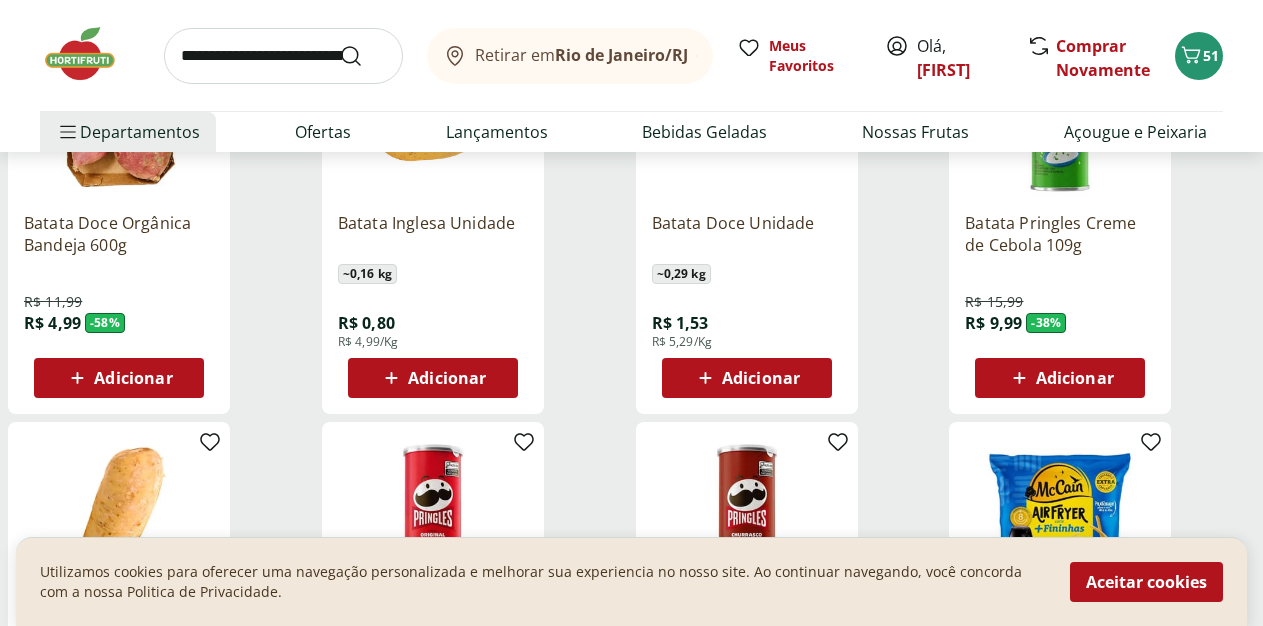 click on "Adicionar" at bounding box center (432, 378) 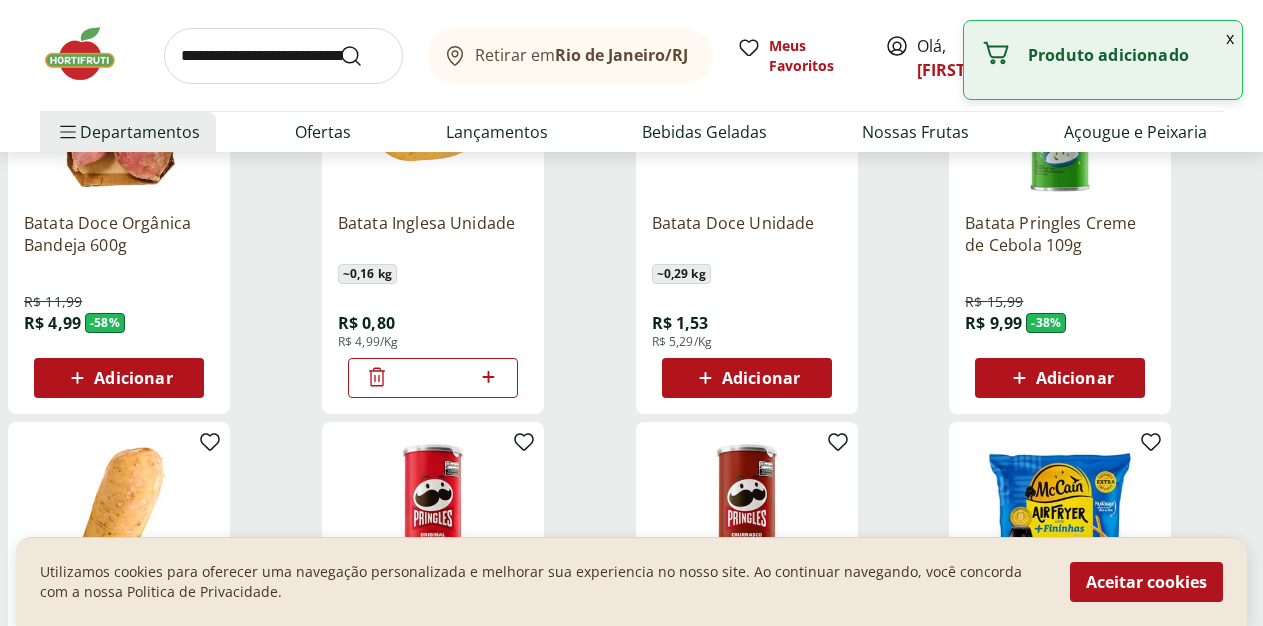 click on "*" at bounding box center [433, 378] 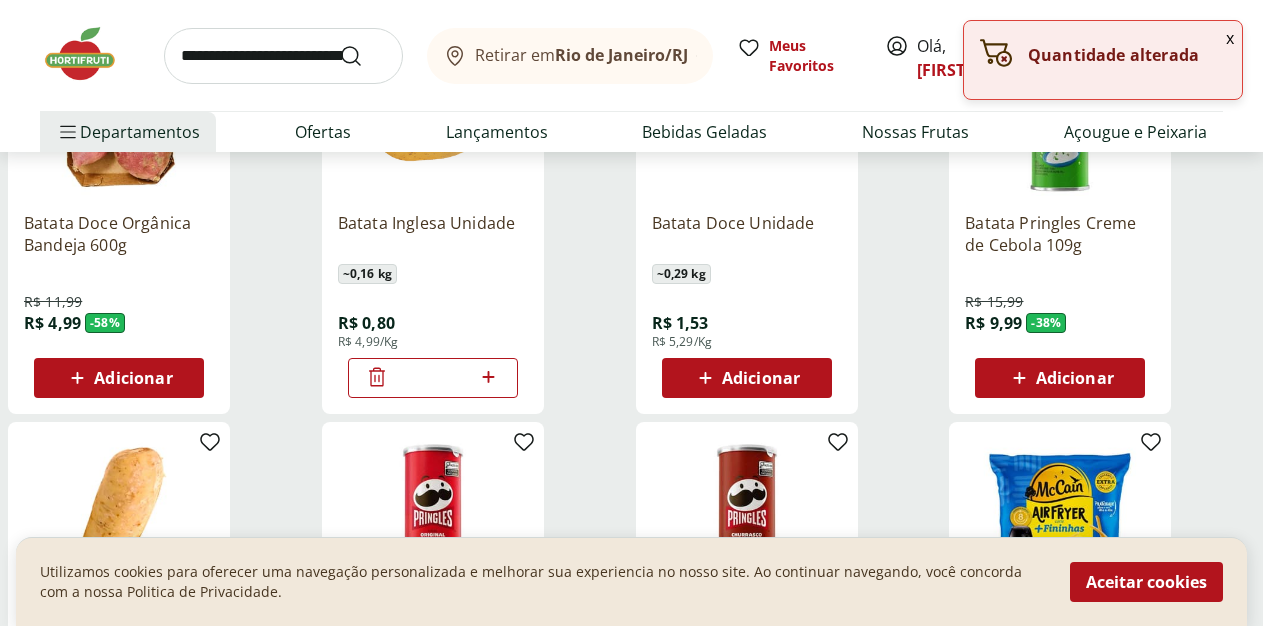 click 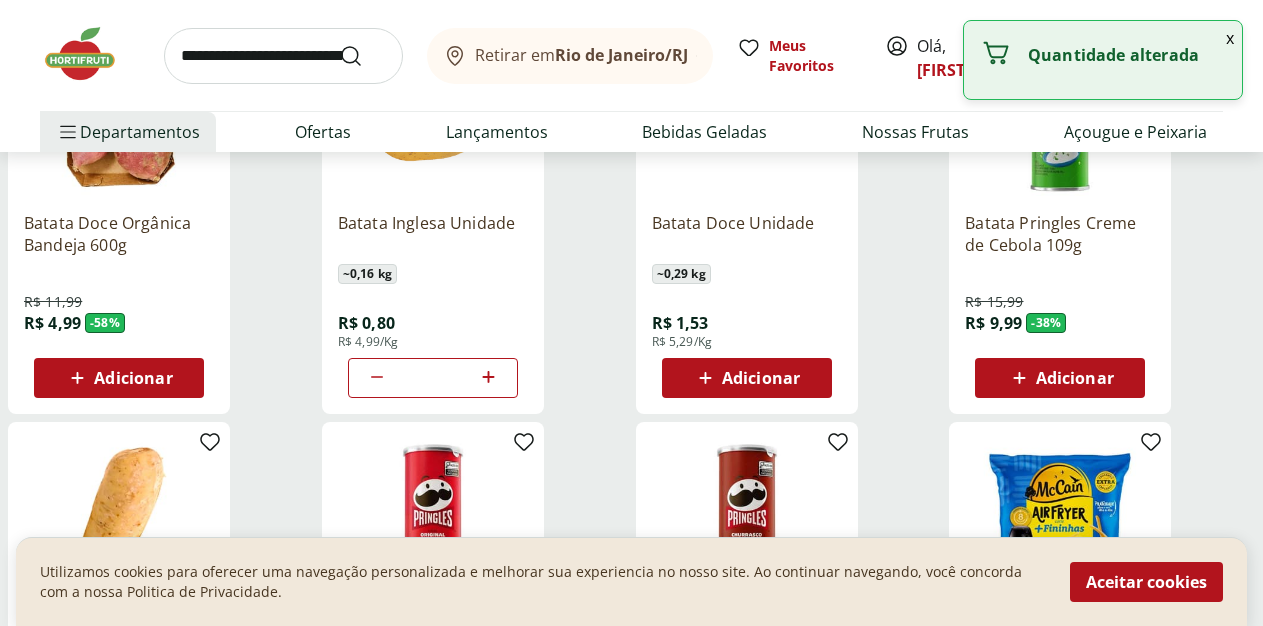 click 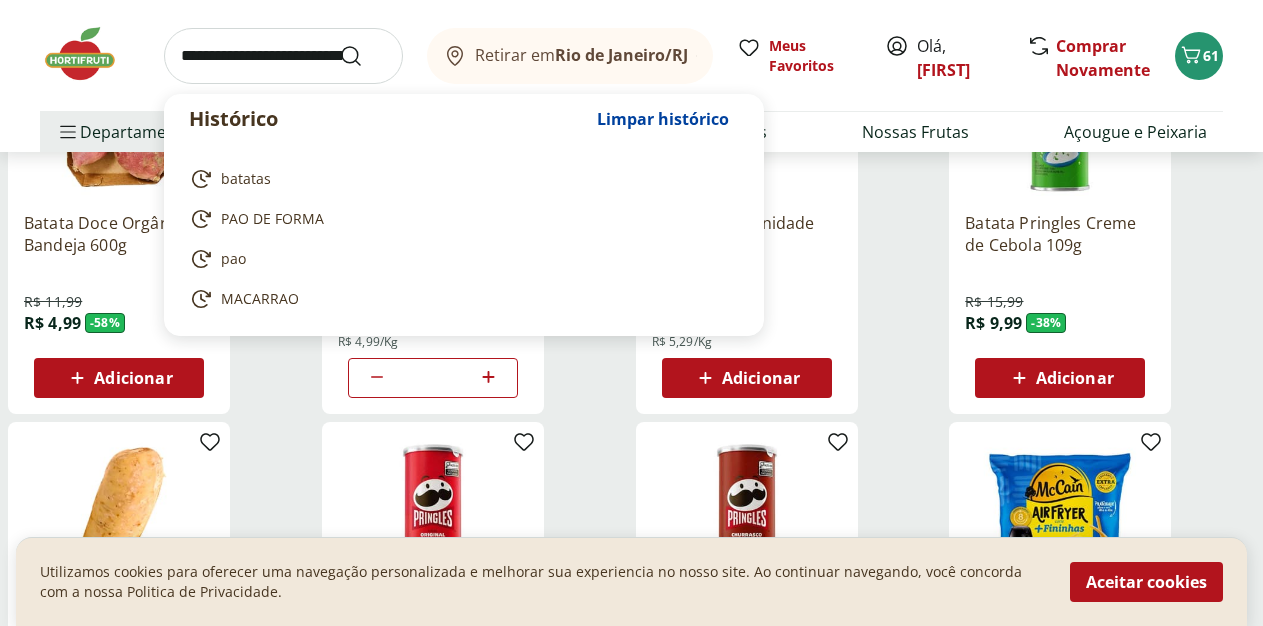 click at bounding box center (283, 56) 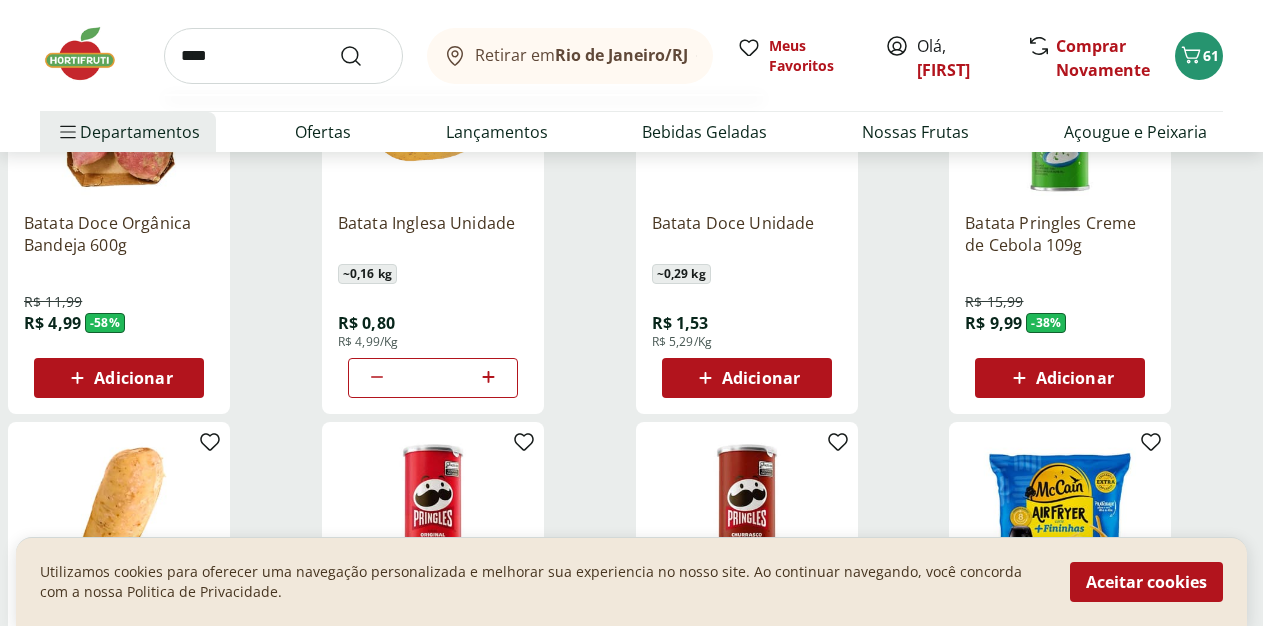 type on "****" 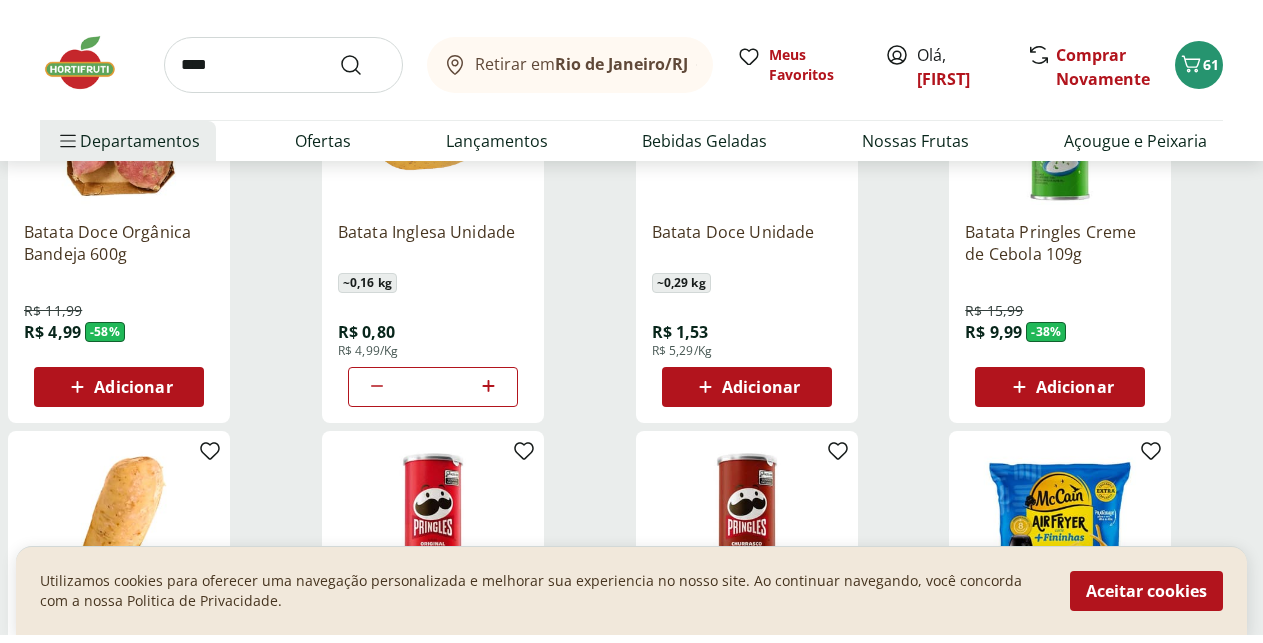 scroll, scrollTop: 0, scrollLeft: 0, axis: both 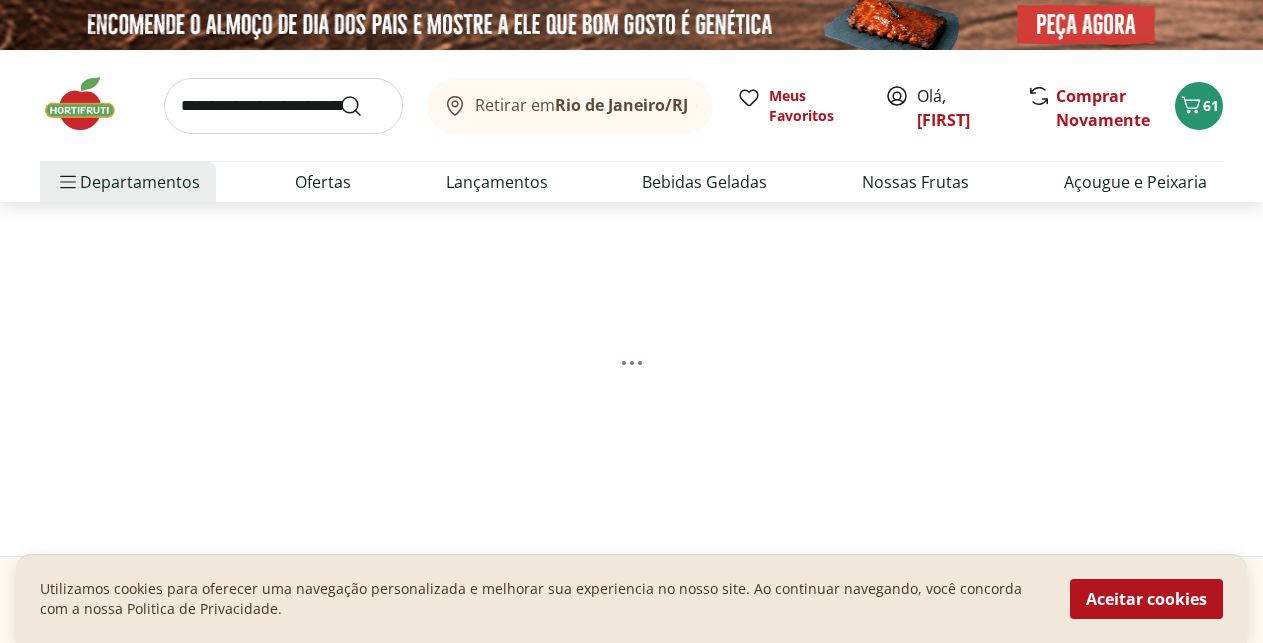 select on "**********" 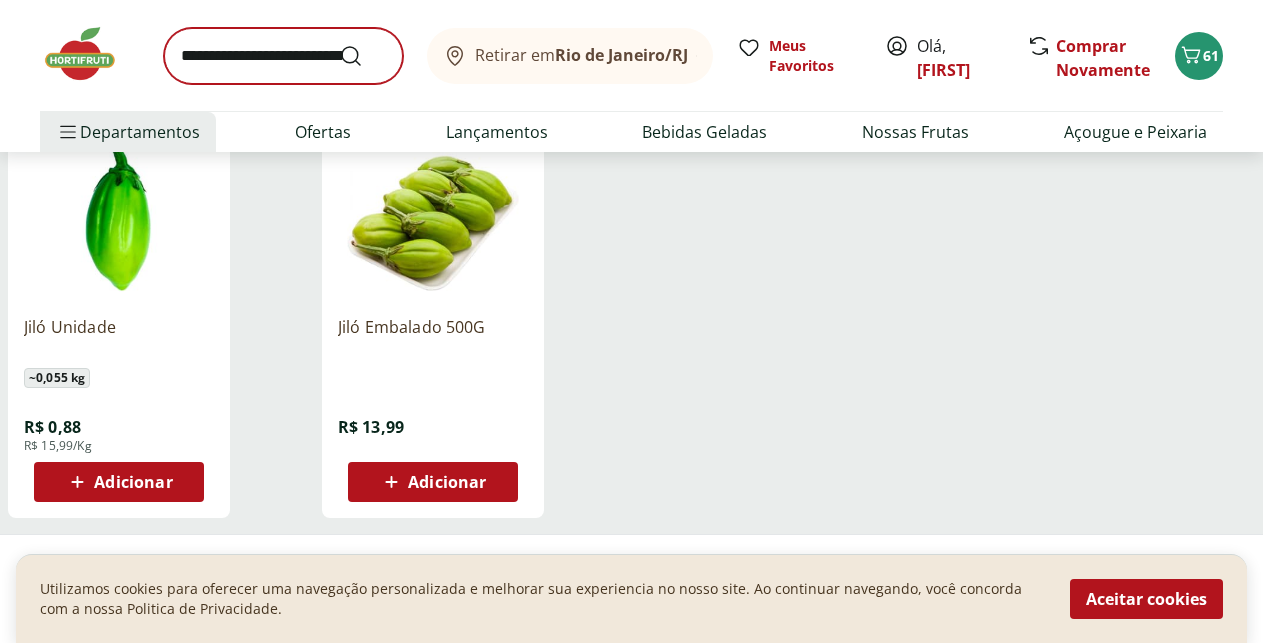 scroll, scrollTop: 306, scrollLeft: 0, axis: vertical 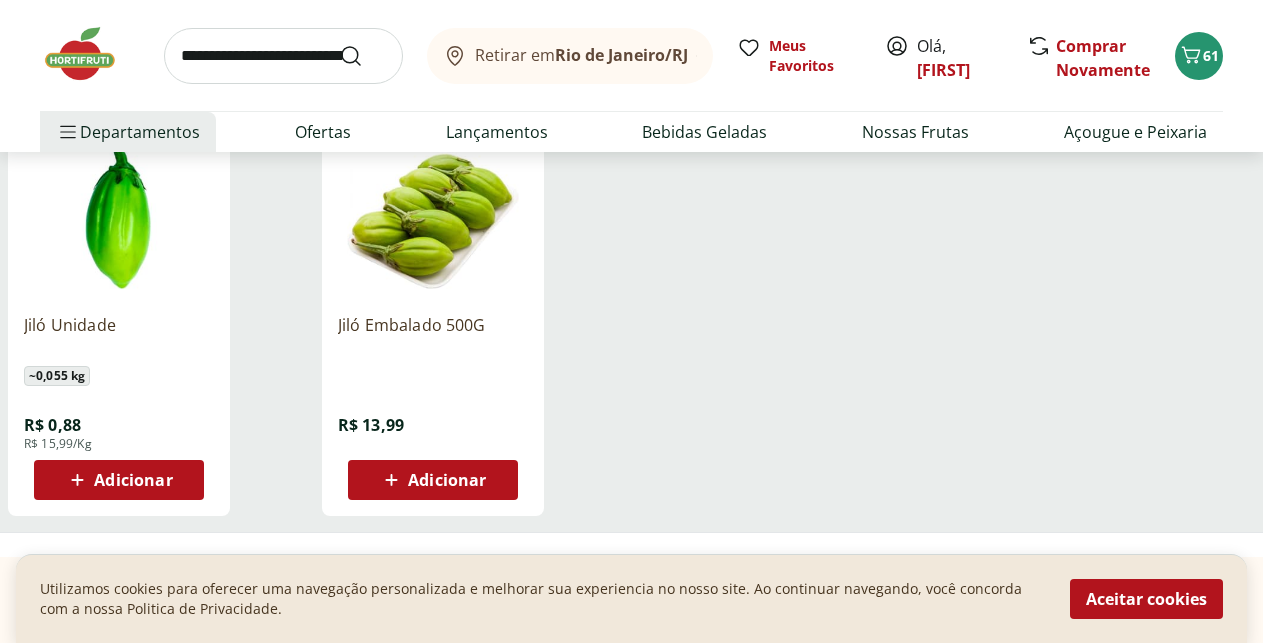 click on "Adicionar" at bounding box center [133, 480] 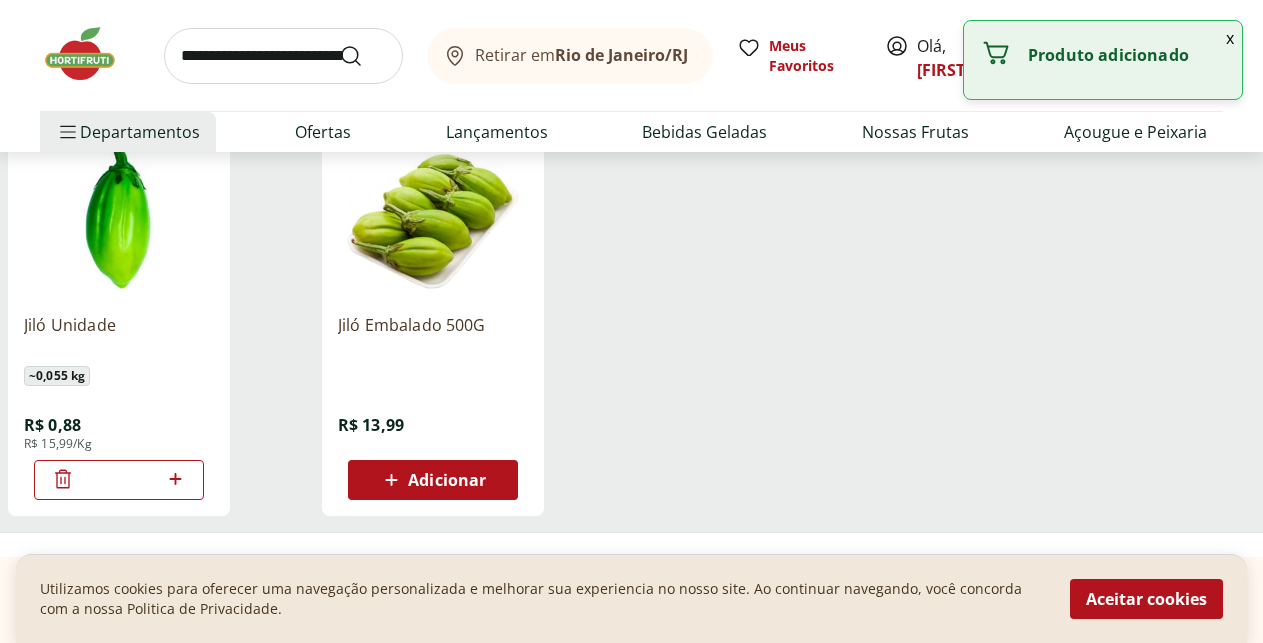 click 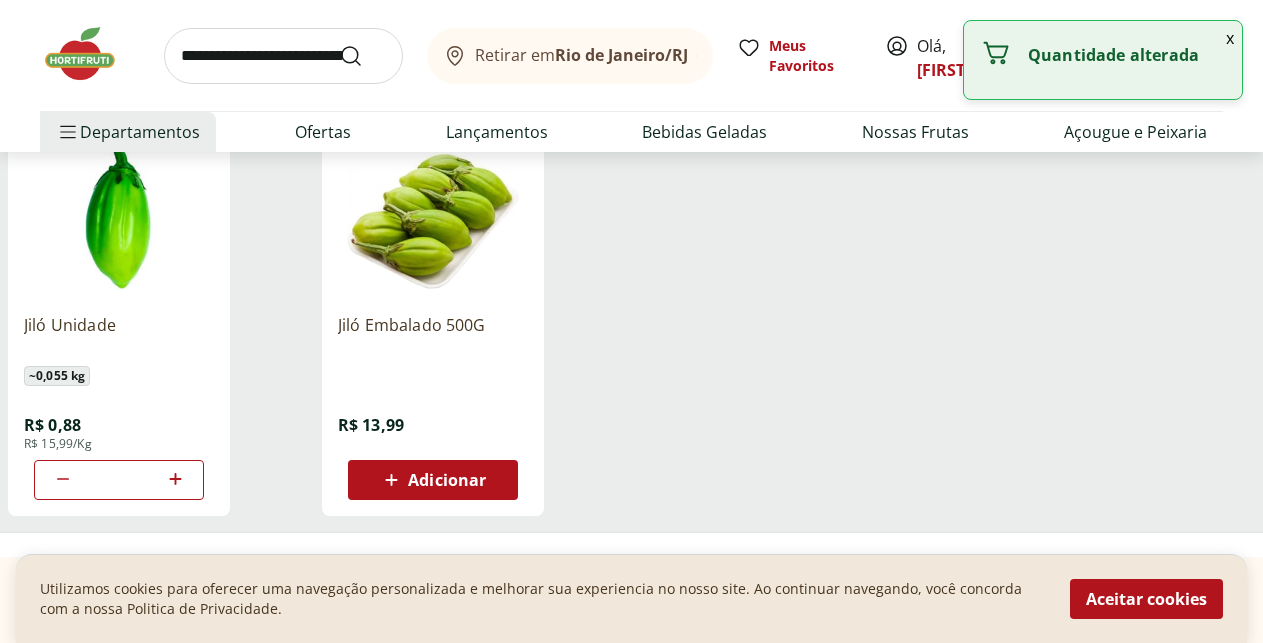 click 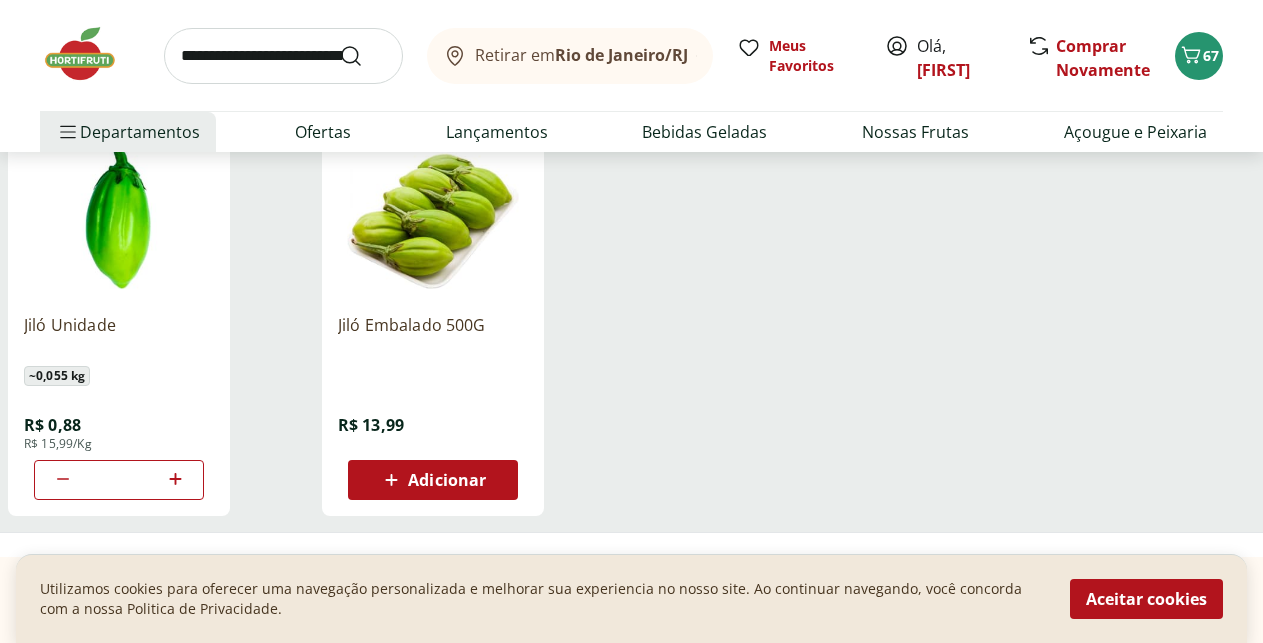 click at bounding box center (283, 56) 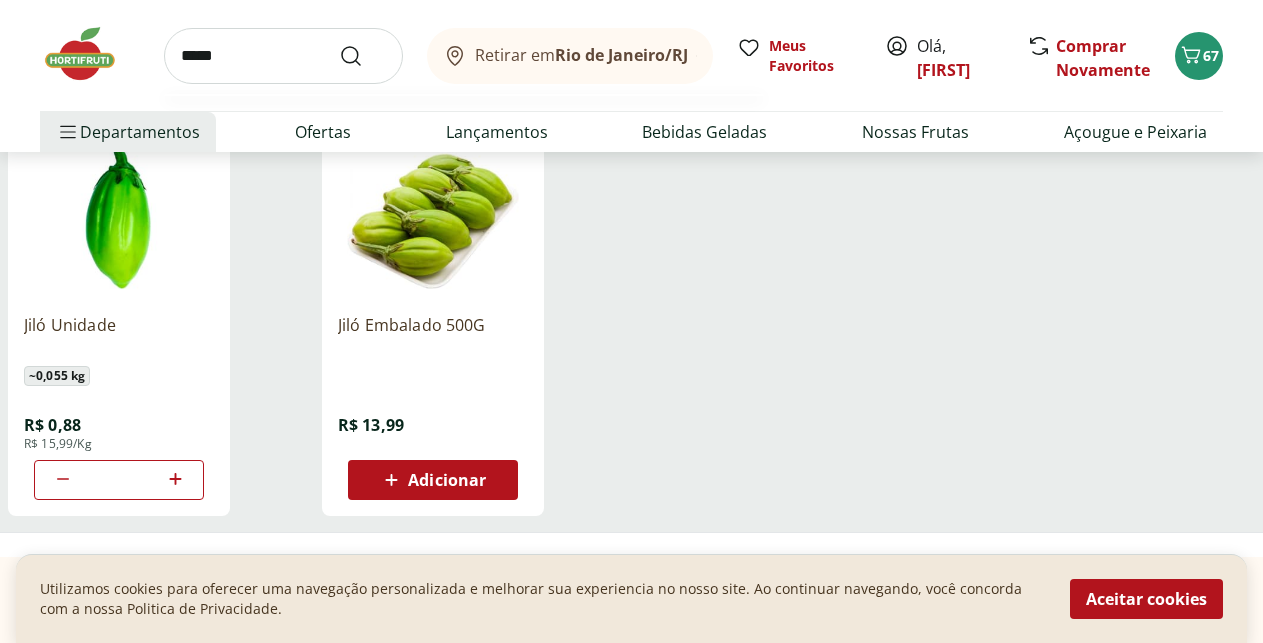 type on "*****" 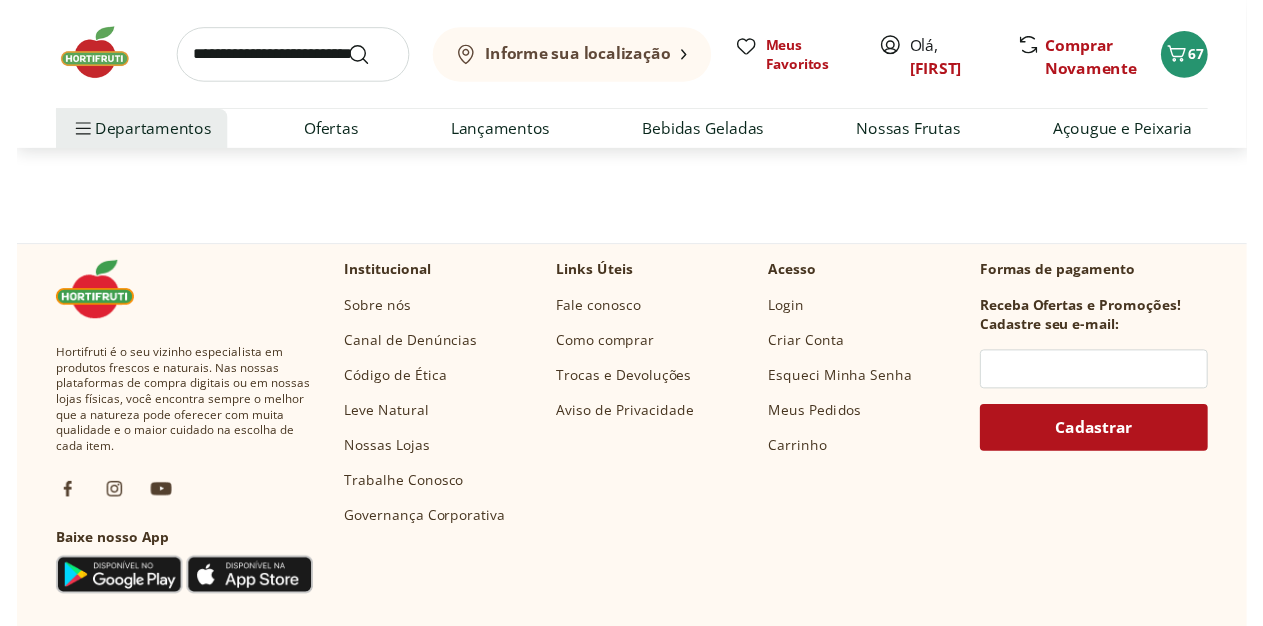 scroll, scrollTop: 0, scrollLeft: 0, axis: both 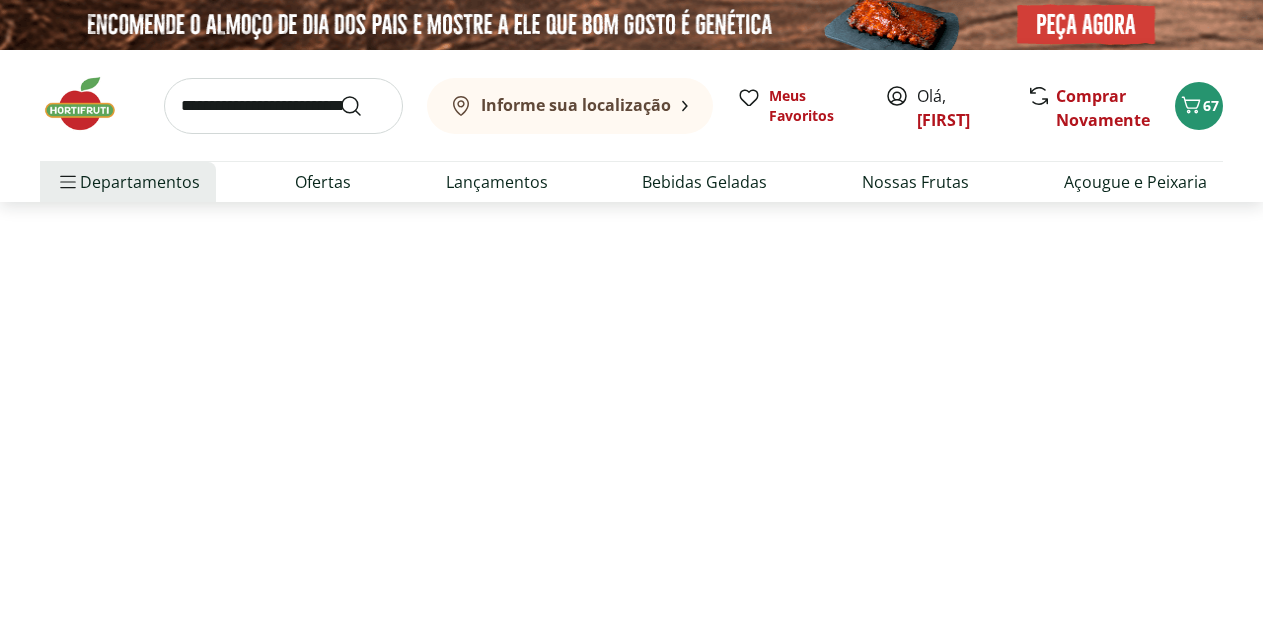 select on "**********" 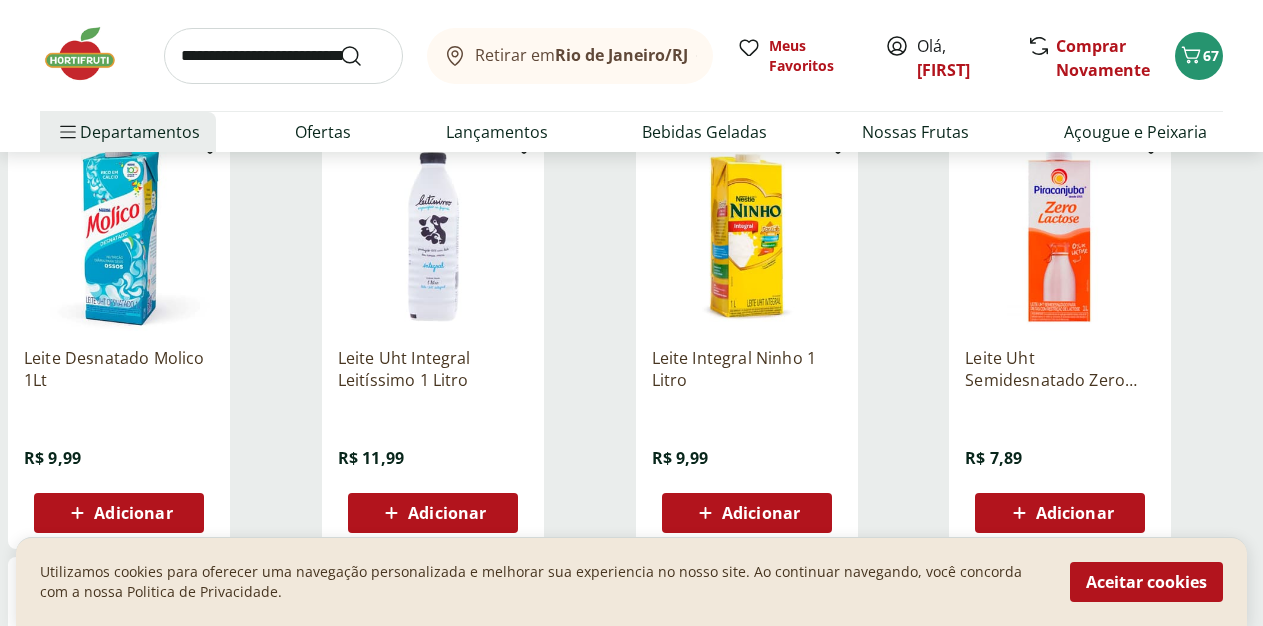 scroll, scrollTop: 306, scrollLeft: 0, axis: vertical 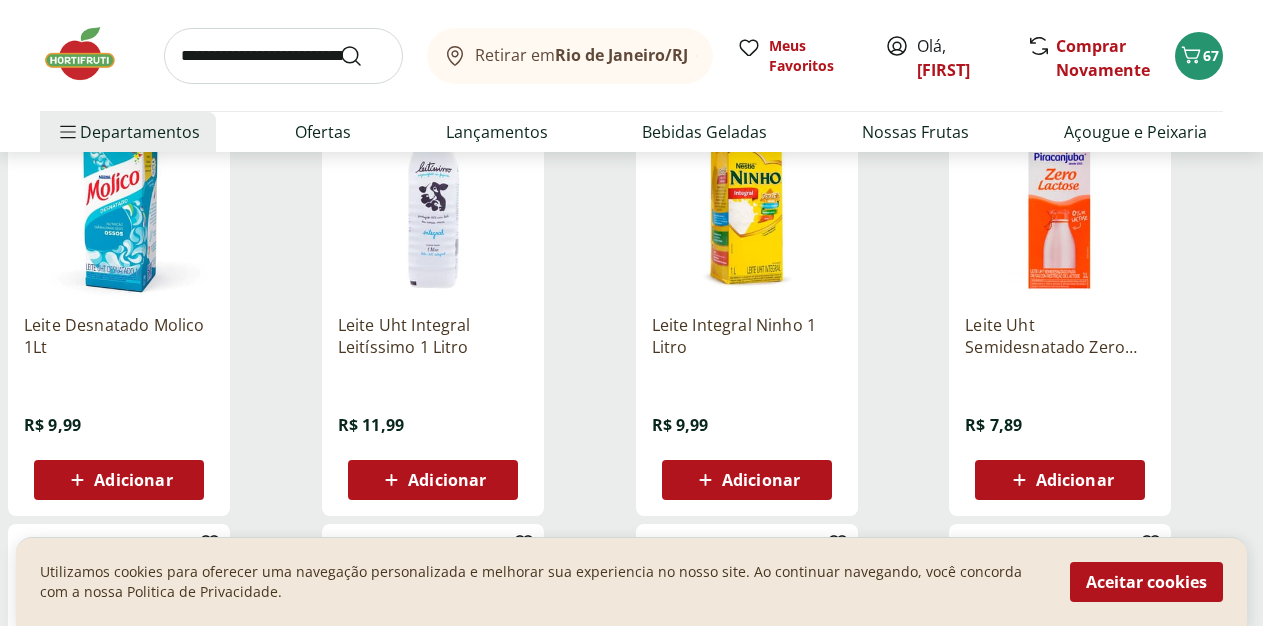 click on "Adicionar" at bounding box center (1075, 480) 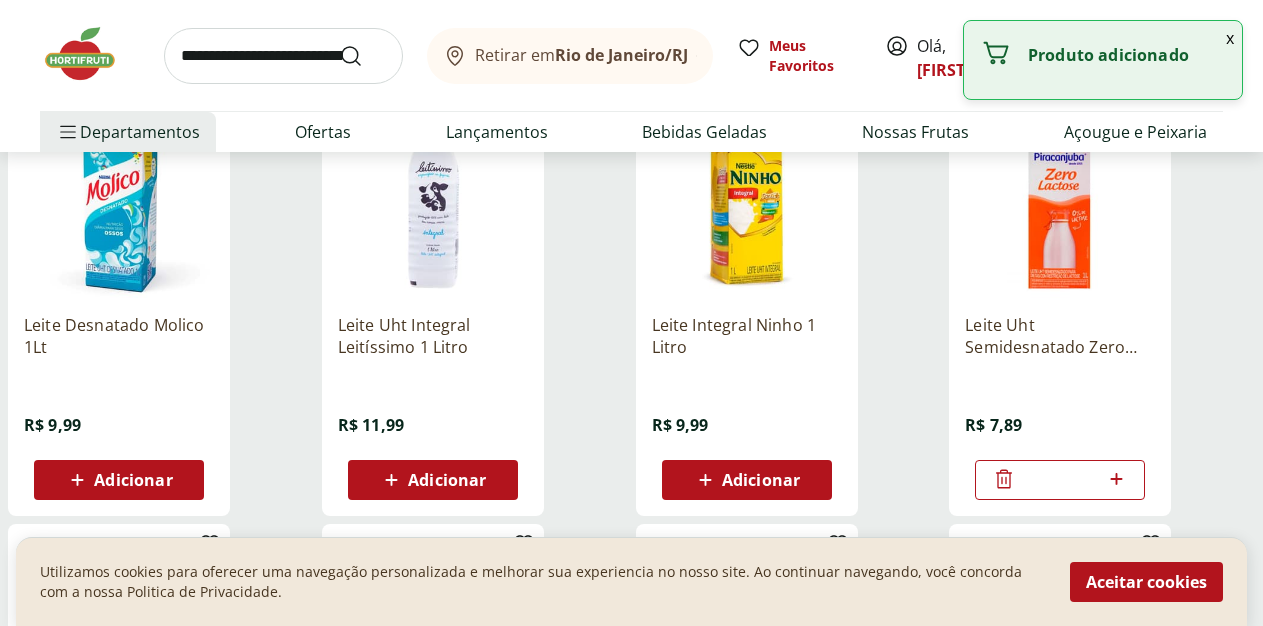click 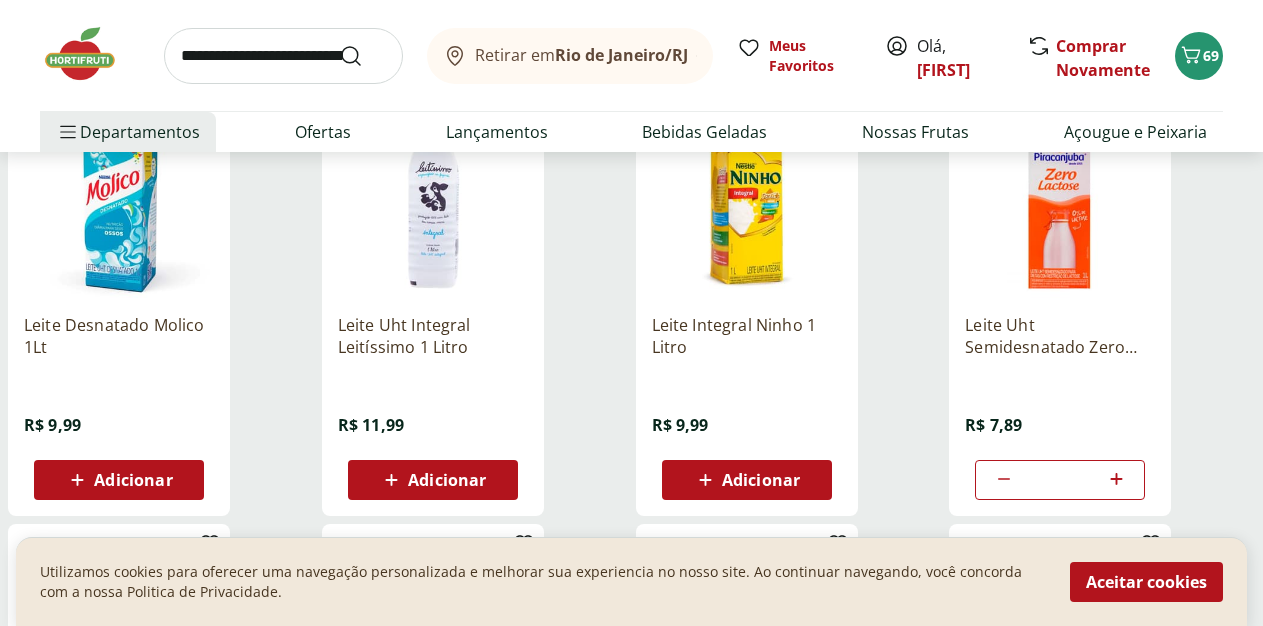 drag, startPoint x: 256, startPoint y: 54, endPoint x: 245, endPoint y: 62, distance: 13.601471 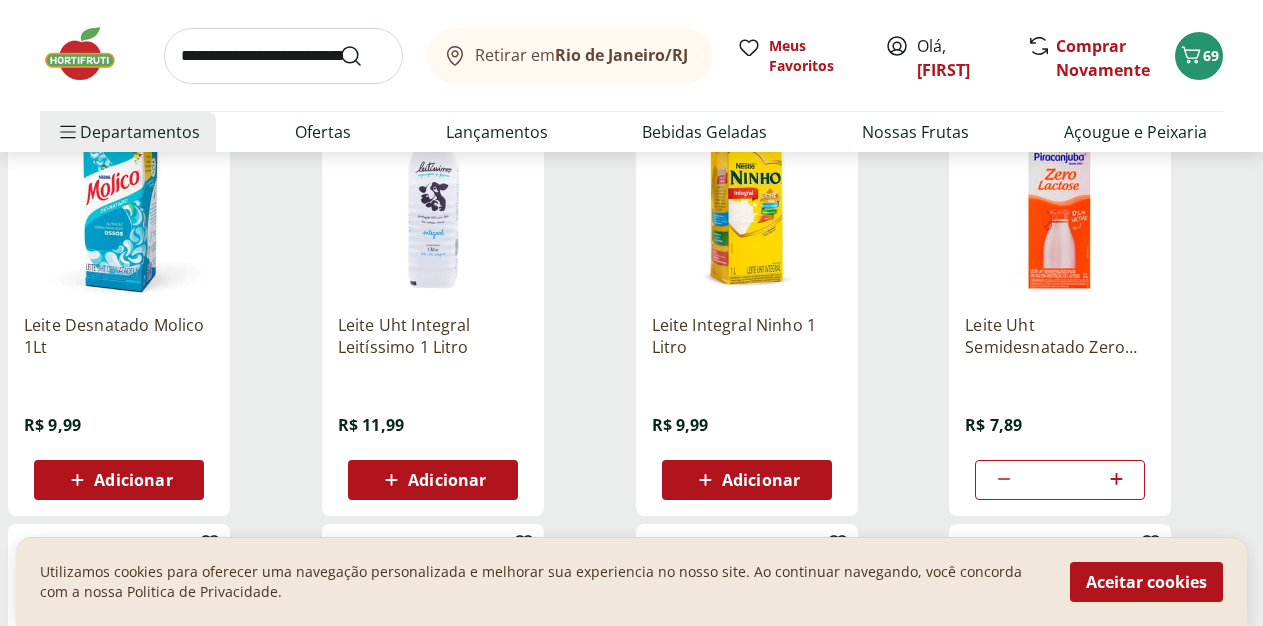 click at bounding box center (283, 56) 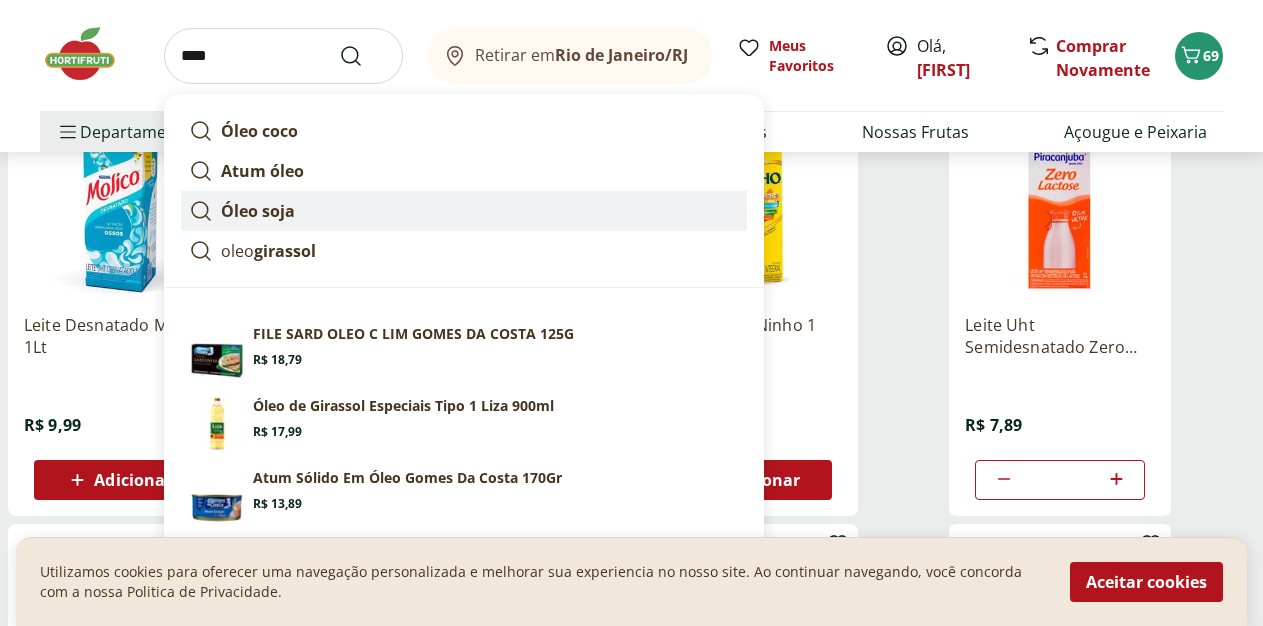 click on "Óleo soja" at bounding box center [464, 211] 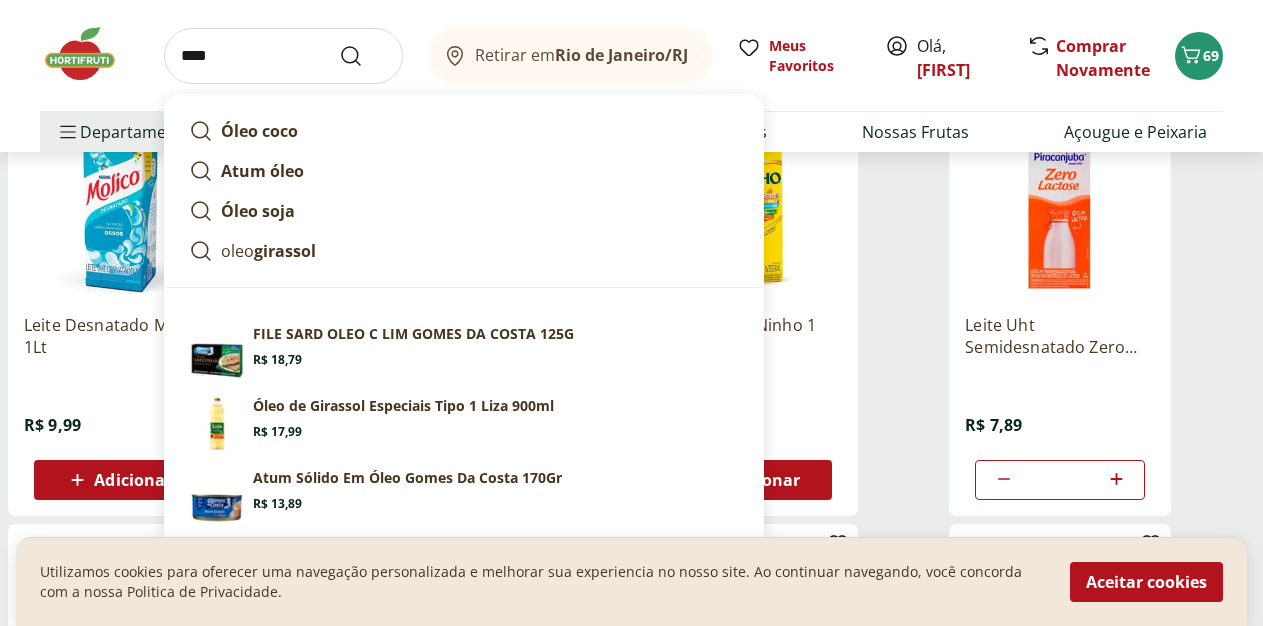 type on "*********" 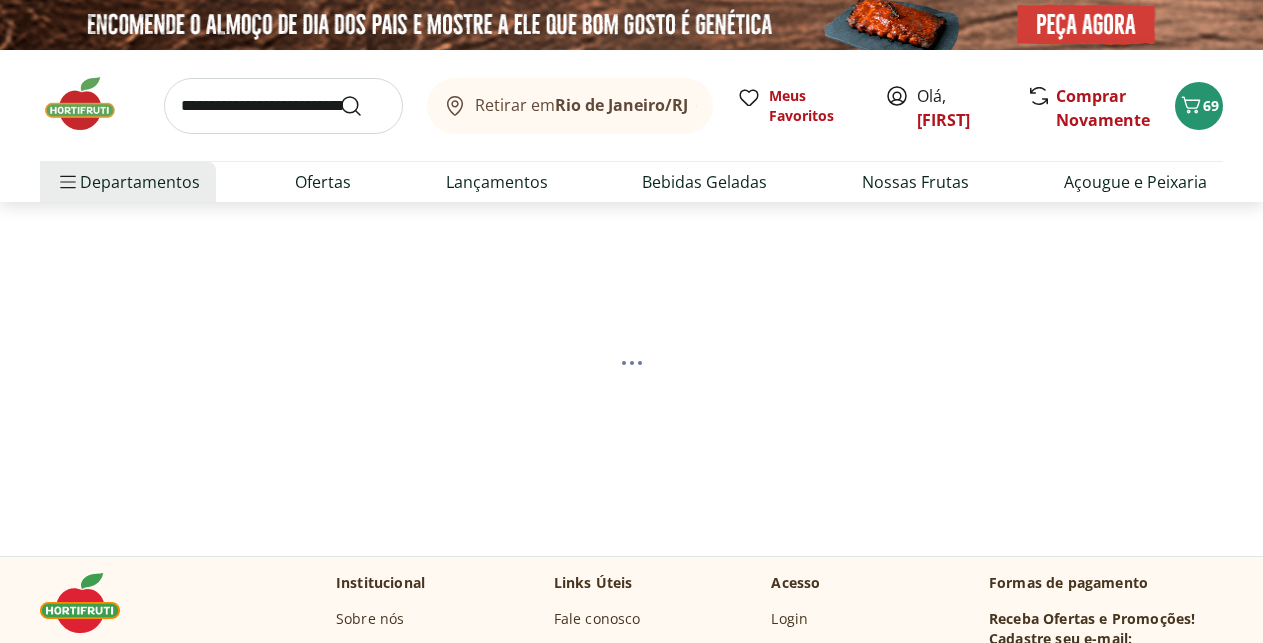 scroll, scrollTop: 0, scrollLeft: 0, axis: both 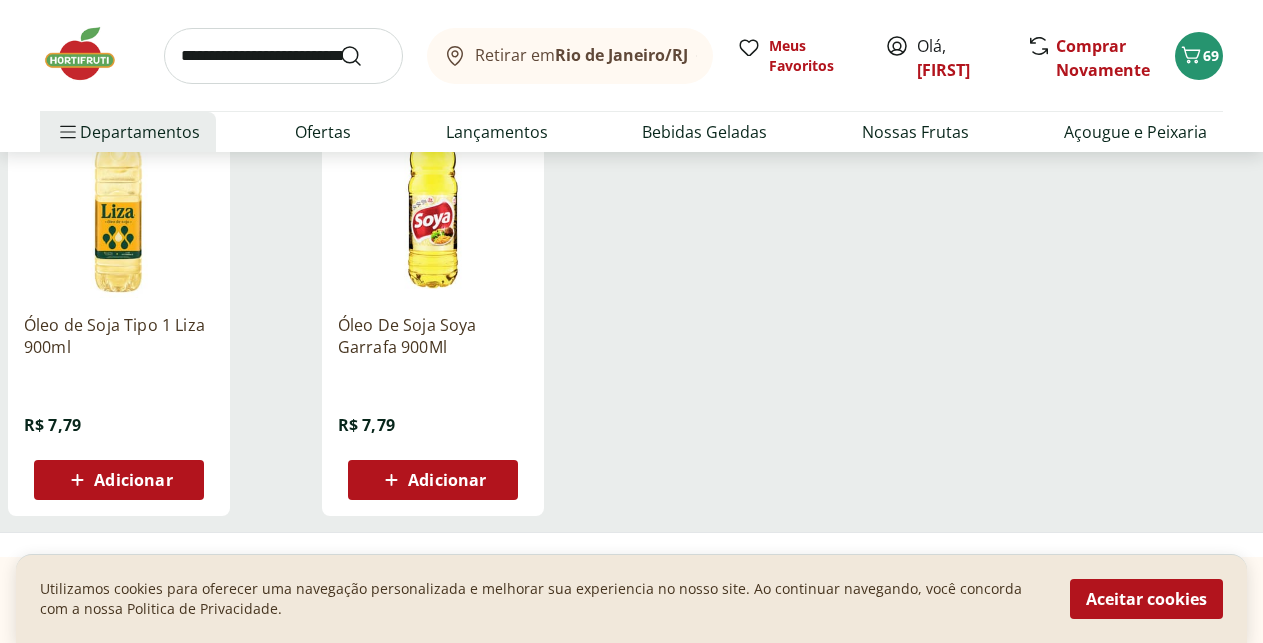 click on "Adicionar" at bounding box center [133, 480] 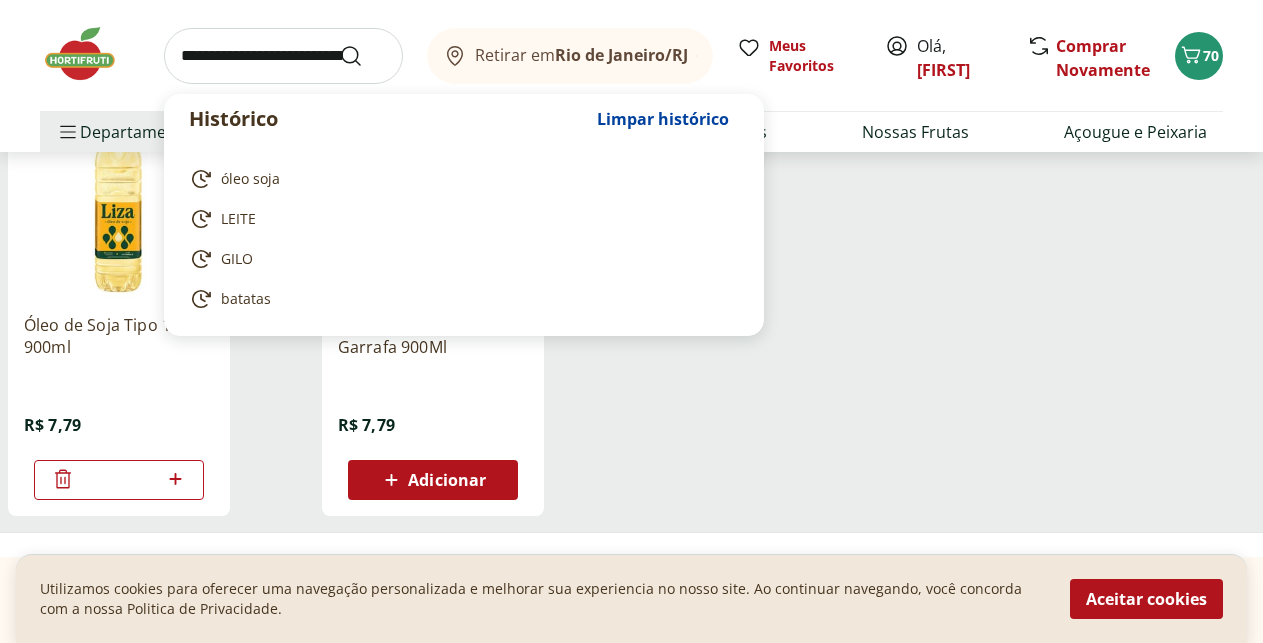 click at bounding box center [283, 56] 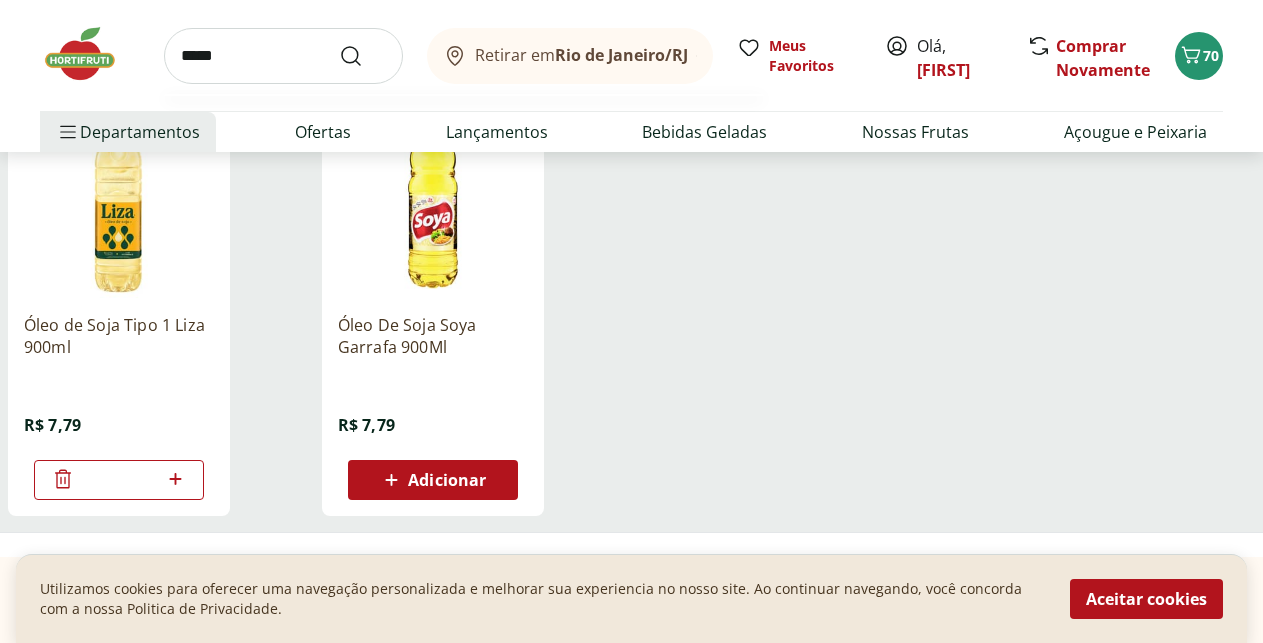 type on "*****" 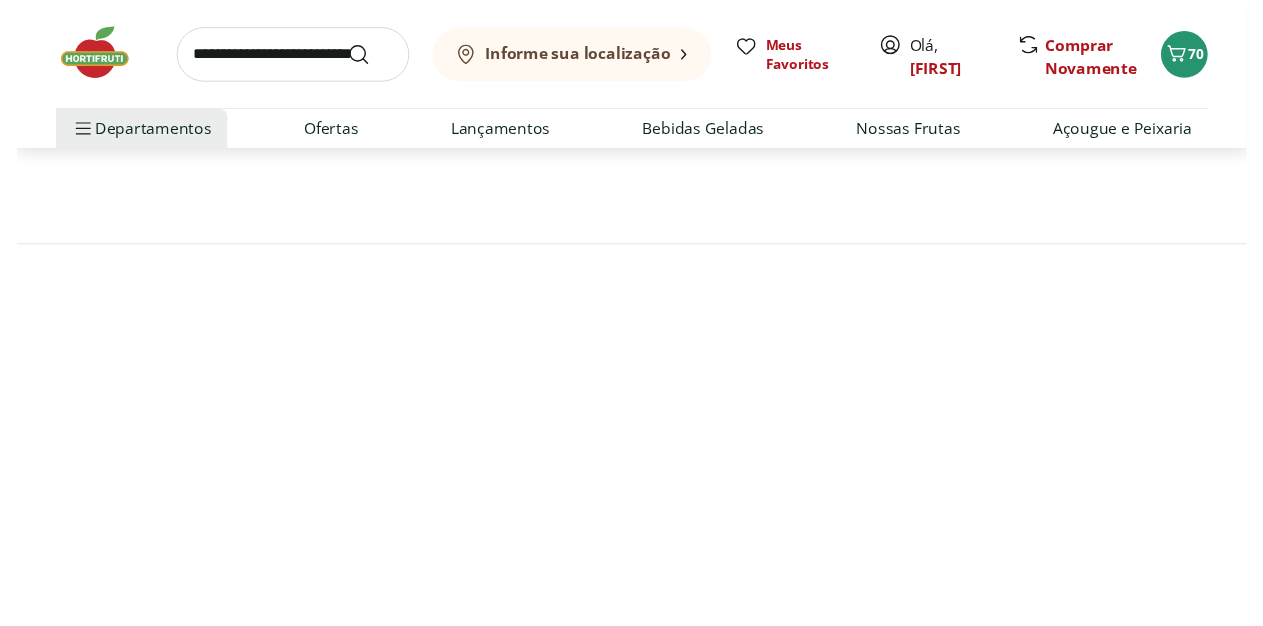 scroll, scrollTop: 0, scrollLeft: 0, axis: both 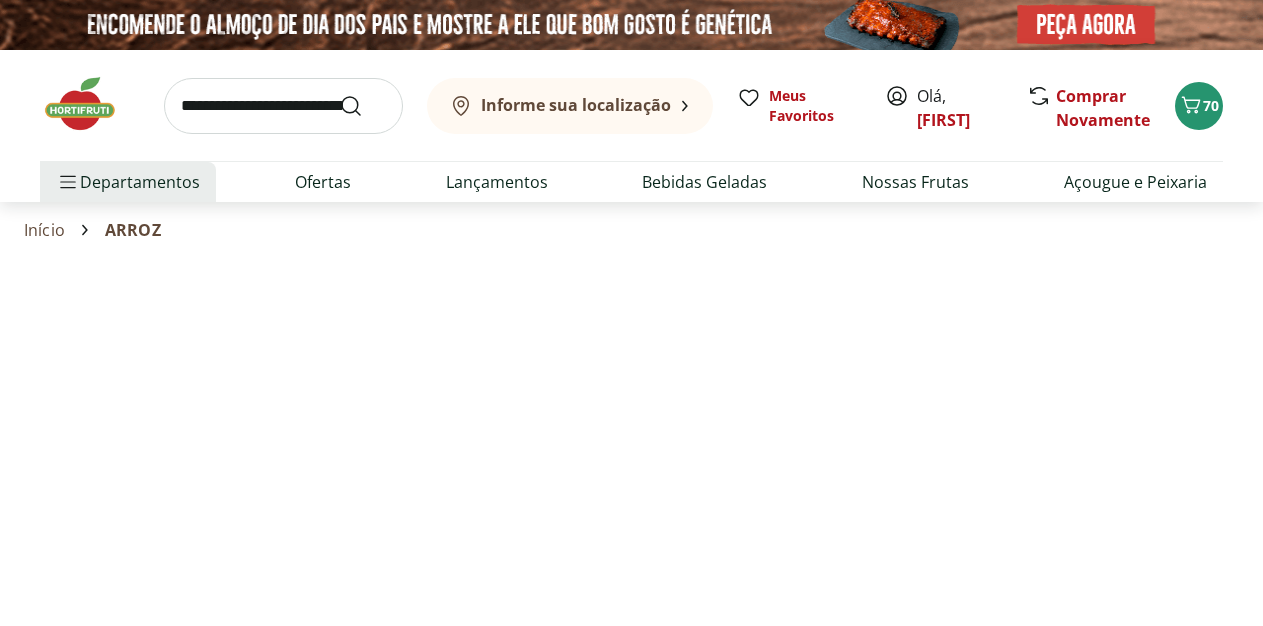 select on "**********" 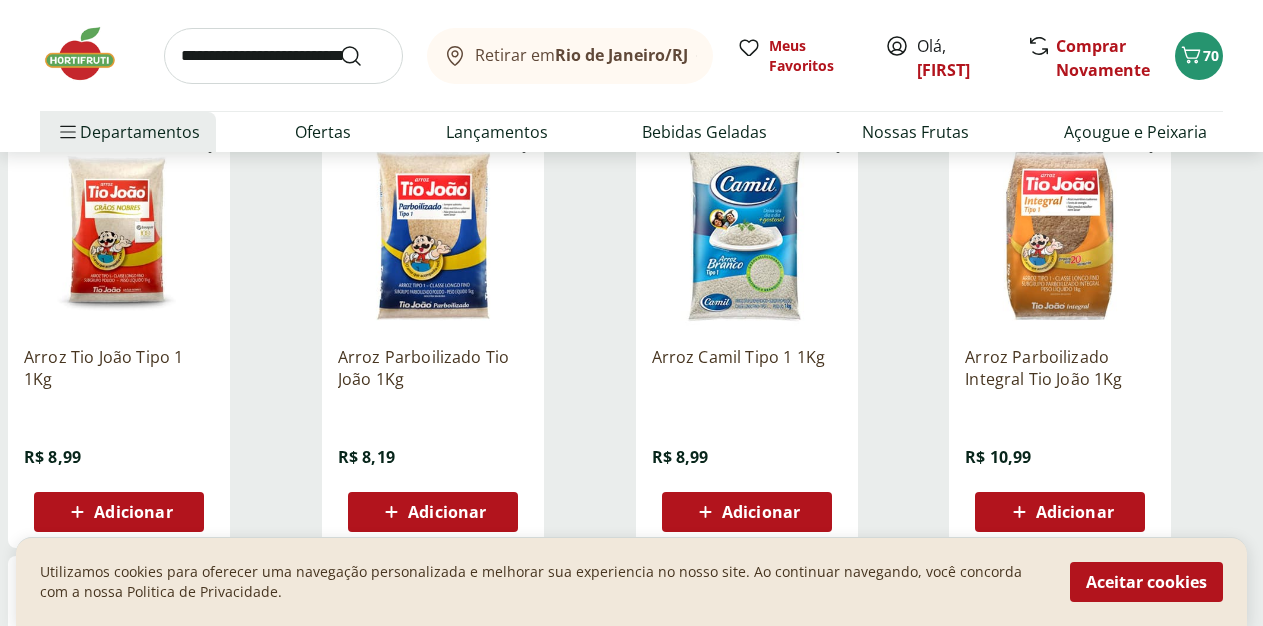 scroll, scrollTop: 306, scrollLeft: 0, axis: vertical 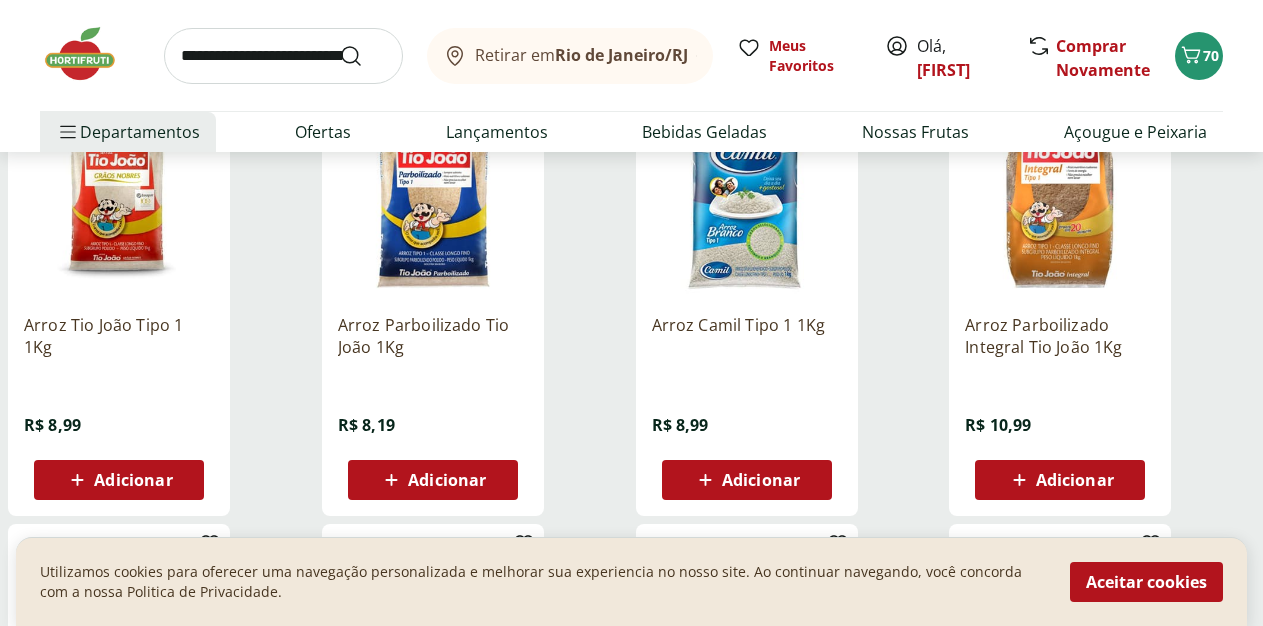 click on "Adicionar" at bounding box center [119, 480] 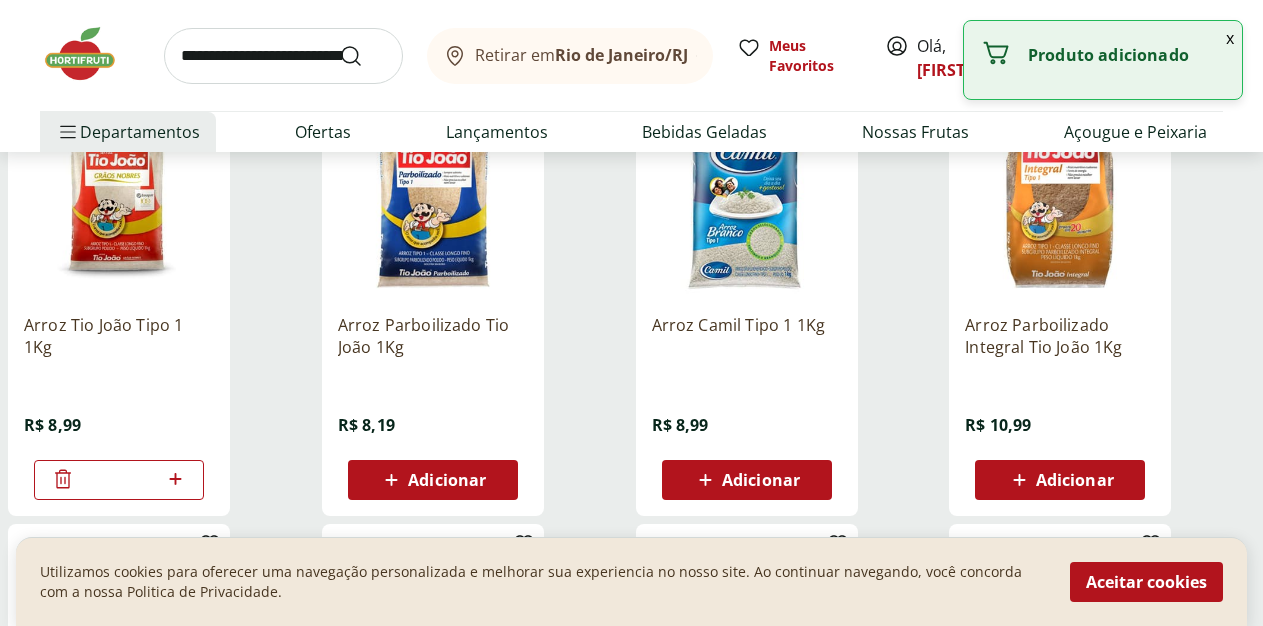 click 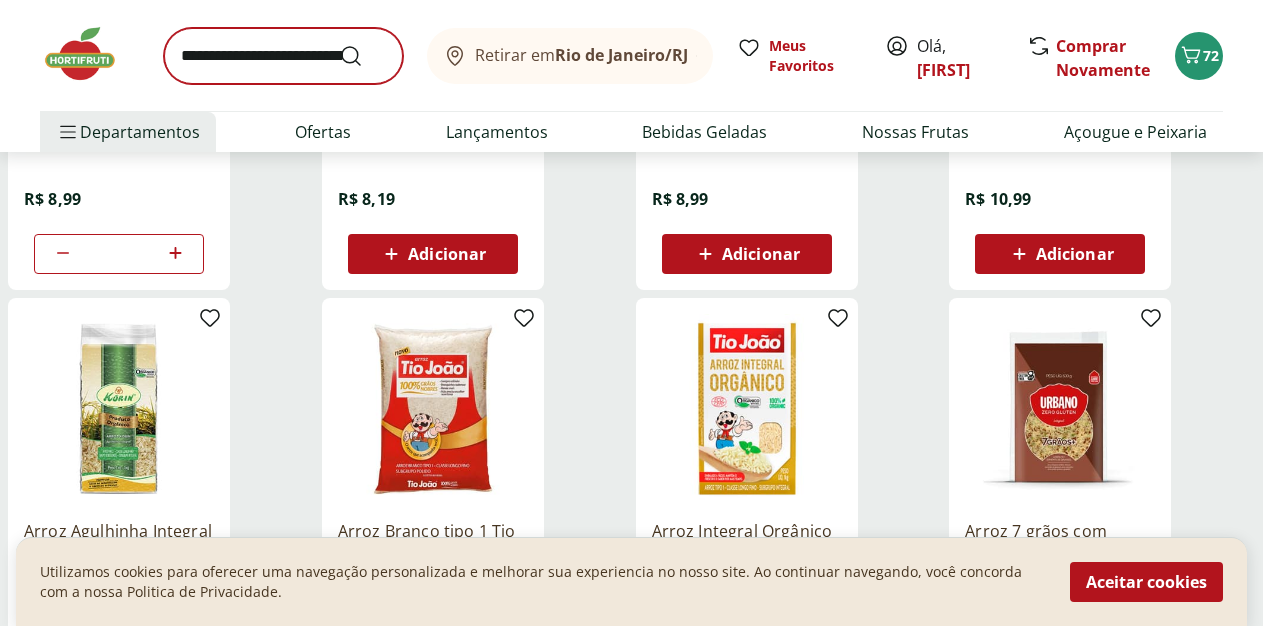 scroll, scrollTop: 510, scrollLeft: 0, axis: vertical 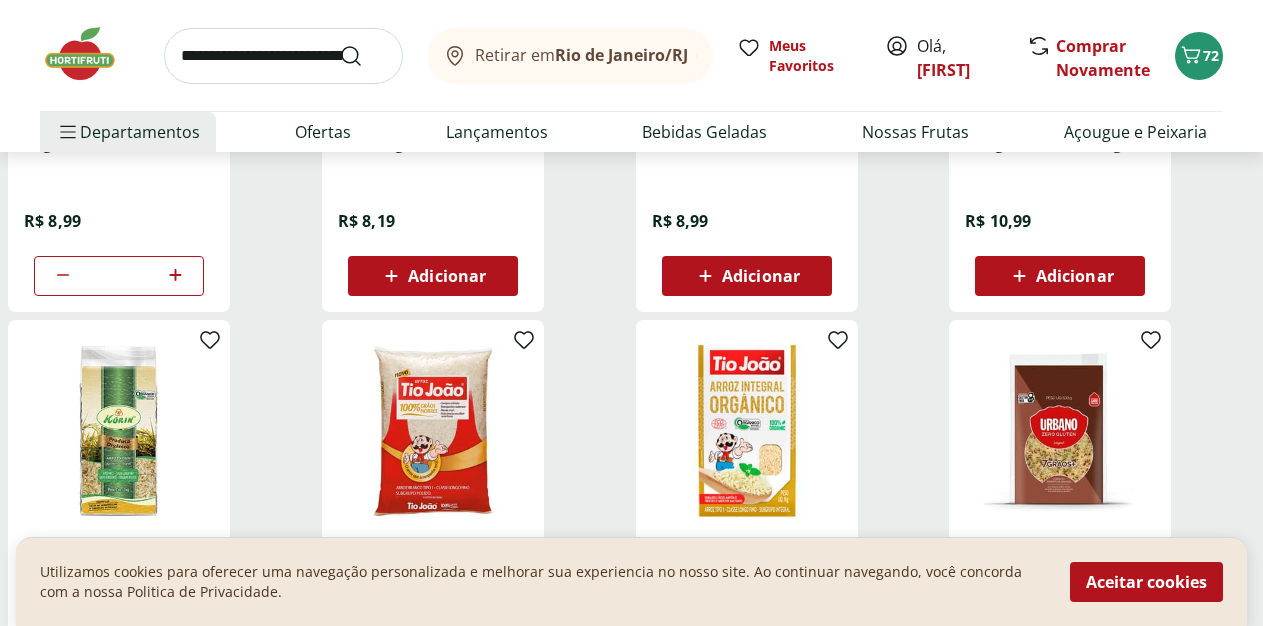 click at bounding box center (283, 56) 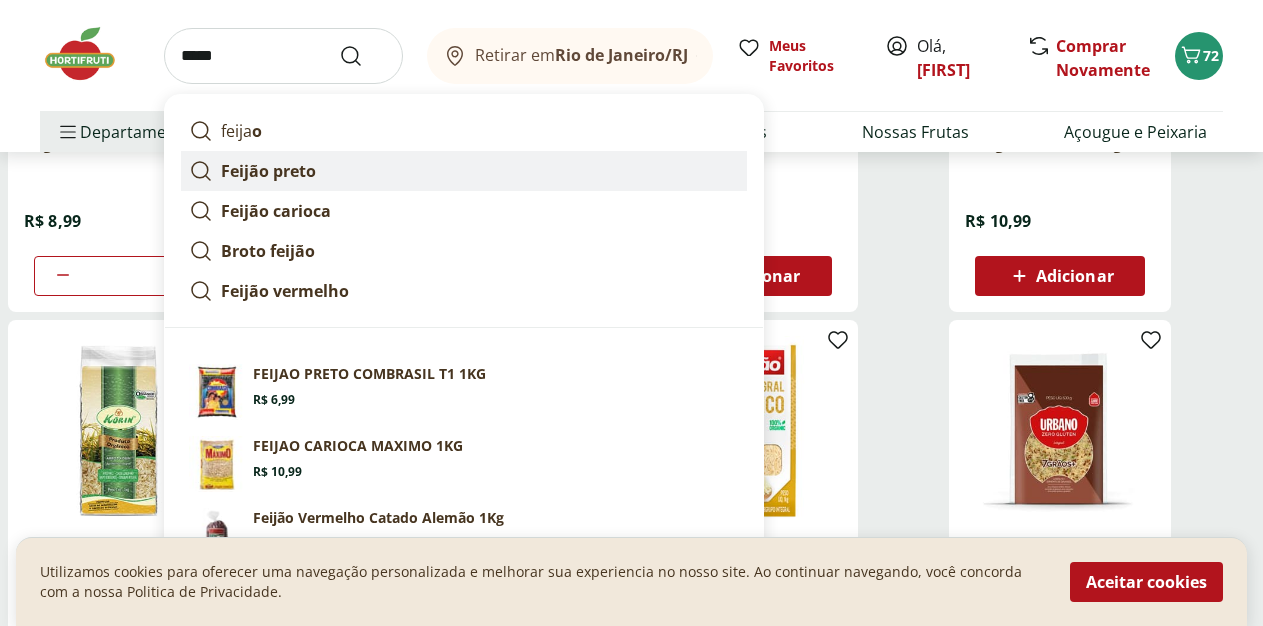 click on "Feijão preto" at bounding box center [464, 171] 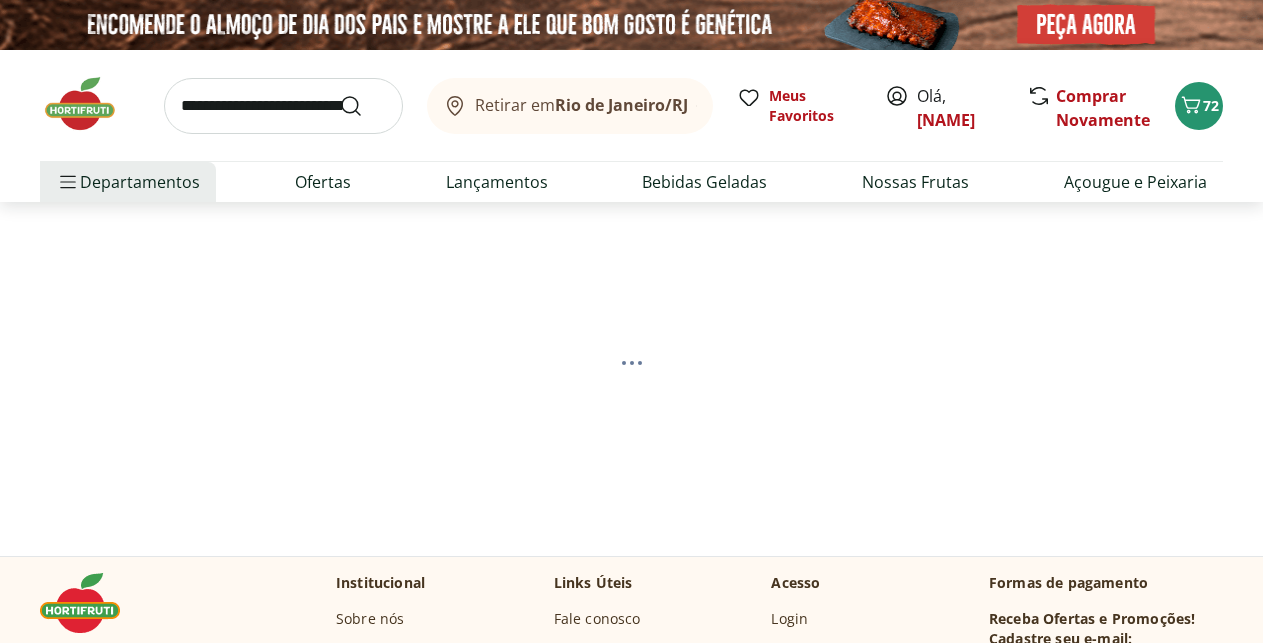 scroll, scrollTop: 0, scrollLeft: 0, axis: both 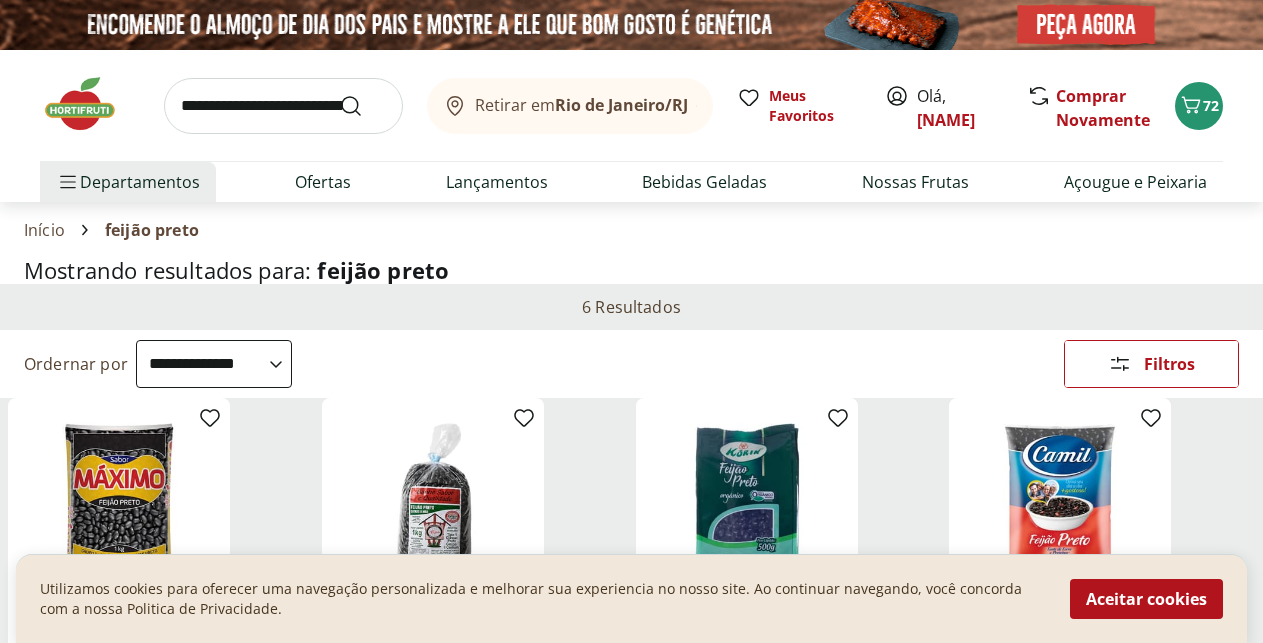 click at bounding box center [119, 509] 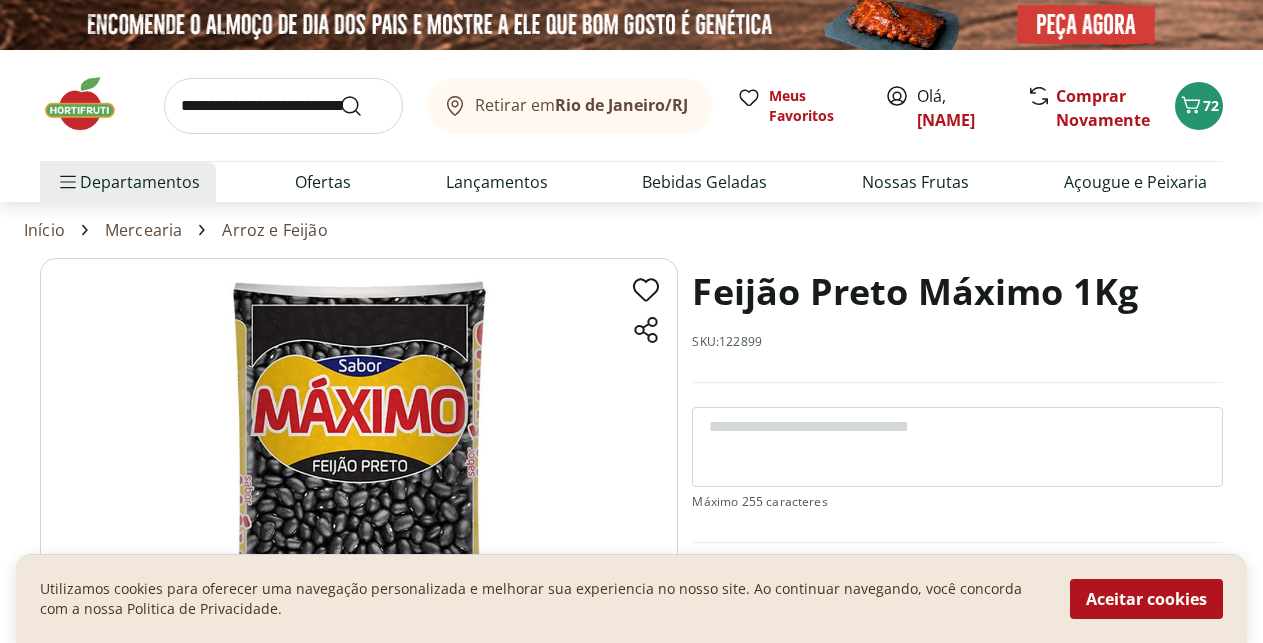 scroll, scrollTop: 204, scrollLeft: 0, axis: vertical 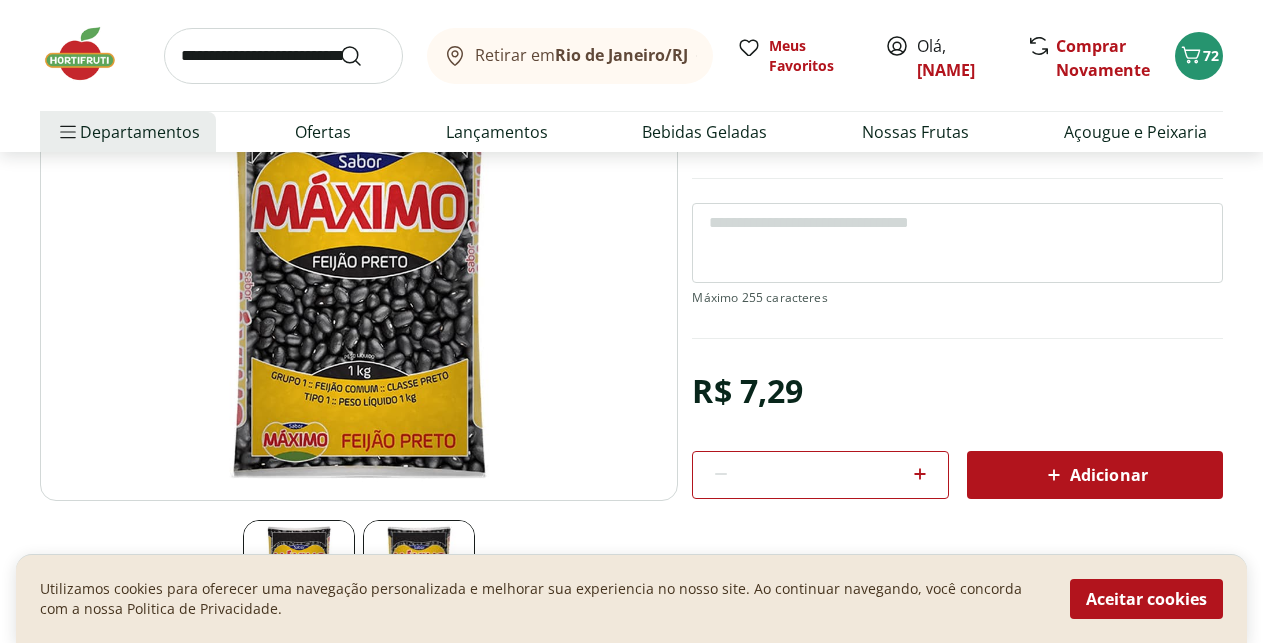 click on "Adicionar" at bounding box center (1095, 475) 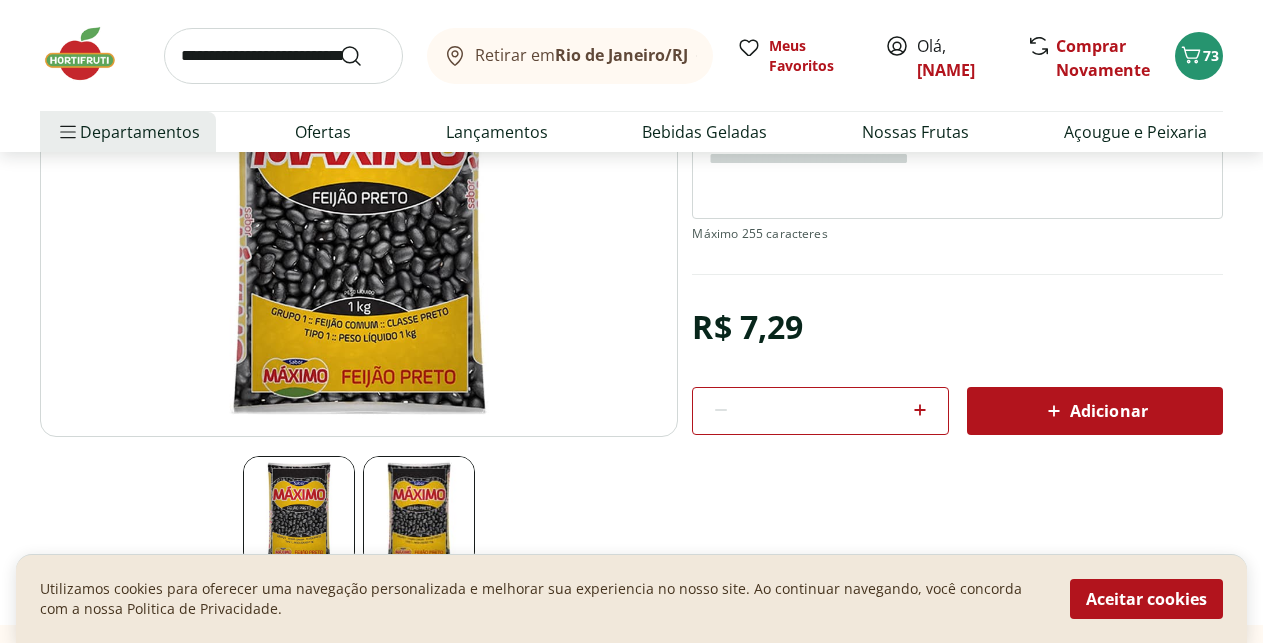scroll, scrollTop: 204, scrollLeft: 0, axis: vertical 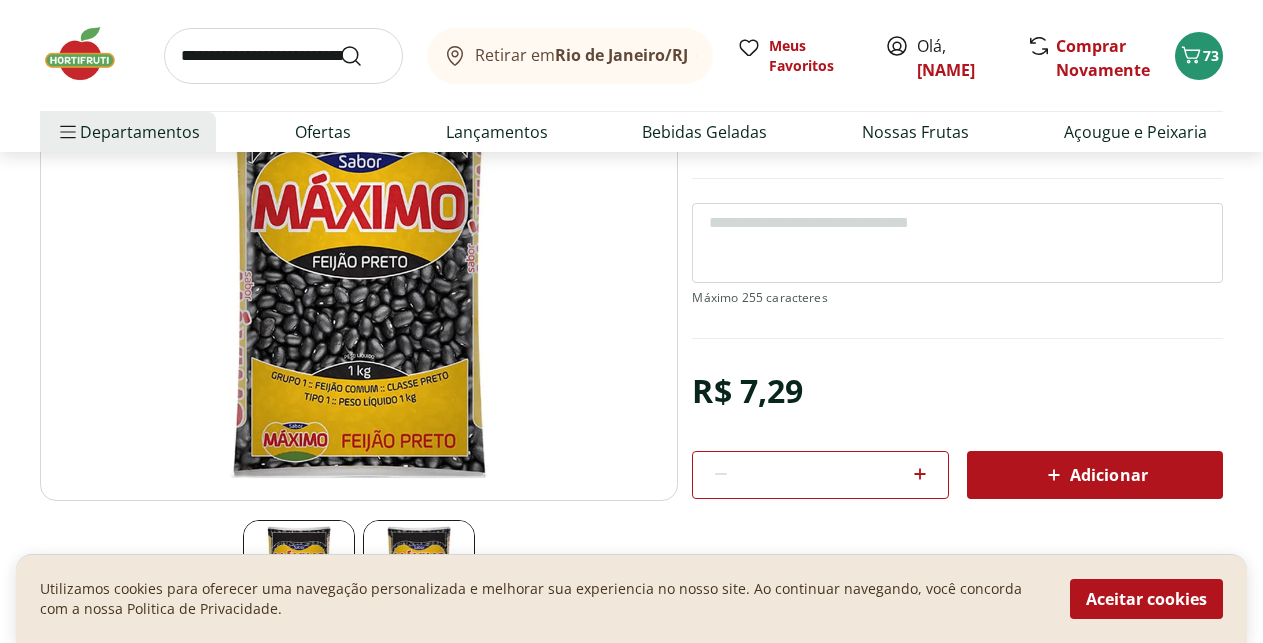 click at bounding box center [90, 54] 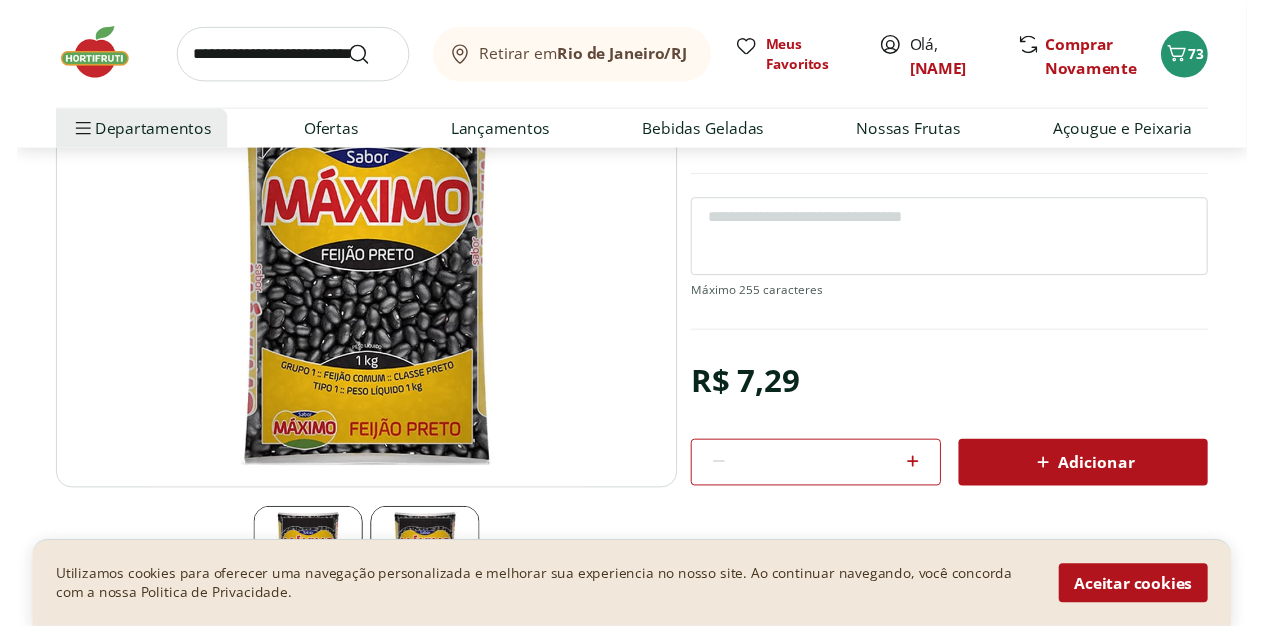 scroll, scrollTop: 0, scrollLeft: 0, axis: both 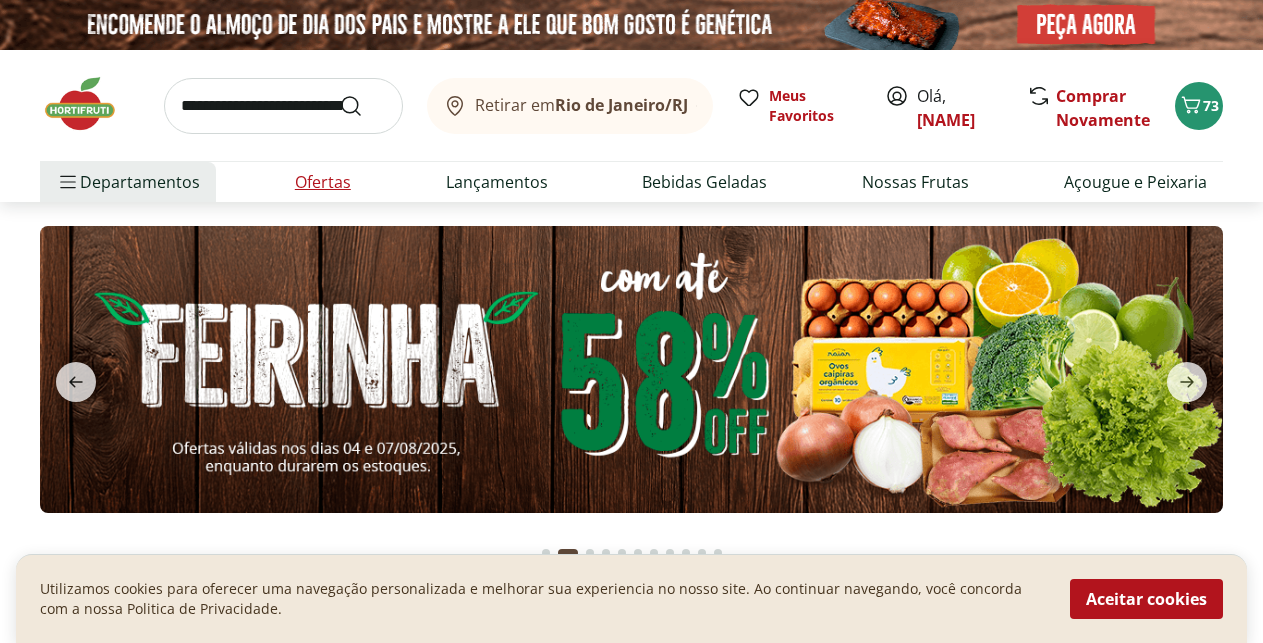 click on "Ofertas" at bounding box center [323, 182] 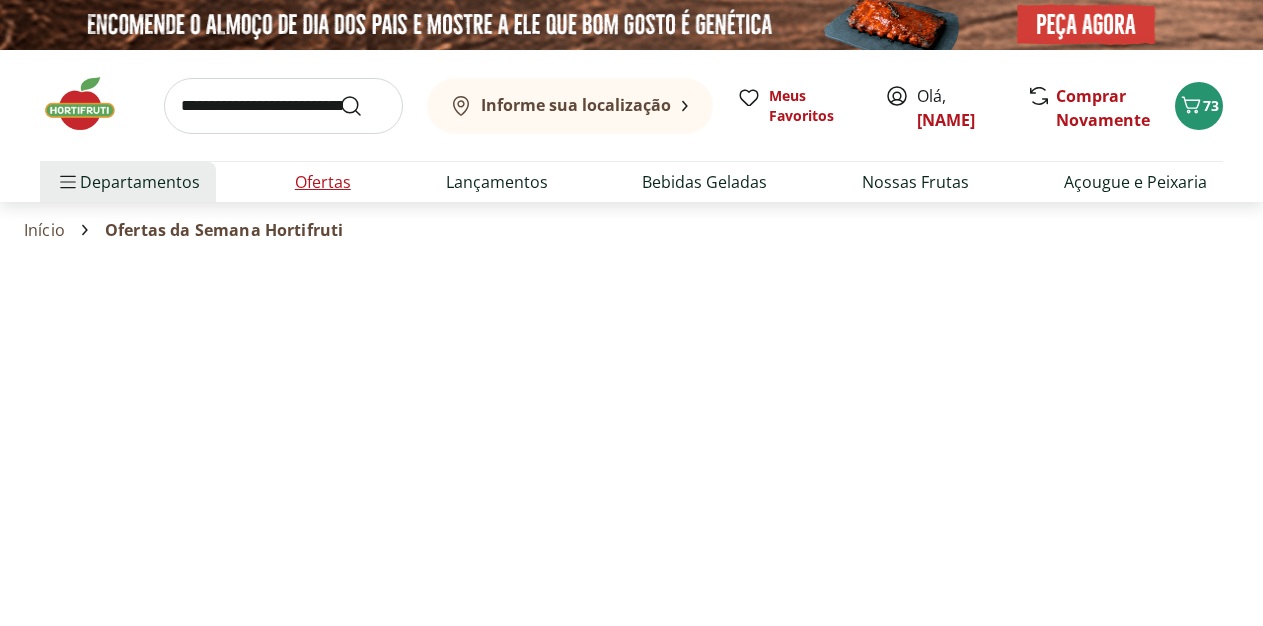 select on "**********" 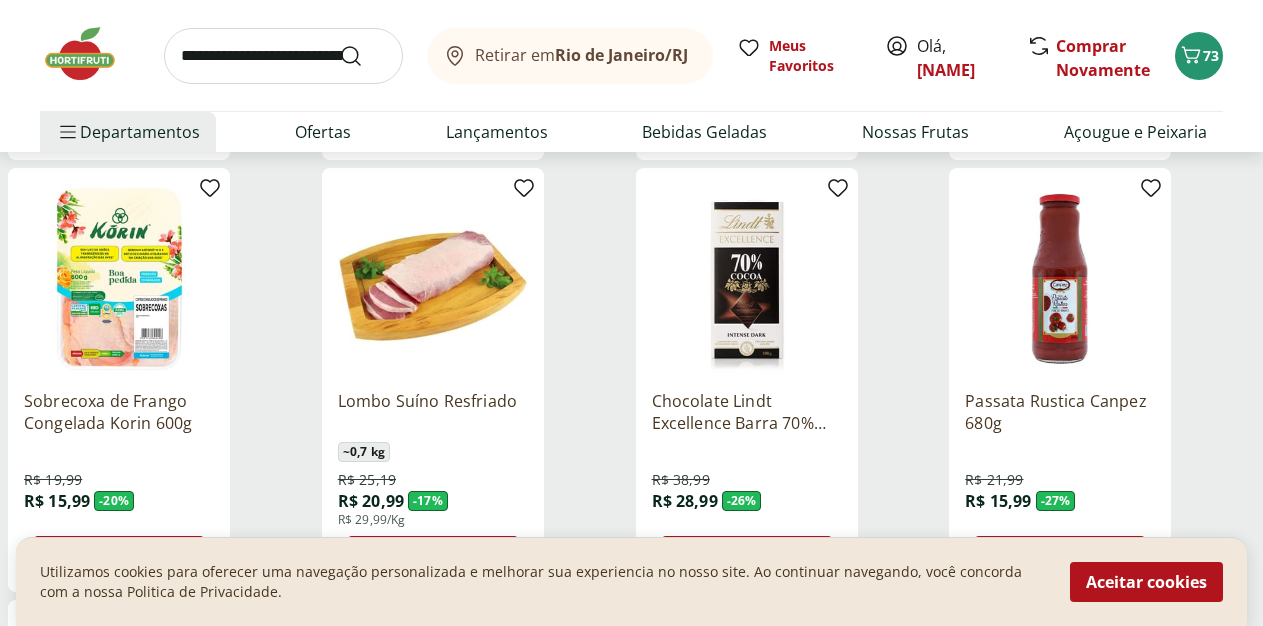 scroll, scrollTop: 714, scrollLeft: 0, axis: vertical 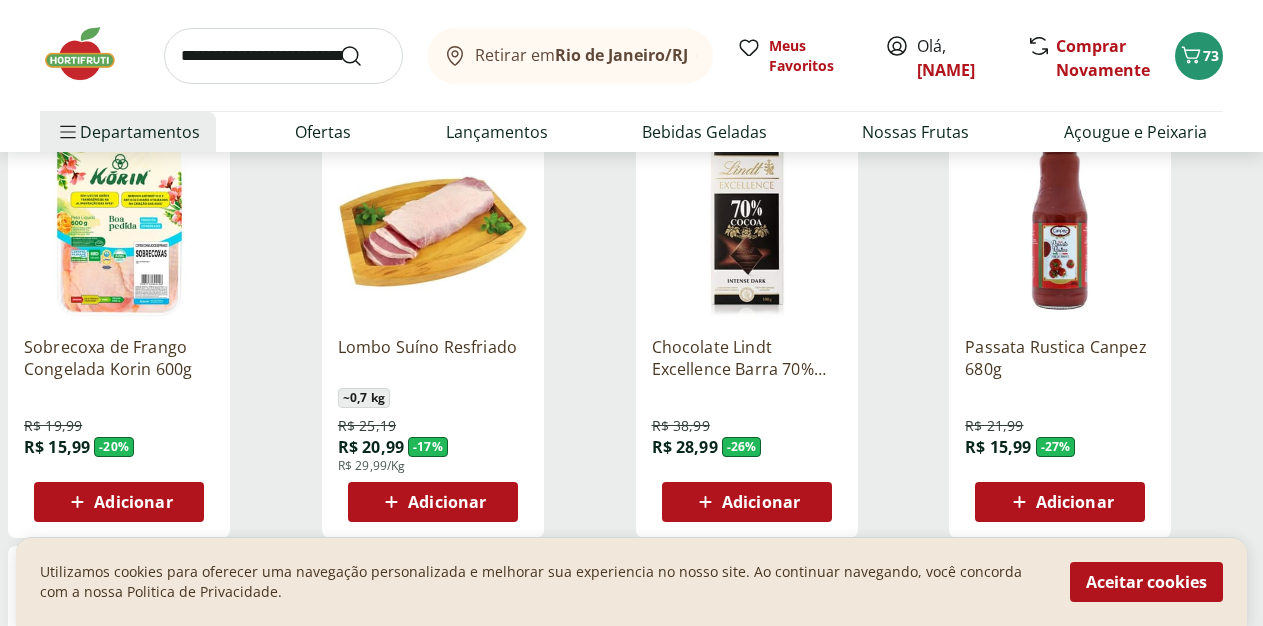 click at bounding box center (119, 225) 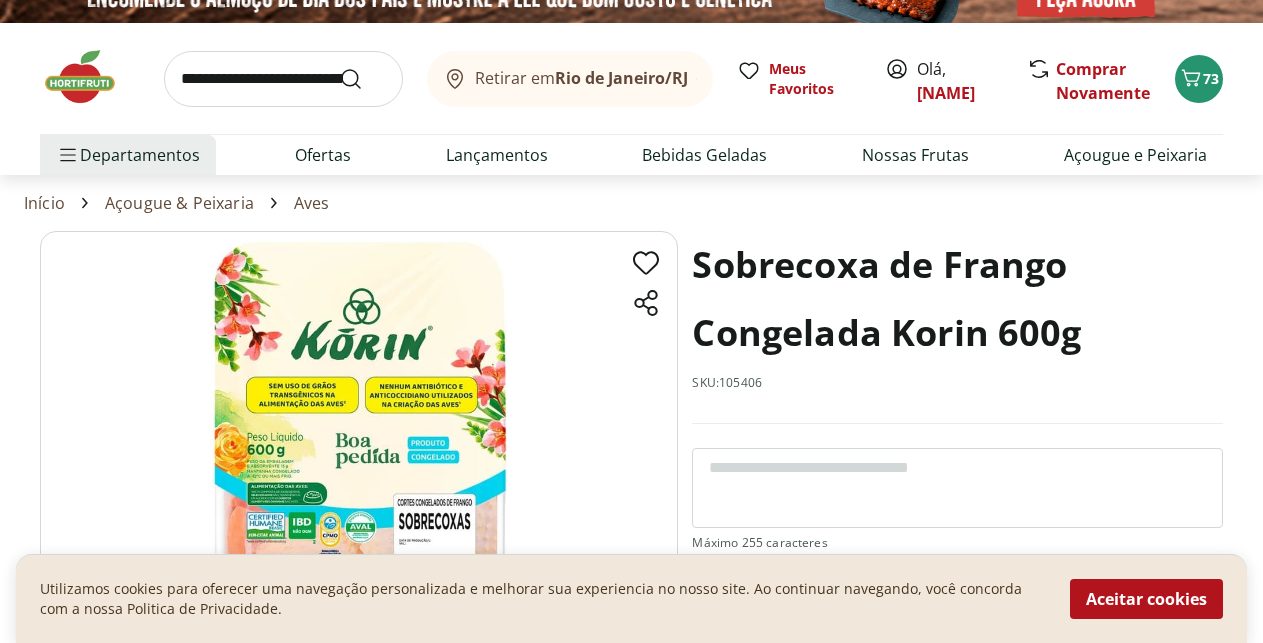 scroll, scrollTop: 0, scrollLeft: 0, axis: both 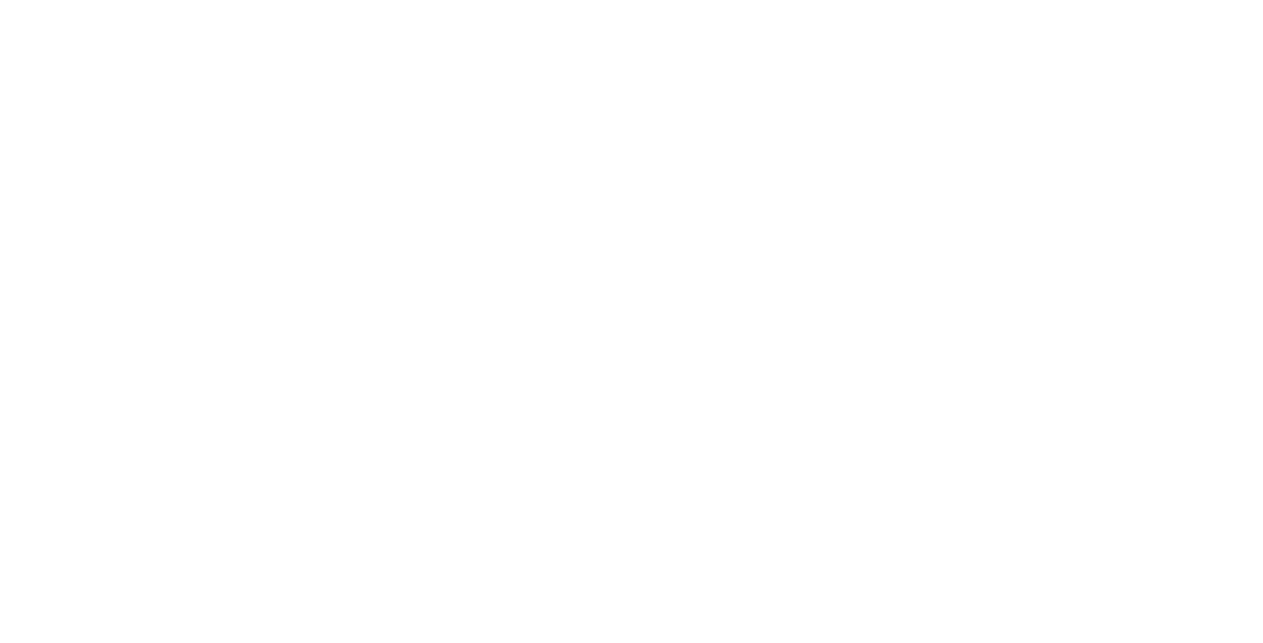 select on "**********" 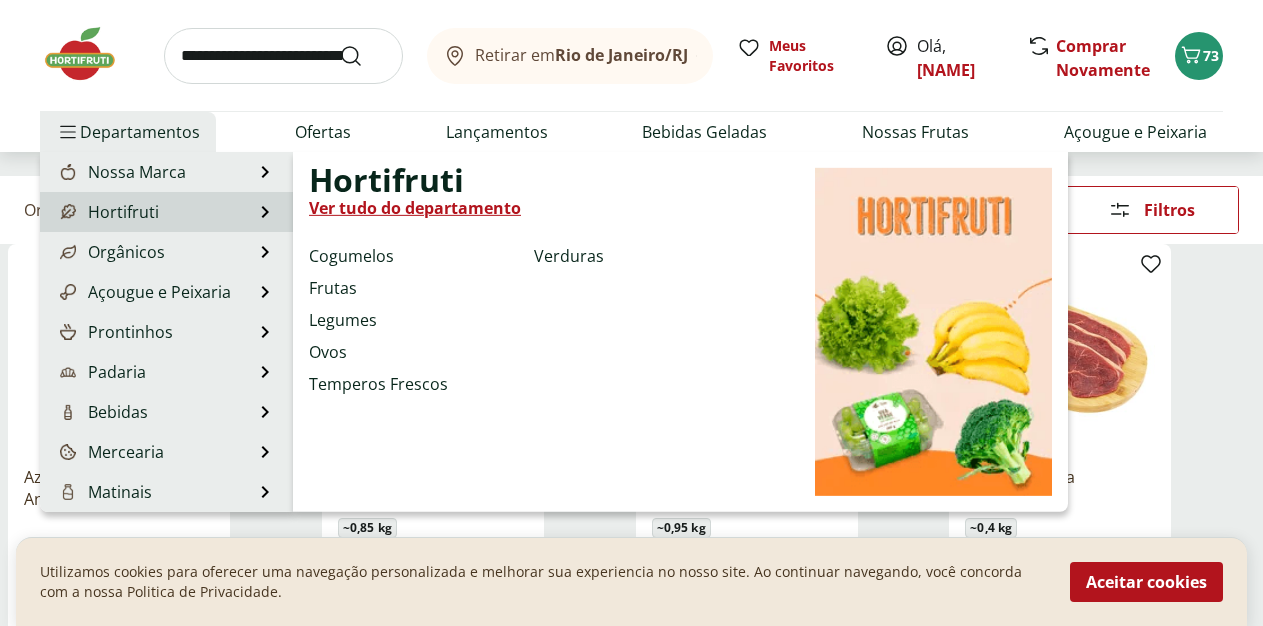 scroll, scrollTop: 204, scrollLeft: 0, axis: vertical 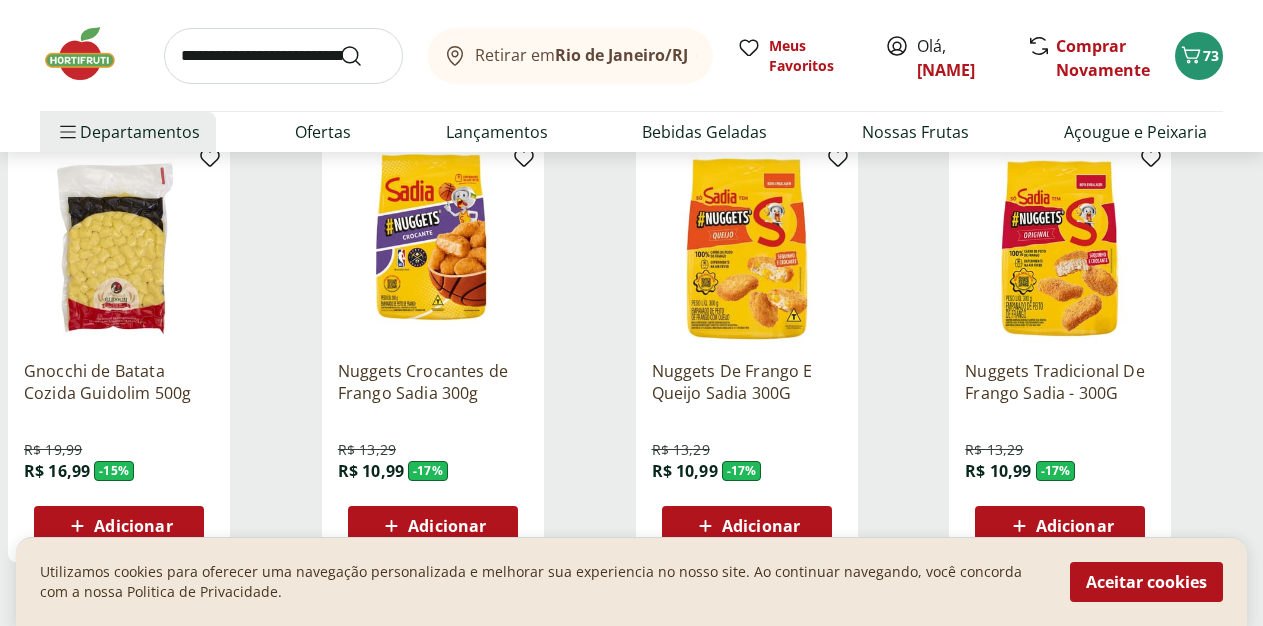 click on "Adicionar" at bounding box center (432, 526) 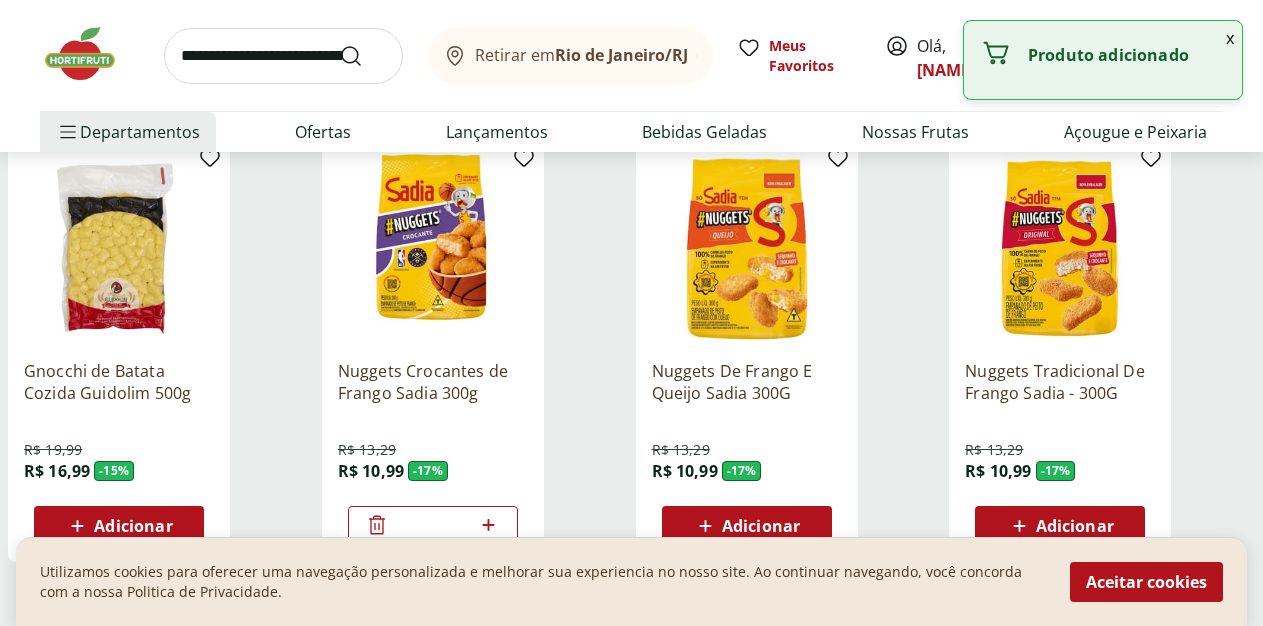 click 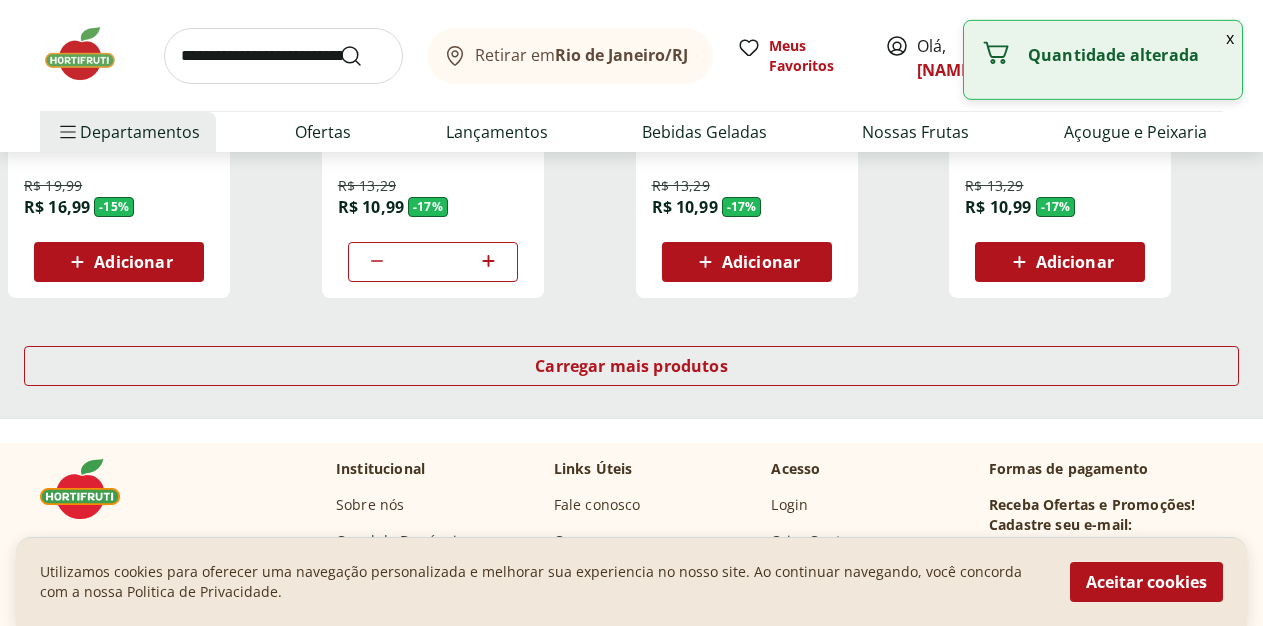 scroll, scrollTop: 1428, scrollLeft: 0, axis: vertical 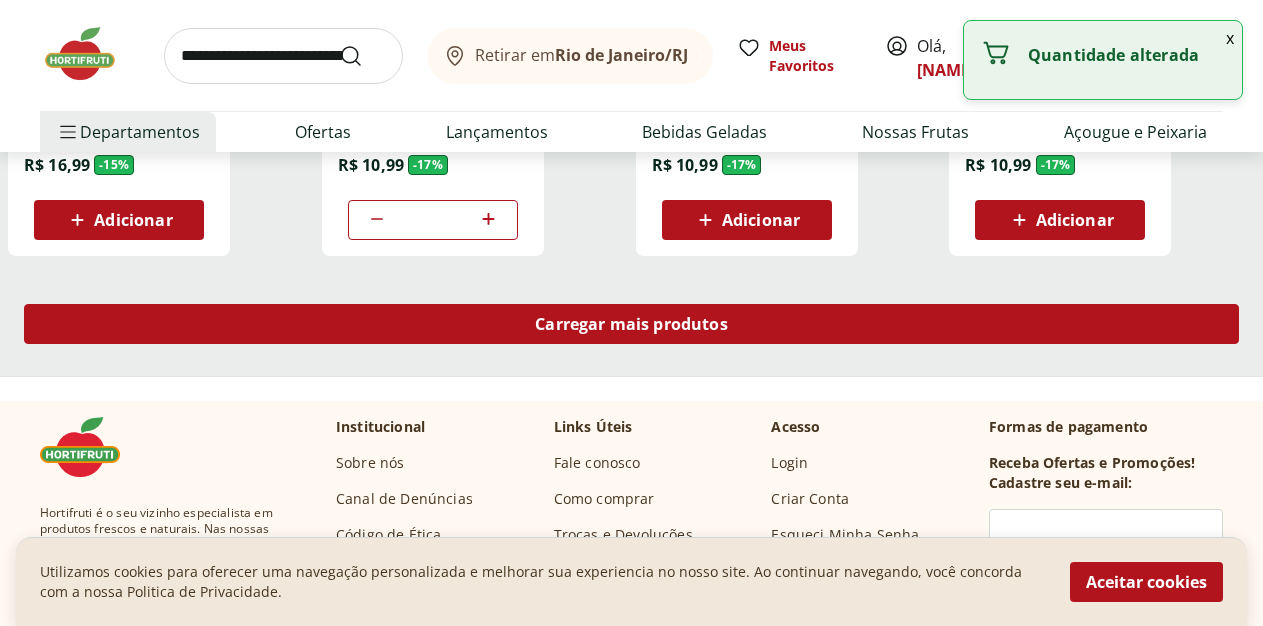 click on "Carregar mais produtos" at bounding box center [631, 324] 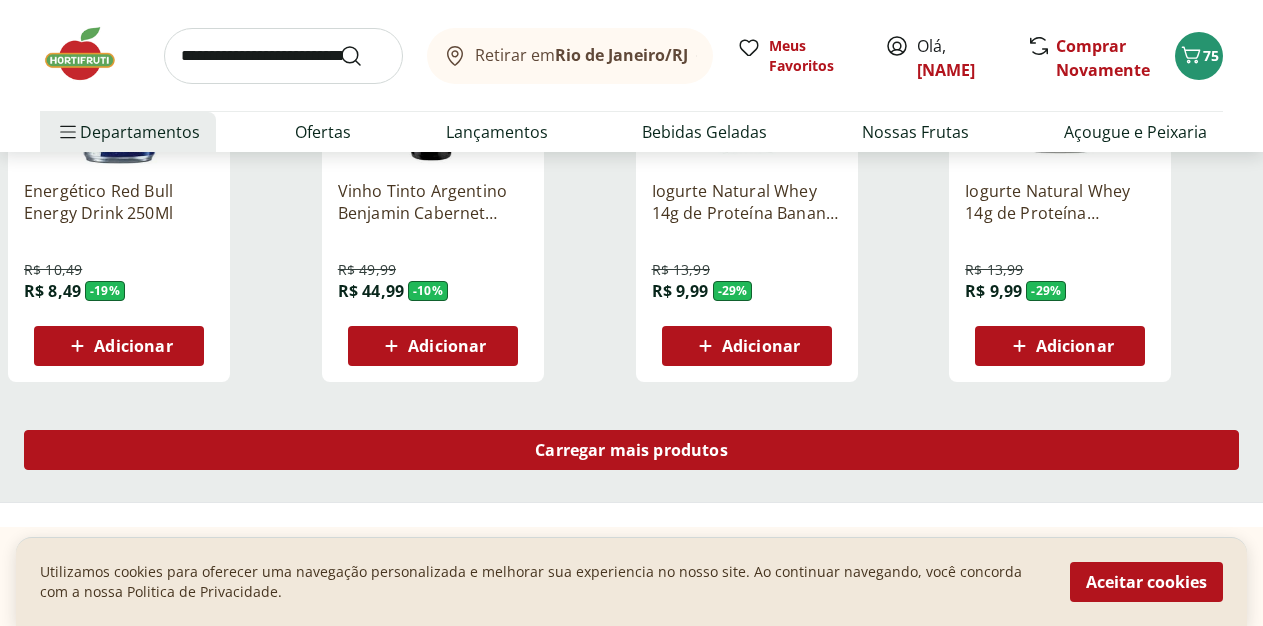 scroll, scrollTop: 2652, scrollLeft: 0, axis: vertical 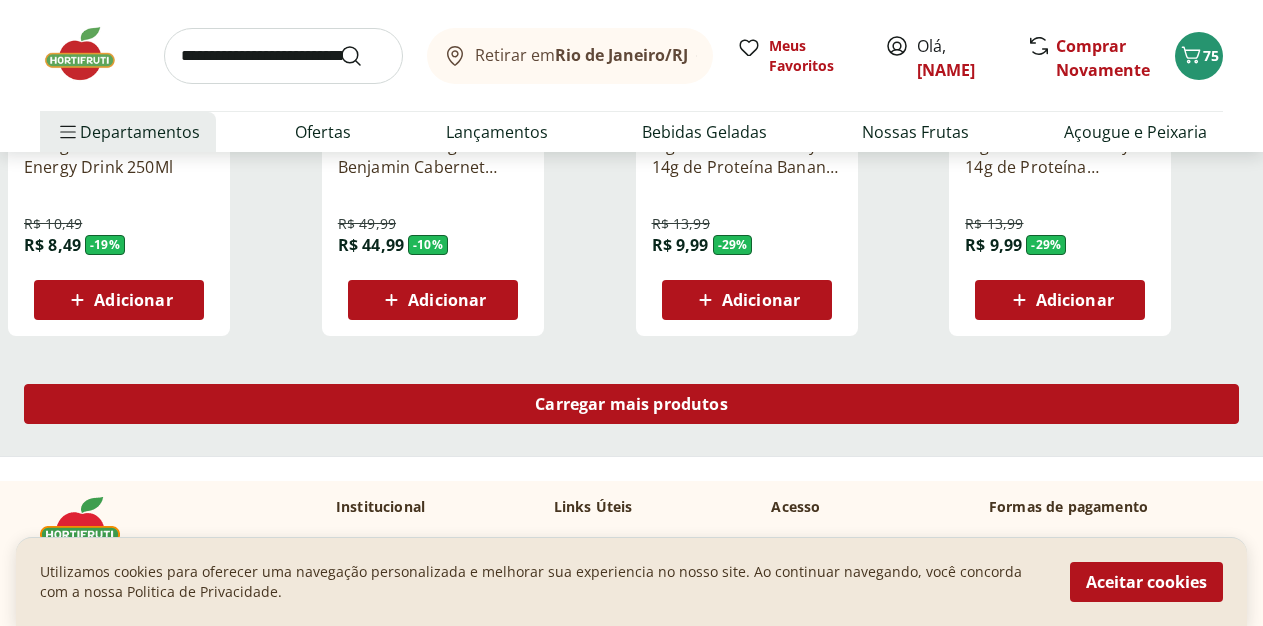click on "Carregar mais produtos" at bounding box center [631, 404] 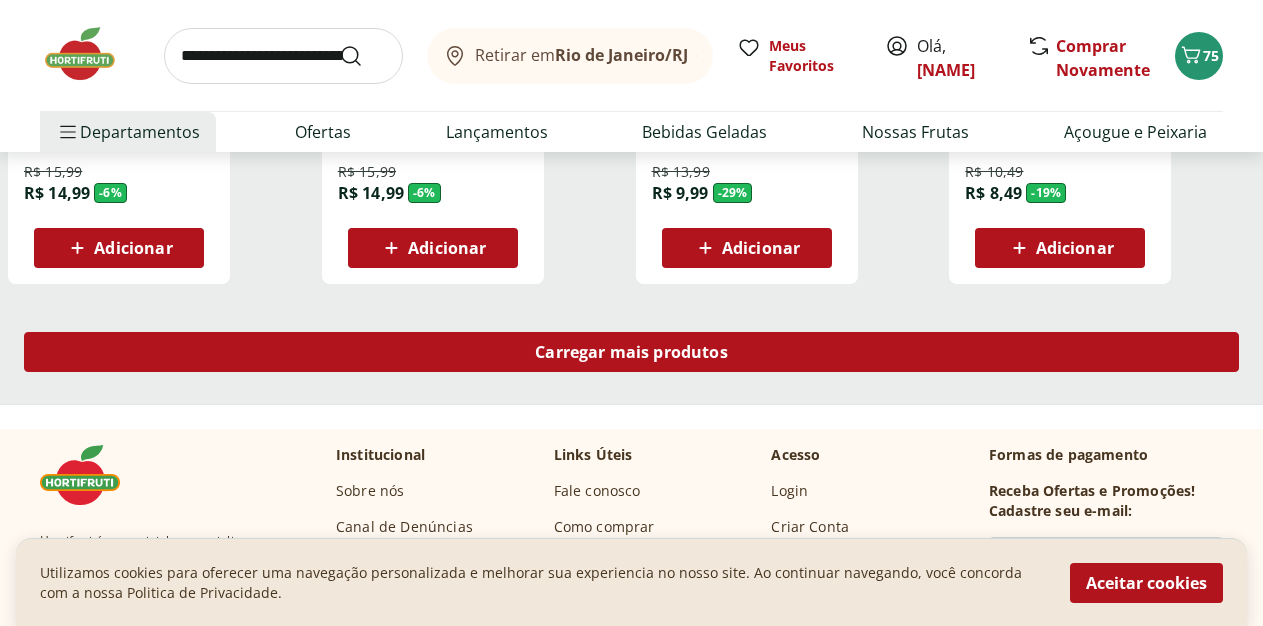 scroll, scrollTop: 4080, scrollLeft: 0, axis: vertical 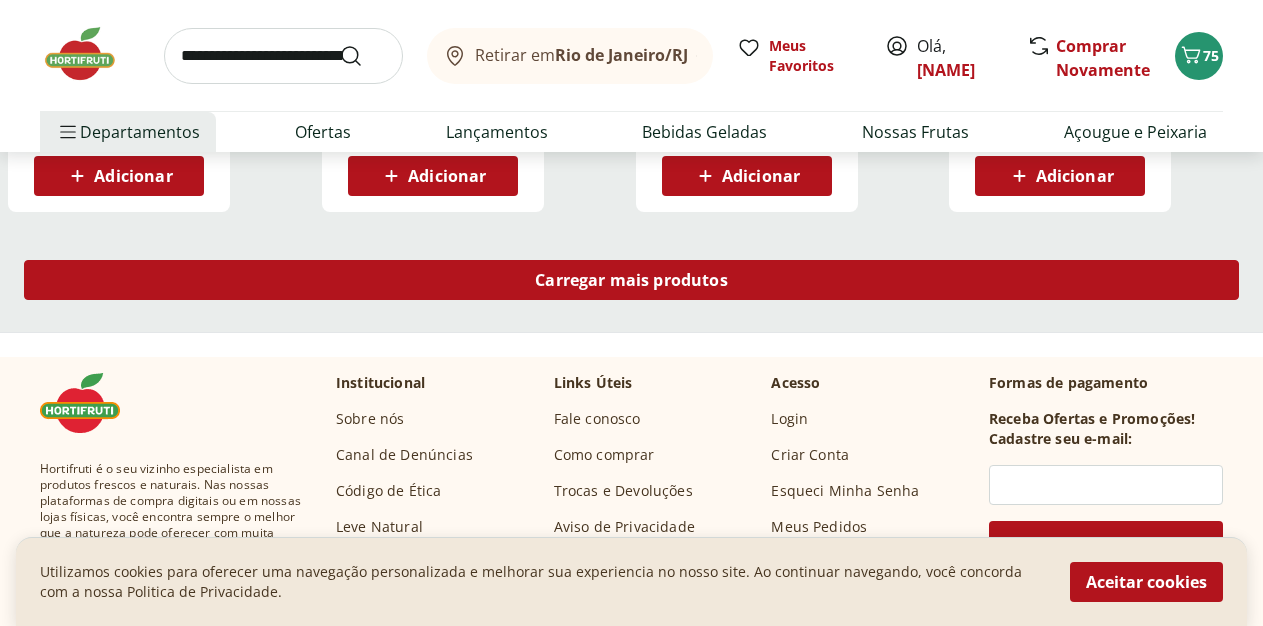 click on "Carregar mais produtos" at bounding box center [631, 280] 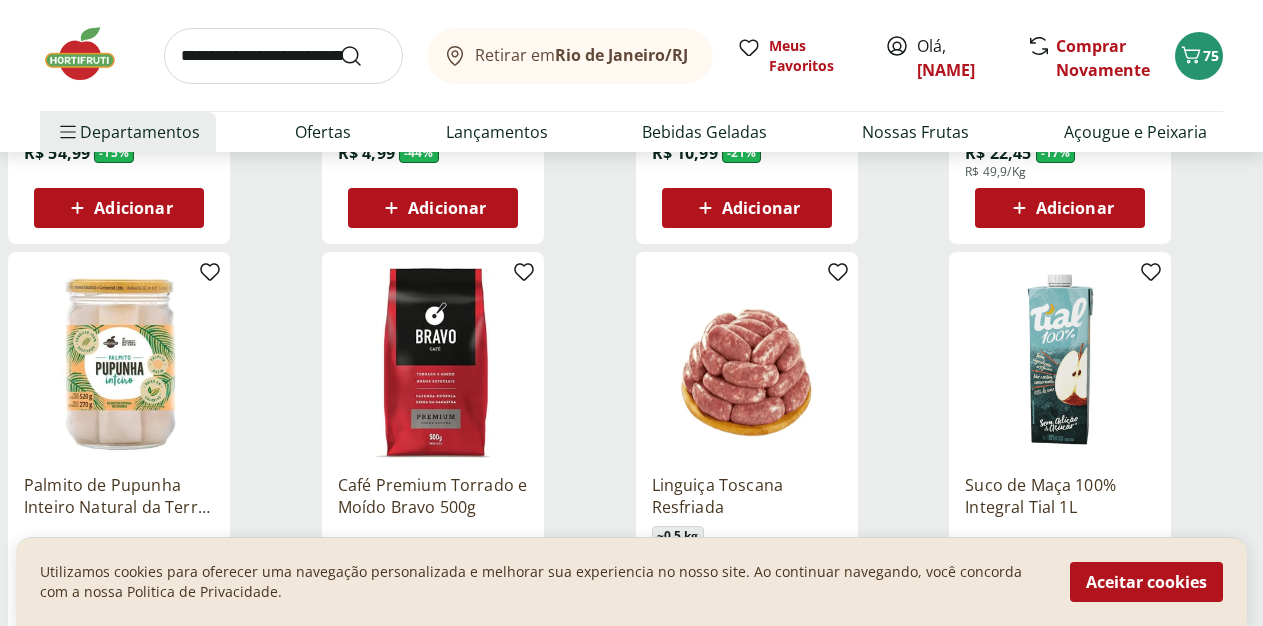 scroll, scrollTop: 4590, scrollLeft: 0, axis: vertical 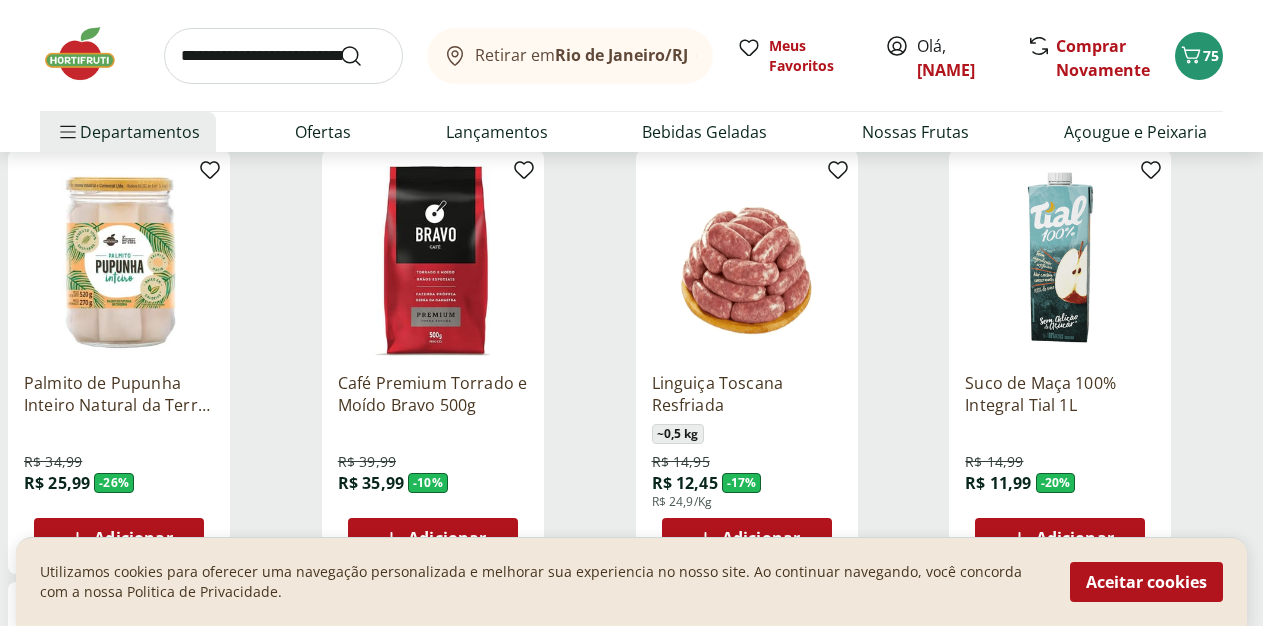 click on "Adicionar" at bounding box center (746, 538) 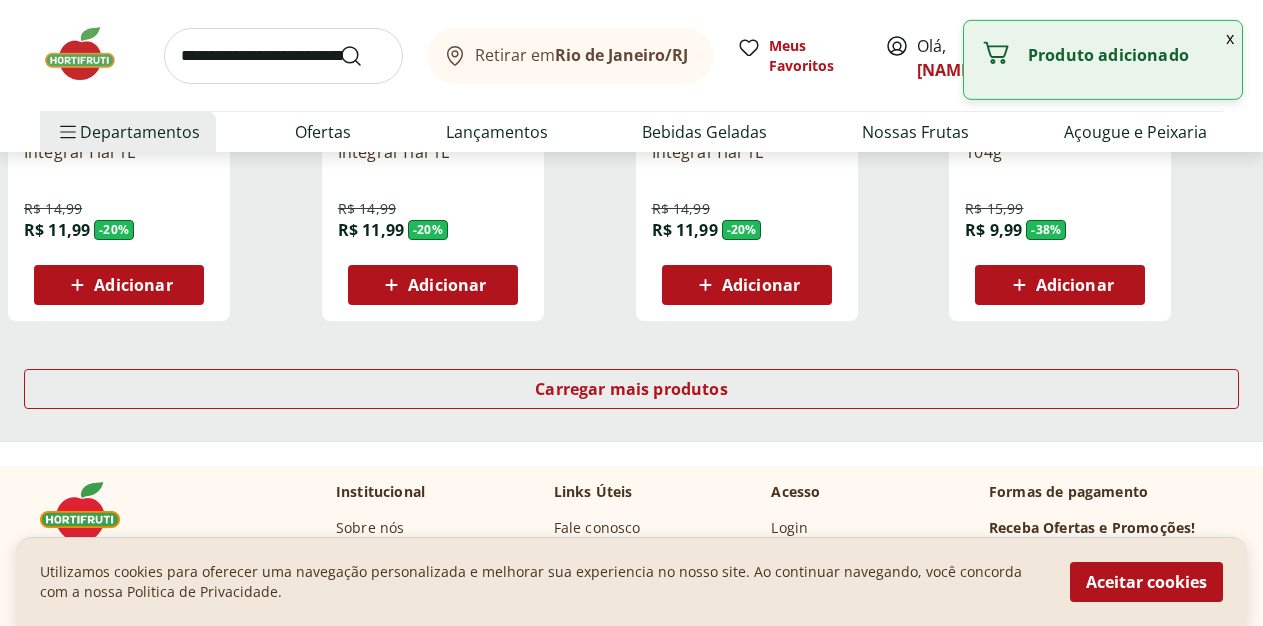 scroll, scrollTop: 5304, scrollLeft: 0, axis: vertical 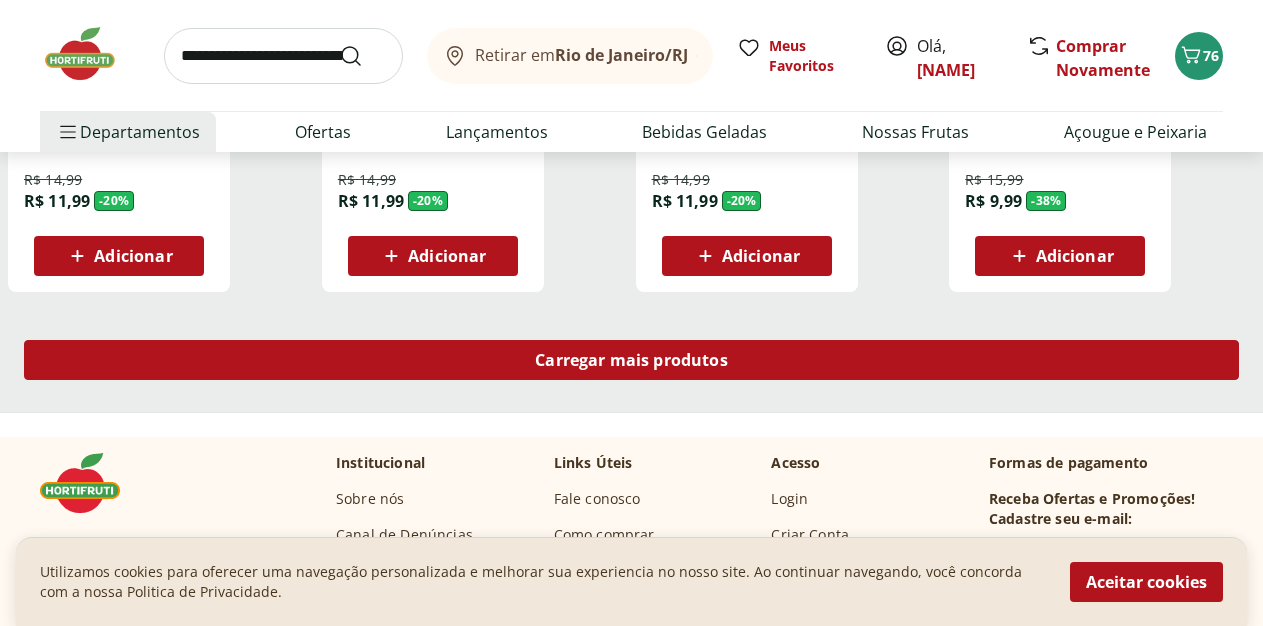 click on "Carregar mais produtos" at bounding box center (631, 360) 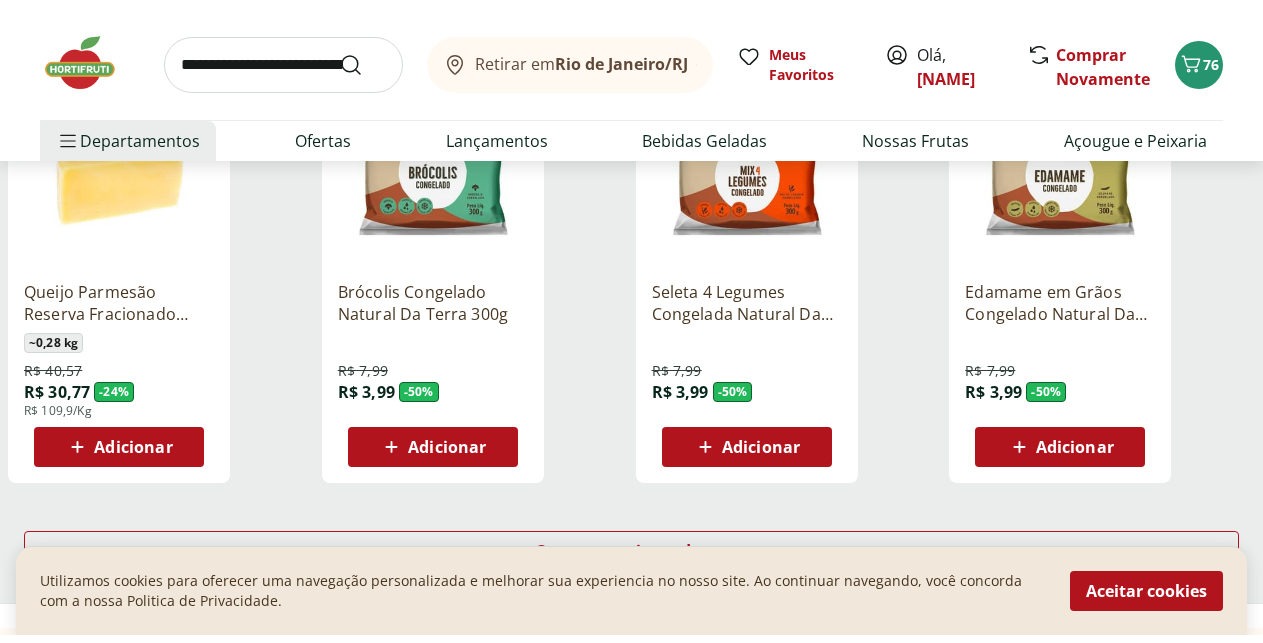 scroll, scrollTop: 6528, scrollLeft: 0, axis: vertical 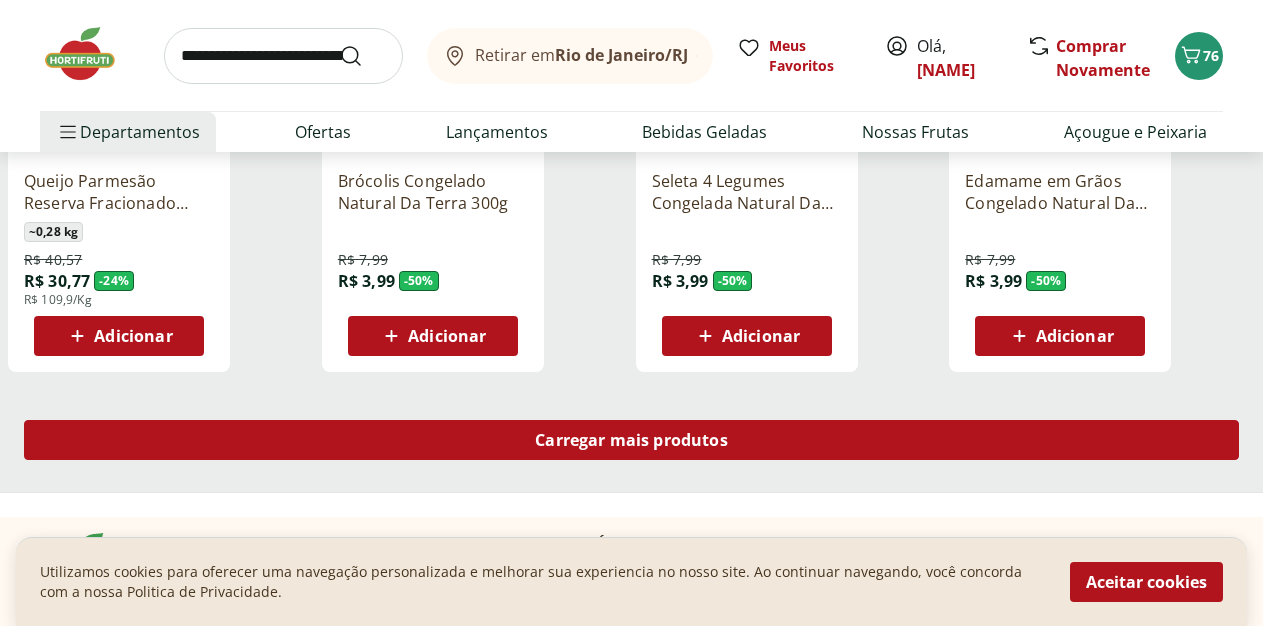 click on "Carregar mais produtos" at bounding box center (631, 440) 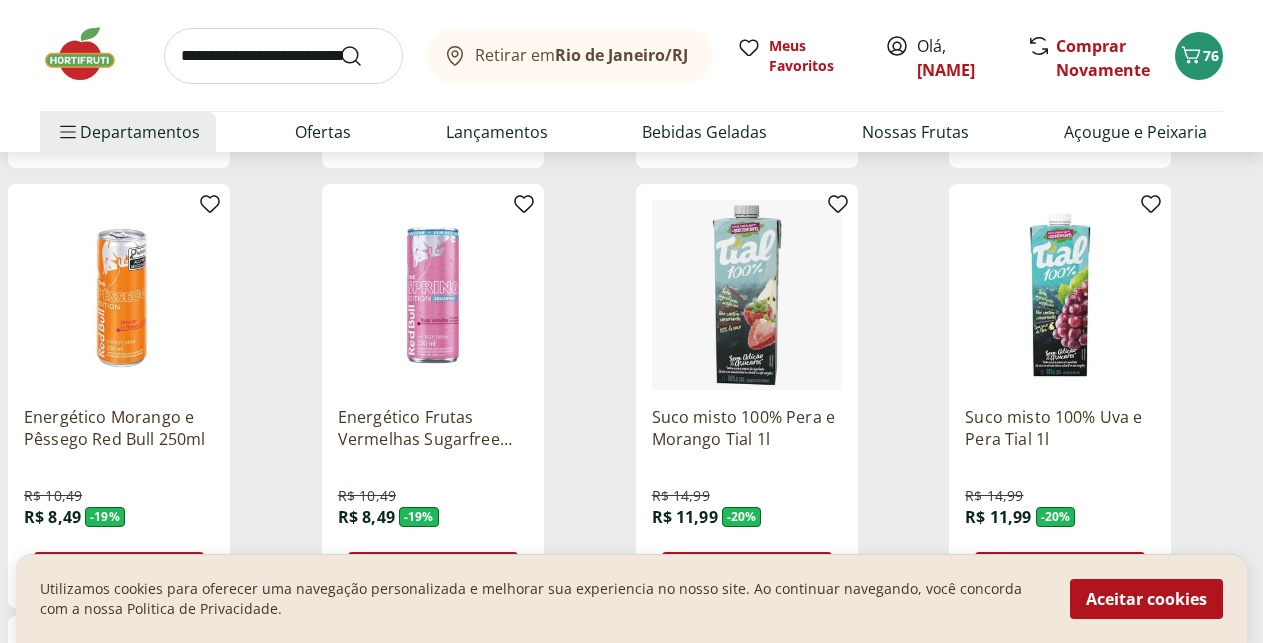 scroll, scrollTop: 6426, scrollLeft: 0, axis: vertical 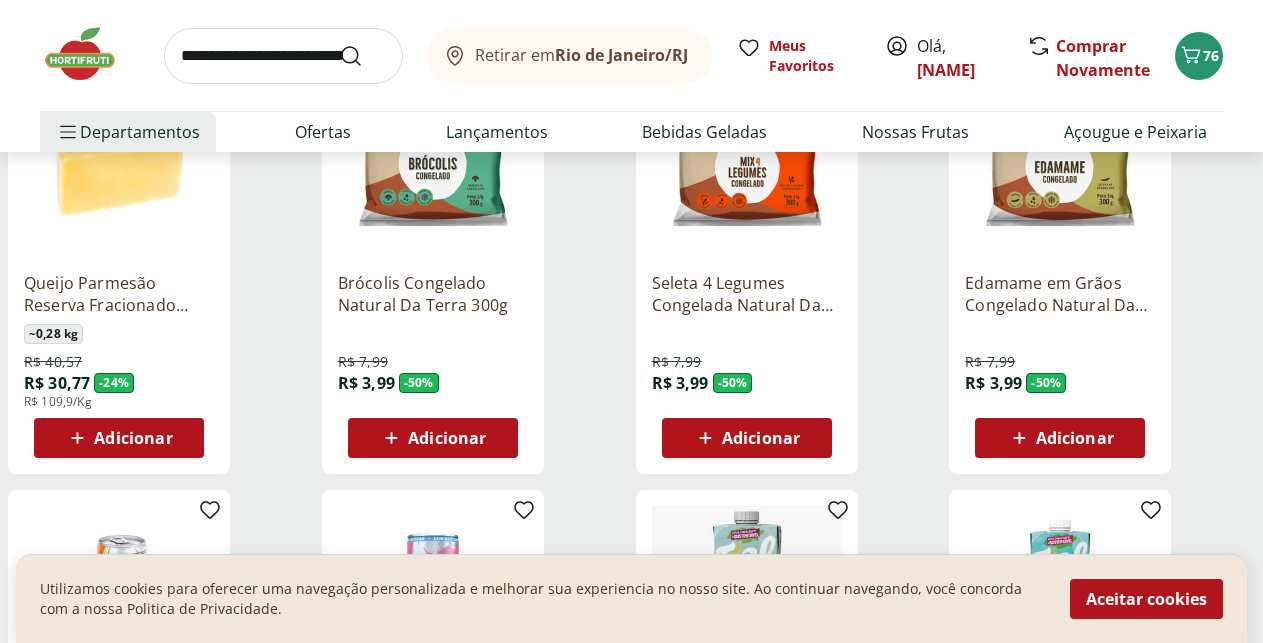 click at bounding box center [90, 54] 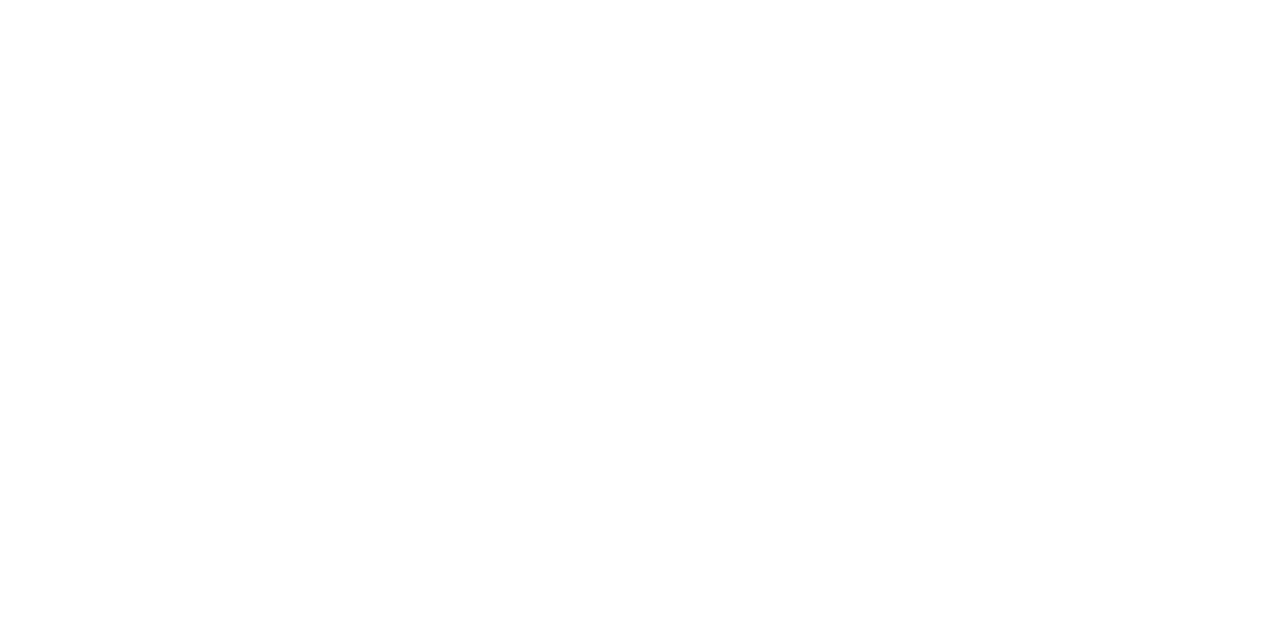 scroll, scrollTop: 0, scrollLeft: 0, axis: both 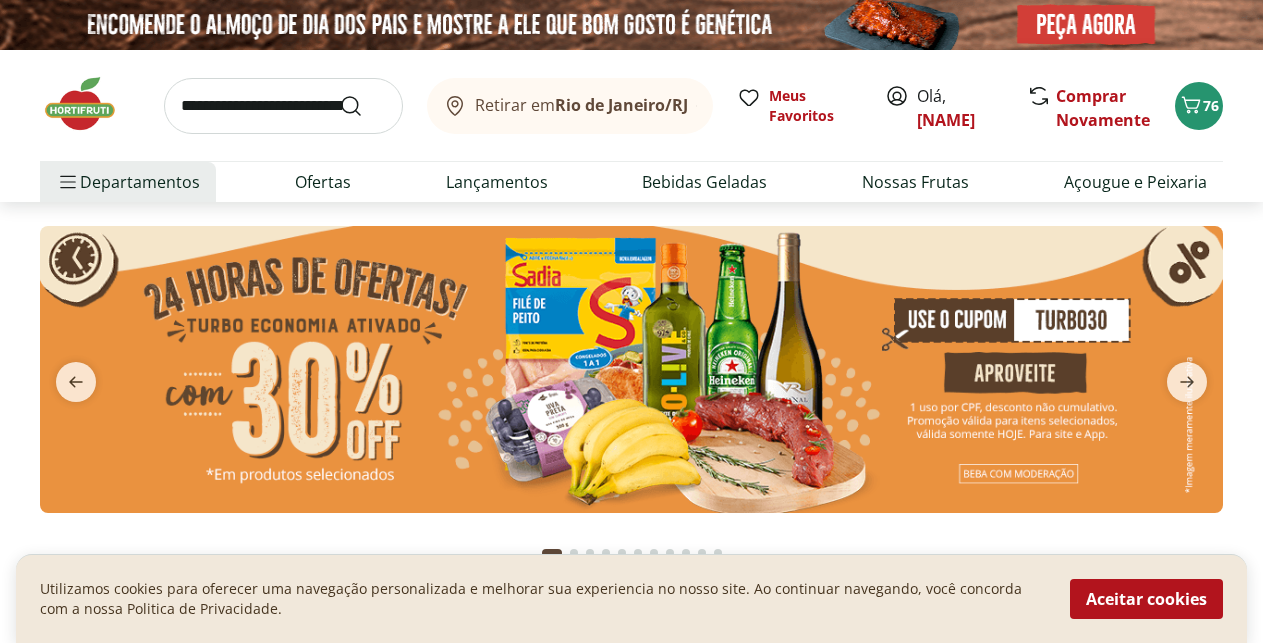 type on "*" 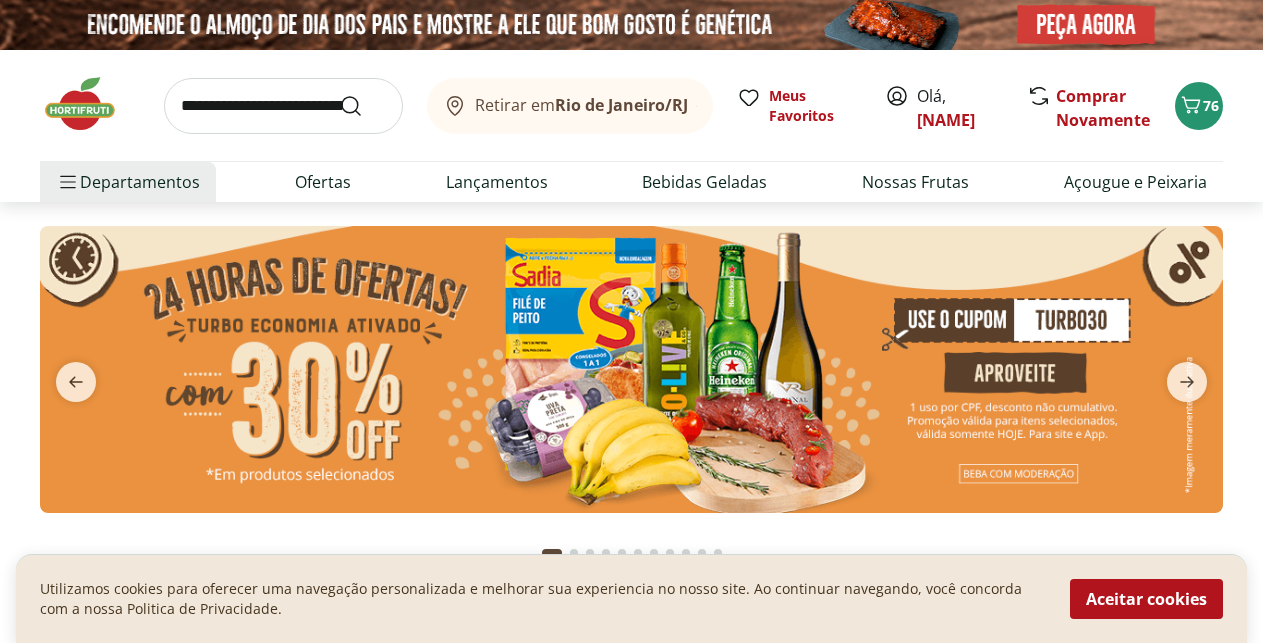 type on "*" 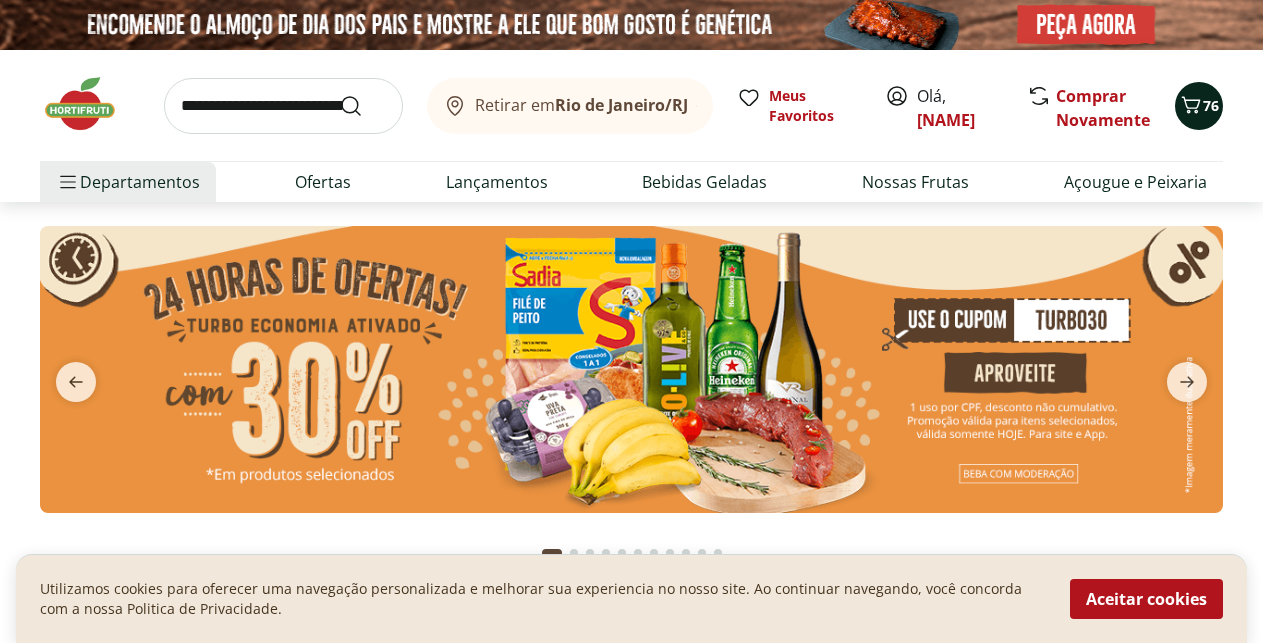 click 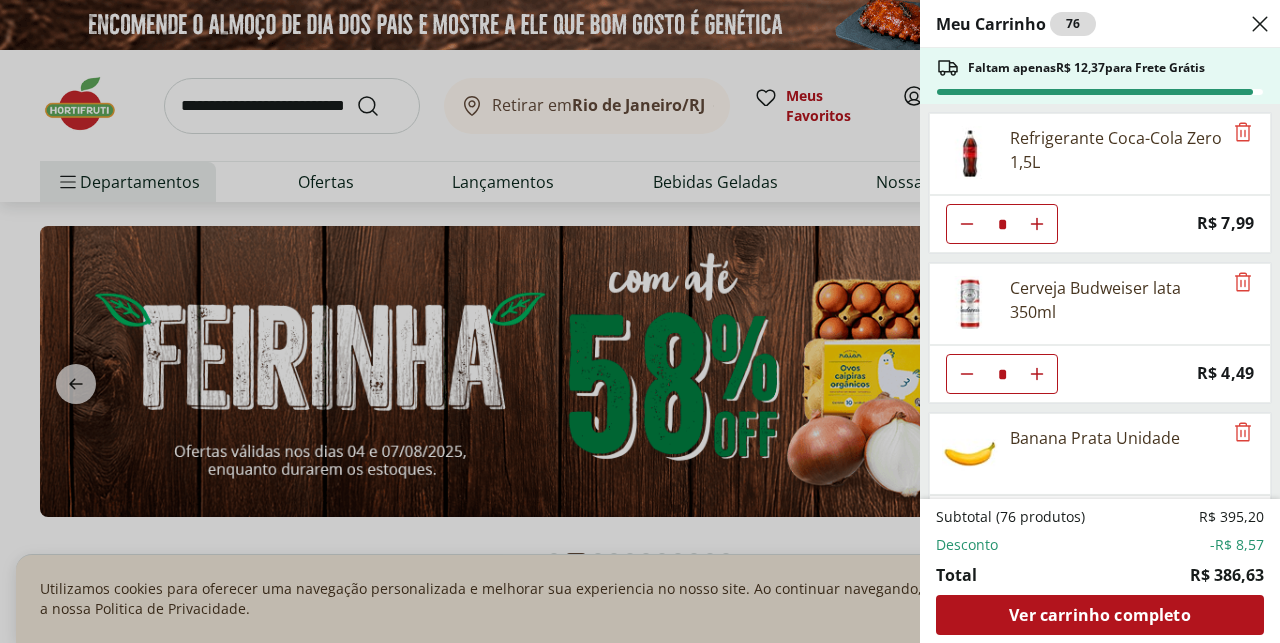 click on "Meu Carrinho 76 Faltam apenas  R$ 12,37  para Frete Grátis Refrigerante Coca-Cola Zero 1,5L * Price: R$ 7,99 Cerveja Budweiser lata 350ml * Price: R$ 4,49 Banana Prata Unidade ** Price: R$ 2,20 Mamão Formosa Unidade * Price: R$ 25,18 Mamão Papaia Unidade * Price: R$ 6,49 Ovos Brancos Embalados com 30 unidades * Price: R$ 19,99 Ovo caipira vermelho HNT 20 unidades * Price: R$ 26,99 Café Solúvel em pó Pilão 40g * Price: R$ 14,99 Biscoito Wafer Limão Piraque 100g * Price: R$ 3,49 Biscoito Wafer Chocolate com Avelã Bauducco 92g * Price: R$ 3,29 LIMAO SELECIONADO * Price: R$ 3,29 Louro * Price: R$ 5,99 Cebola Nacional Unidade * Original price: R$ 1,00 Price: R$ 0,75 Alho Nacional Unidade * Original price: R$ 2,03 Price: R$ 1,79 Macarrão instantâneo Turma da Mônica Carne suave Nissin 85g * Price: R$ 3,49 Macarrão de Sêmola Espaguete nº 3 Barilla 500g * Price: R$ 16,99 Pão de Forma Tradicional Bauducco 390g * Price: R$ 7,89 Batata Inglesa Unidade ** Price: R$ 0,80 Jiló Unidade *" at bounding box center [640, 321] 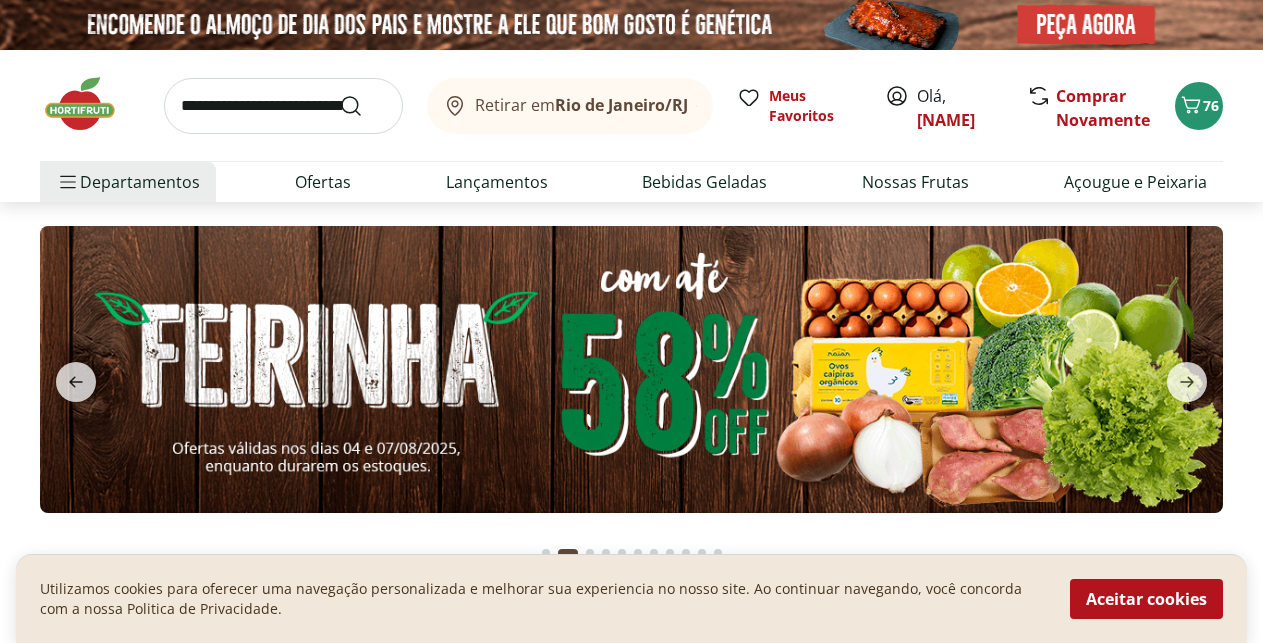 click at bounding box center [90, 104] 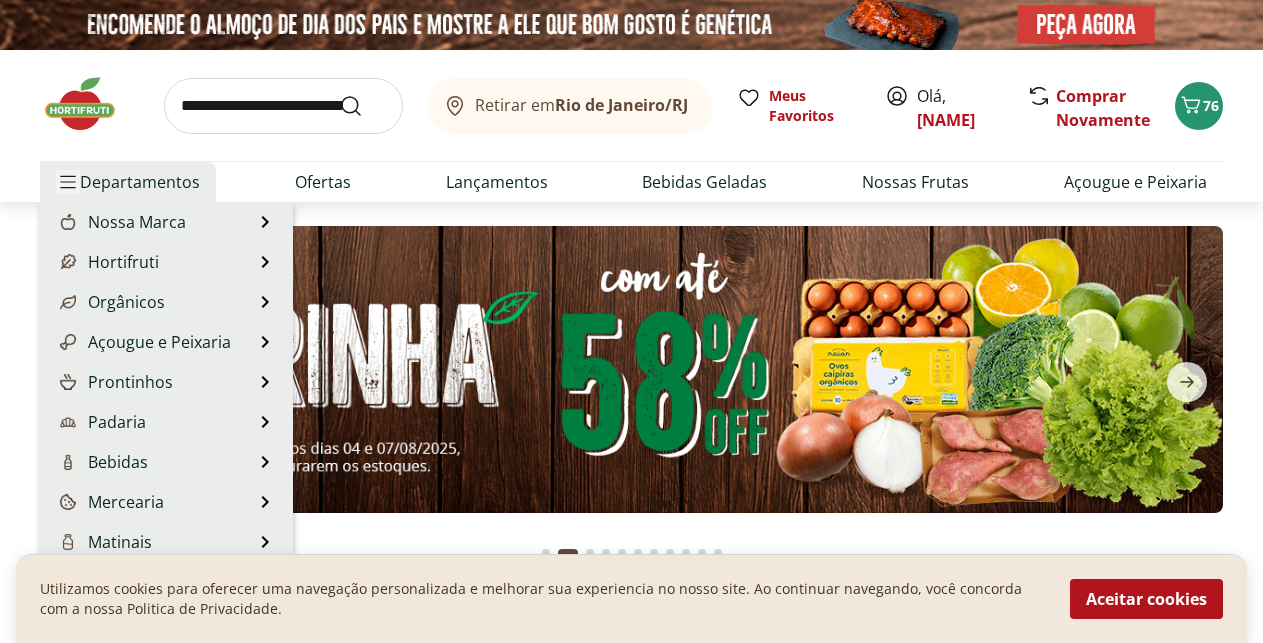 click 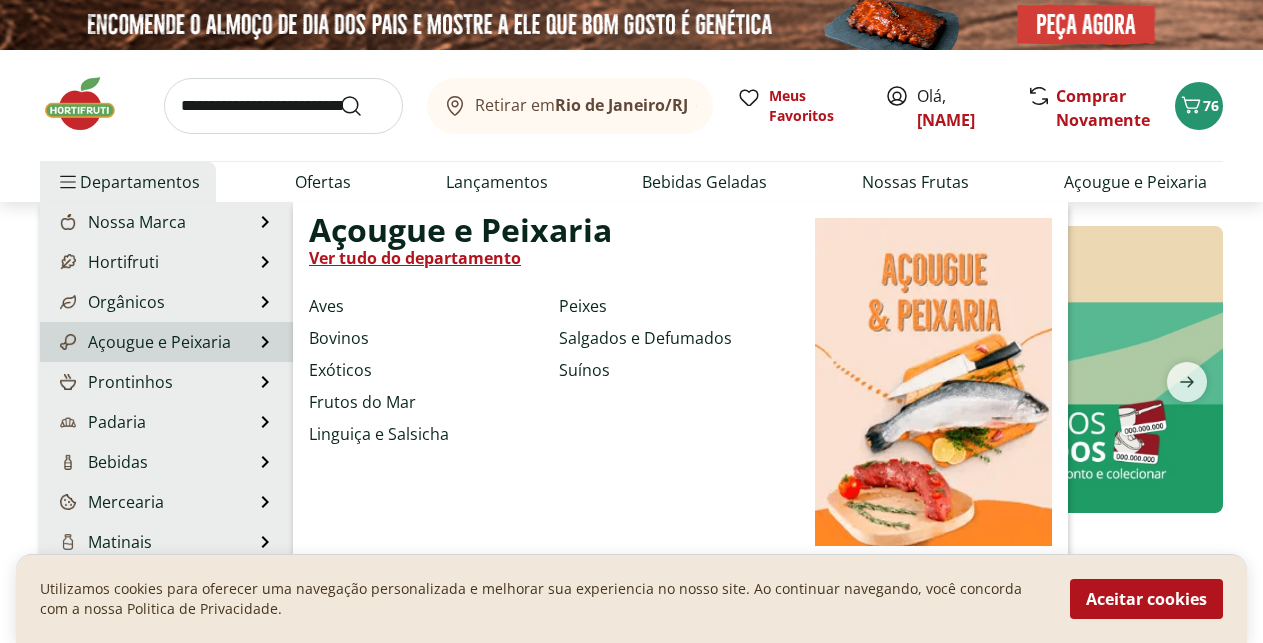 click on "Açougue e Peixaria Açougue e Peixaria Ver tudo do departamento Aves Bovinos Exóticos Frutos do Mar Linguiça e Salsicha Peixes Salgados e Defumados Suínos" at bounding box center [166, 342] 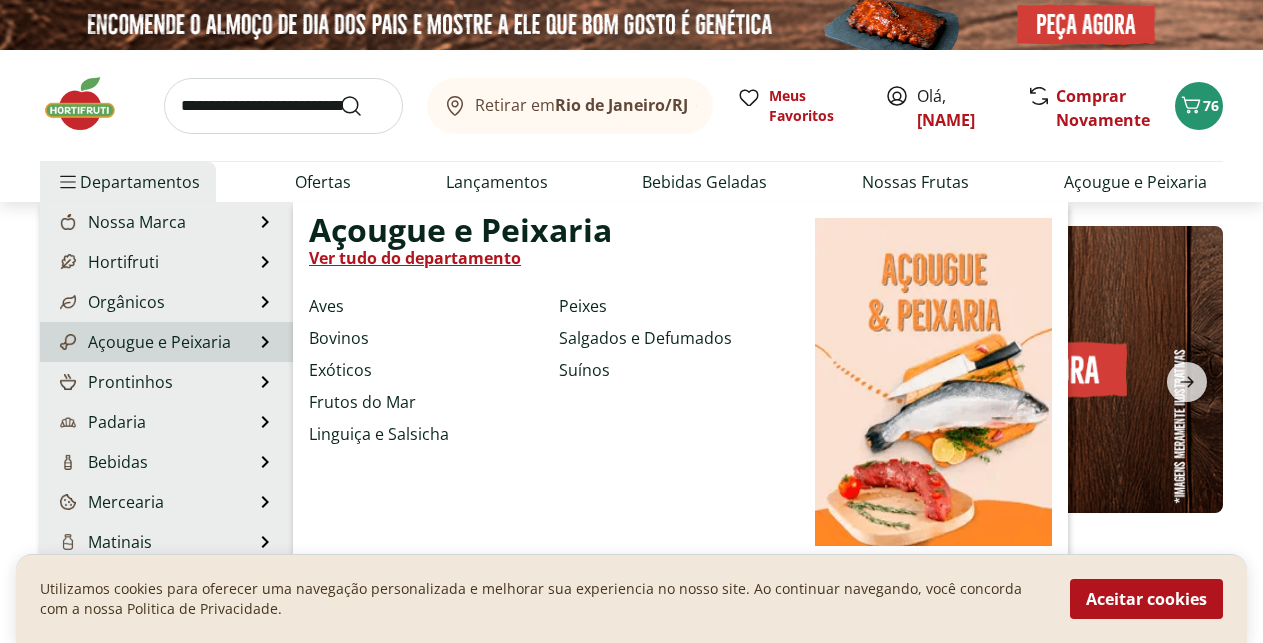 click on "Aves" at bounding box center (430, 306) 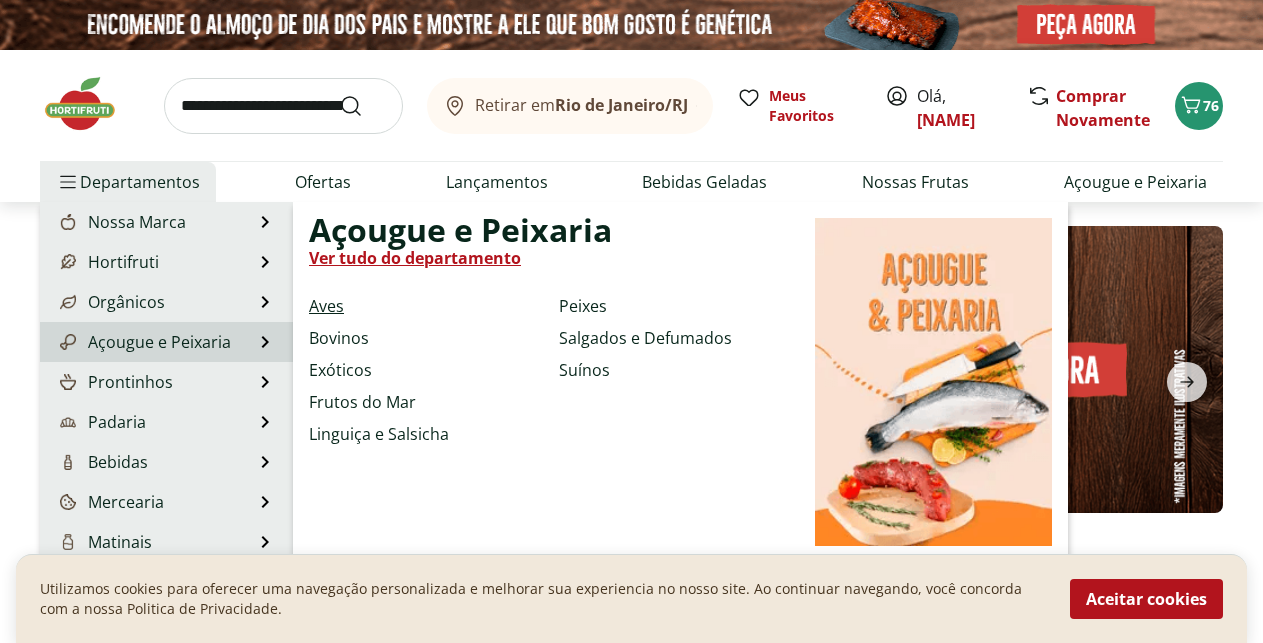 click on "Aves" at bounding box center (326, 306) 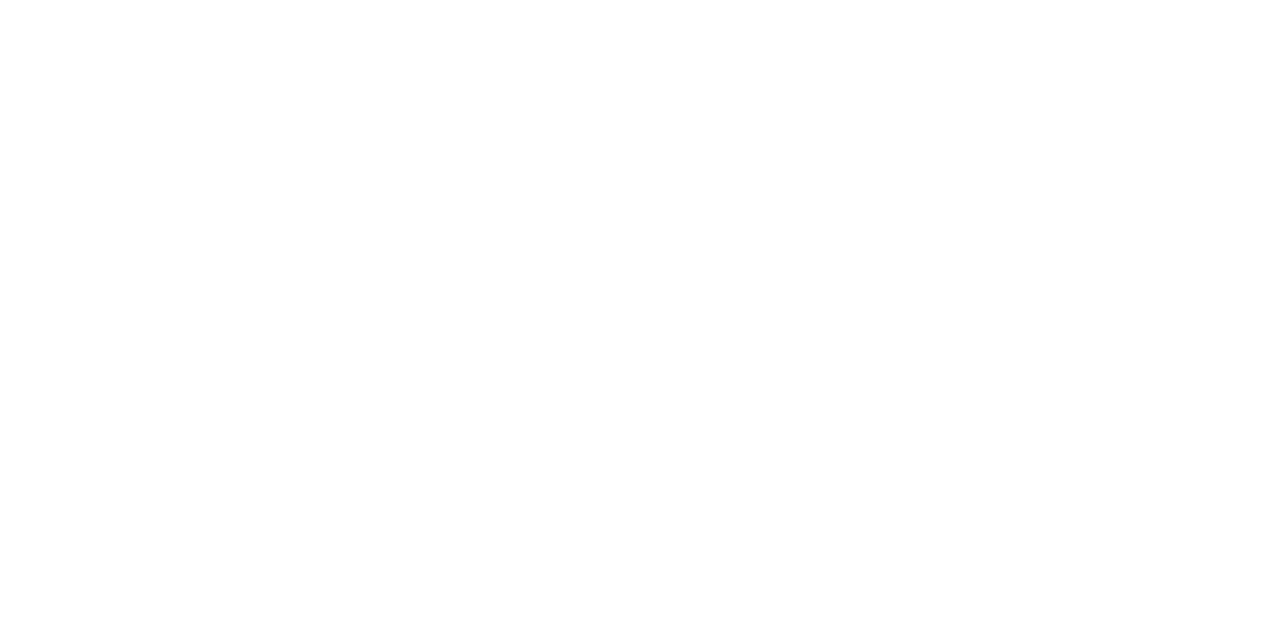 select on "**********" 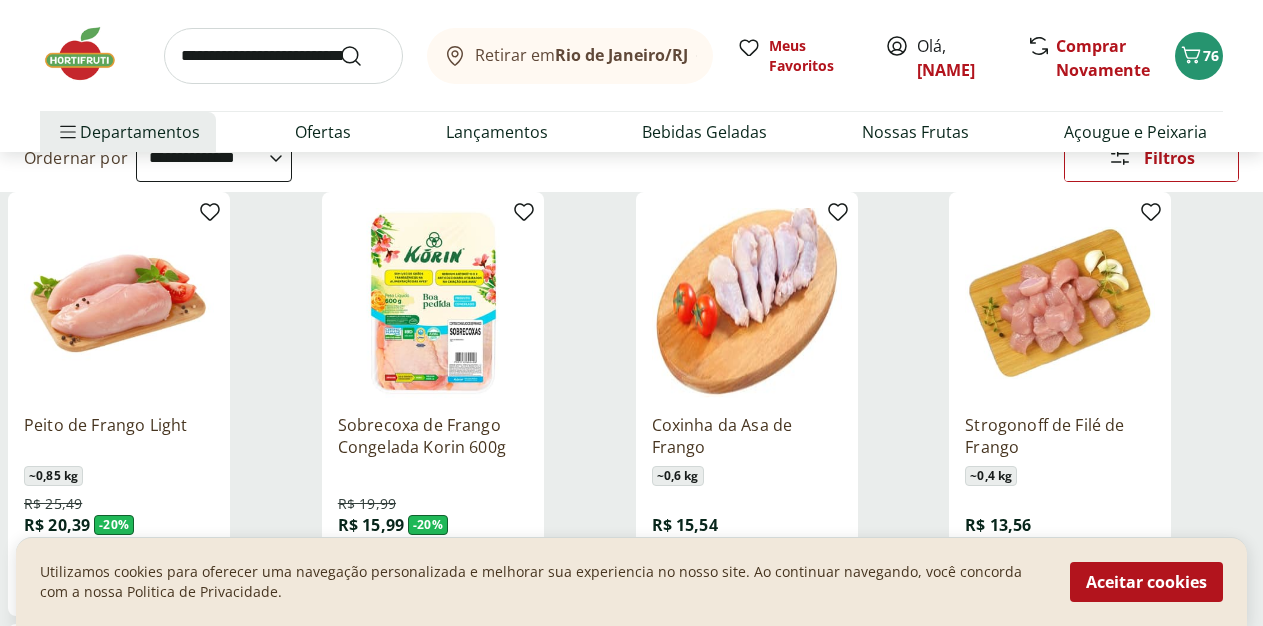 scroll, scrollTop: 102, scrollLeft: 0, axis: vertical 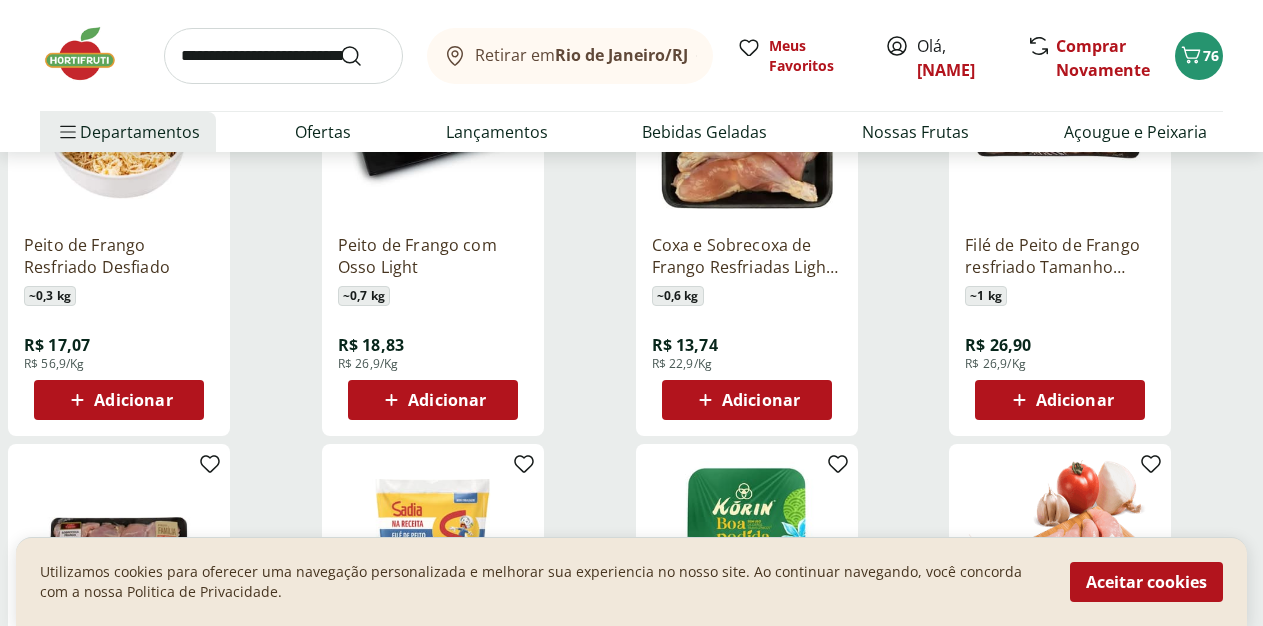 click on "Adicionar" at bounding box center [1060, 400] 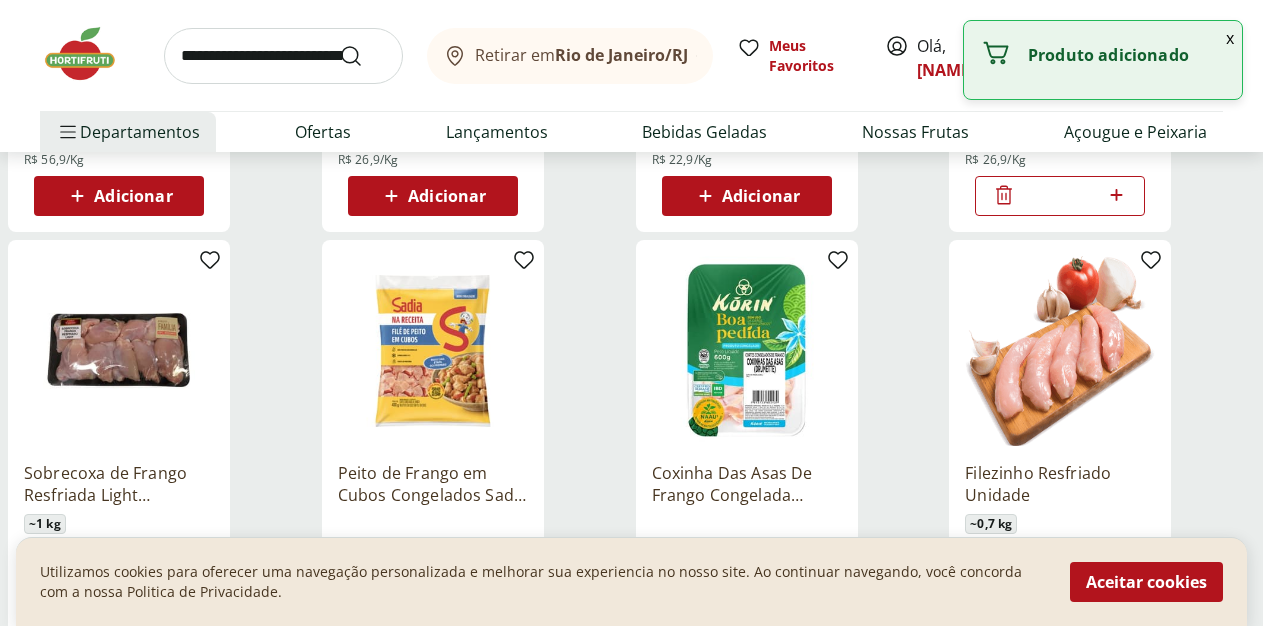 scroll, scrollTop: 1122, scrollLeft: 0, axis: vertical 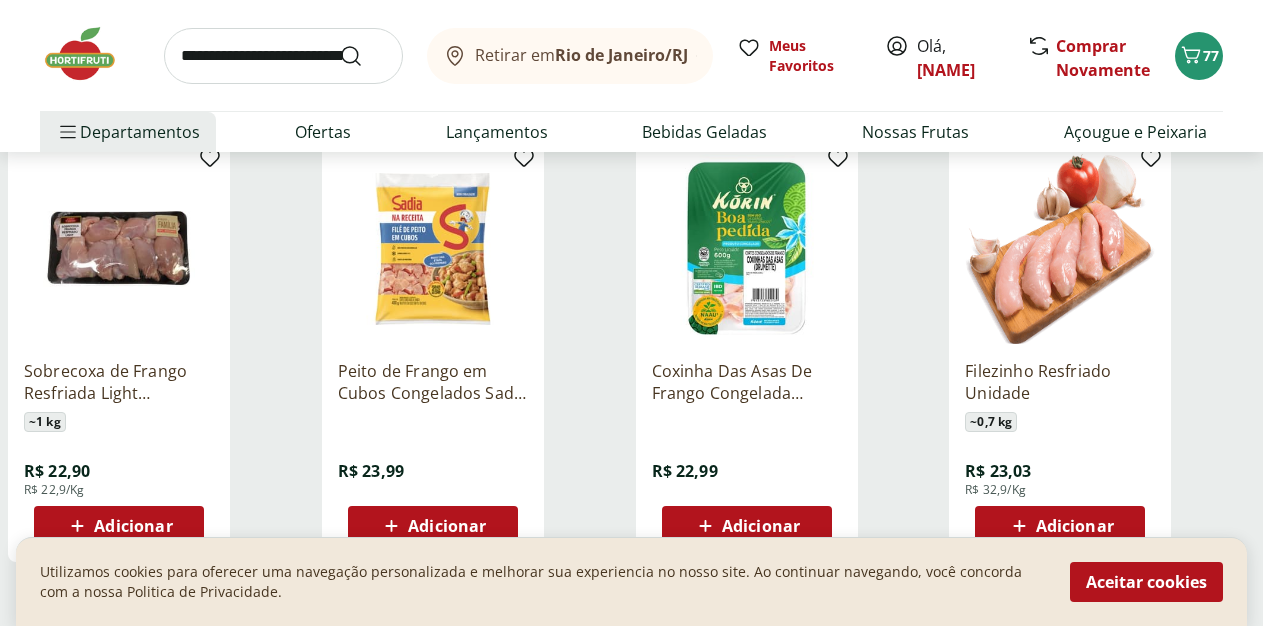 click on "Adicionar" at bounding box center (133, 526) 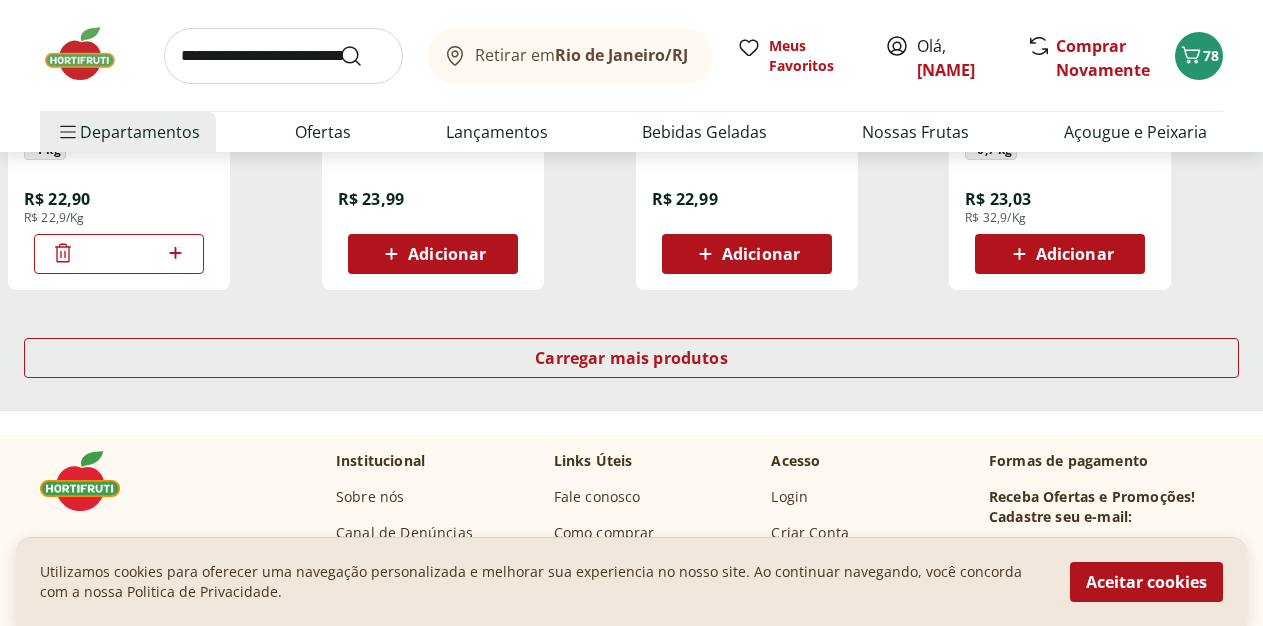 scroll, scrollTop: 1428, scrollLeft: 0, axis: vertical 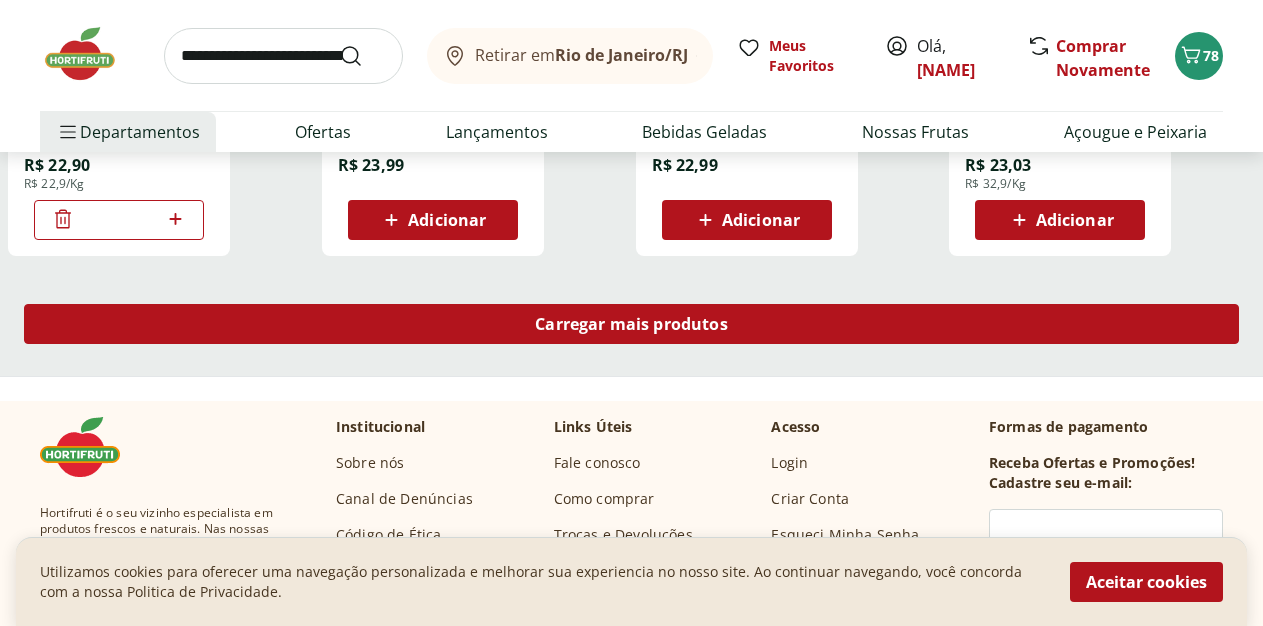 click on "Carregar mais produtos" at bounding box center (631, 324) 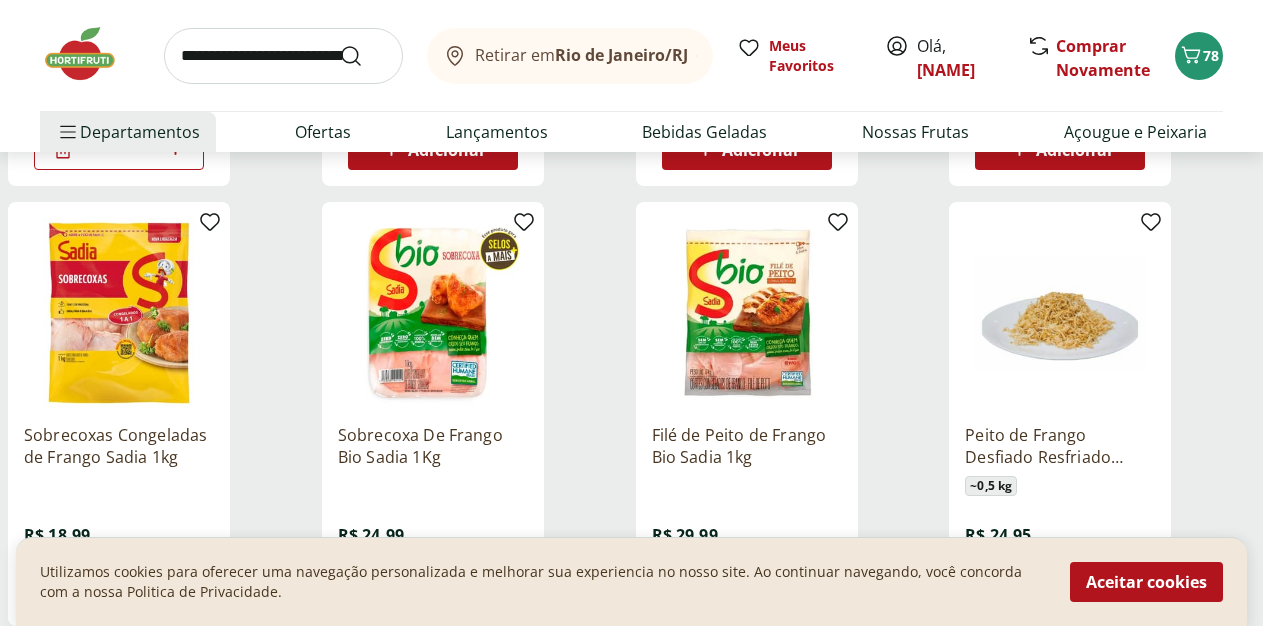 scroll, scrollTop: 1530, scrollLeft: 0, axis: vertical 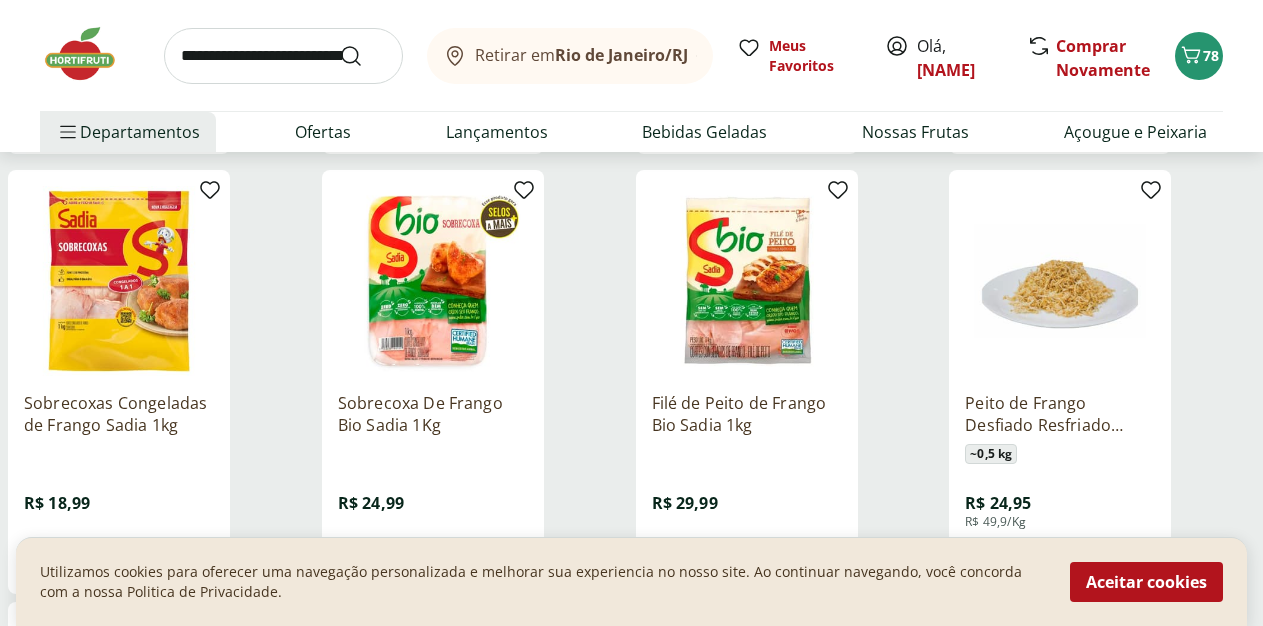 click at bounding box center (119, 281) 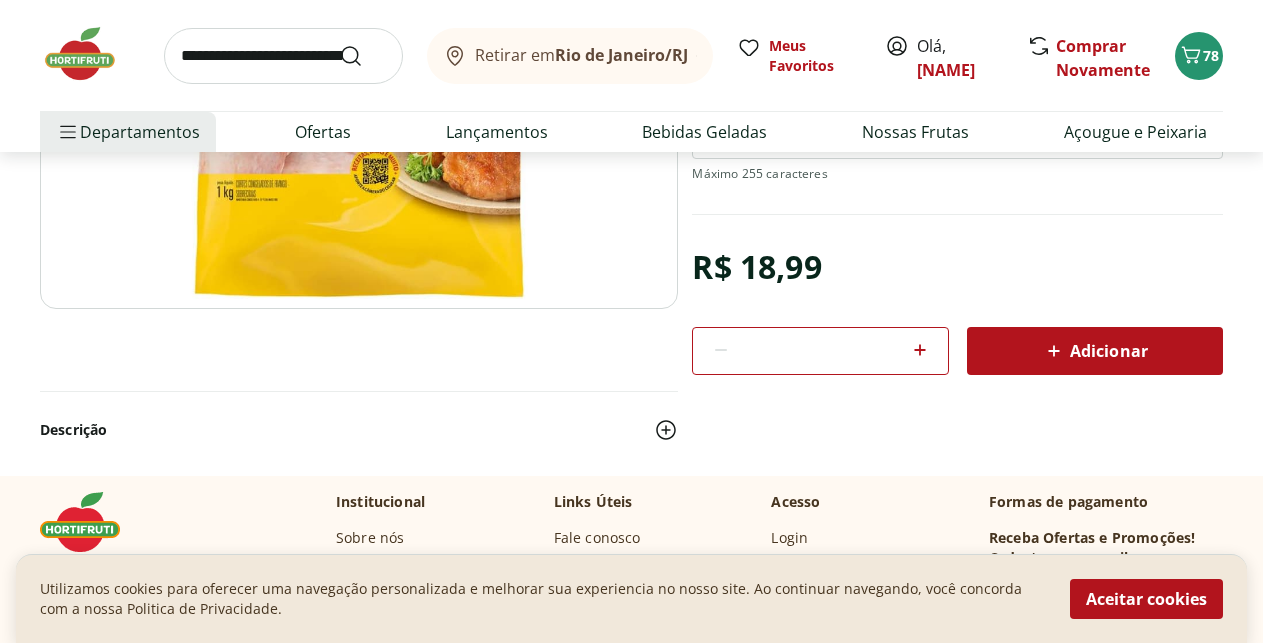 scroll, scrollTop: 204, scrollLeft: 0, axis: vertical 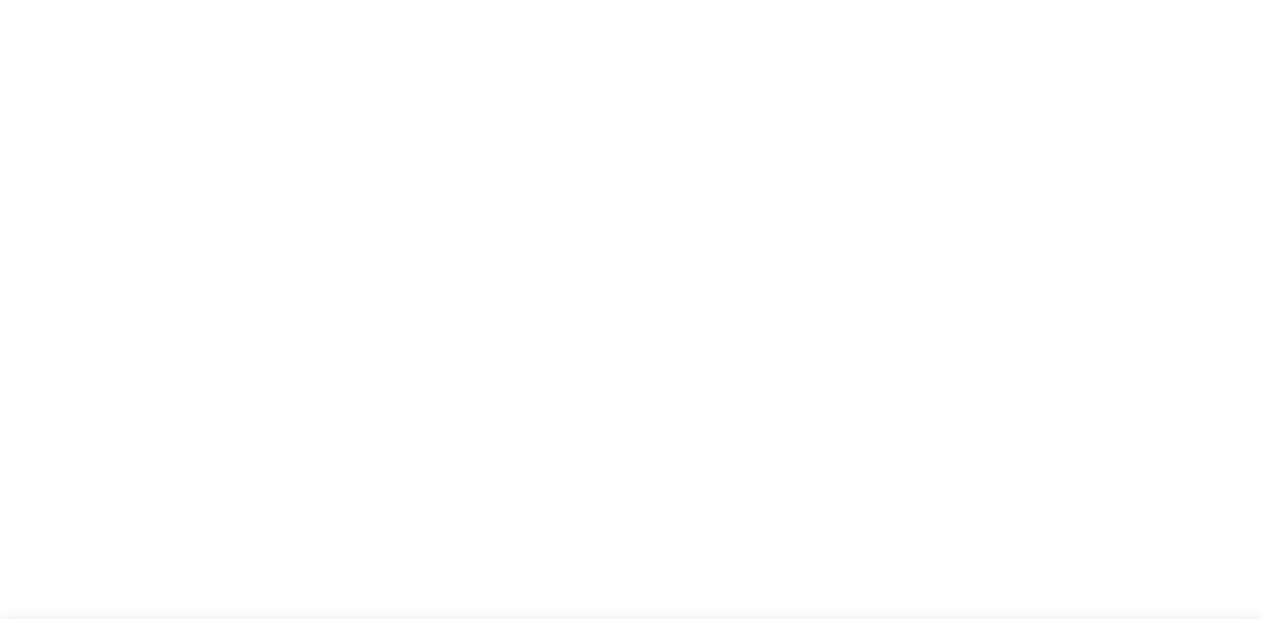 select on "**********" 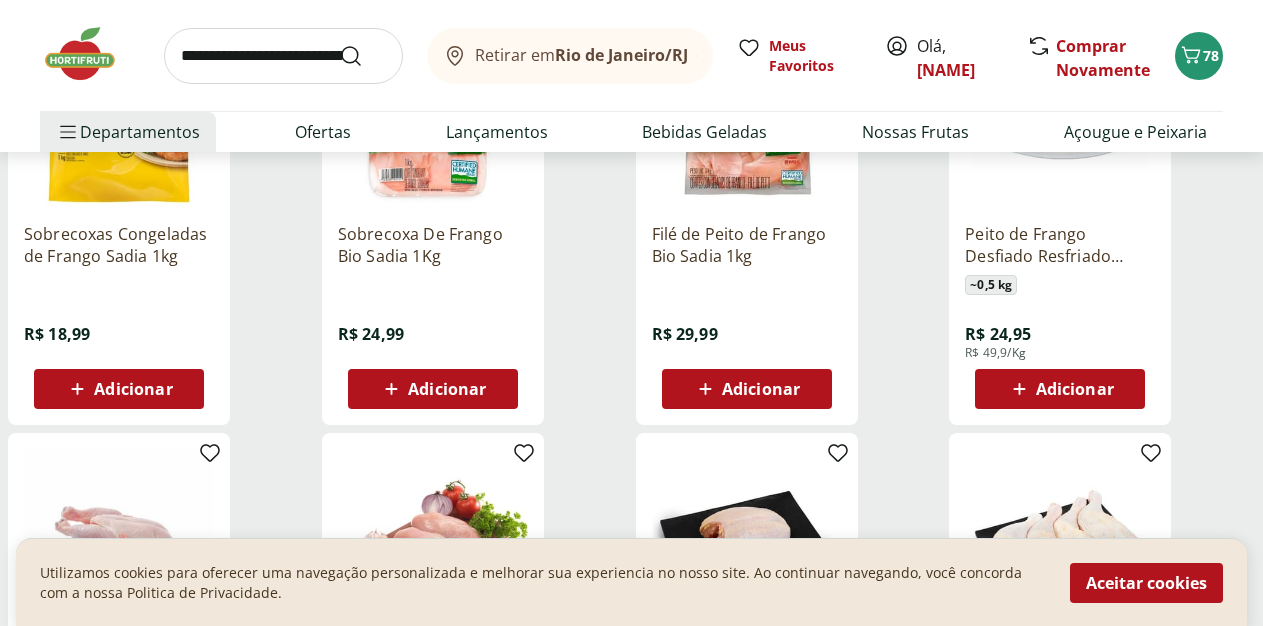 scroll, scrollTop: 1734, scrollLeft: 0, axis: vertical 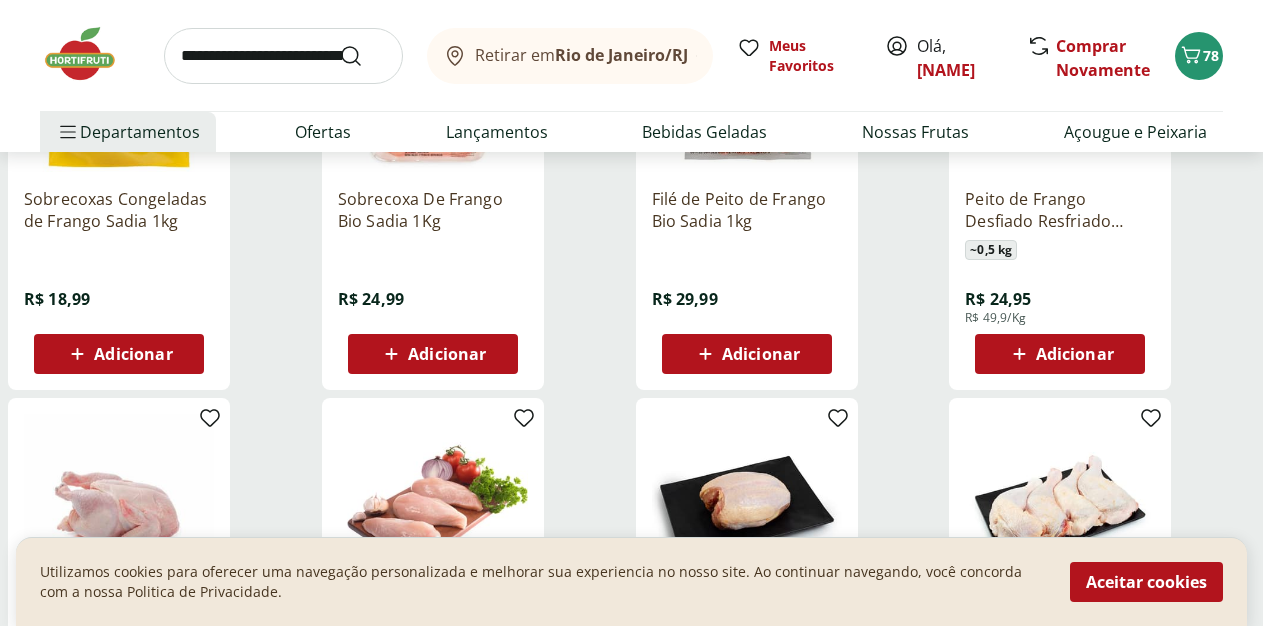 click on "Adicionar" at bounding box center (119, 354) 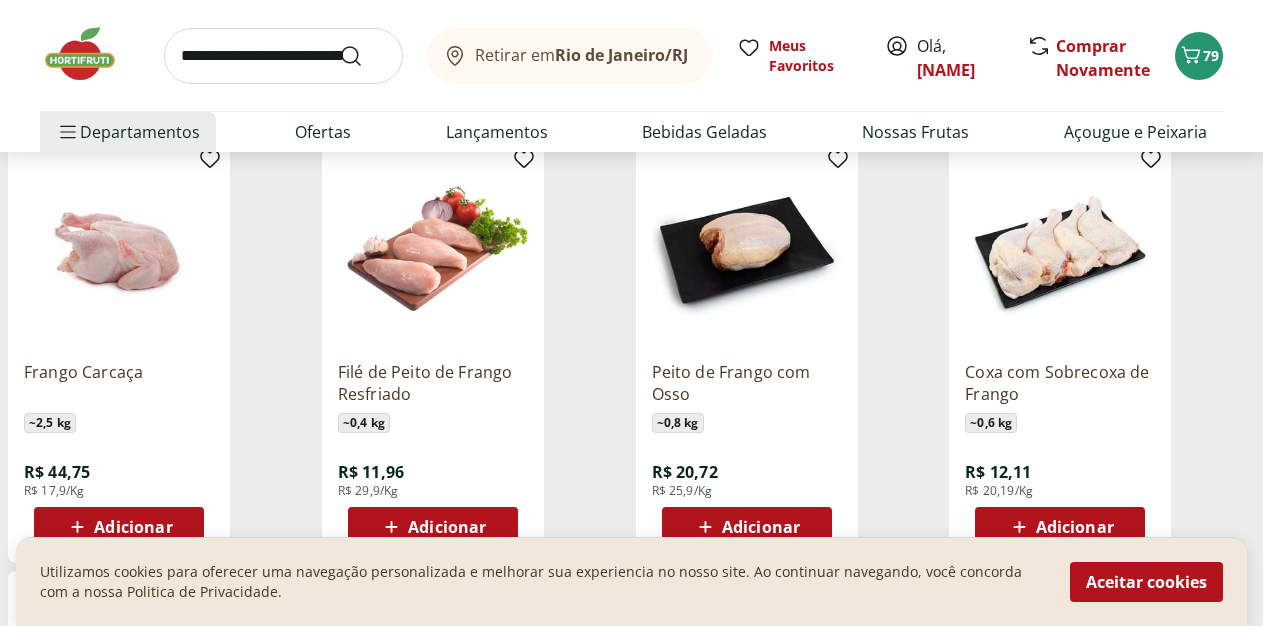 scroll, scrollTop: 2040, scrollLeft: 0, axis: vertical 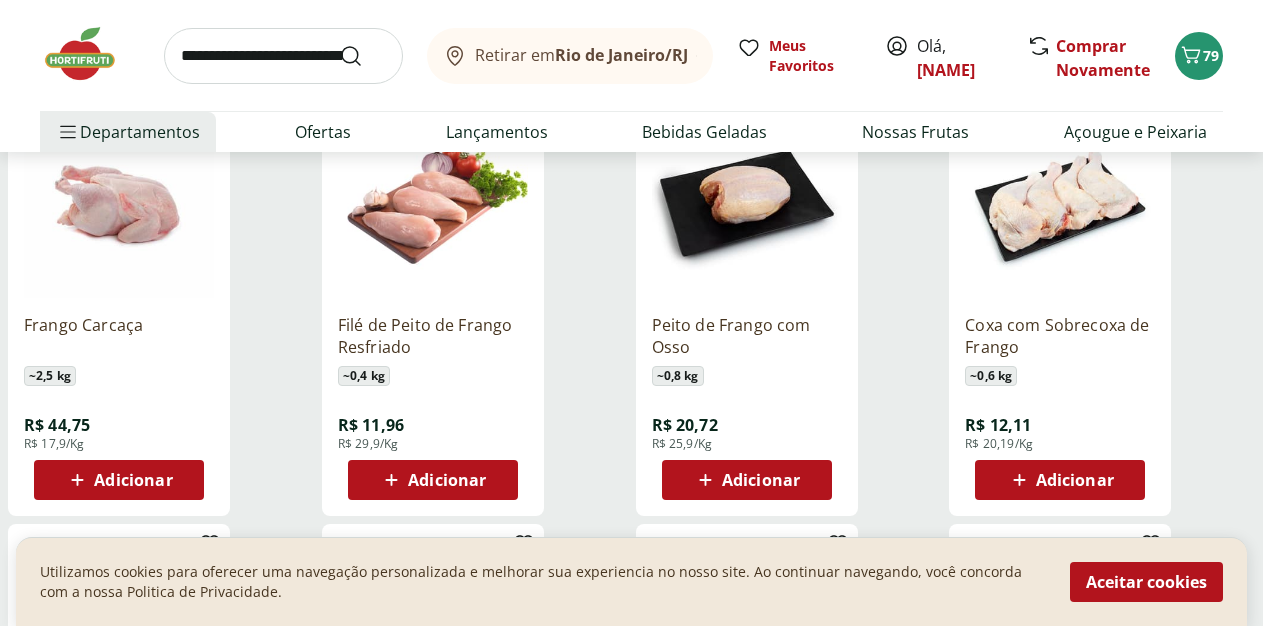 click 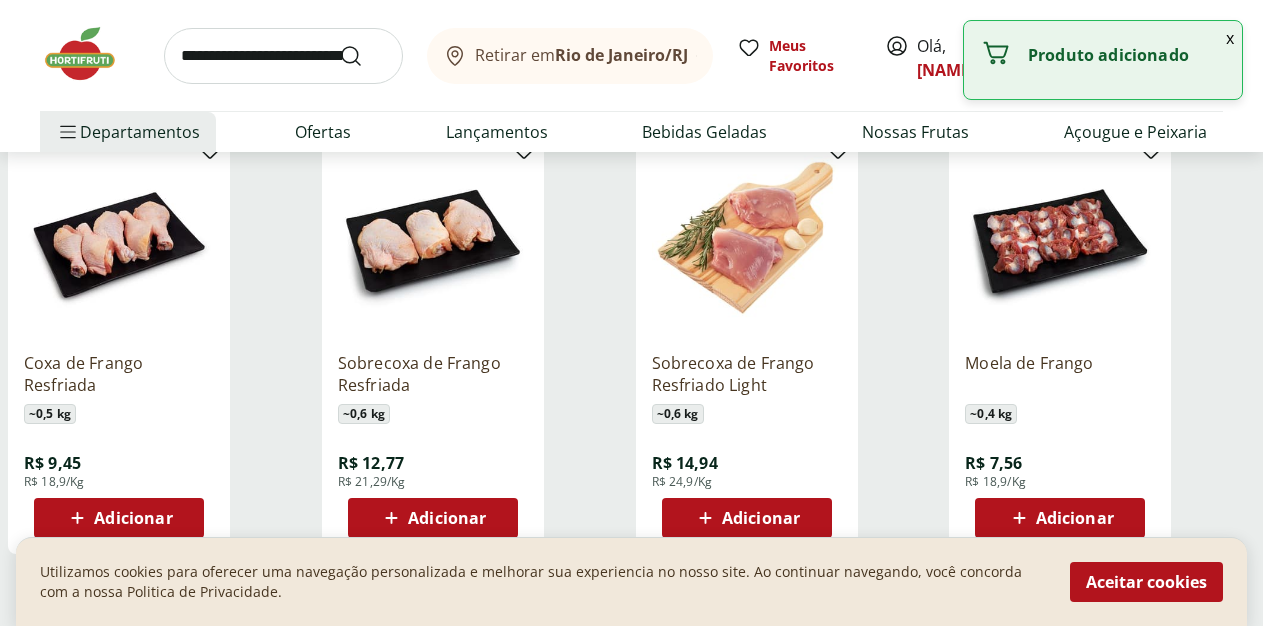 scroll, scrollTop: 2448, scrollLeft: 0, axis: vertical 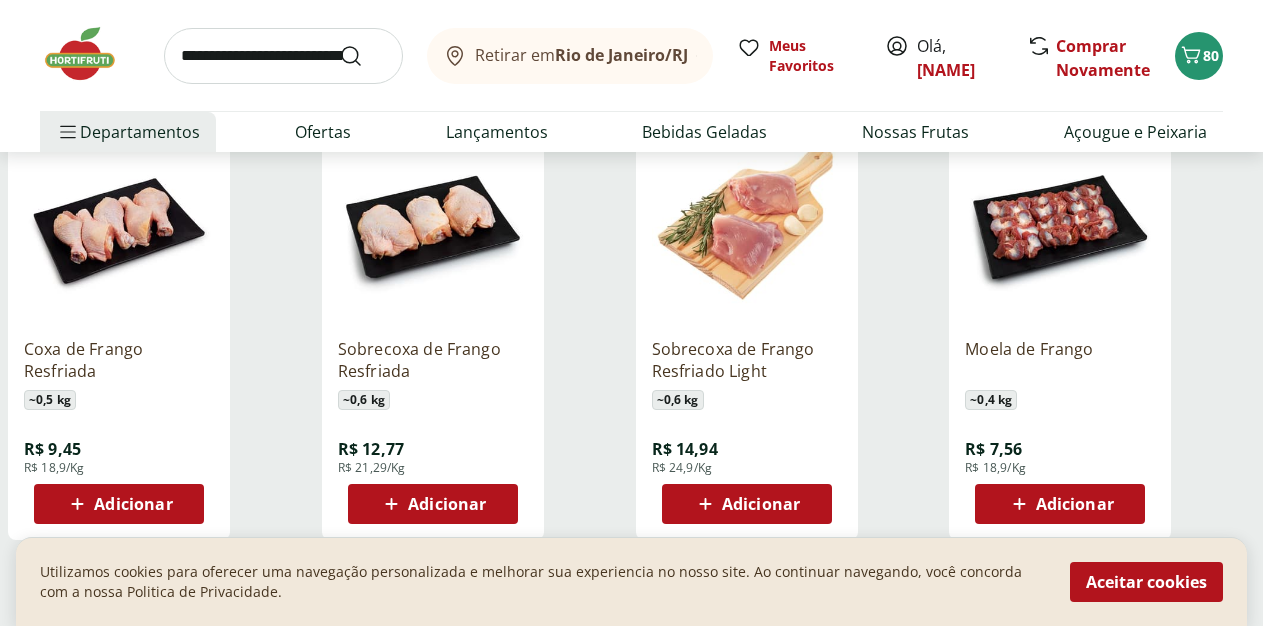 click on "Adicionar" at bounding box center (1075, 504) 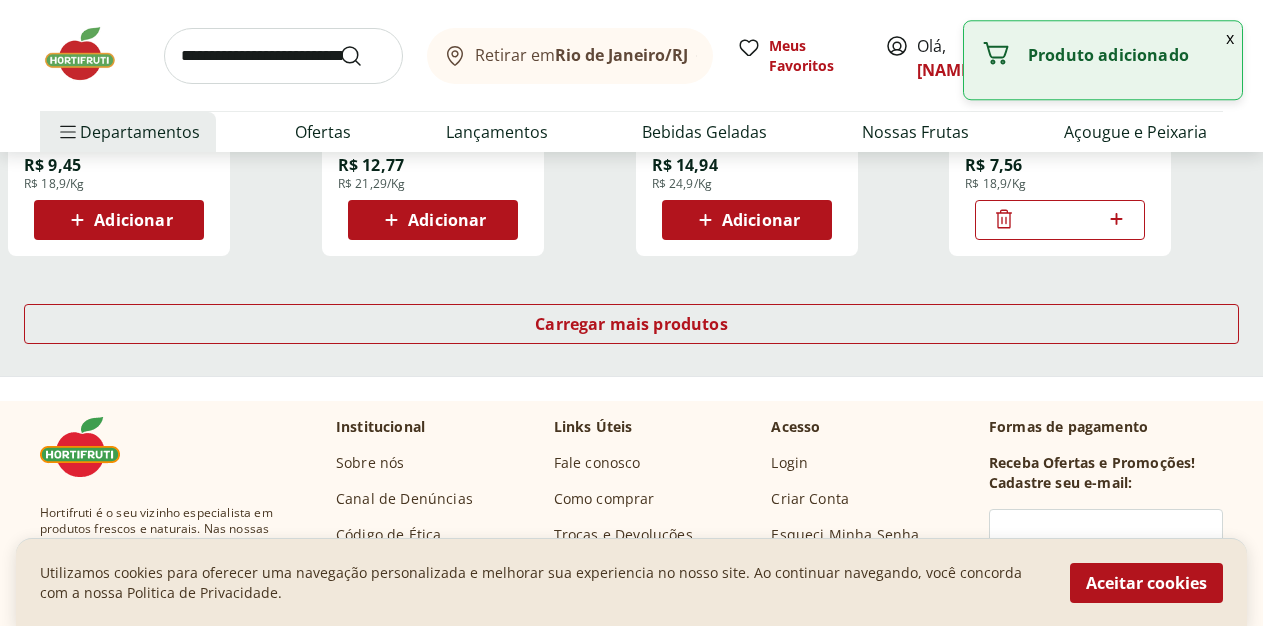 scroll, scrollTop: 2754, scrollLeft: 0, axis: vertical 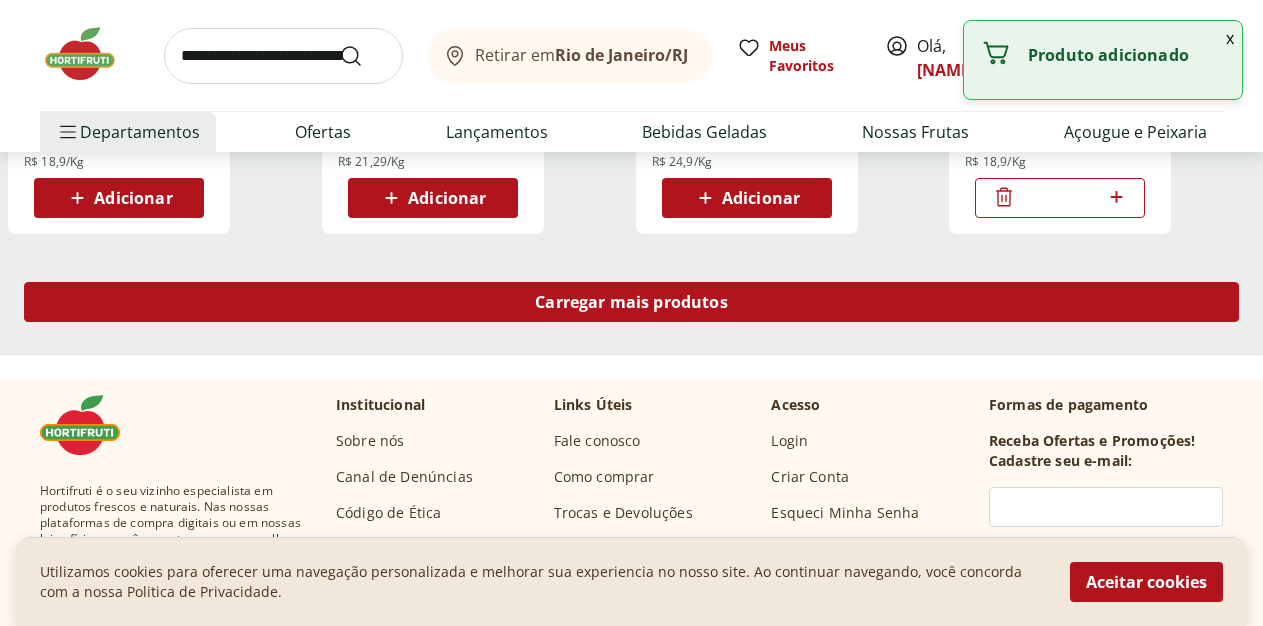 click on "Carregar mais produtos" at bounding box center (631, 302) 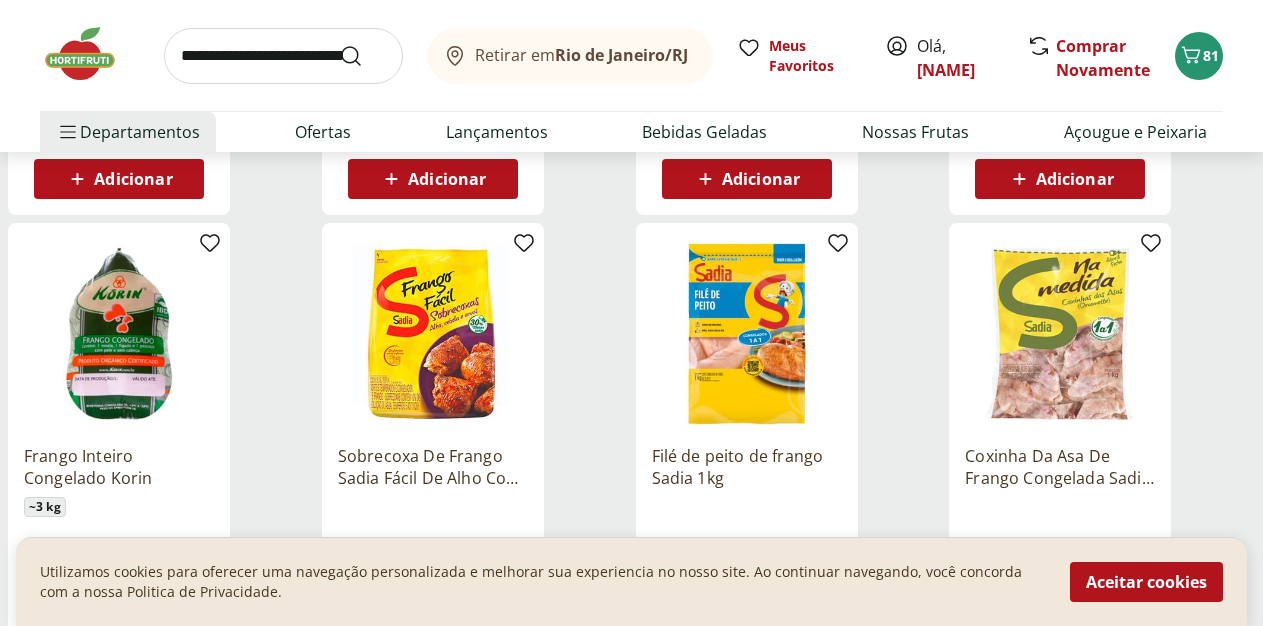 scroll, scrollTop: 3264, scrollLeft: 0, axis: vertical 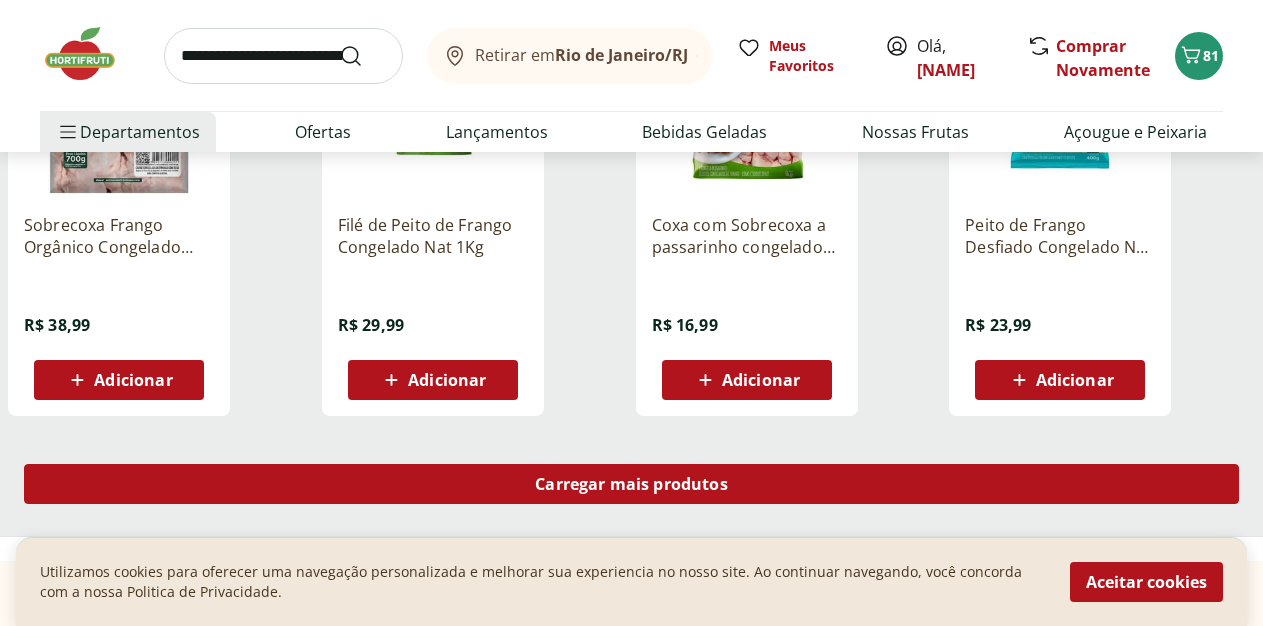 click on "Carregar mais produtos" at bounding box center (631, 484) 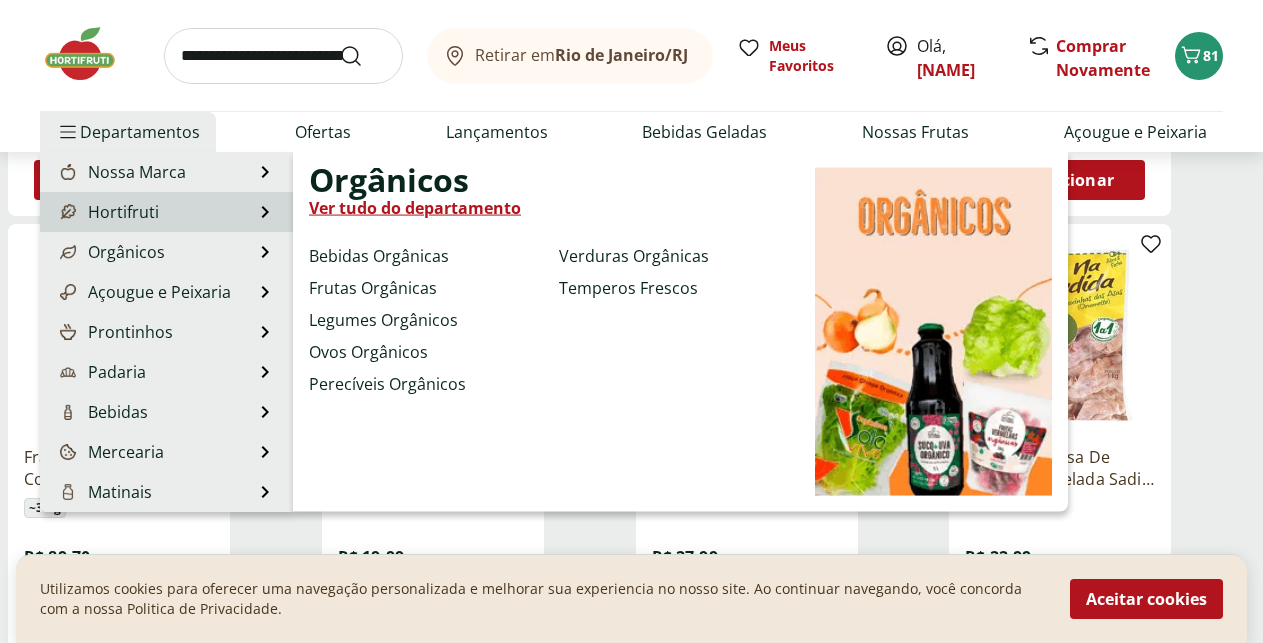 scroll, scrollTop: 3162, scrollLeft: 0, axis: vertical 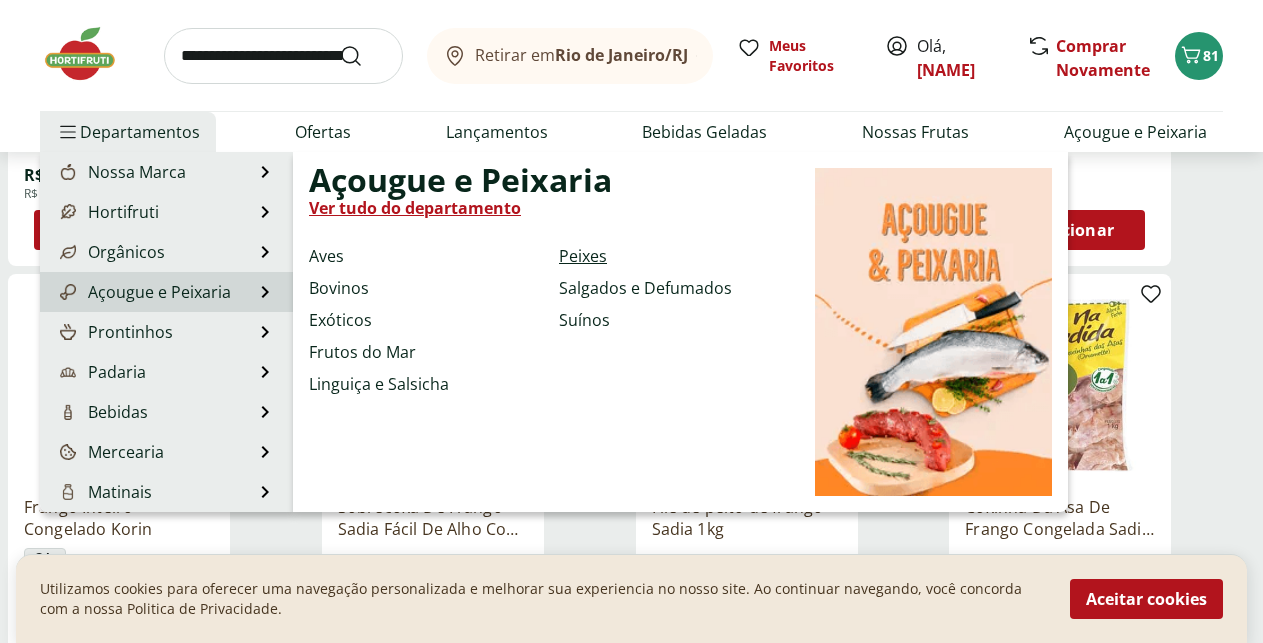 click on "Peixes" at bounding box center (583, 256) 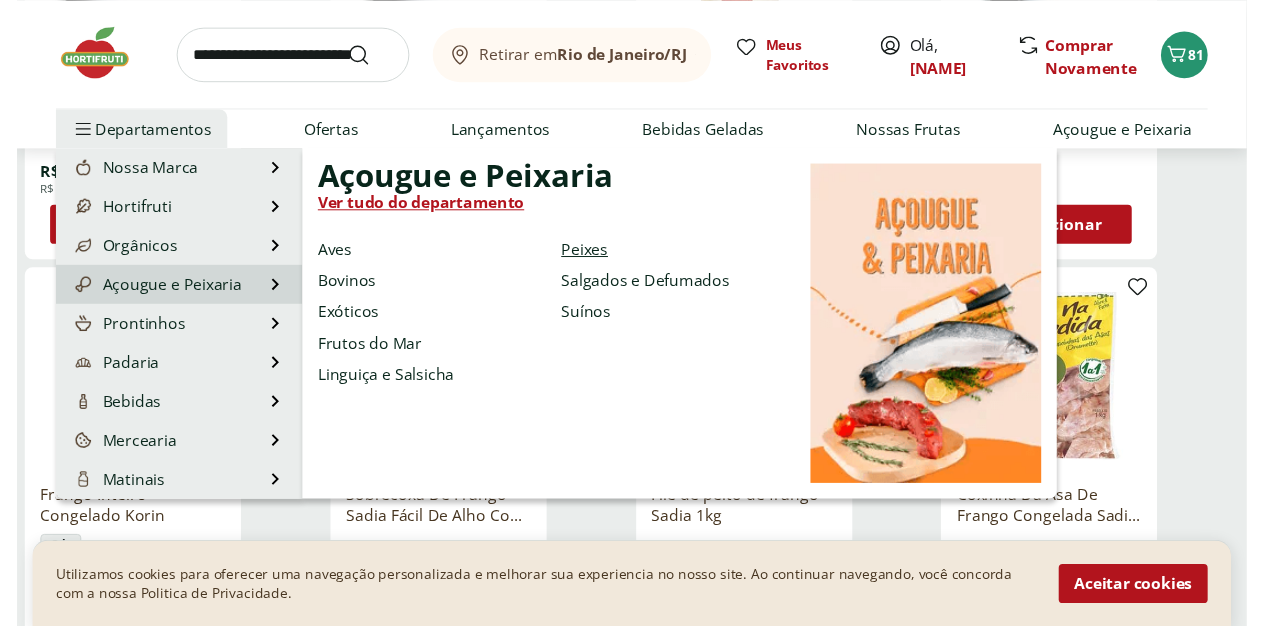 scroll, scrollTop: 0, scrollLeft: 0, axis: both 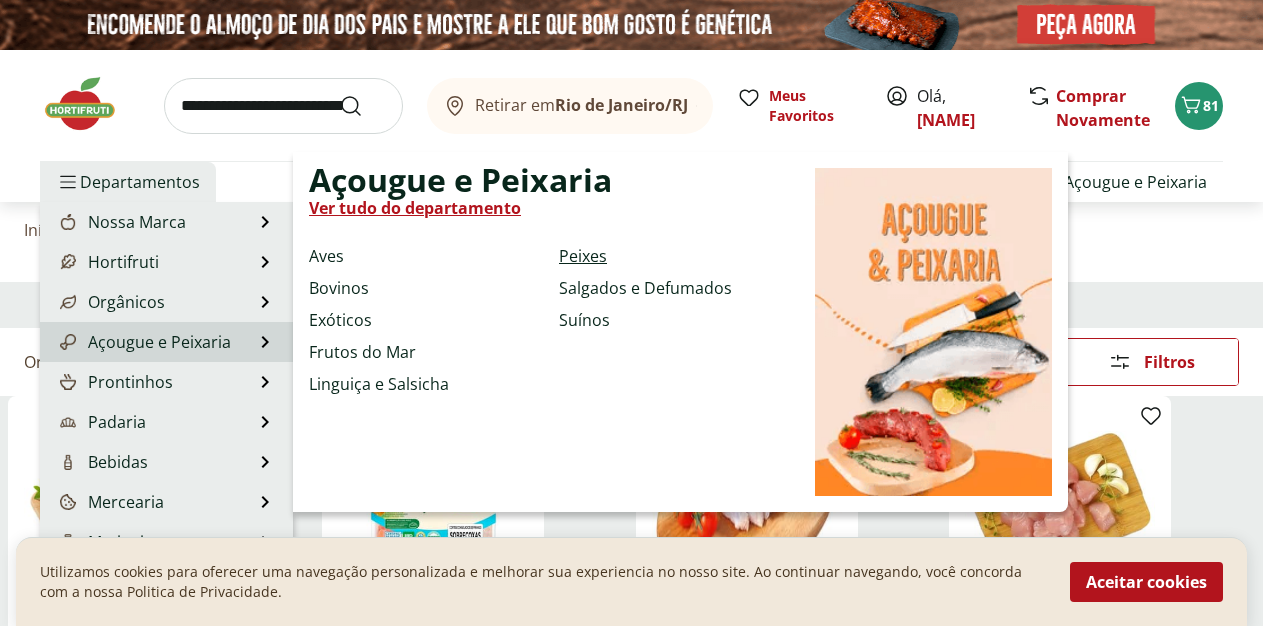 select on "**********" 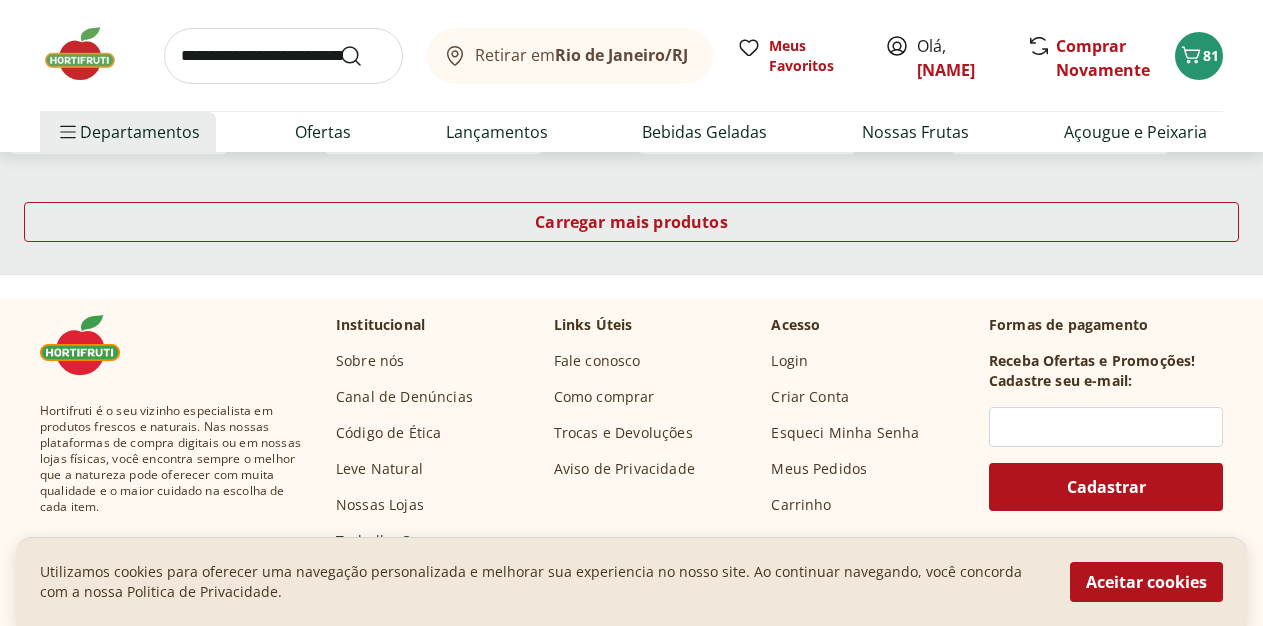 scroll, scrollTop: 1428, scrollLeft: 0, axis: vertical 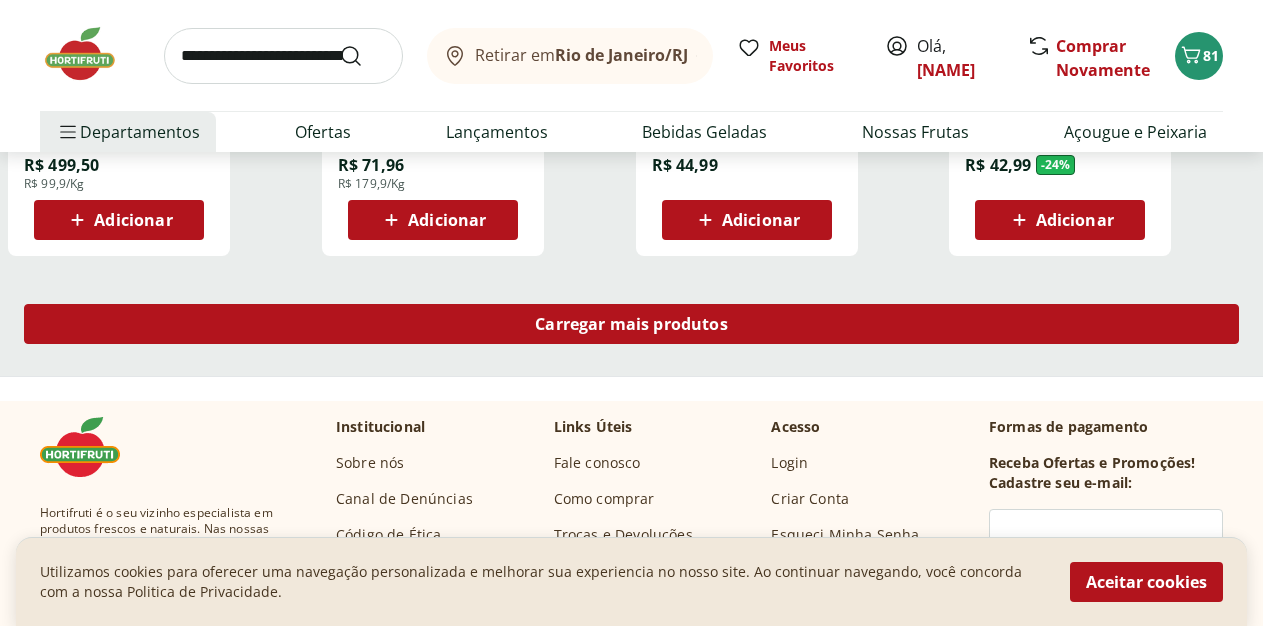 click on "Carregar mais produtos" at bounding box center [631, 324] 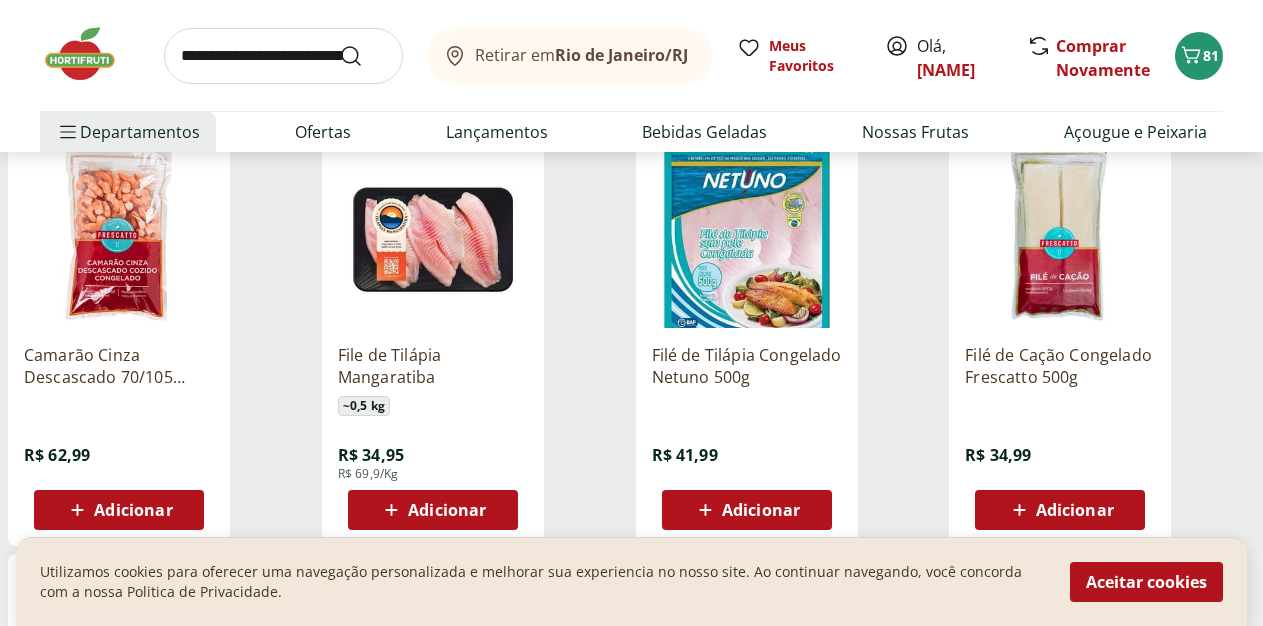 scroll, scrollTop: 1632, scrollLeft: 0, axis: vertical 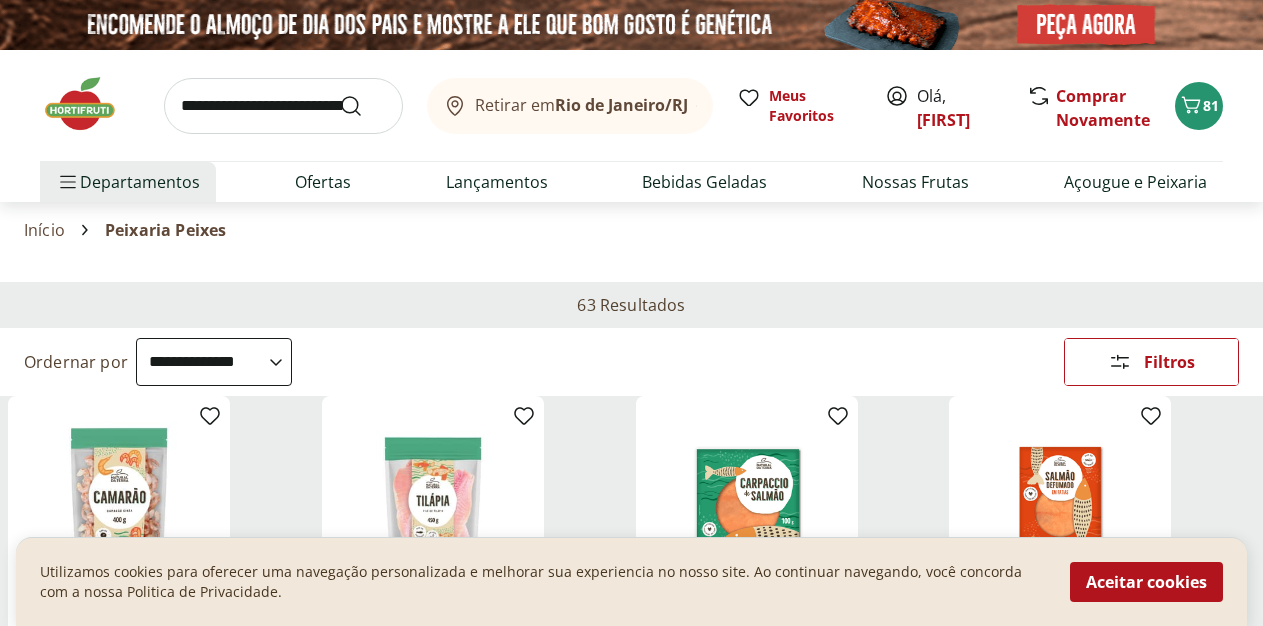 select on "**********" 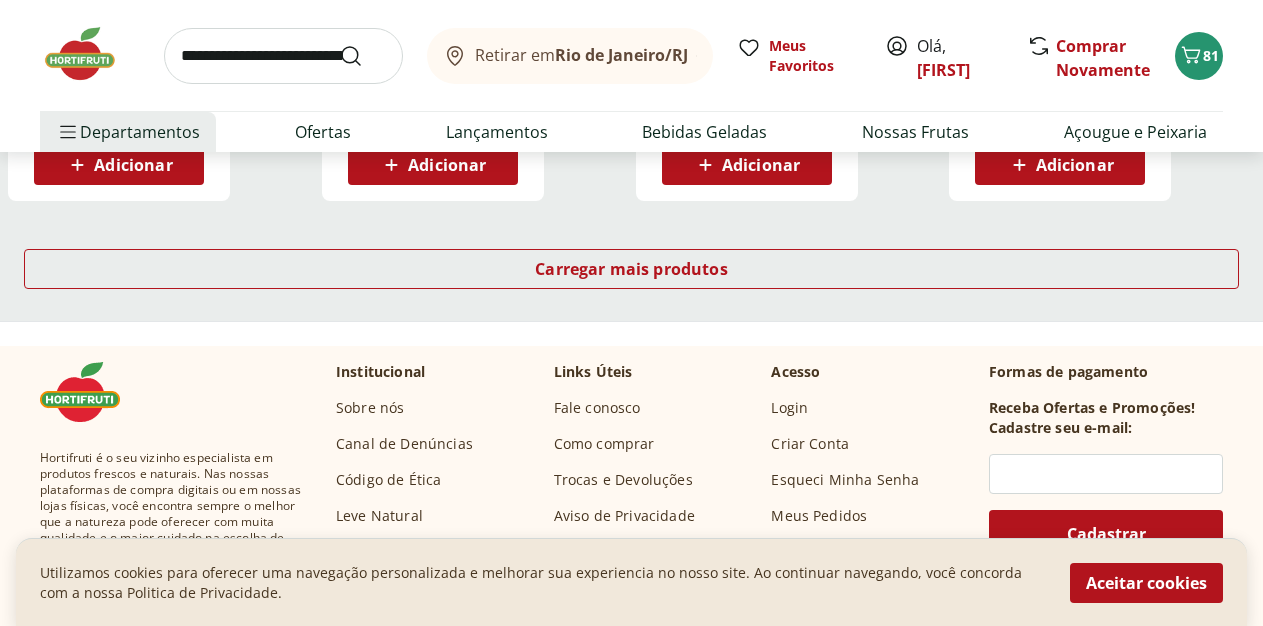 scroll, scrollTop: 2754, scrollLeft: 0, axis: vertical 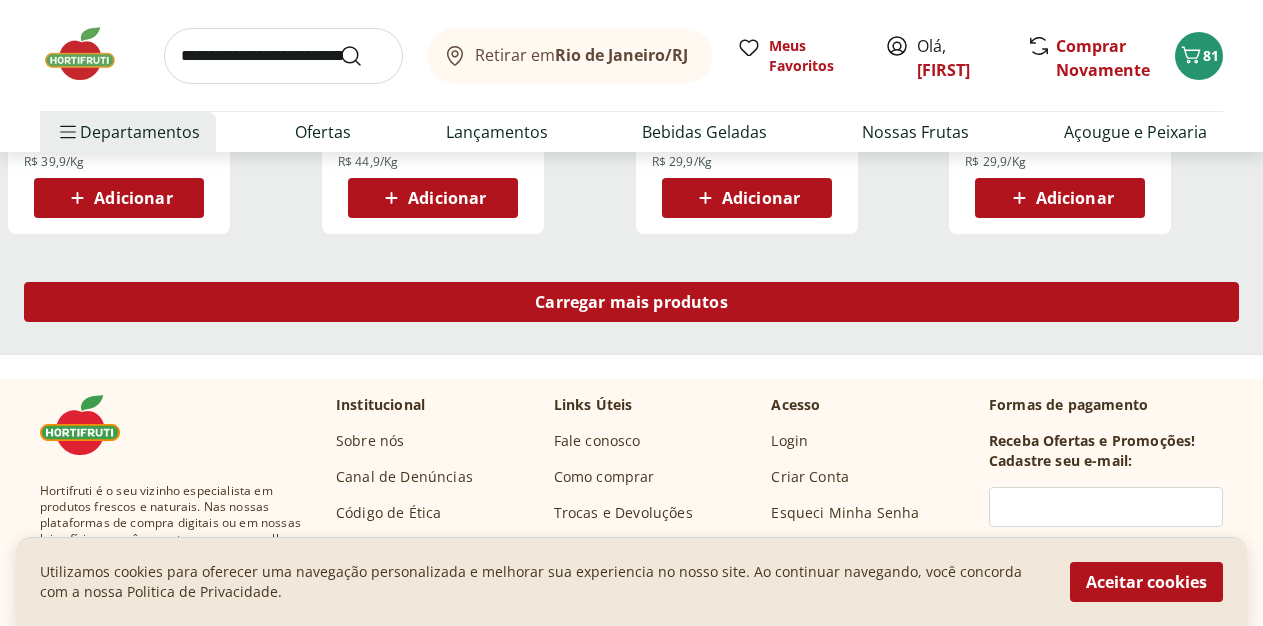 click on "Carregar mais produtos" at bounding box center [631, 302] 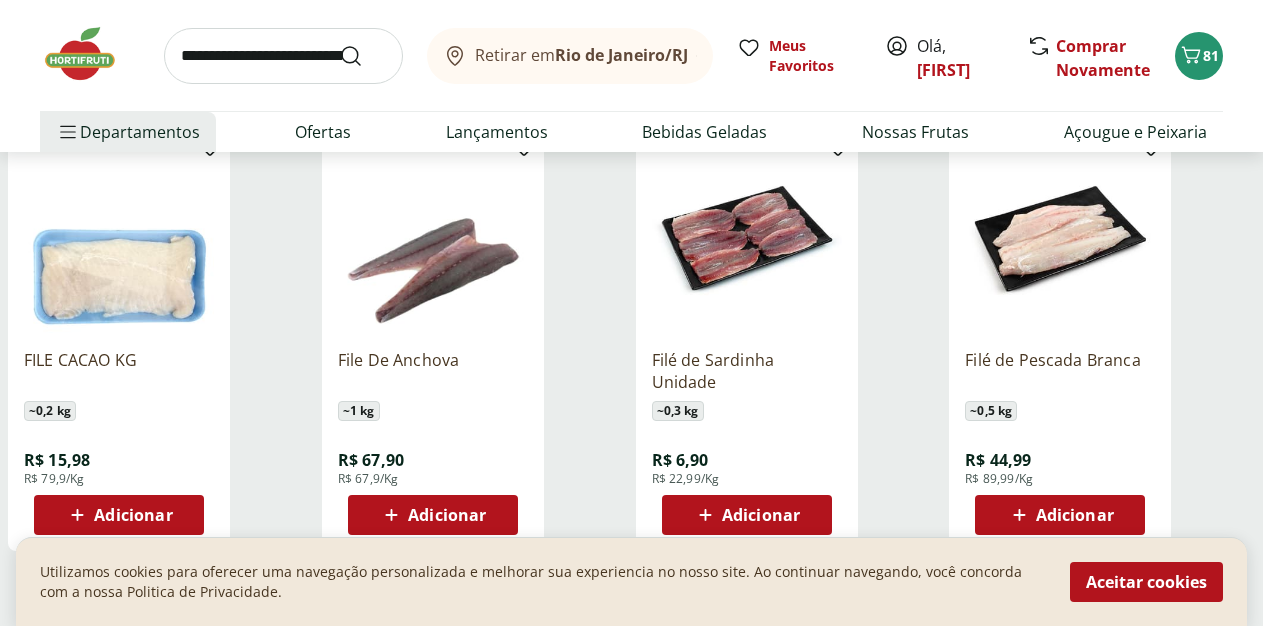 scroll, scrollTop: 3774, scrollLeft: 0, axis: vertical 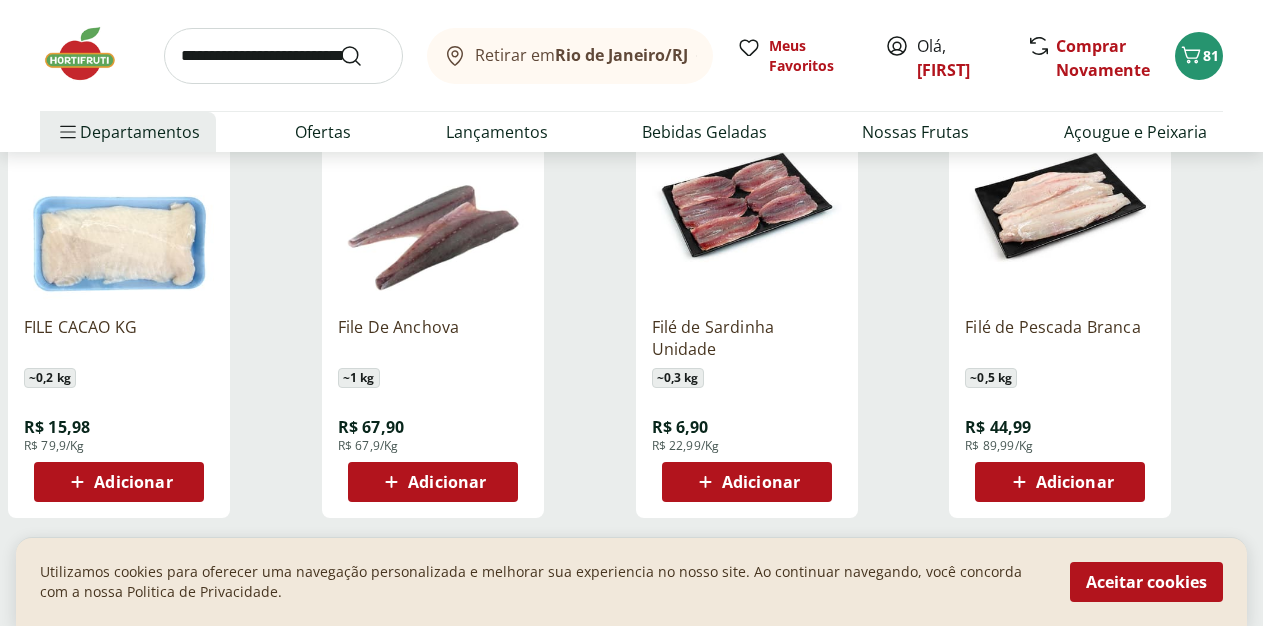 click on "Adicionar" at bounding box center [133, 482] 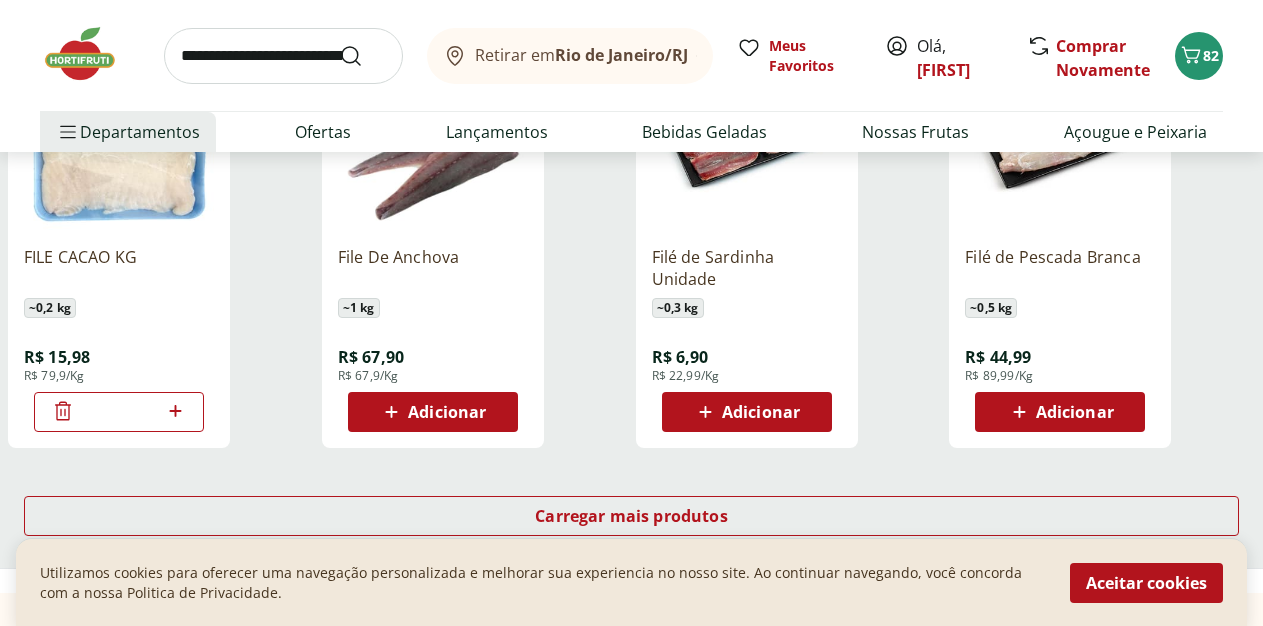 scroll, scrollTop: 3876, scrollLeft: 0, axis: vertical 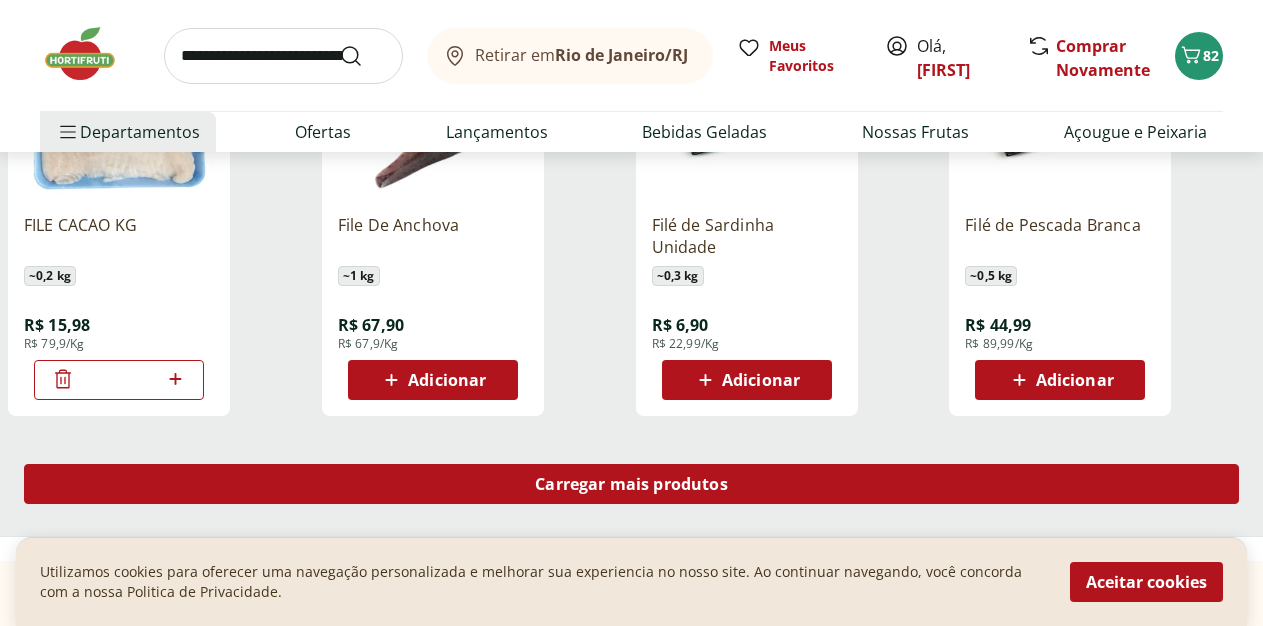 click on "Carregar mais produtos" at bounding box center [631, 484] 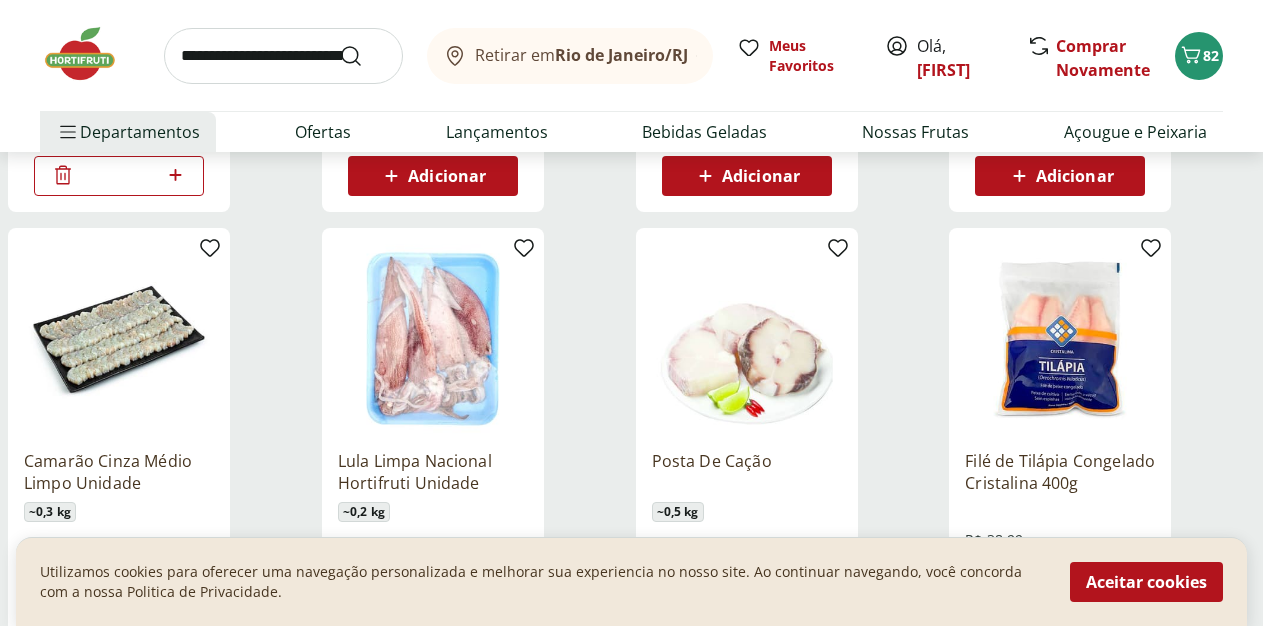 scroll, scrollTop: 4182, scrollLeft: 0, axis: vertical 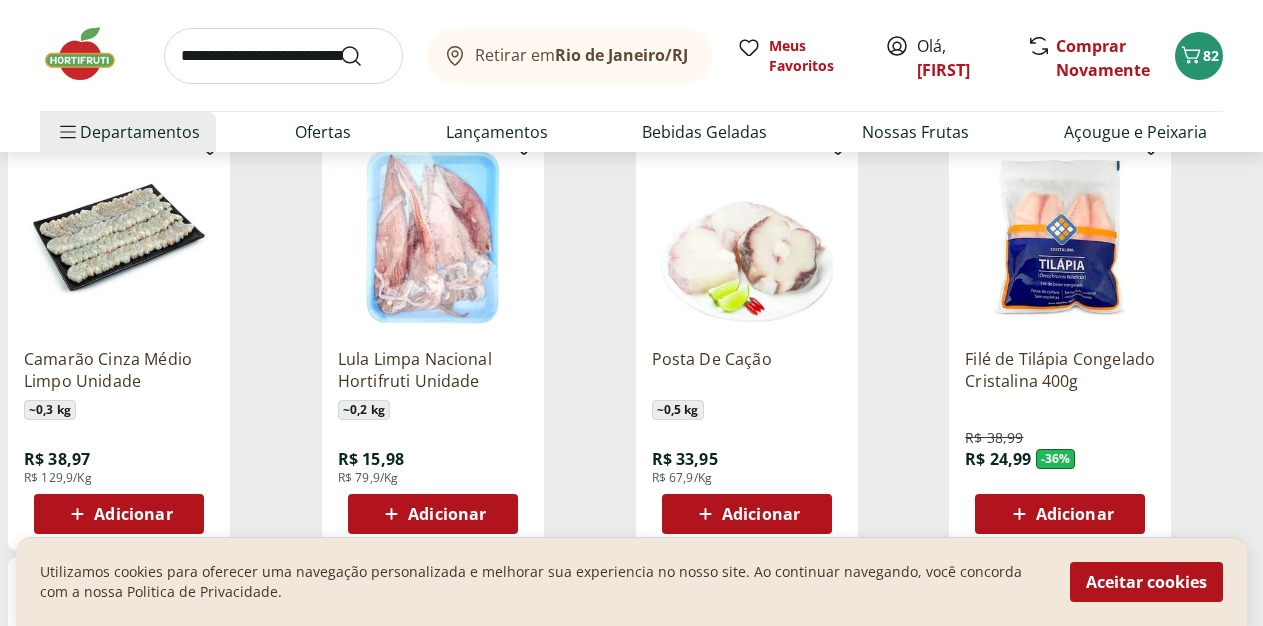 click on "Adicionar" at bounding box center (447, 514) 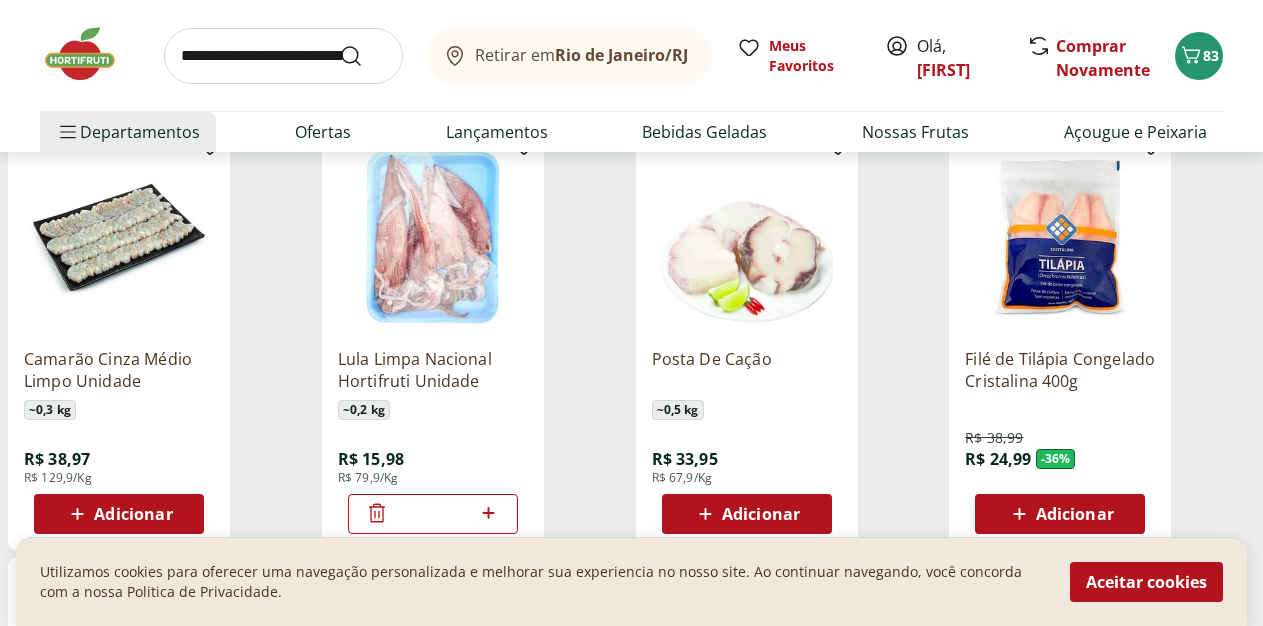 click on "Adicionar" at bounding box center (1060, 514) 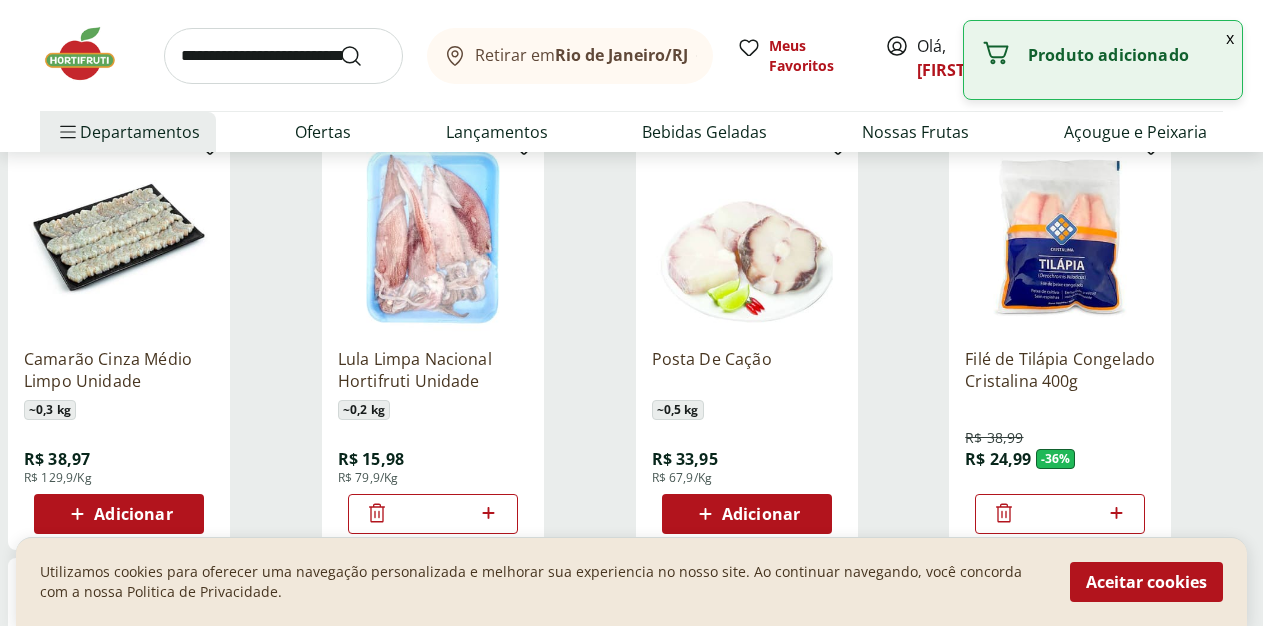 click 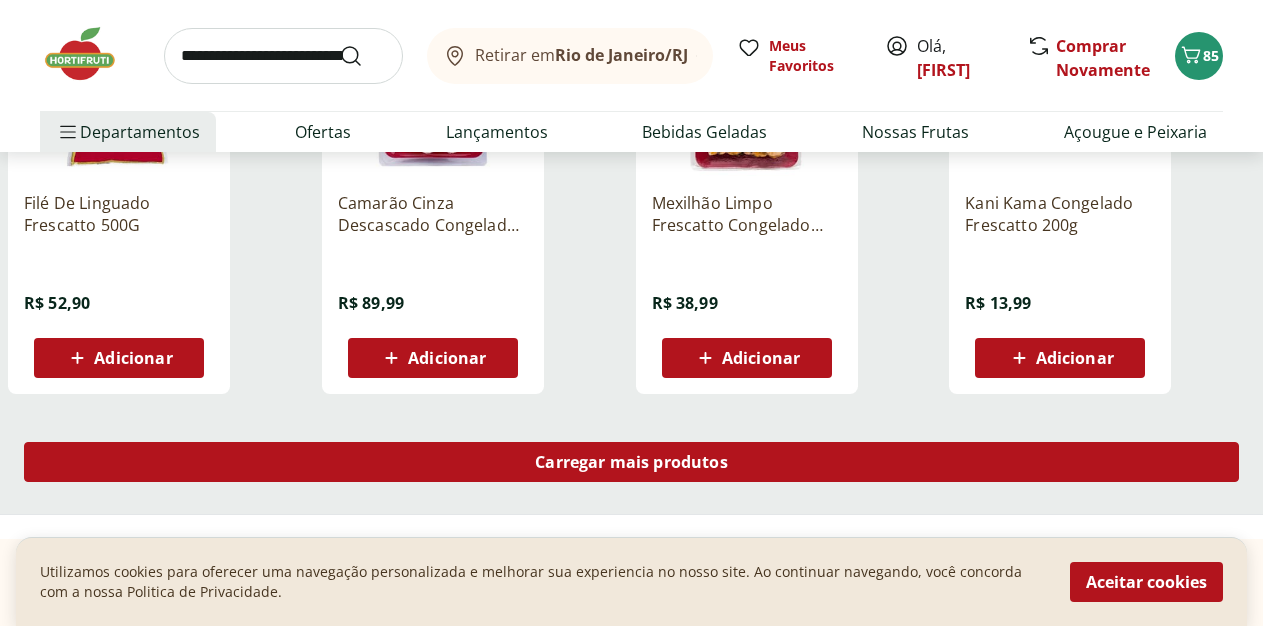 scroll, scrollTop: 5304, scrollLeft: 0, axis: vertical 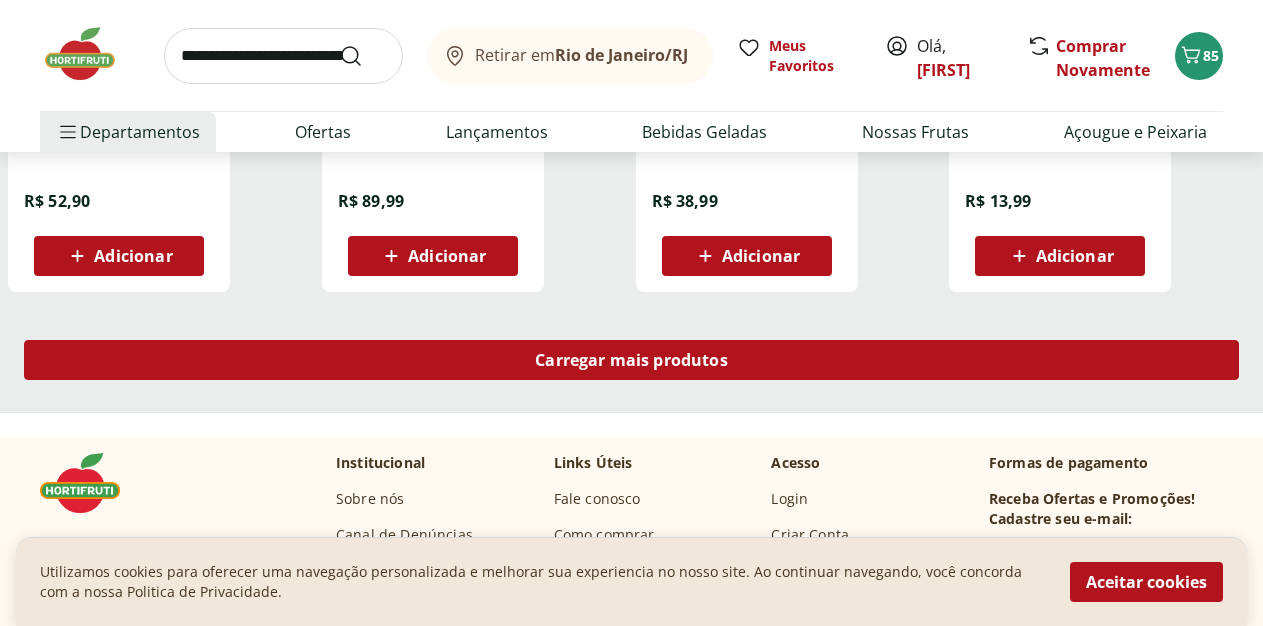 click on "Carregar mais produtos" at bounding box center [631, 360] 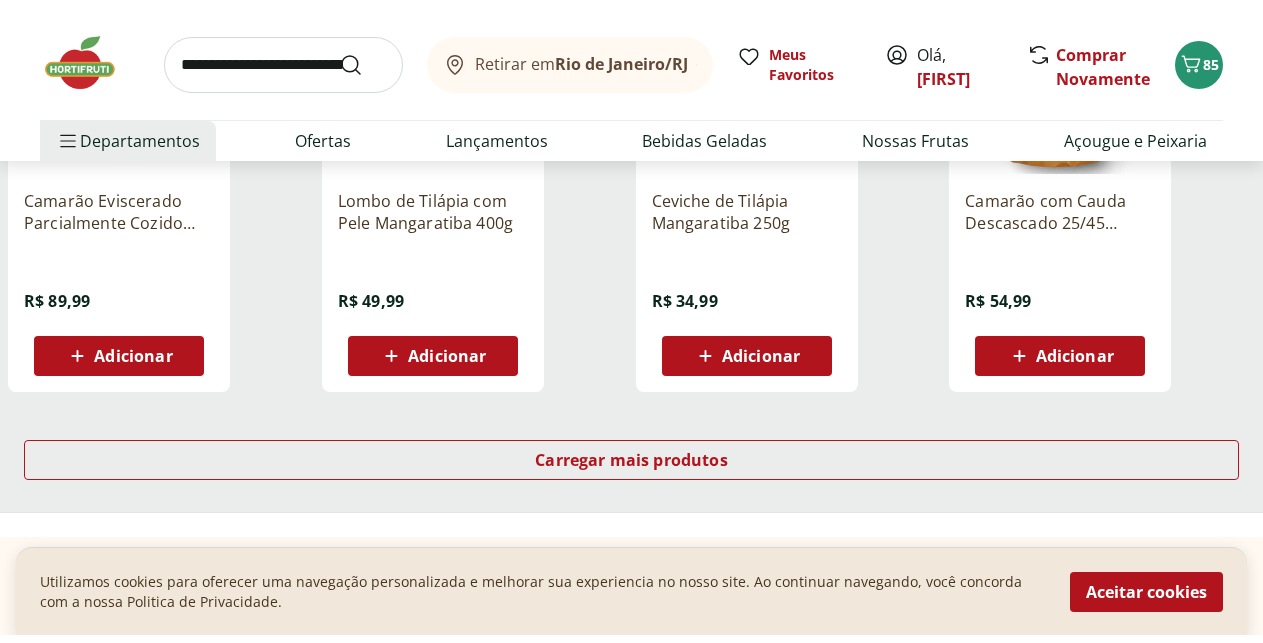 scroll, scrollTop: 6528, scrollLeft: 0, axis: vertical 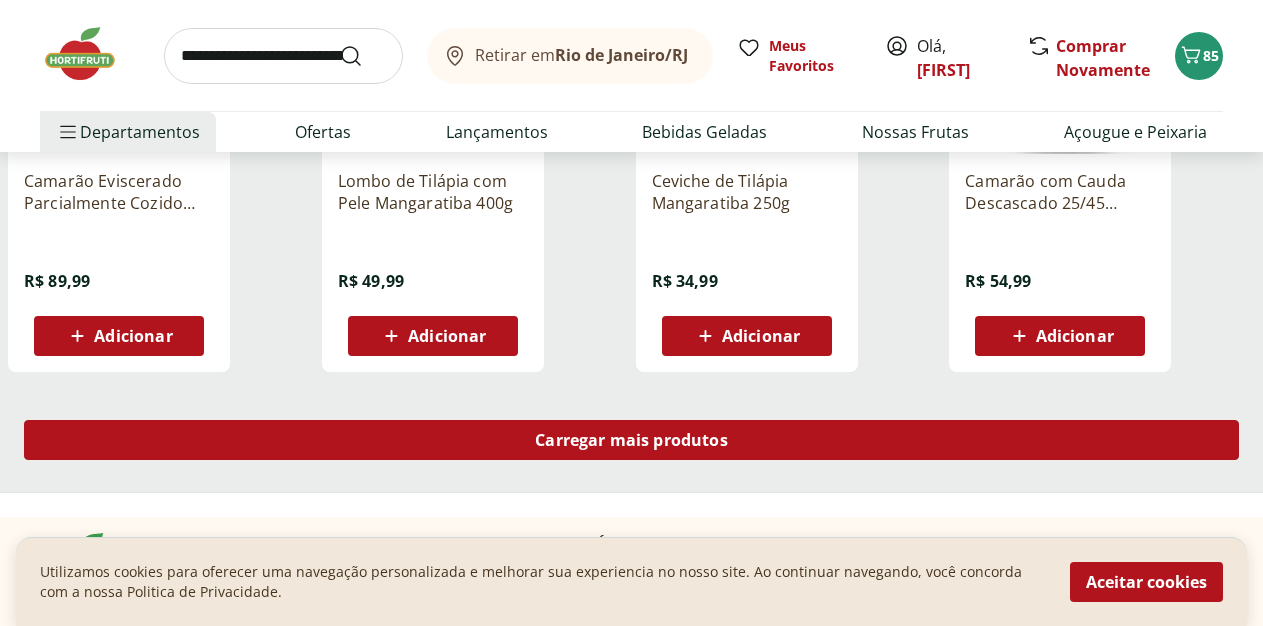 click on "Carregar mais produtos" at bounding box center (631, 440) 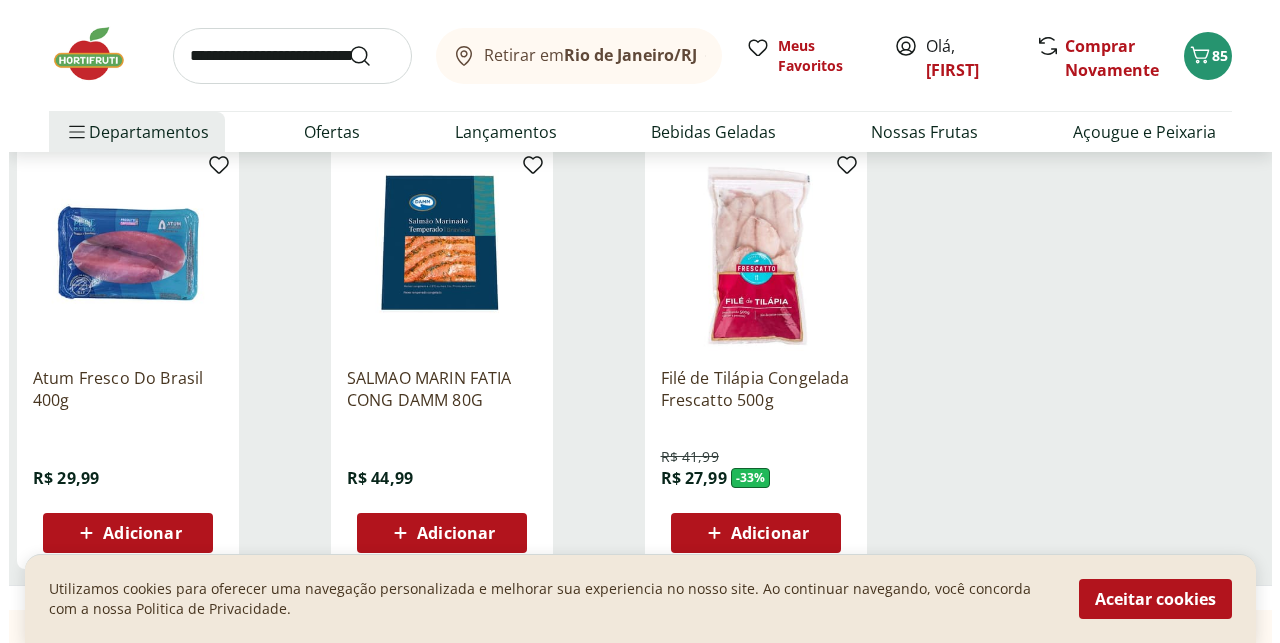 scroll, scrollTop: 6834, scrollLeft: 0, axis: vertical 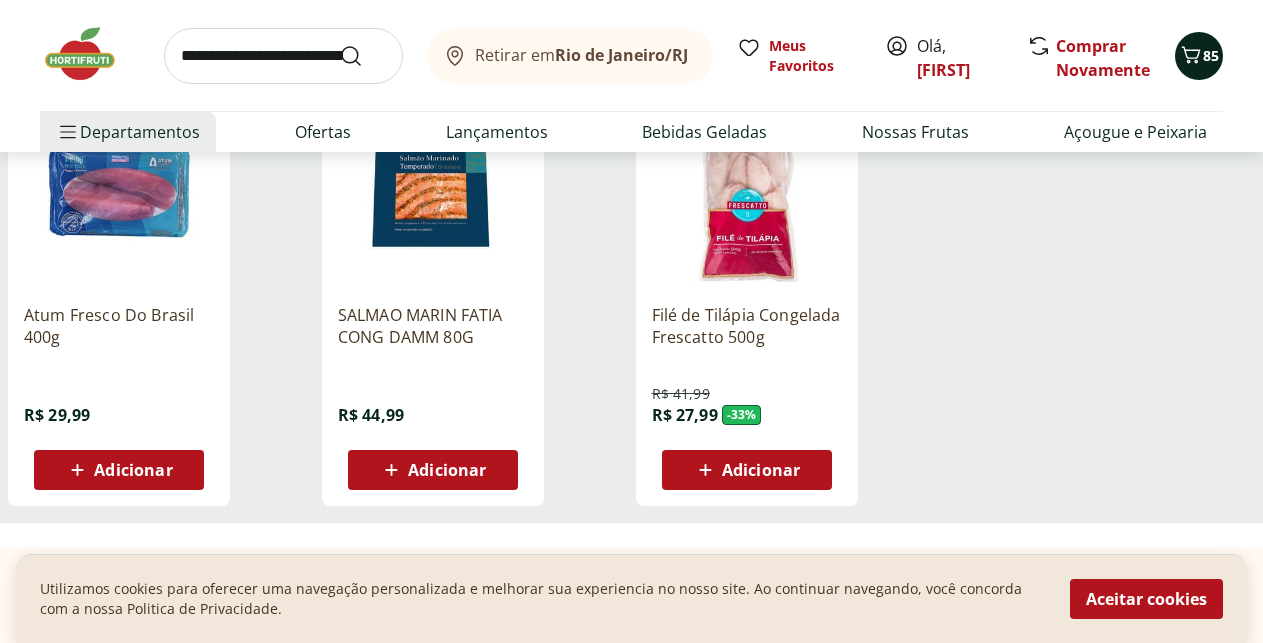 click on "85" at bounding box center [1199, 56] 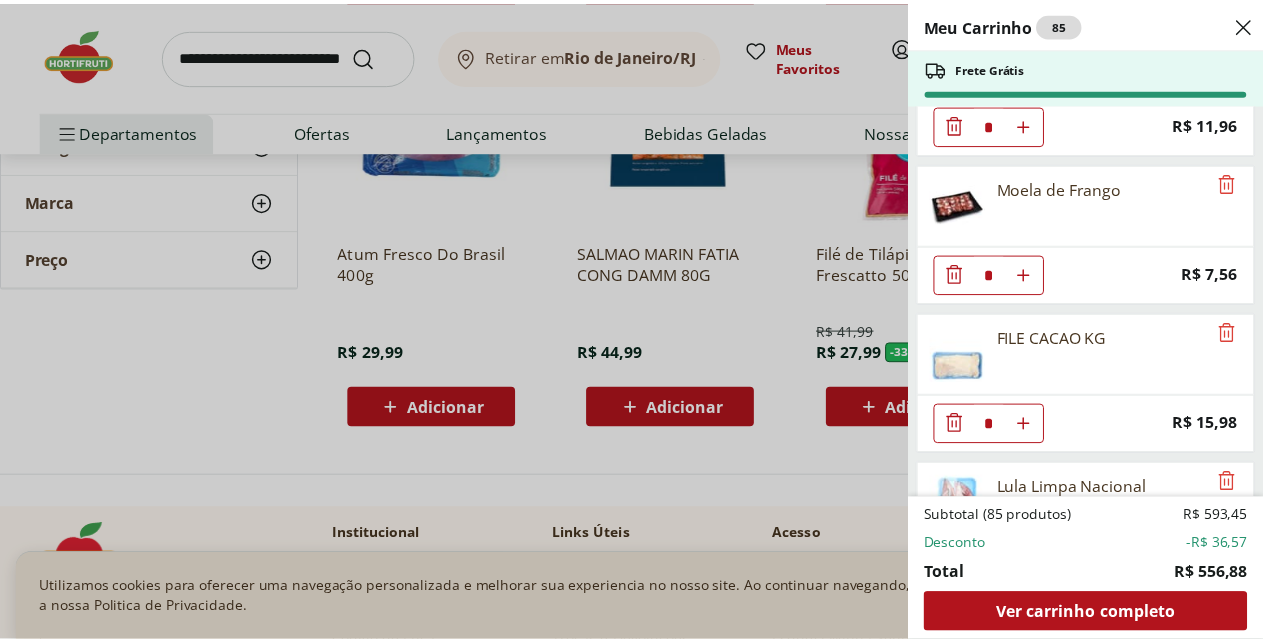 scroll, scrollTop: 4563, scrollLeft: 0, axis: vertical 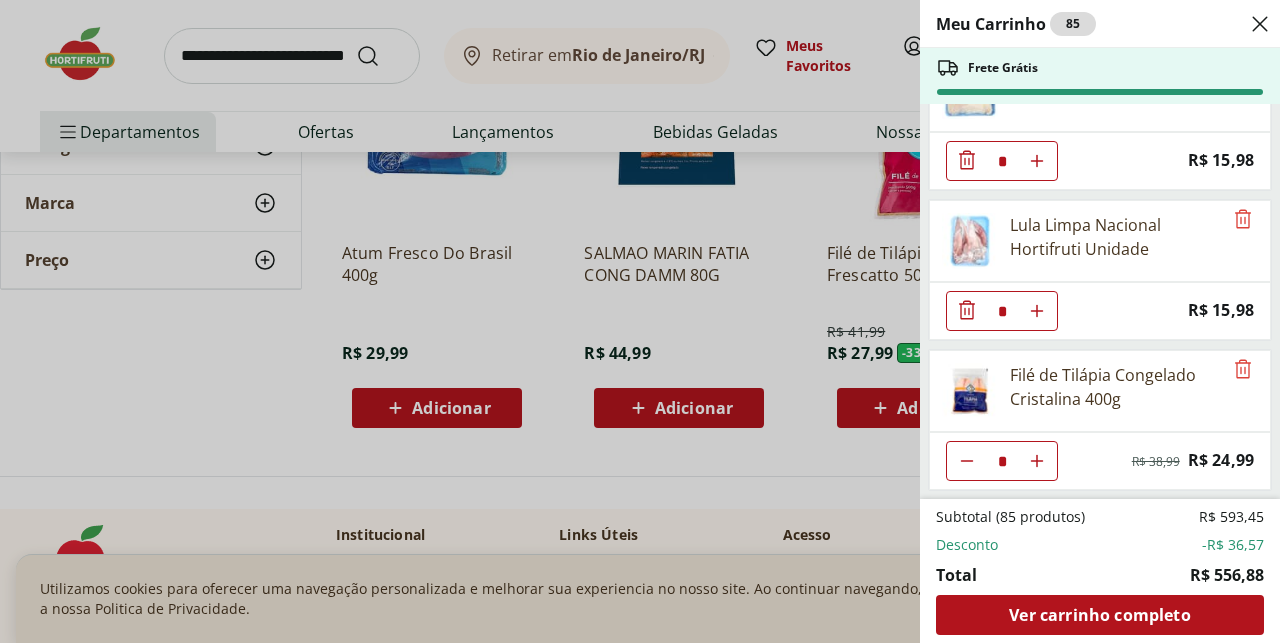 click on "Meu Carrinho 85 Frete Grátis Refrigerante Coca-Cola Zero 1,5L * Price: R$ 7,99 Cerveja Budweiser lata 350ml * Price: R$ 4,49 Banana Prata Unidade ** Price: R$ 2,20 Mamão Formosa Unidade * Price: R$ 25,18 Mamão Papaia Unidade * Price: R$ 6,49 Ovos Brancos Embalados com 30 unidades * Price: R$ 19,99 Ovo caipira vermelho HNT 20 unidades * Price: R$ 26,99 Café Solúvel em pó Pilão 40g * Price: R$ 14,99 Biscoito Wafer Limão Piraque 100g * Price: R$ 3,49 Biscoito Wafer Chocolate com Avelã Bauducco 92g * Price: R$ 3,29 LIMAO SELECIONADO * Price: R$ 3,29 Louro * Price: R$ 5,99 Cebola Nacional Unidade * Original price: R$ 1,00 Price: R$ 0,75 Alho Nacional Unidade * Original price: R$ 2,03 Price: R$ 1,79 Macarrão instantâneo Turma da Mônica Carne suave Nissin 85g * Price: R$ 3,49 Macarrão de Sêmola Espaguete nº 3 Barilla 500g * Price: R$ 16,99 Pão de Forma Tradicional Bauducco 390g * Price: R$ 7,89 Batata Inglesa Unidade ** Price: R$ 0,80 Jiló Unidade * Price: R$ 0,88 * Price: * * *" at bounding box center [640, 321] 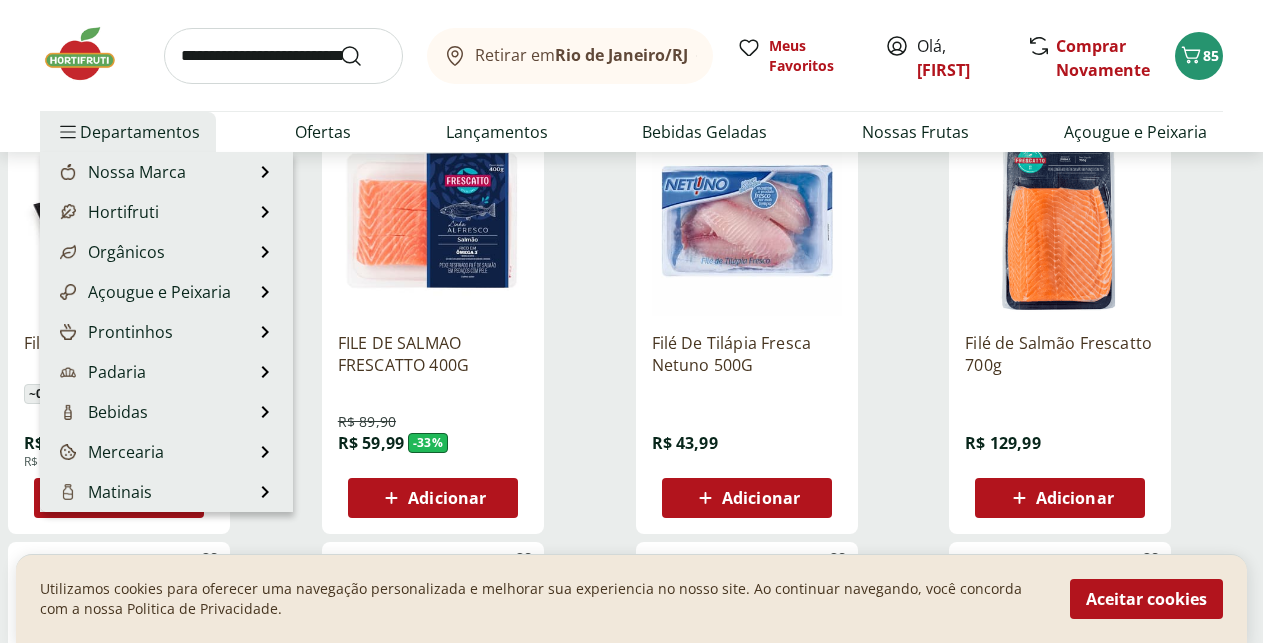 scroll, scrollTop: 5916, scrollLeft: 0, axis: vertical 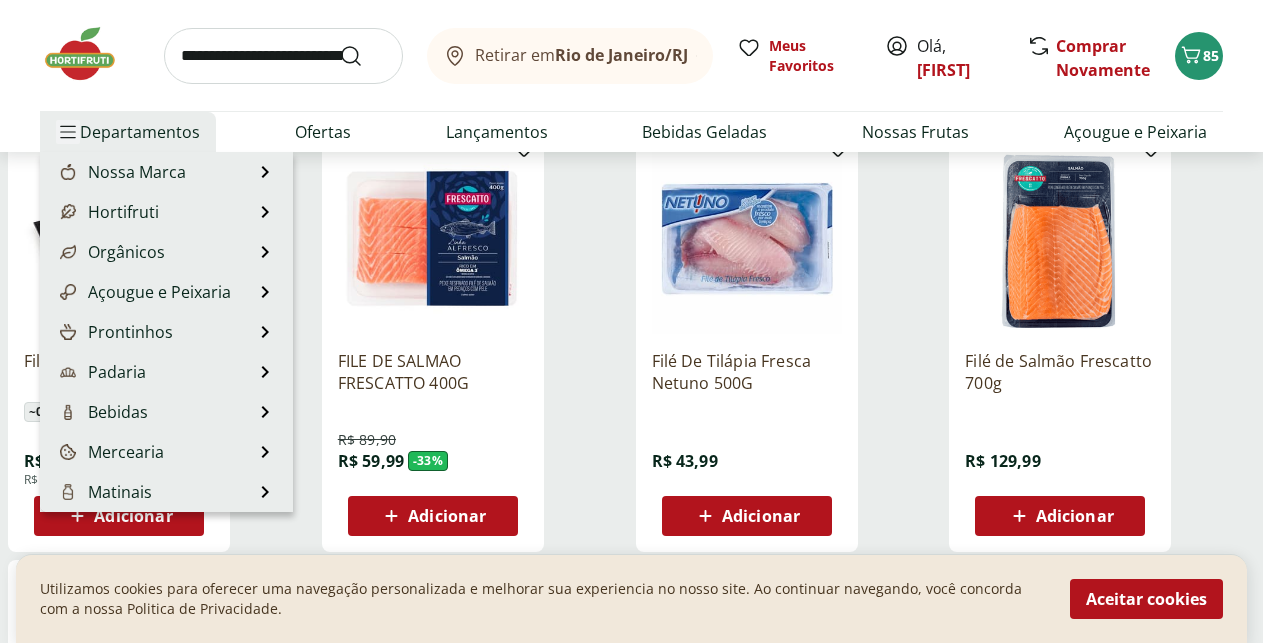click 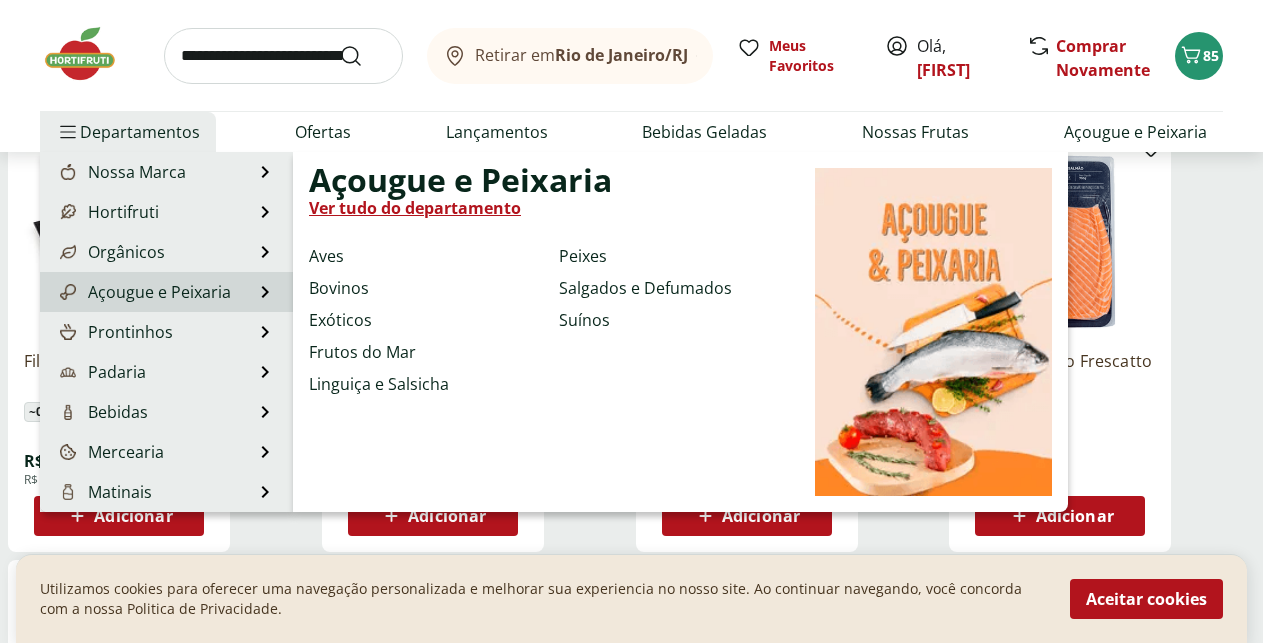click on "Açougue e Peixaria" at bounding box center [143, 292] 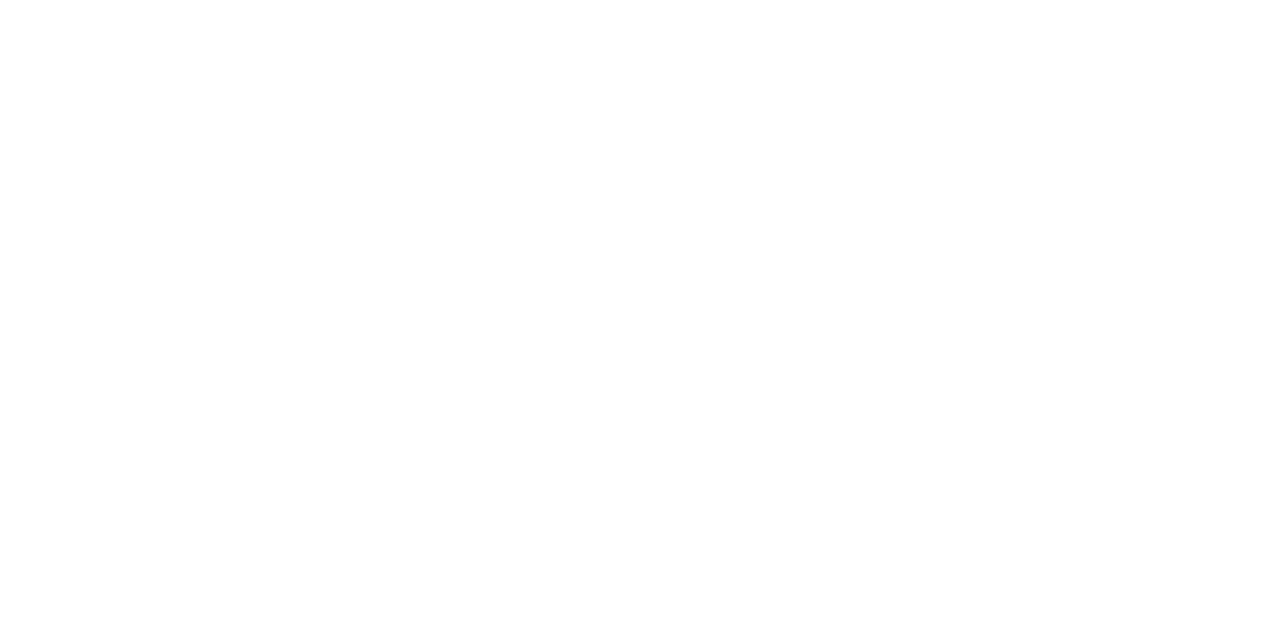 scroll, scrollTop: 0, scrollLeft: 0, axis: both 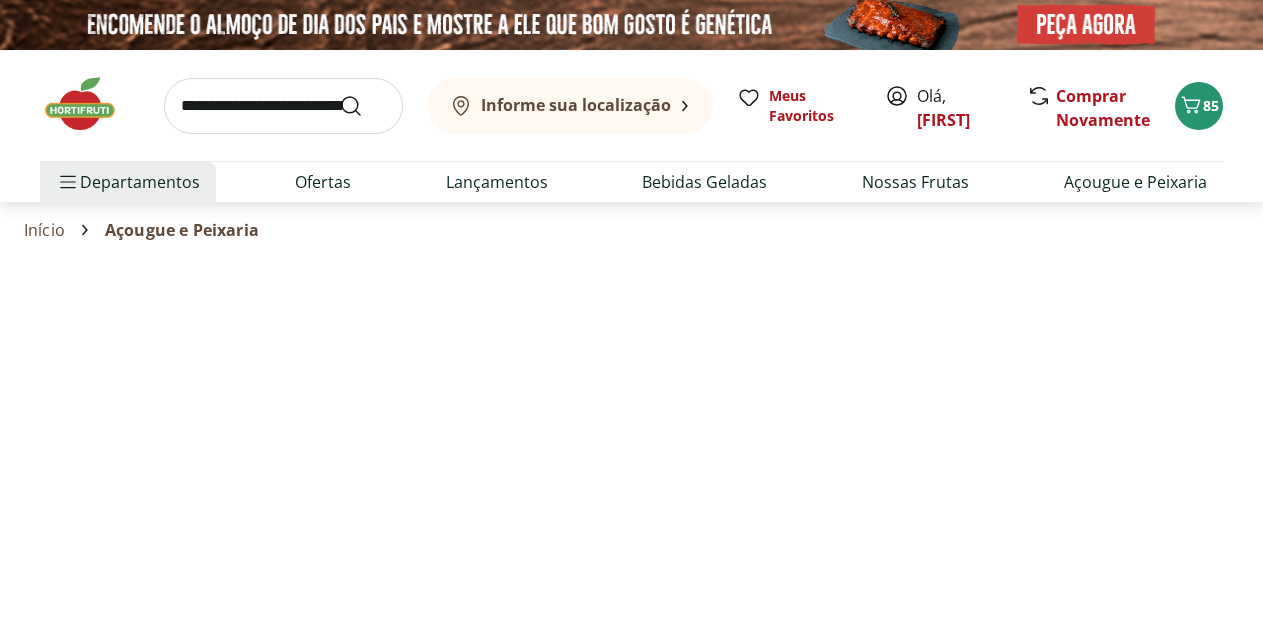 select on "**********" 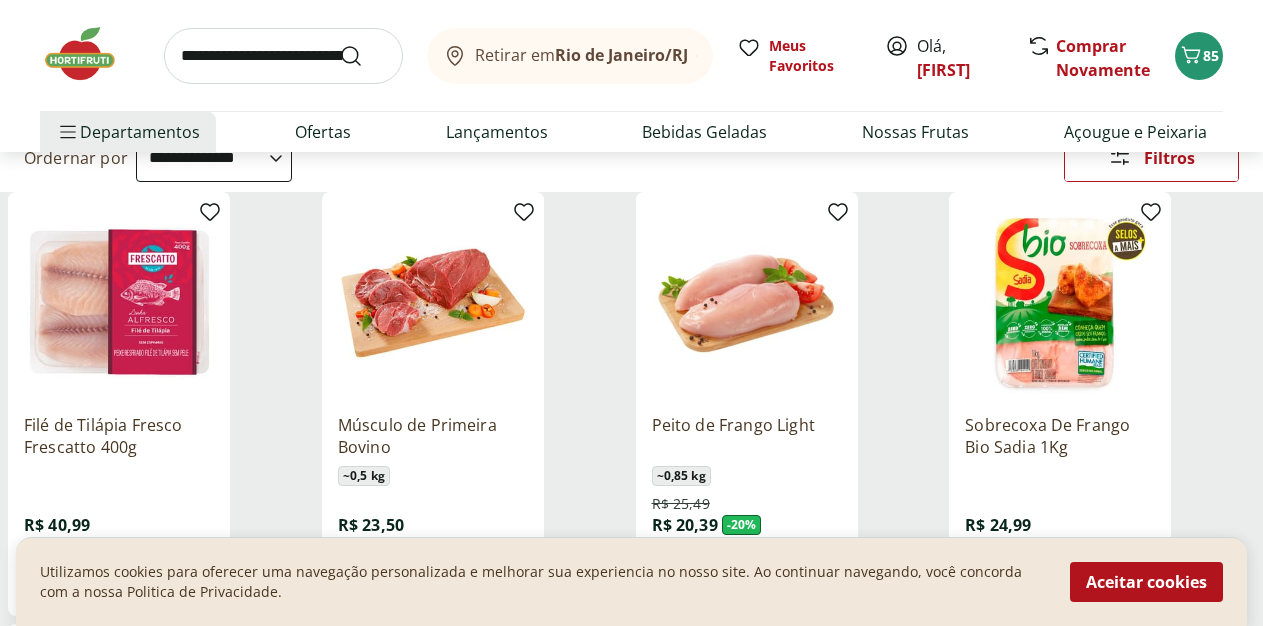 scroll, scrollTop: 0, scrollLeft: 0, axis: both 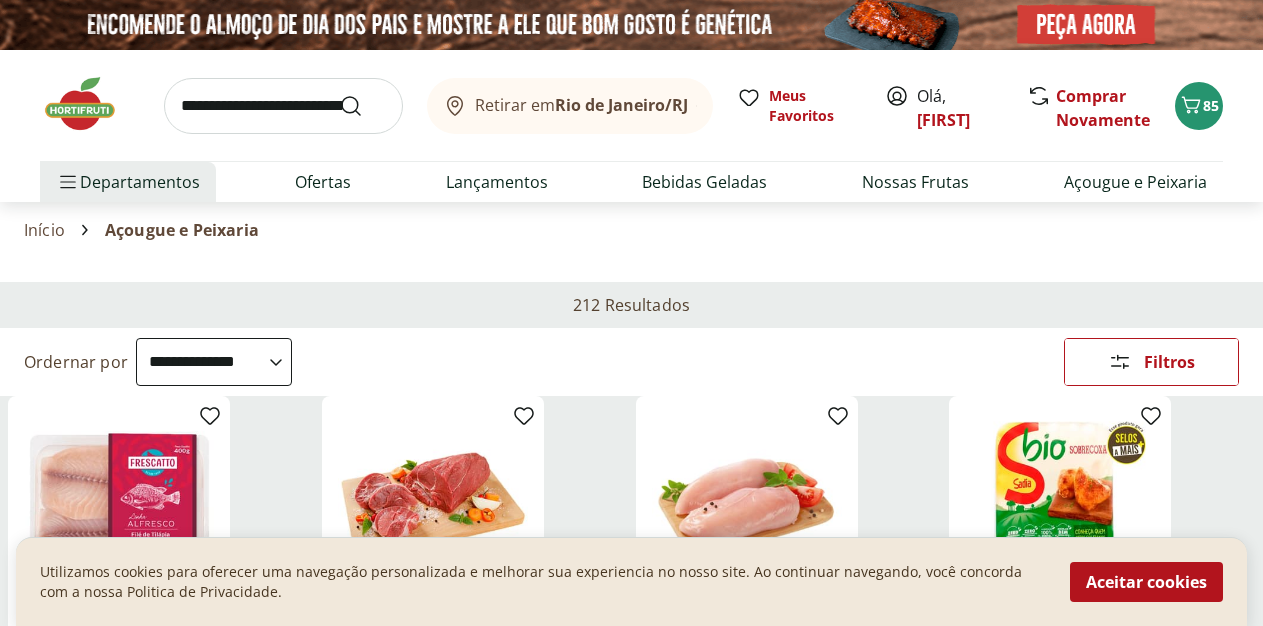 click 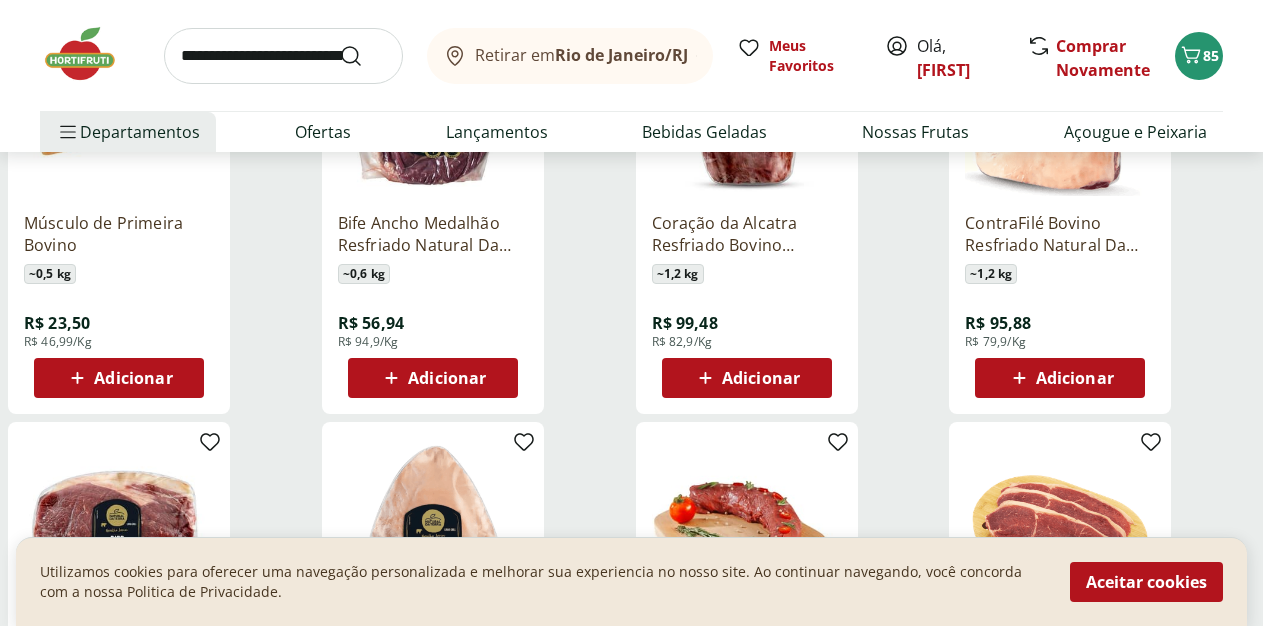 scroll, scrollTop: 408, scrollLeft: 0, axis: vertical 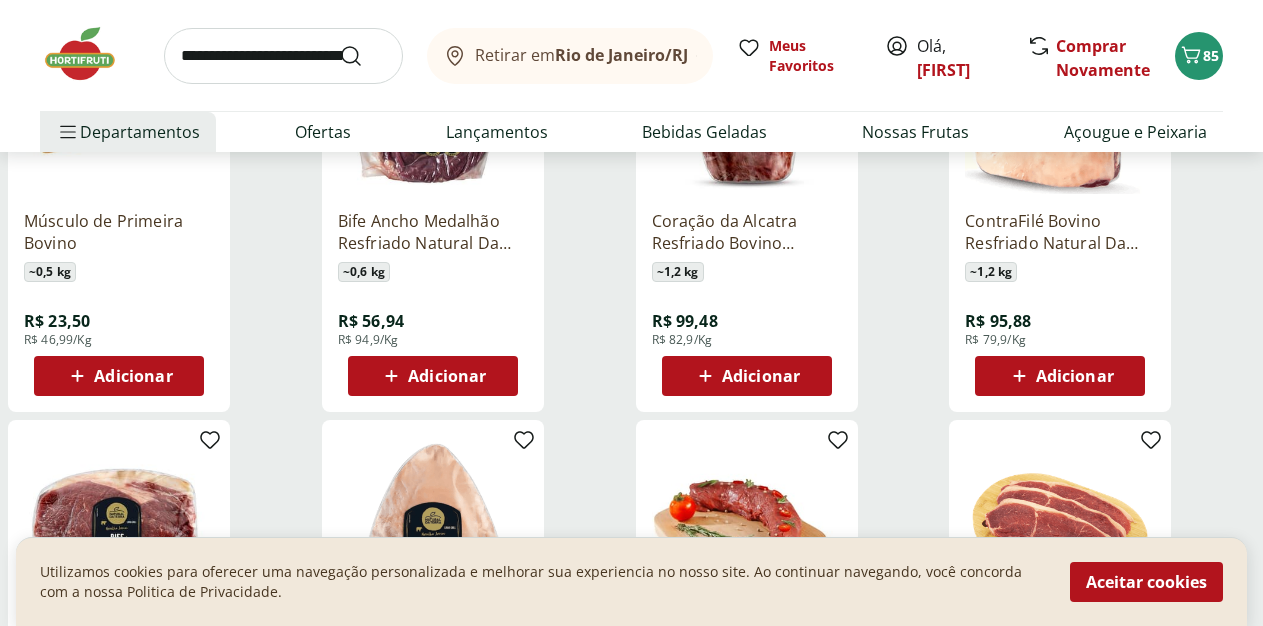 click on "Suínos   21" at bounding box center [0, 0] 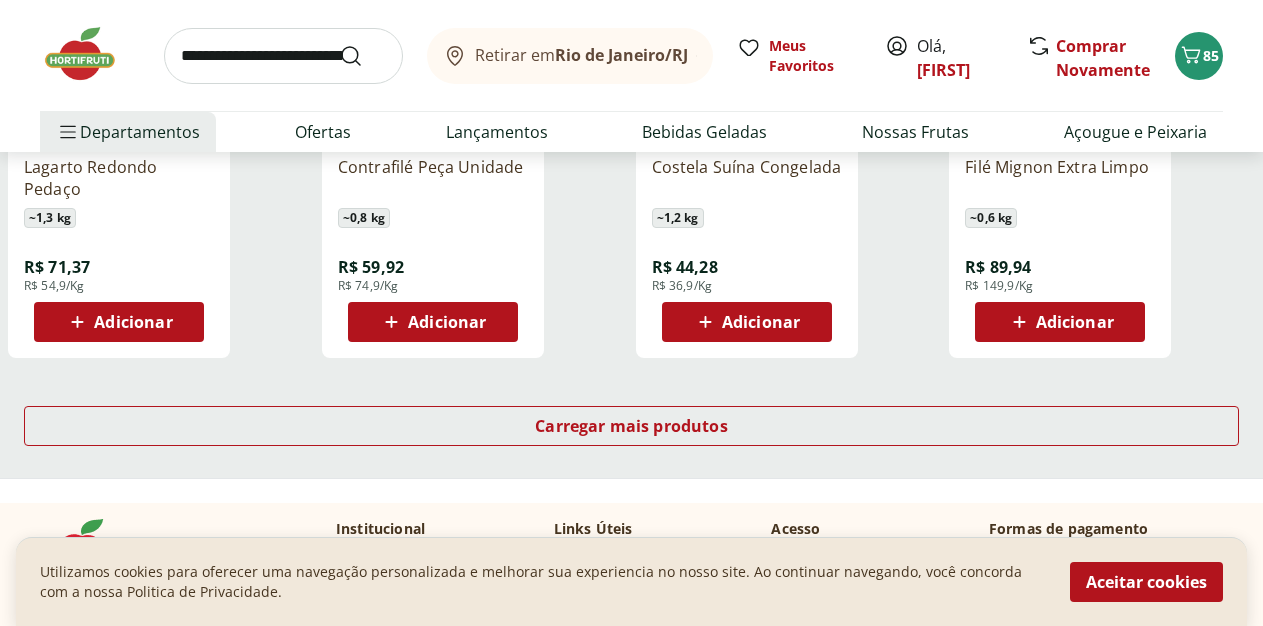 scroll, scrollTop: 1428, scrollLeft: 0, axis: vertical 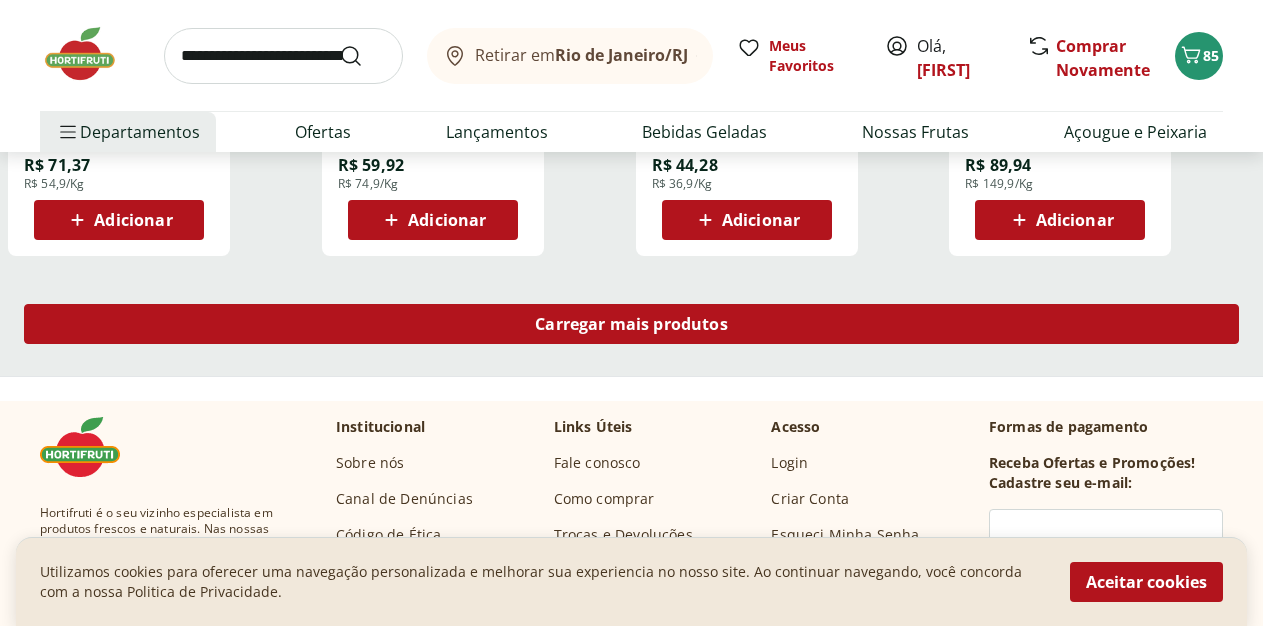 click on "Carregar mais produtos" at bounding box center [631, 324] 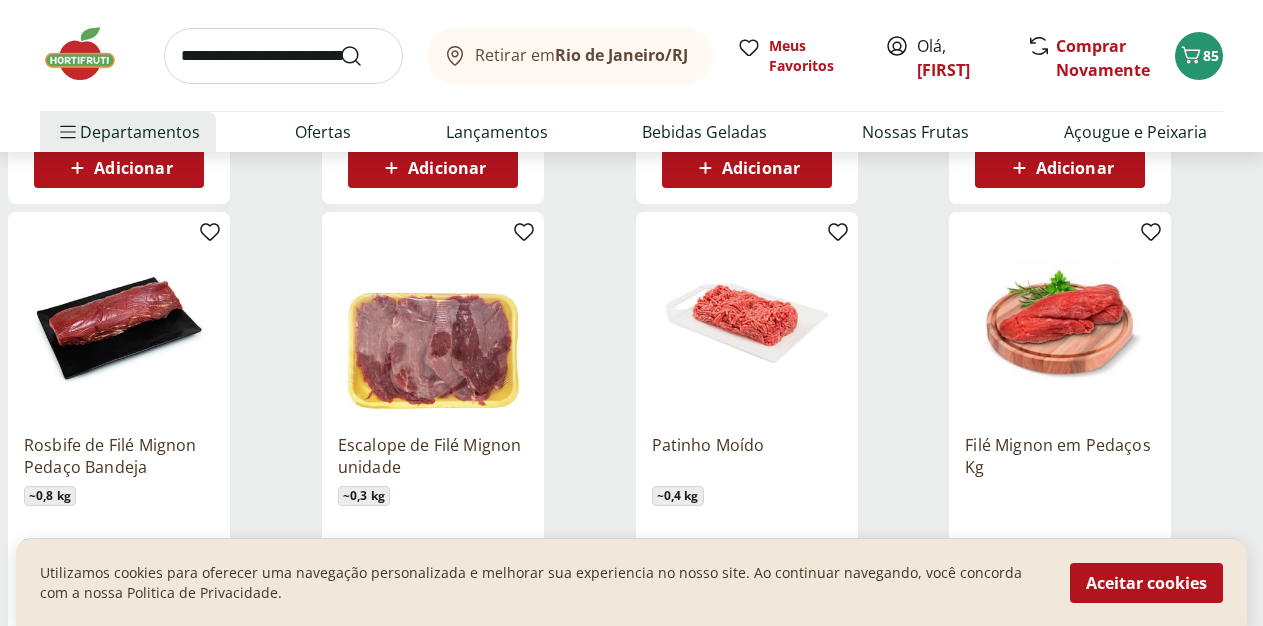 scroll, scrollTop: 2040, scrollLeft: 0, axis: vertical 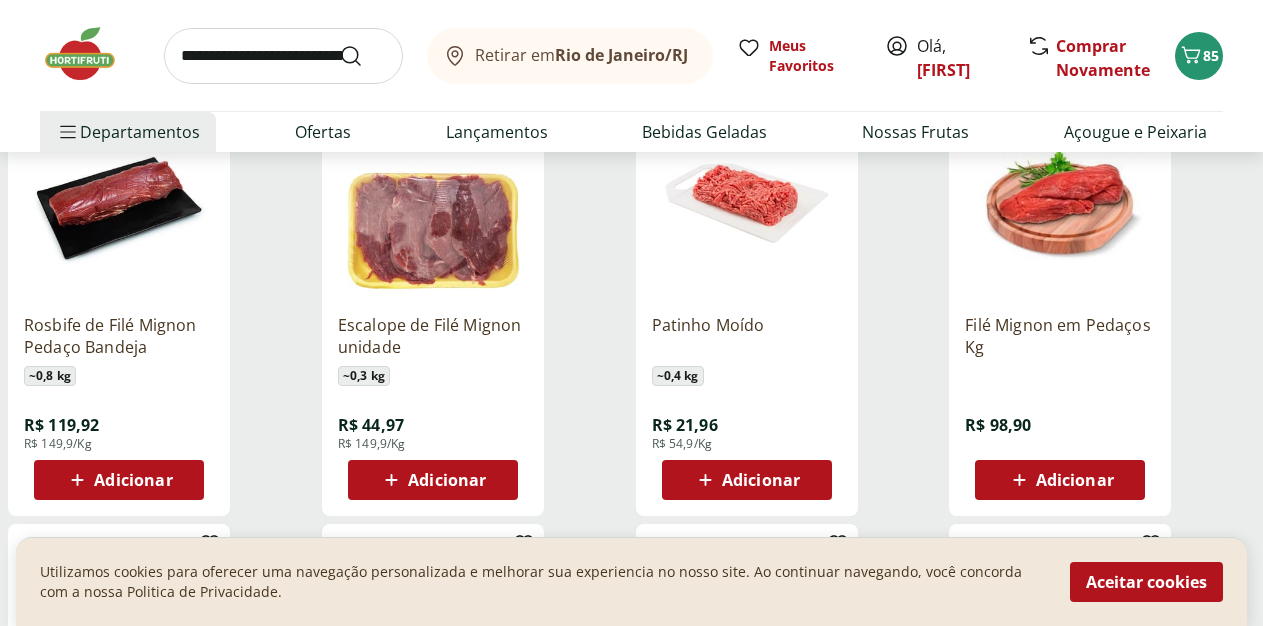 click on "Adicionar" at bounding box center [761, 480] 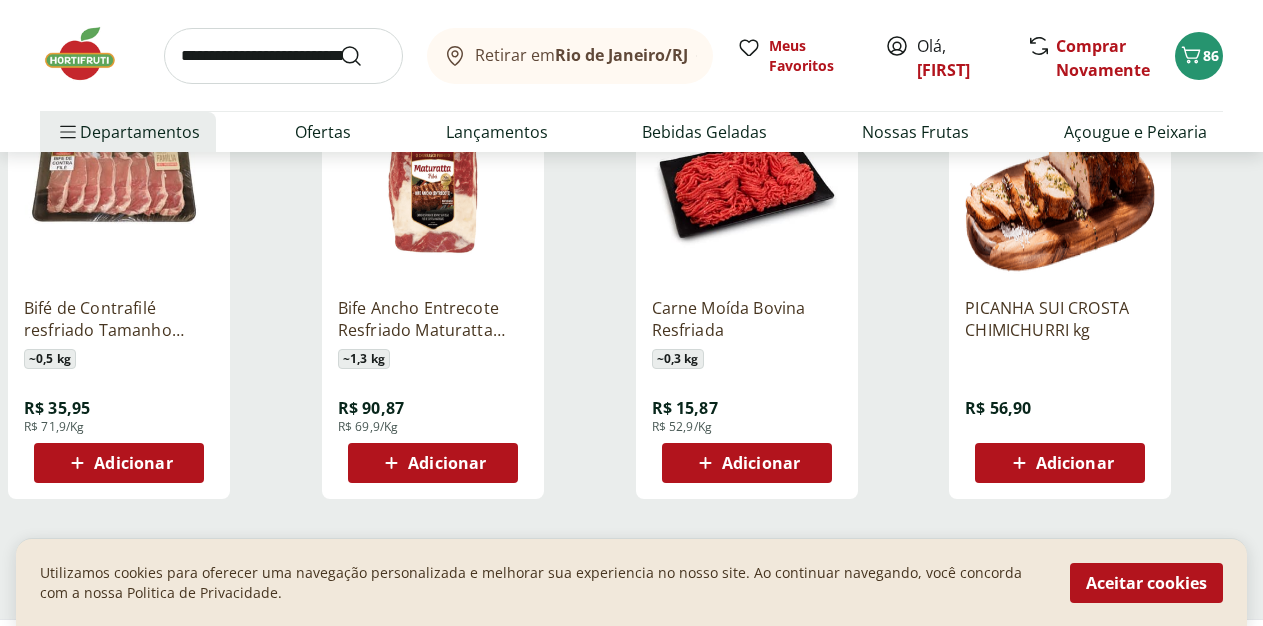 scroll, scrollTop: 2448, scrollLeft: 0, axis: vertical 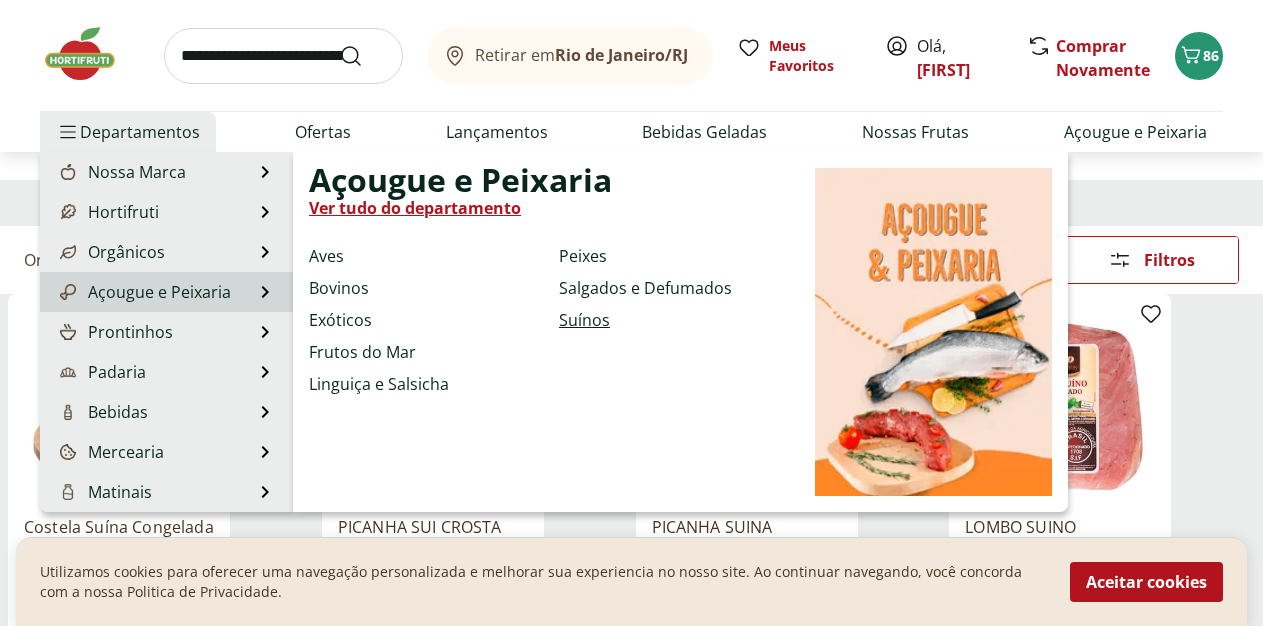click on "Suínos" at bounding box center (584, 320) 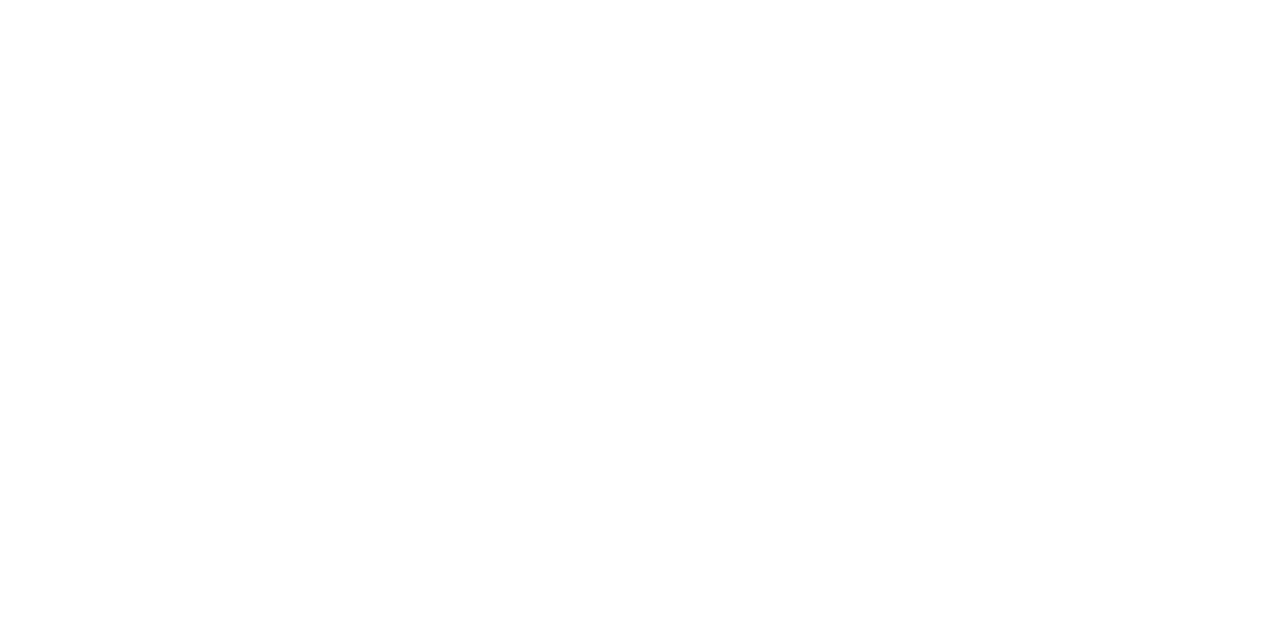 scroll, scrollTop: 0, scrollLeft: 0, axis: both 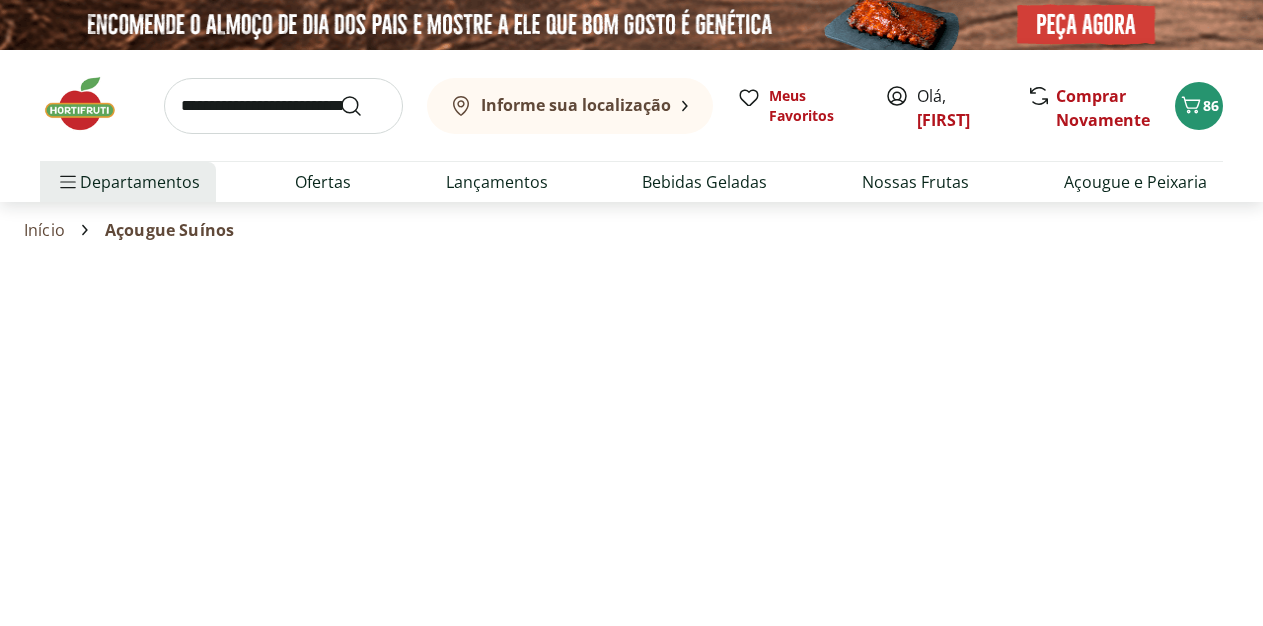 select on "**********" 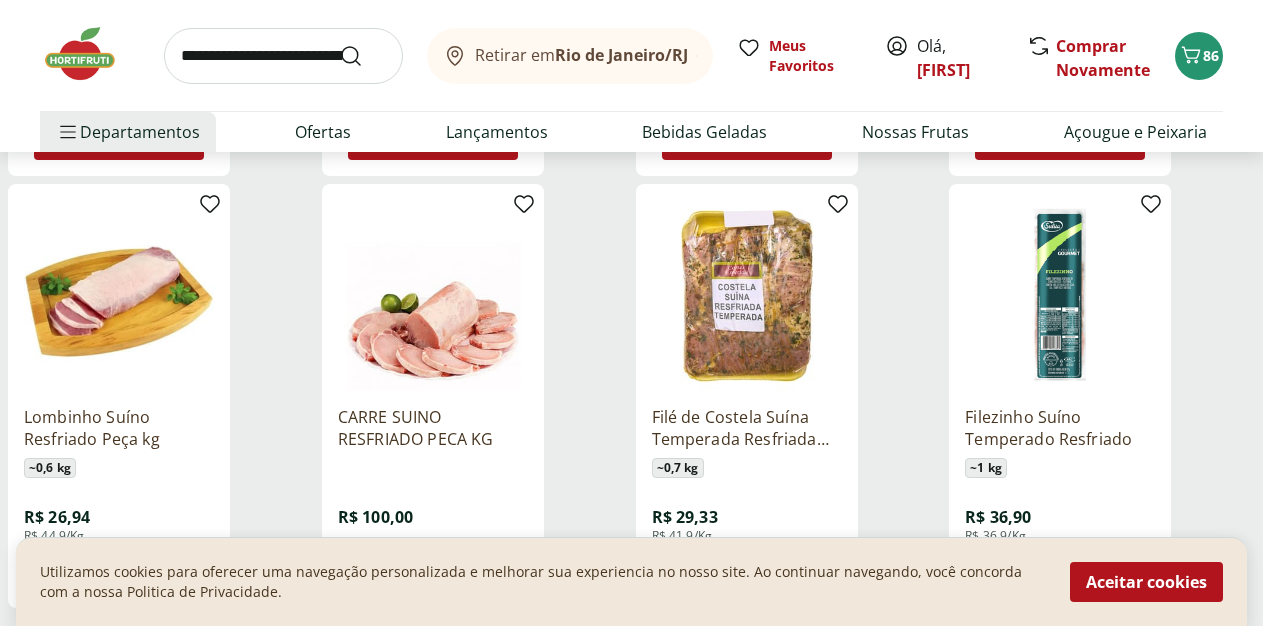 scroll, scrollTop: 1122, scrollLeft: 0, axis: vertical 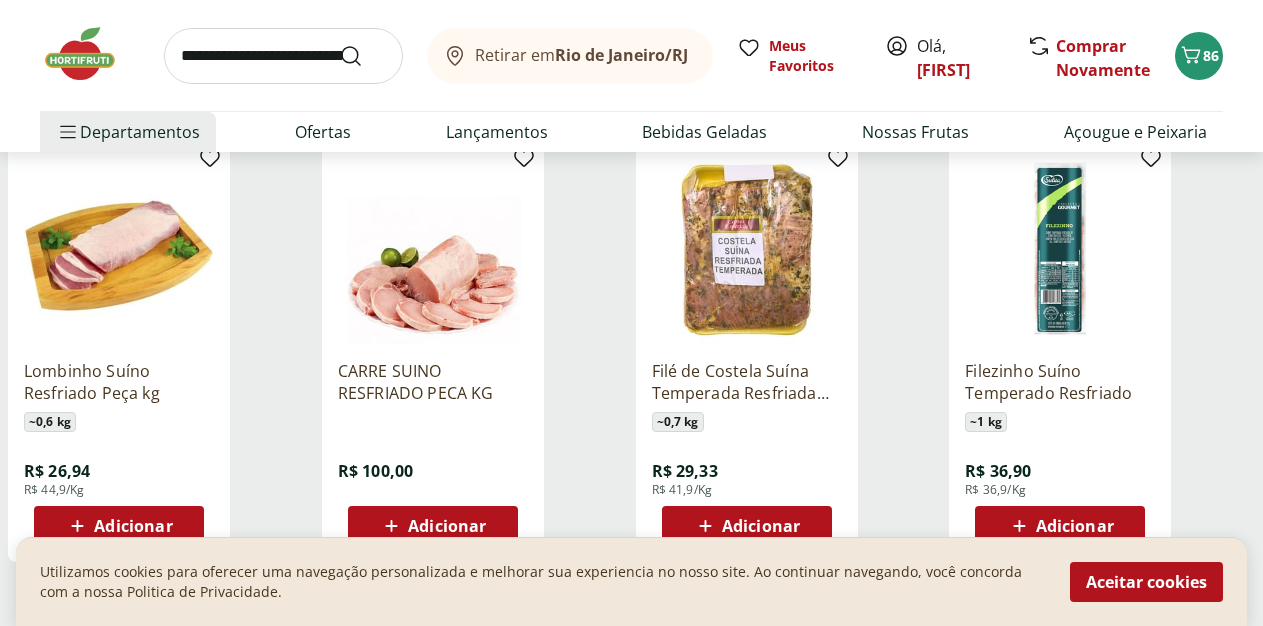 click on "Adicionar" at bounding box center [133, 526] 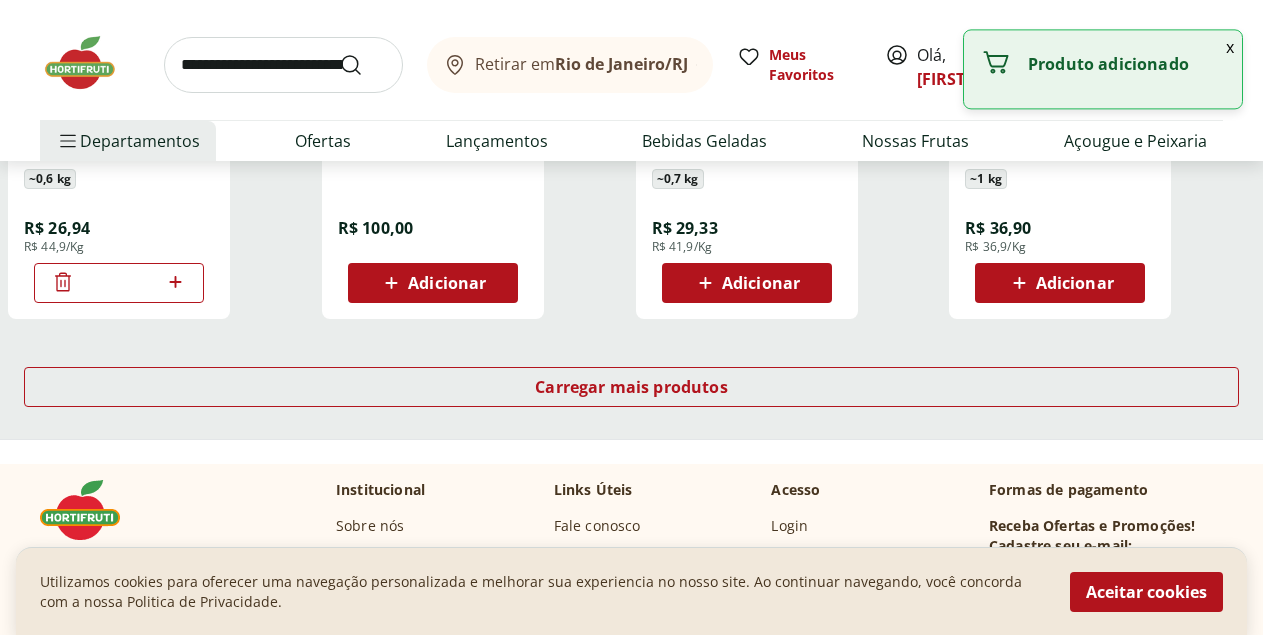 scroll, scrollTop: 1428, scrollLeft: 0, axis: vertical 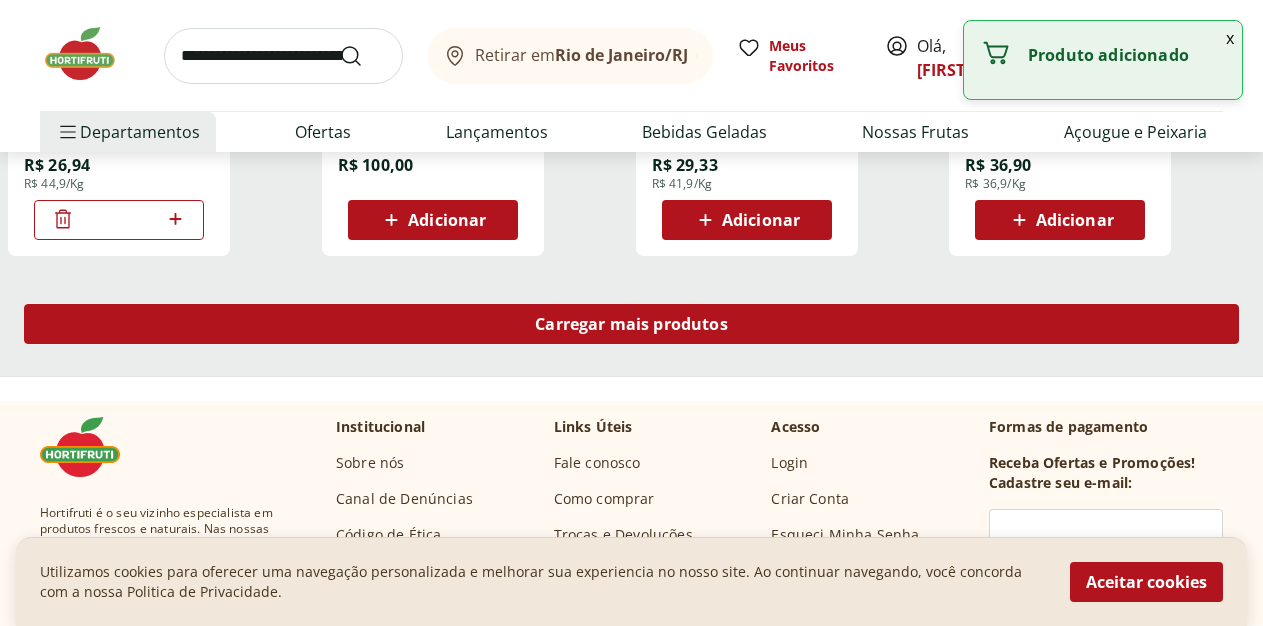 click on "Carregar mais produtos" at bounding box center [631, 324] 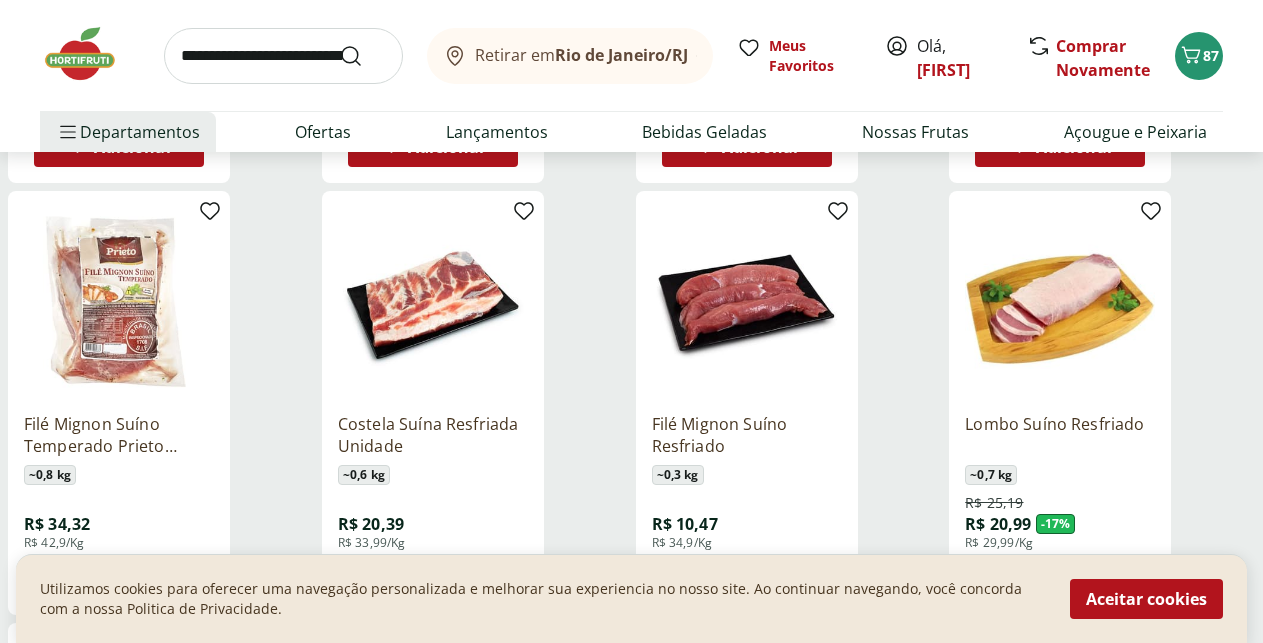 scroll, scrollTop: 1938, scrollLeft: 0, axis: vertical 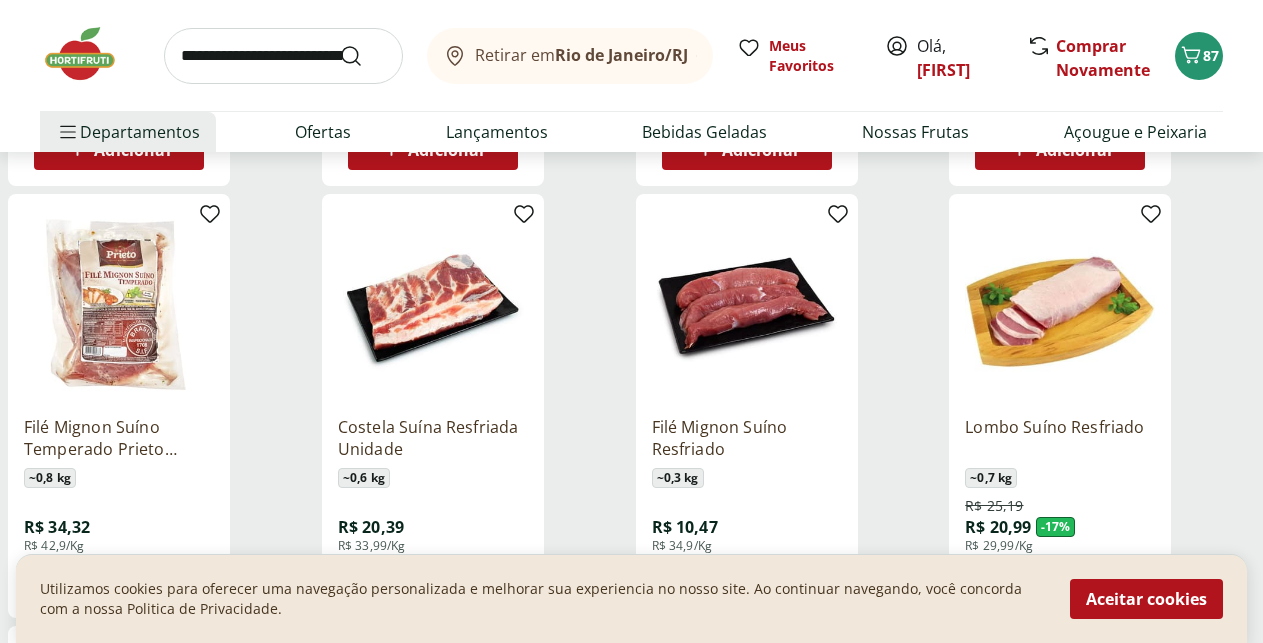 click on "Adicionar" at bounding box center [761, 582] 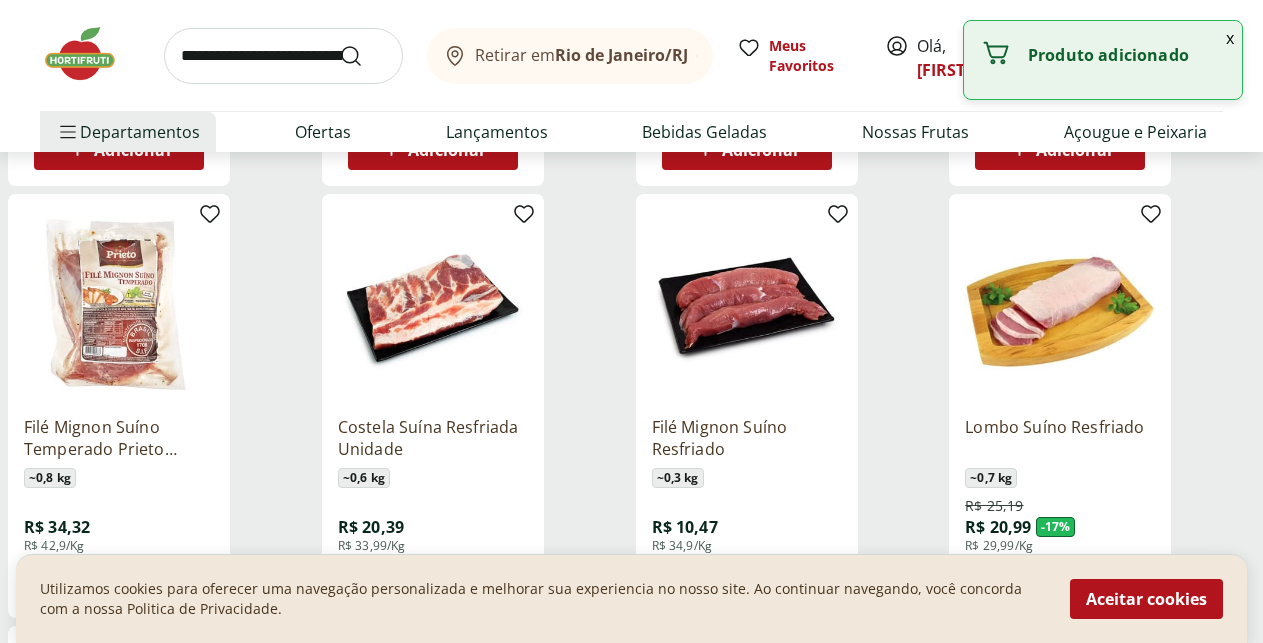 click 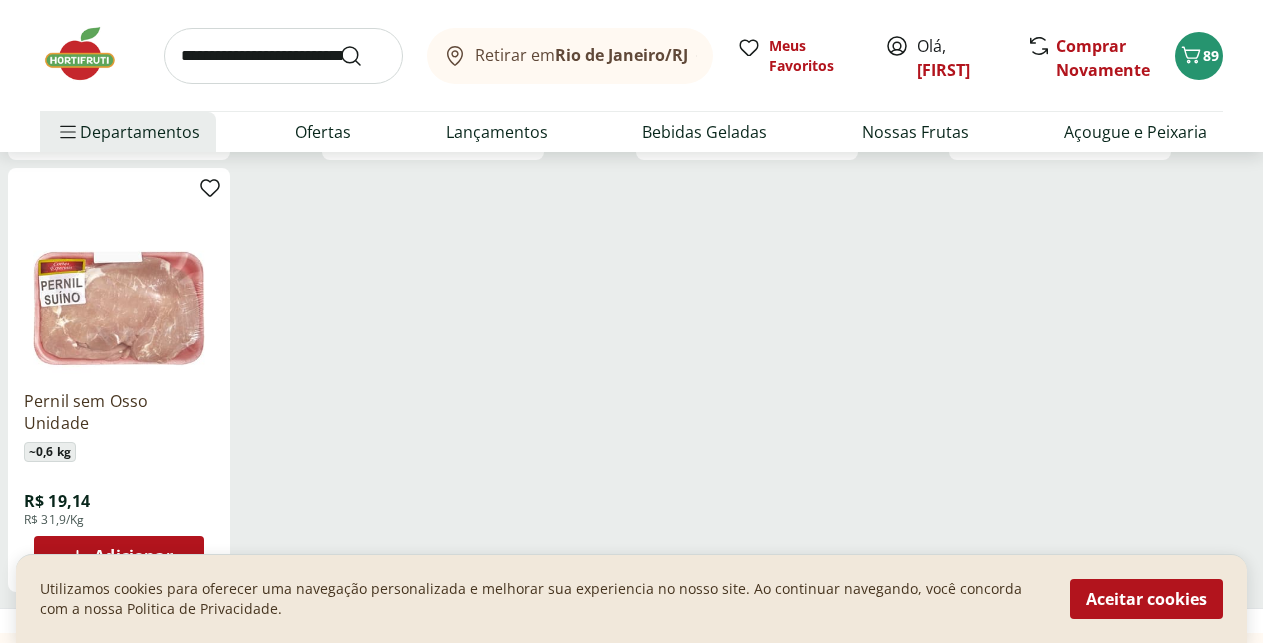 scroll, scrollTop: 2448, scrollLeft: 0, axis: vertical 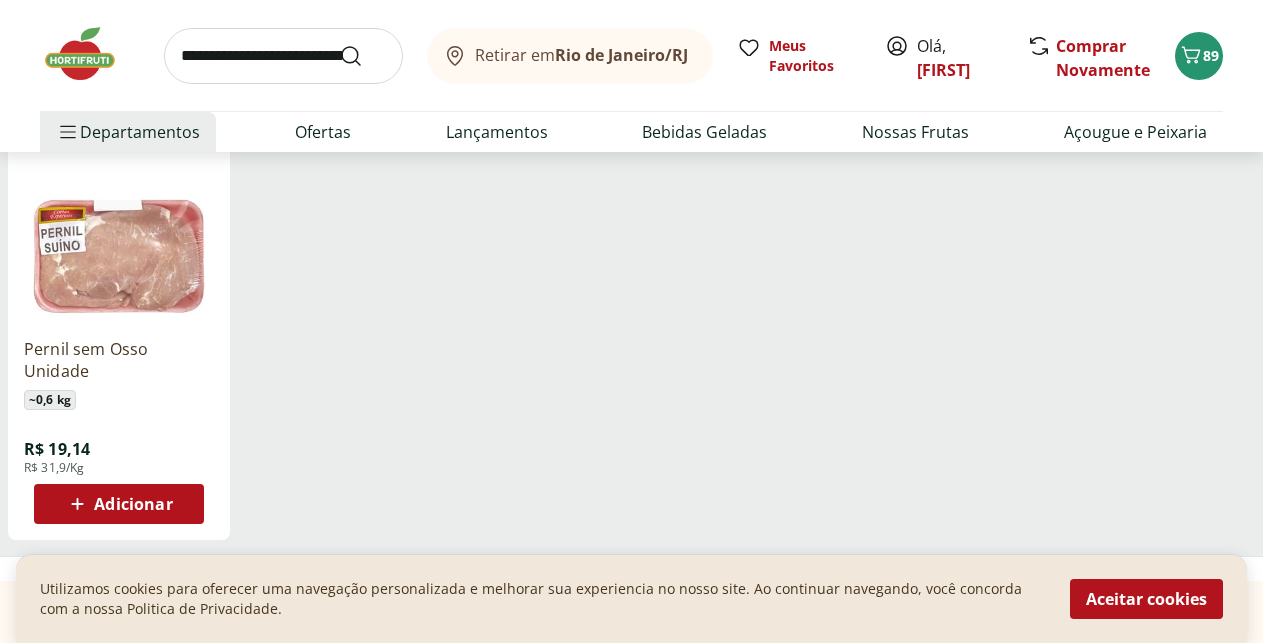 click on "Adicionar" at bounding box center [133, 504] 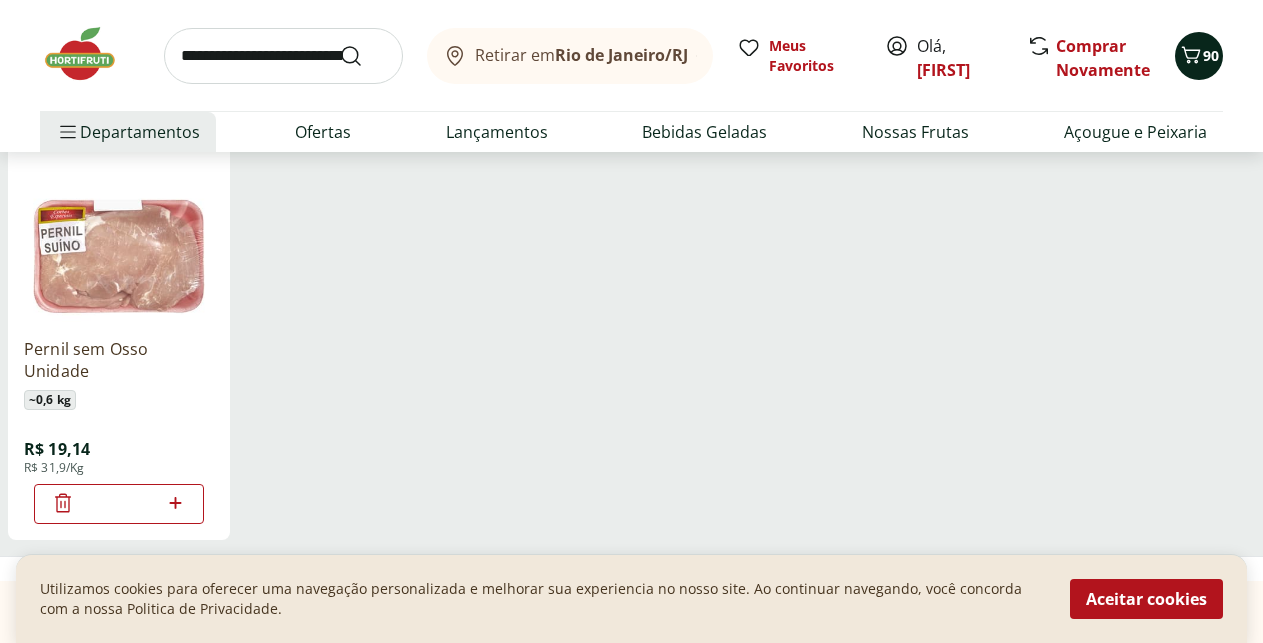 click on "90" at bounding box center [1199, 56] 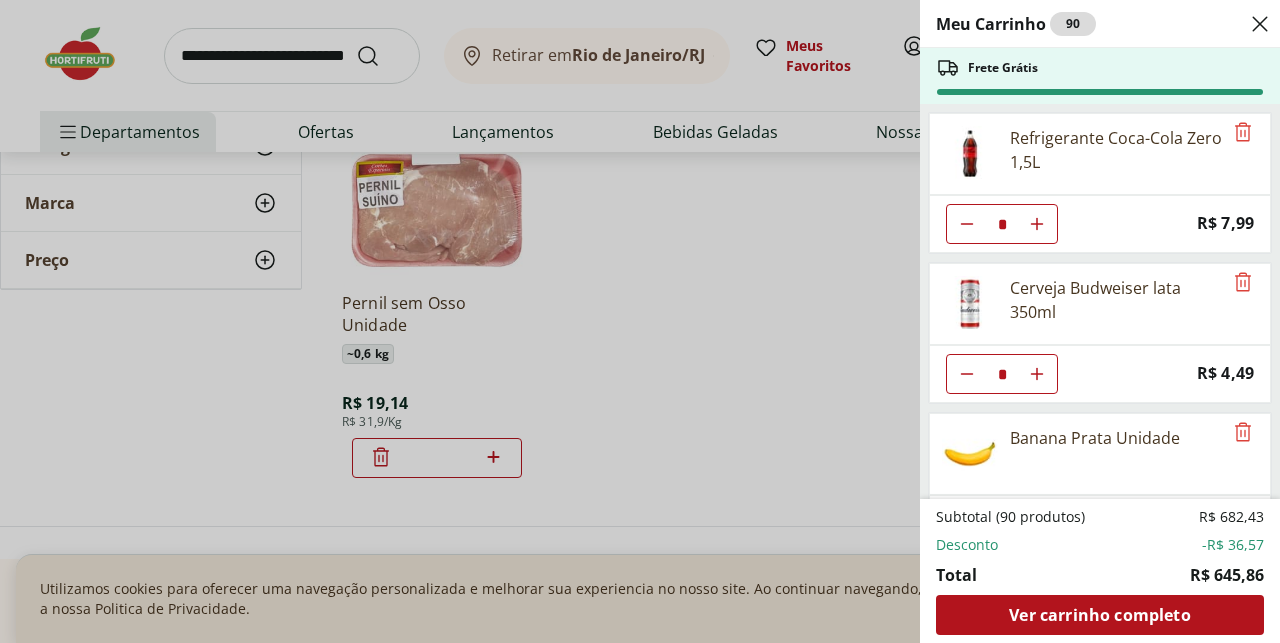 click on "Meu Carrinho 90 Frete Grátis Refrigerante Coca-Cola Zero 1,5L * Price: R$ 7,99 Cerveja Budweiser lata 350ml * Price: R$ 4,49 Banana Prata Unidade ** Price: R$ 2,20 Mamão Formosa Unidade * Price: R$ 25,18 Mamão Papaia Unidade * Price: R$ 6,49 Ovos Brancos Embalados com 30 unidades * Price: R$ 19,99 Ovo caipira vermelho HNT 20 unidades * Price: R$ 26,99 Café Solúvel em pó Pilão 40g * Price: R$ 14,99 Biscoito Wafer Limão Piraque 100g * Price: R$ 3,49 Biscoito Wafer Chocolate com Avelã Bauducco 92g * Price: R$ 3,29 LIMAO SELECIONADO * Price: R$ 3,29 Louro * Price: R$ 5,99 Cebola Nacional Unidade * Original price: R$ 1,00 Price: R$ 0,75 Alho Nacional Unidade * Original price: R$ 2,03 Price: R$ 1,79 Macarrão instantâneo Turma da Mônica Carne suave Nissin 85g * Price: R$ 3,49 Macarrão de Sêmola Espaguete nº 3 Barilla 500g * Price: R$ 16,99 Pão de Forma Tradicional Bauducco 390g * Price: R$ 7,89 Batata Inglesa Unidade ** Price: R$ 0,80 Jiló Unidade * Price: R$ 0,88 * Price: * * *" at bounding box center (640, 321) 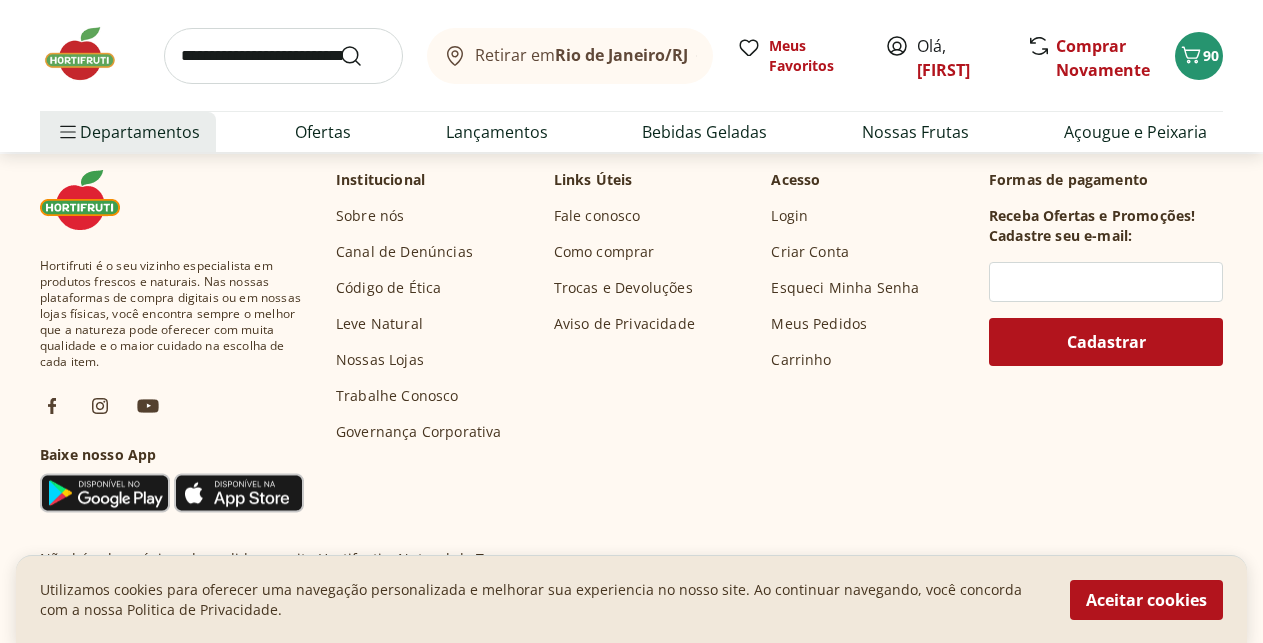 scroll, scrollTop: 2754, scrollLeft: 0, axis: vertical 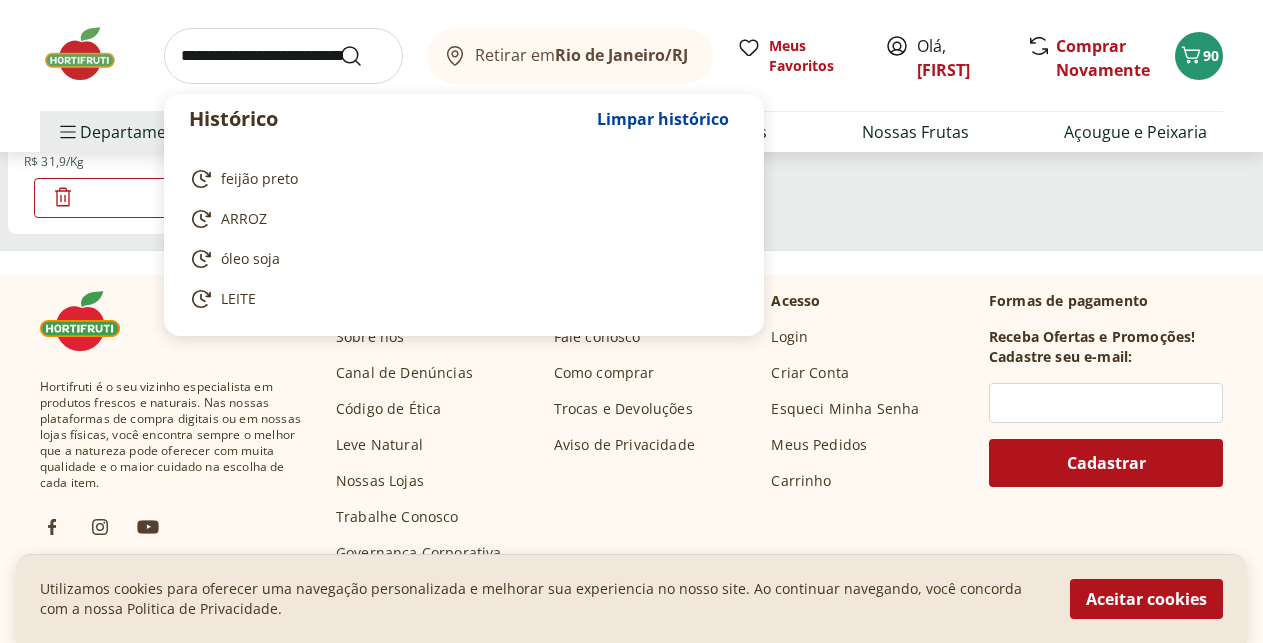 click at bounding box center [283, 56] 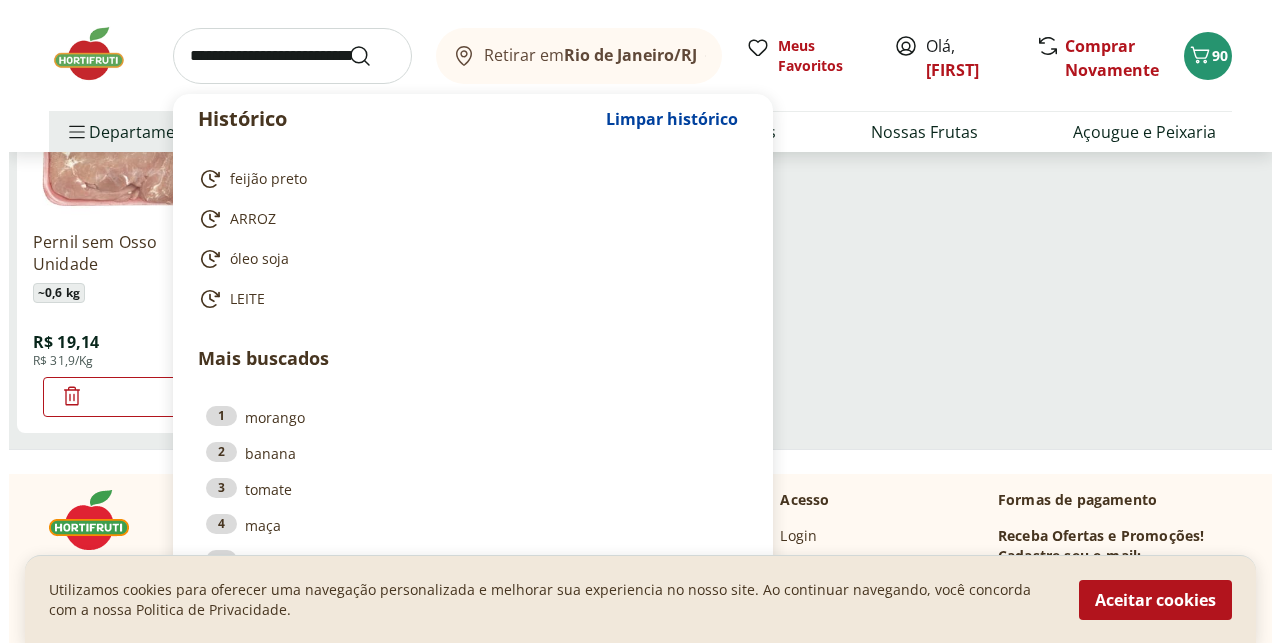 scroll, scrollTop: 2550, scrollLeft: 0, axis: vertical 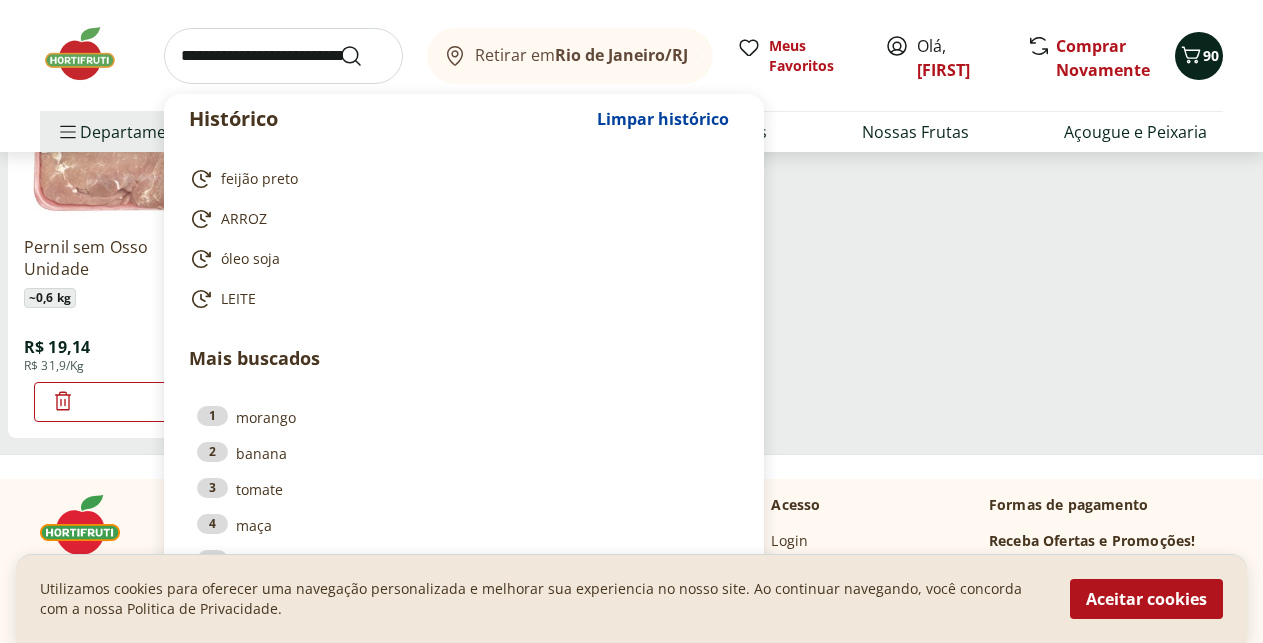 click 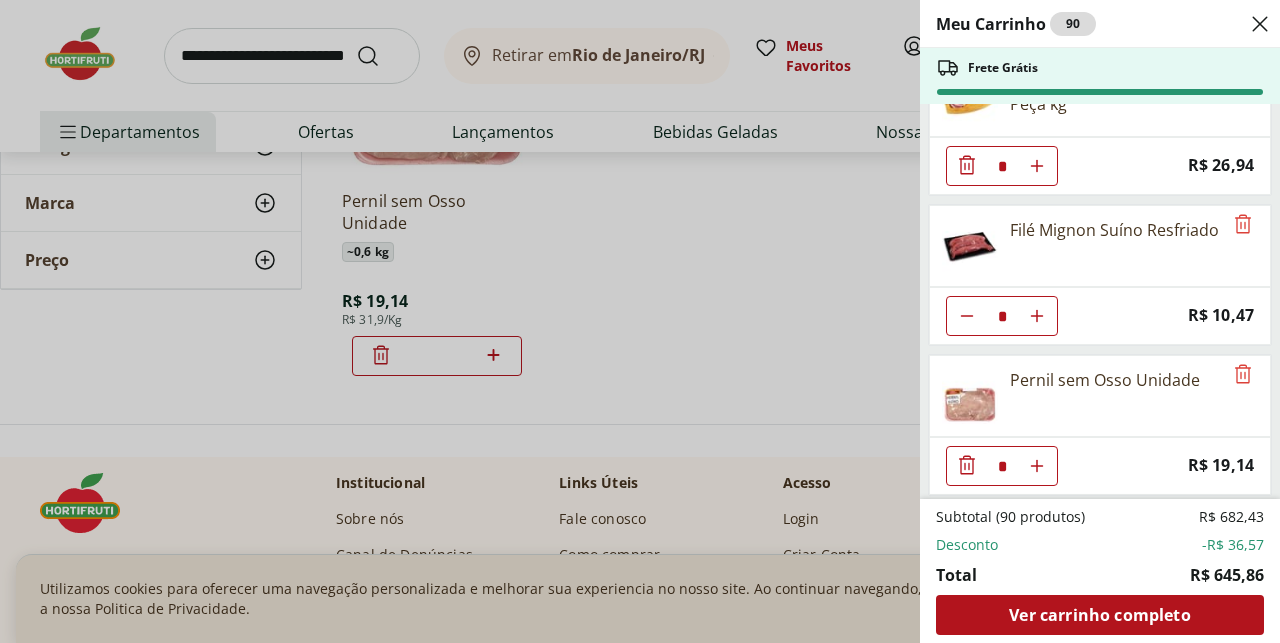 scroll, scrollTop: 5163, scrollLeft: 0, axis: vertical 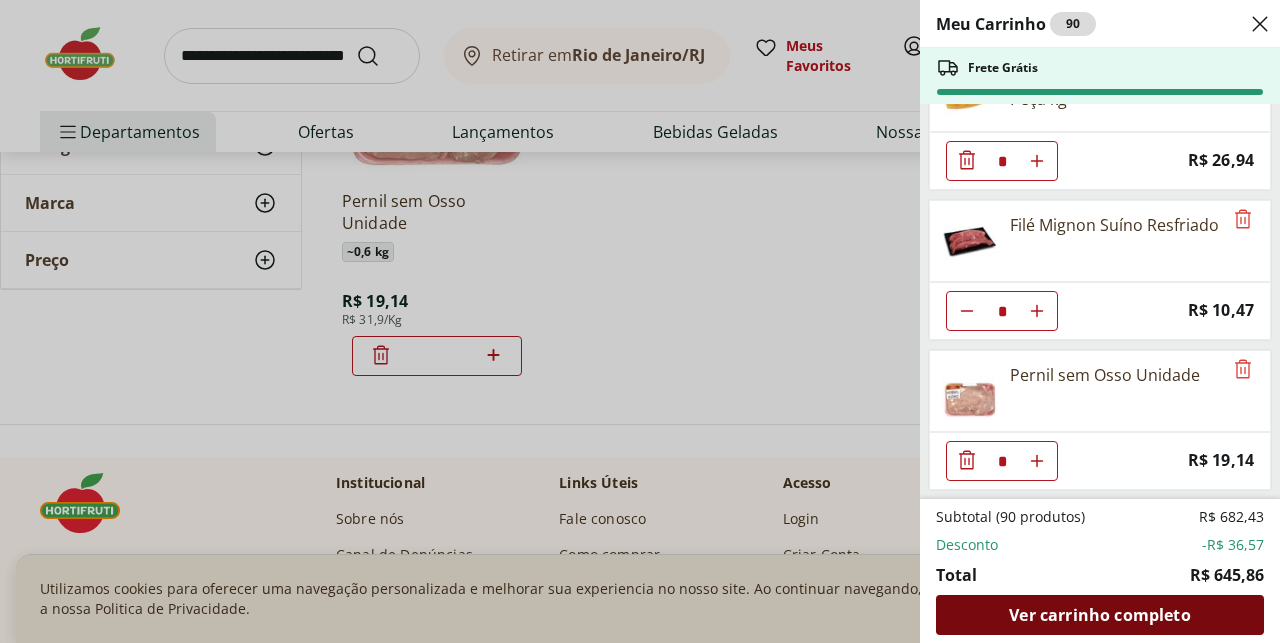 click on "Ver carrinho completo" at bounding box center [1099, 615] 